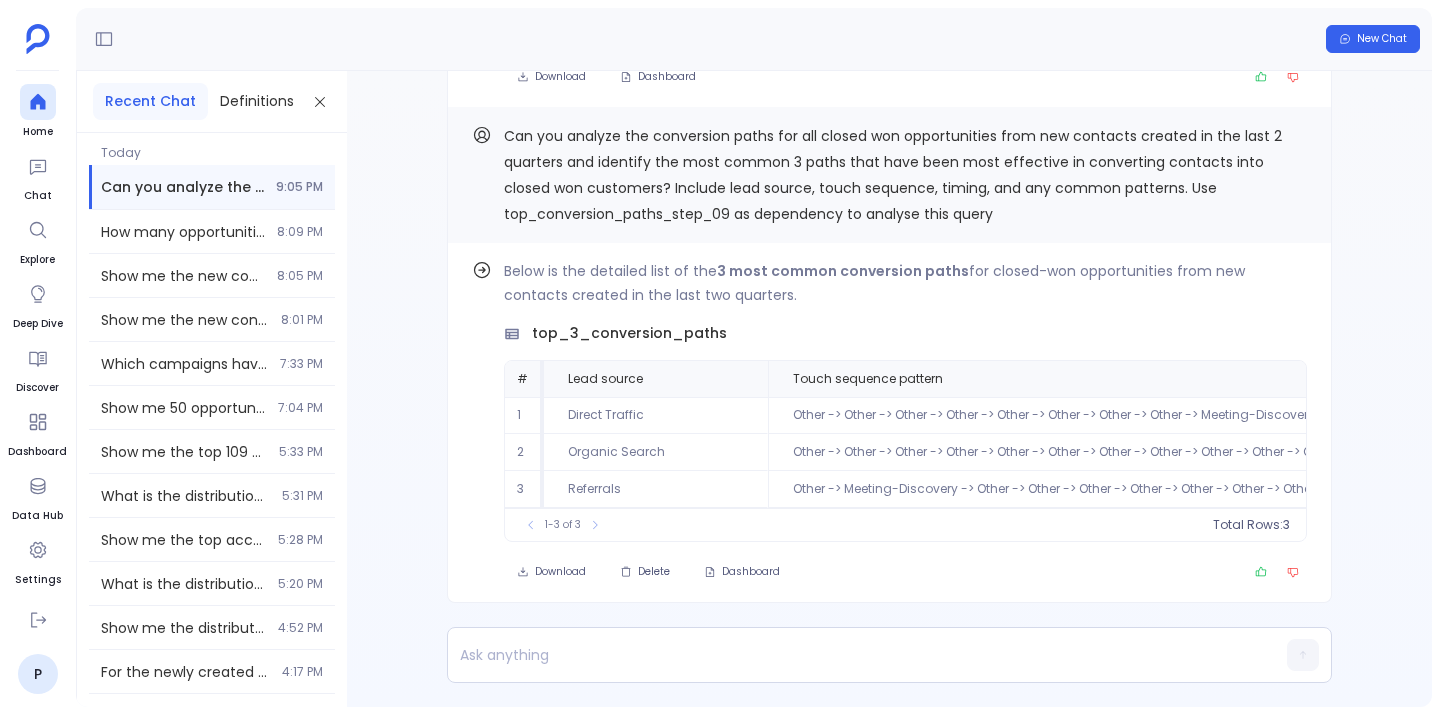 scroll, scrollTop: 0, scrollLeft: 0, axis: both 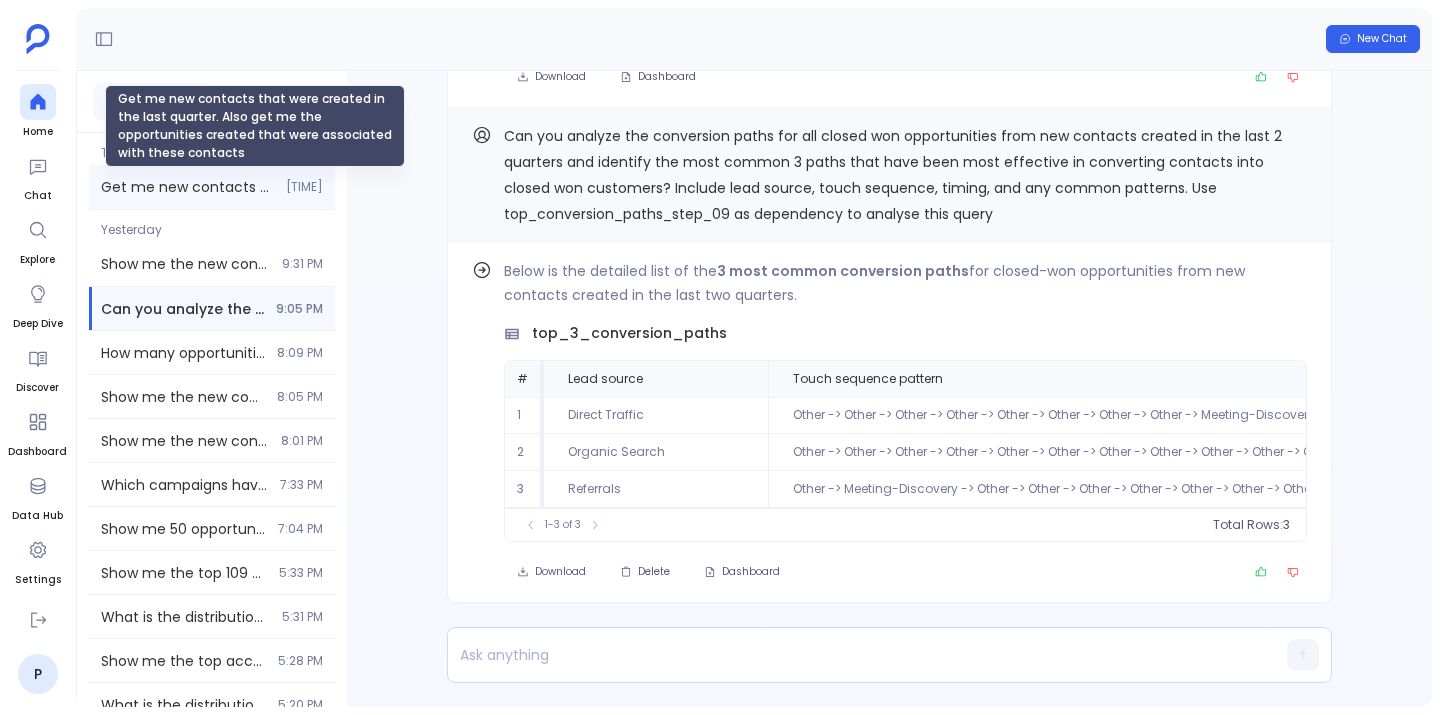 click on "Get me new contacts that were created in the last quarter. Also get me the opportunities created that were associated with these contacts" at bounding box center [187, 187] 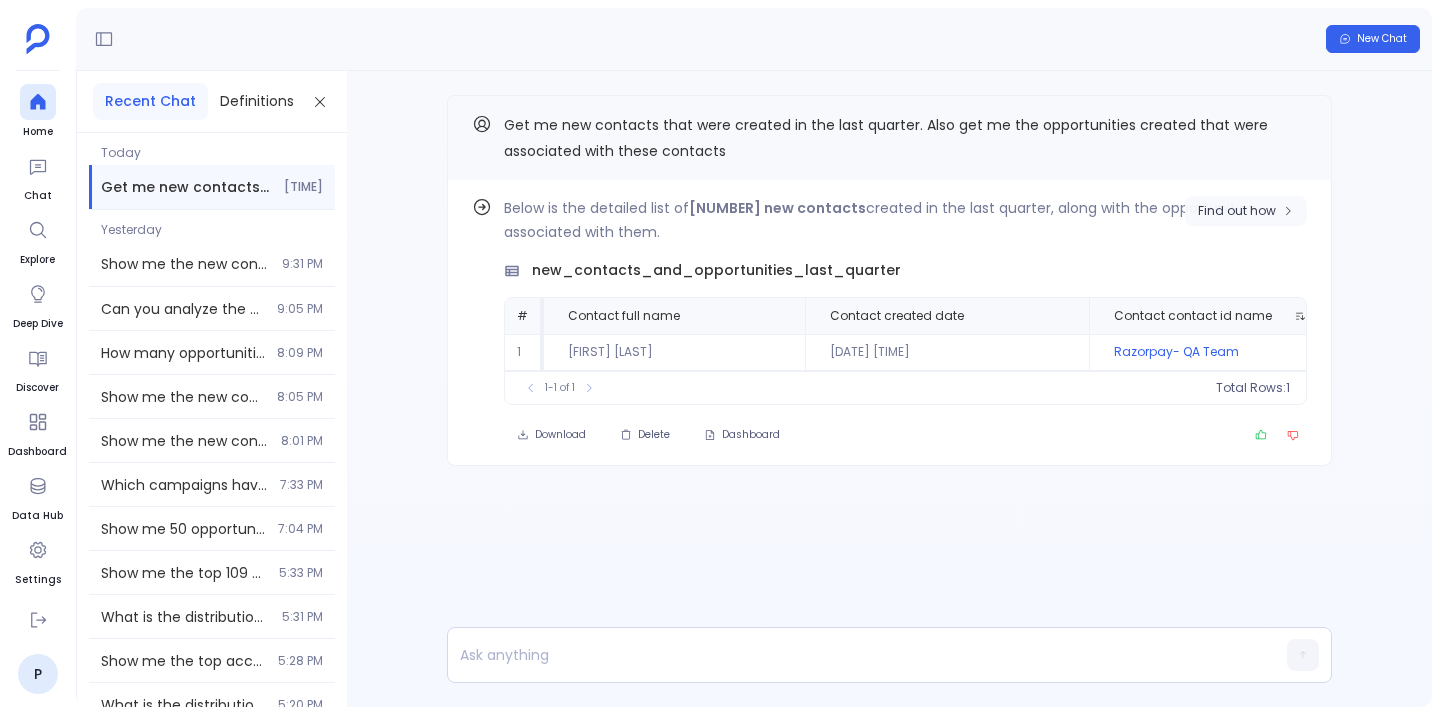 click on "Find out how" at bounding box center [1237, 211] 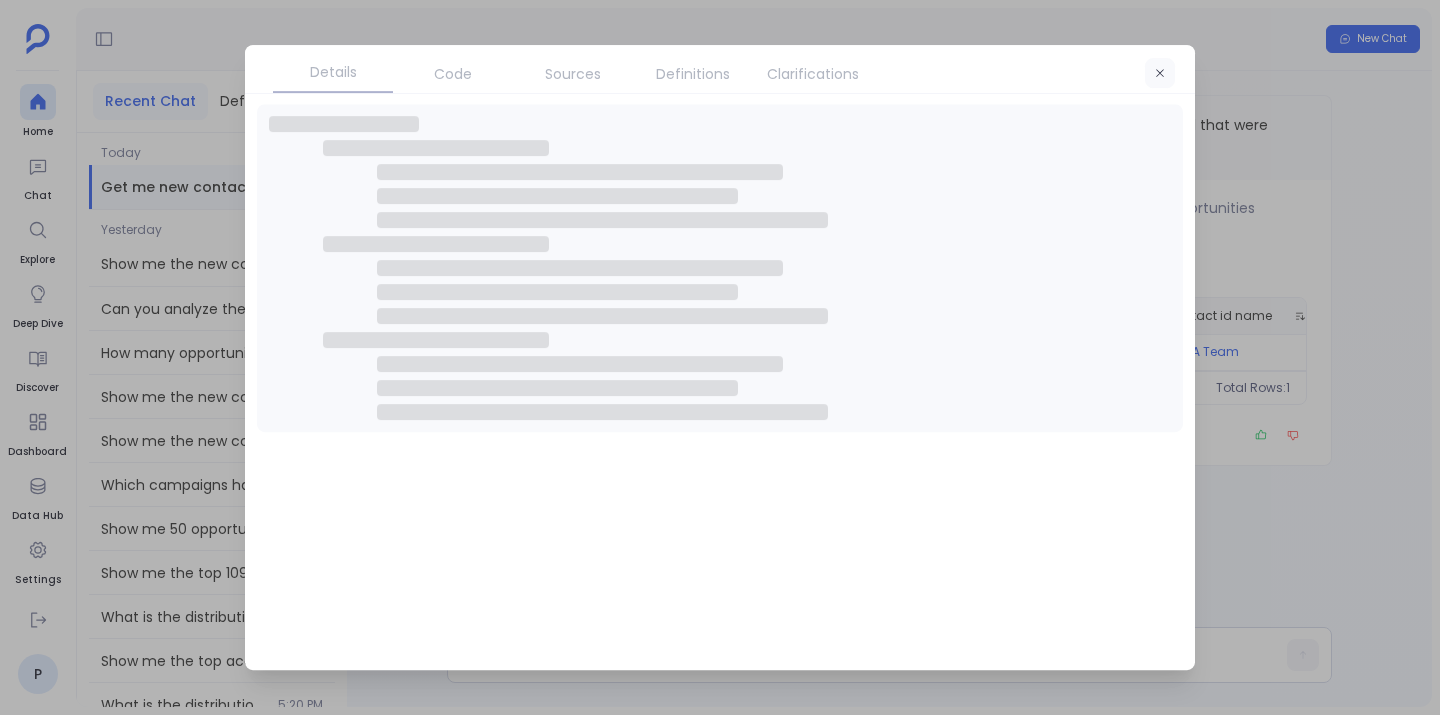 click at bounding box center (1160, 73) 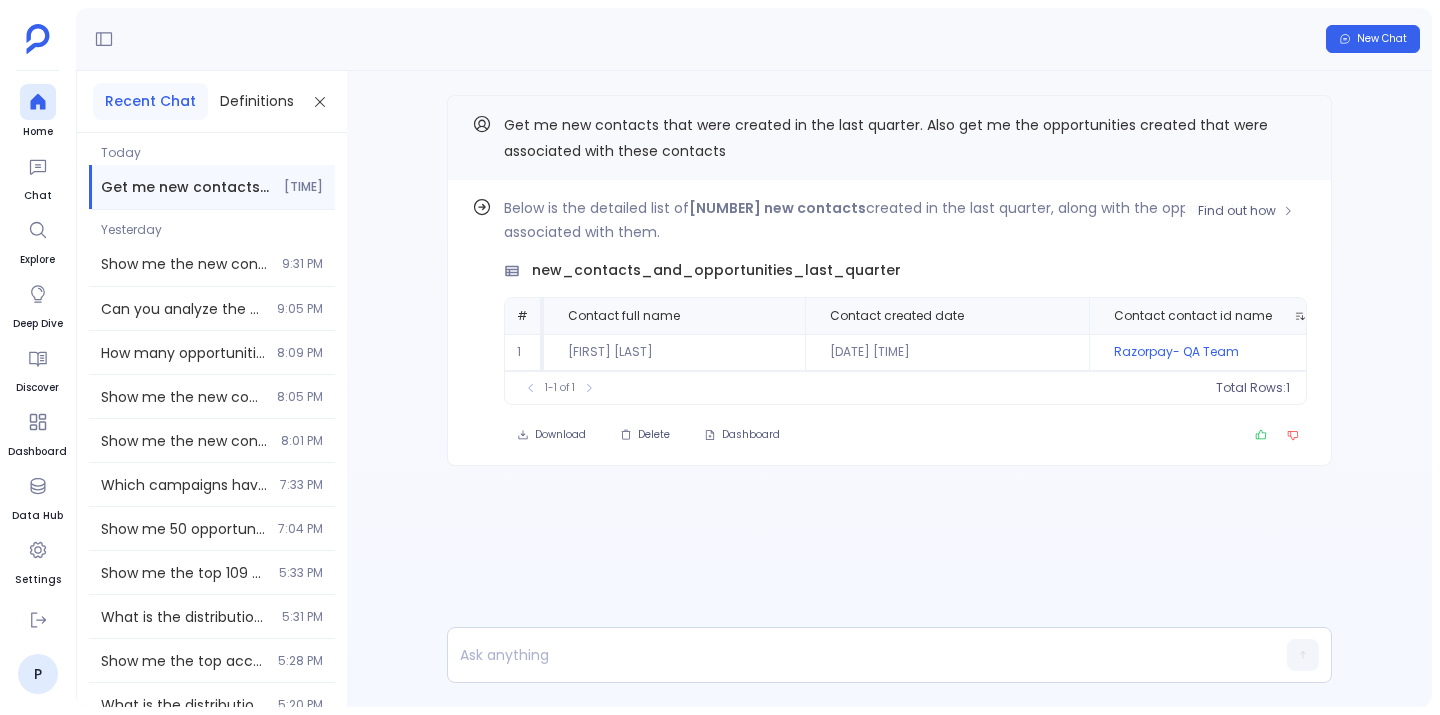 scroll, scrollTop: 0, scrollLeft: 0, axis: both 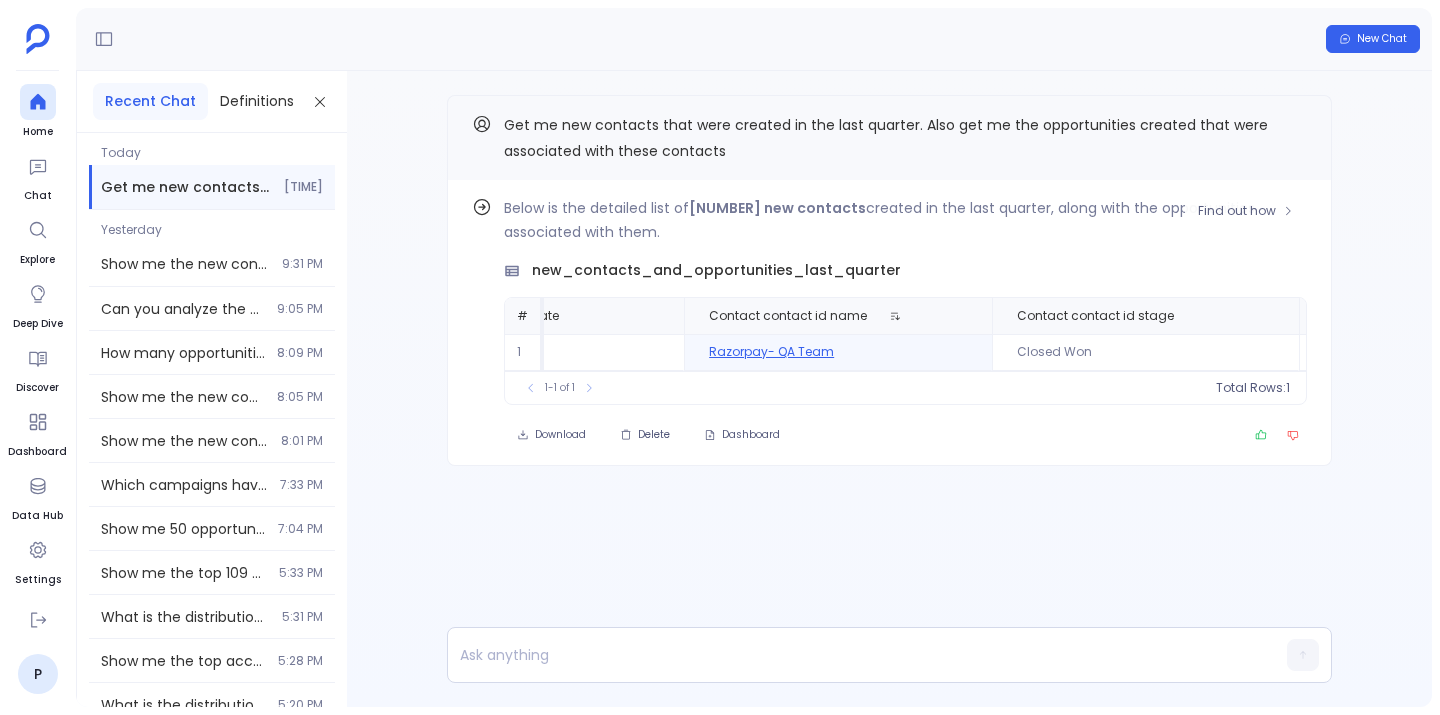 click on "Razorpay- QA Team" at bounding box center [838, 352] 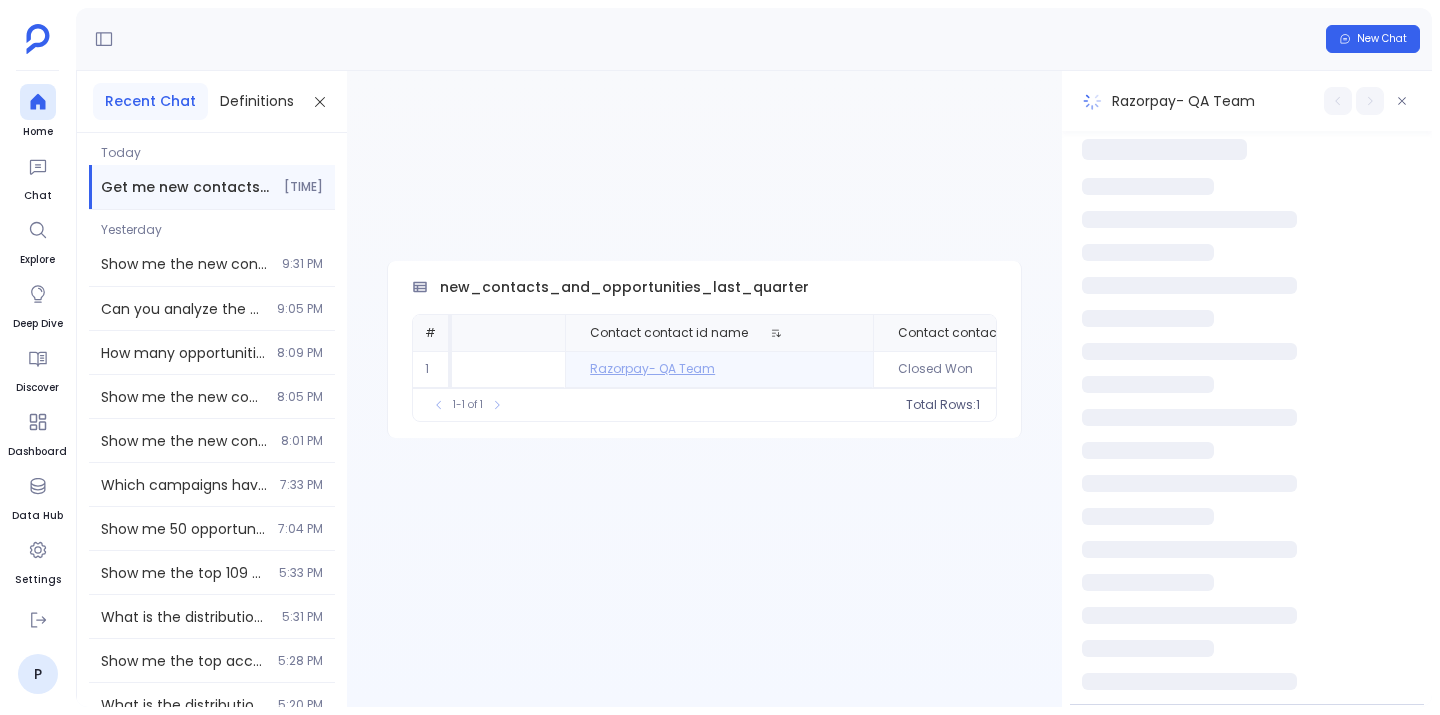 scroll, scrollTop: 0, scrollLeft: 435, axis: horizontal 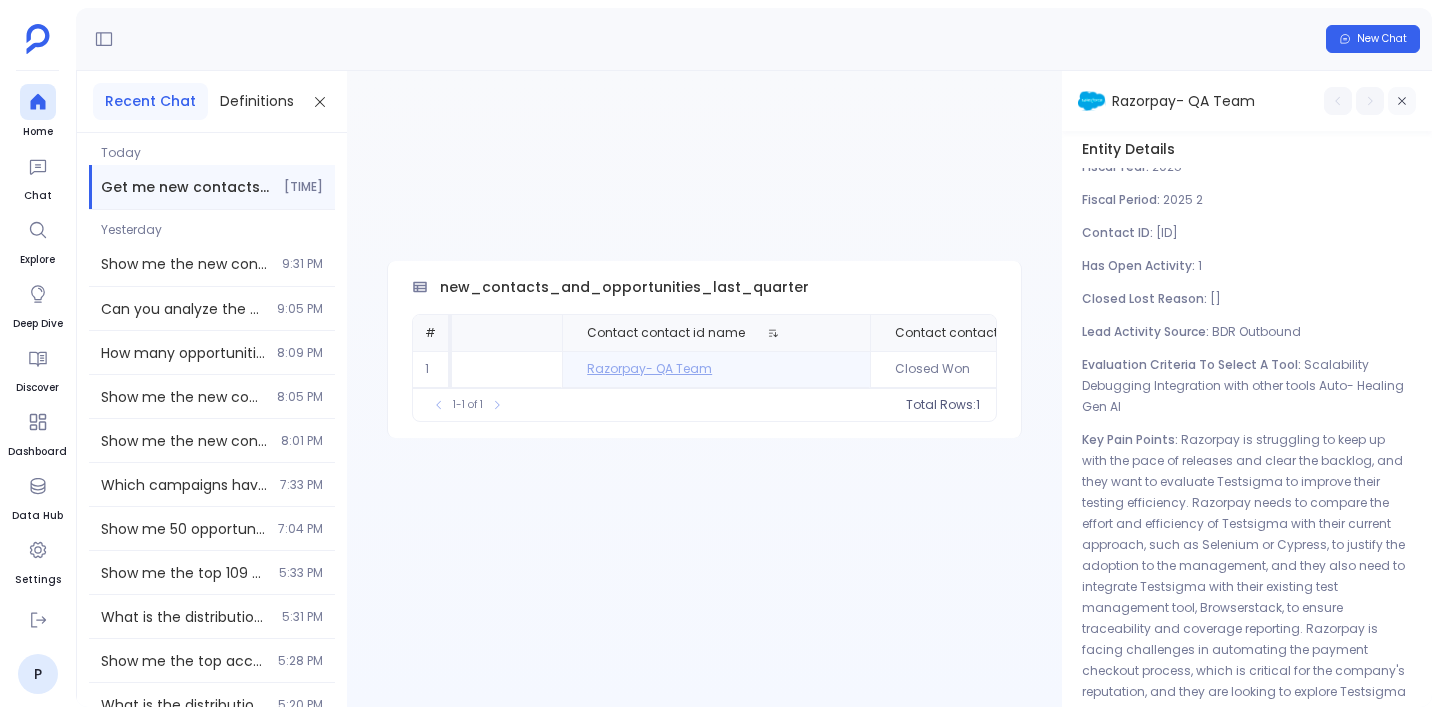 click 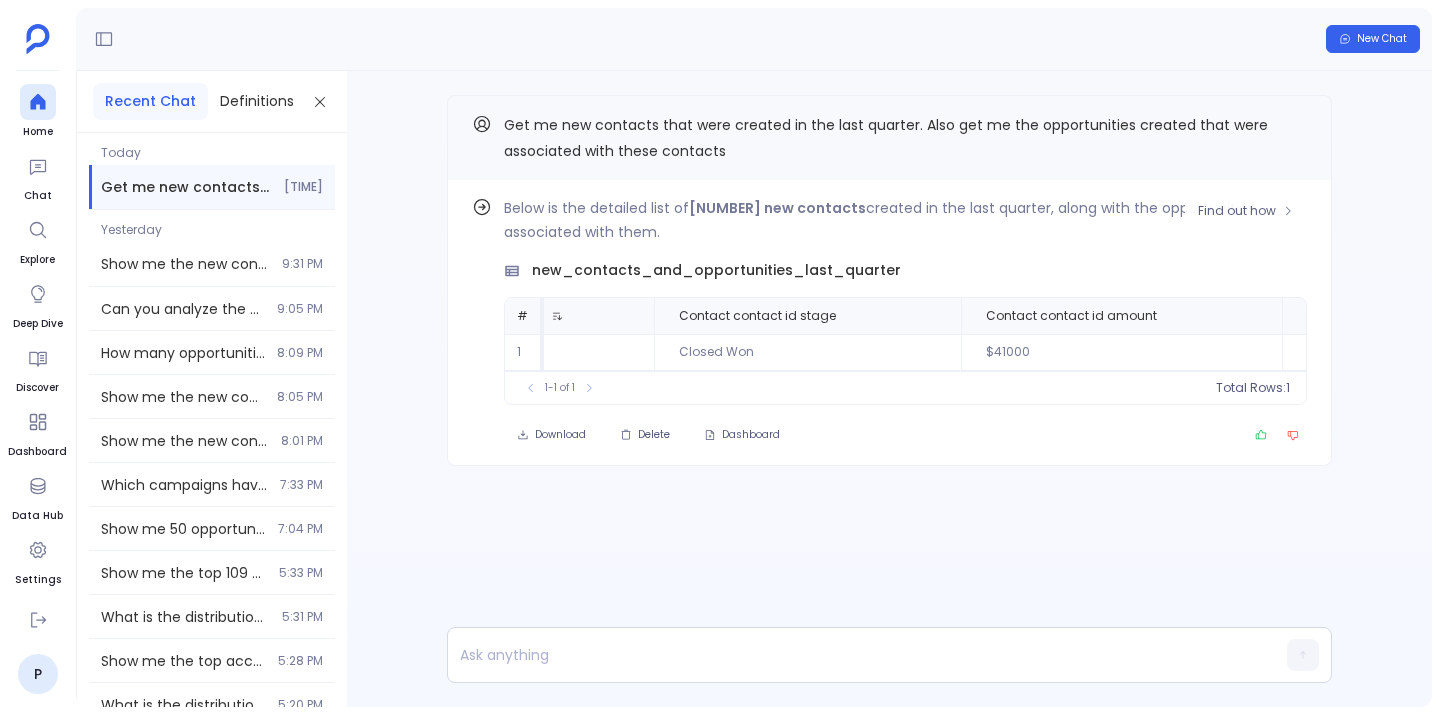 scroll, scrollTop: 0, scrollLeft: 763, axis: horizontal 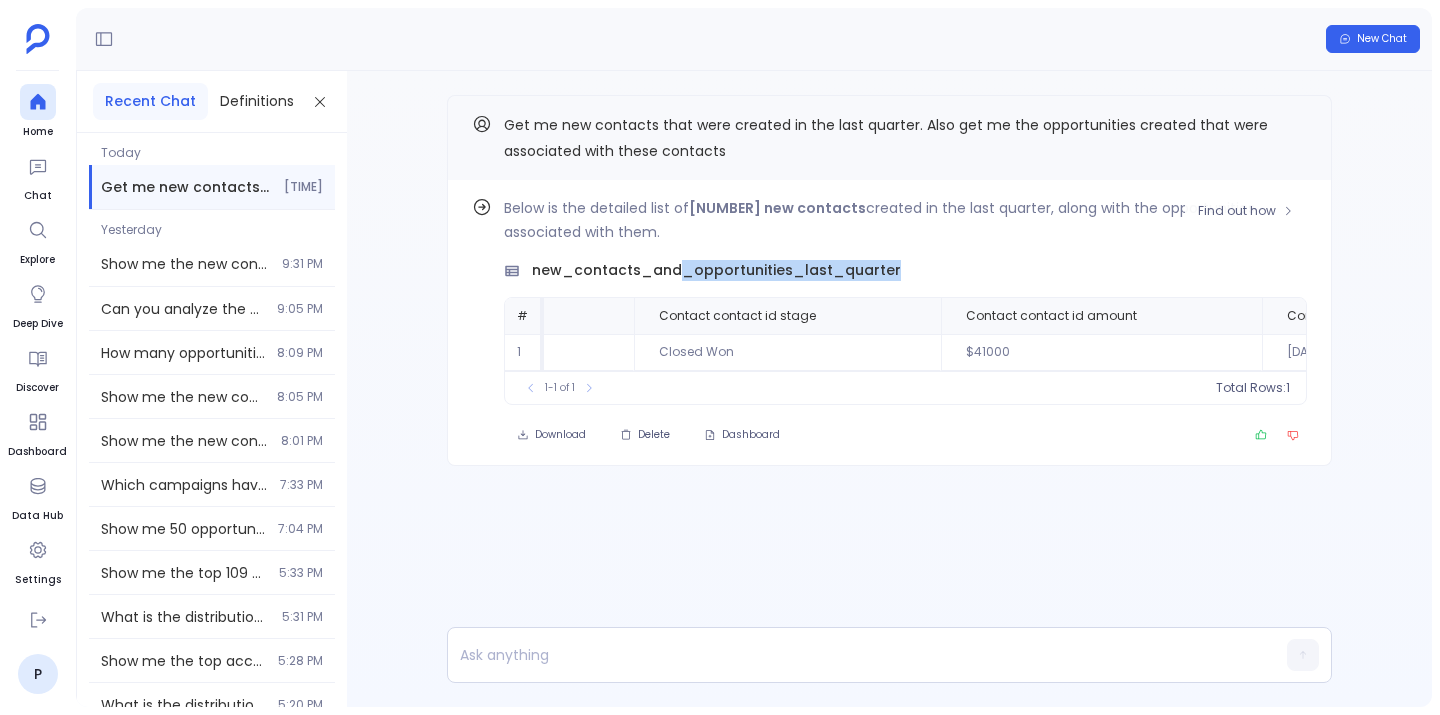 drag, startPoint x: 678, startPoint y: 268, endPoint x: 921, endPoint y: 269, distance: 243.00206 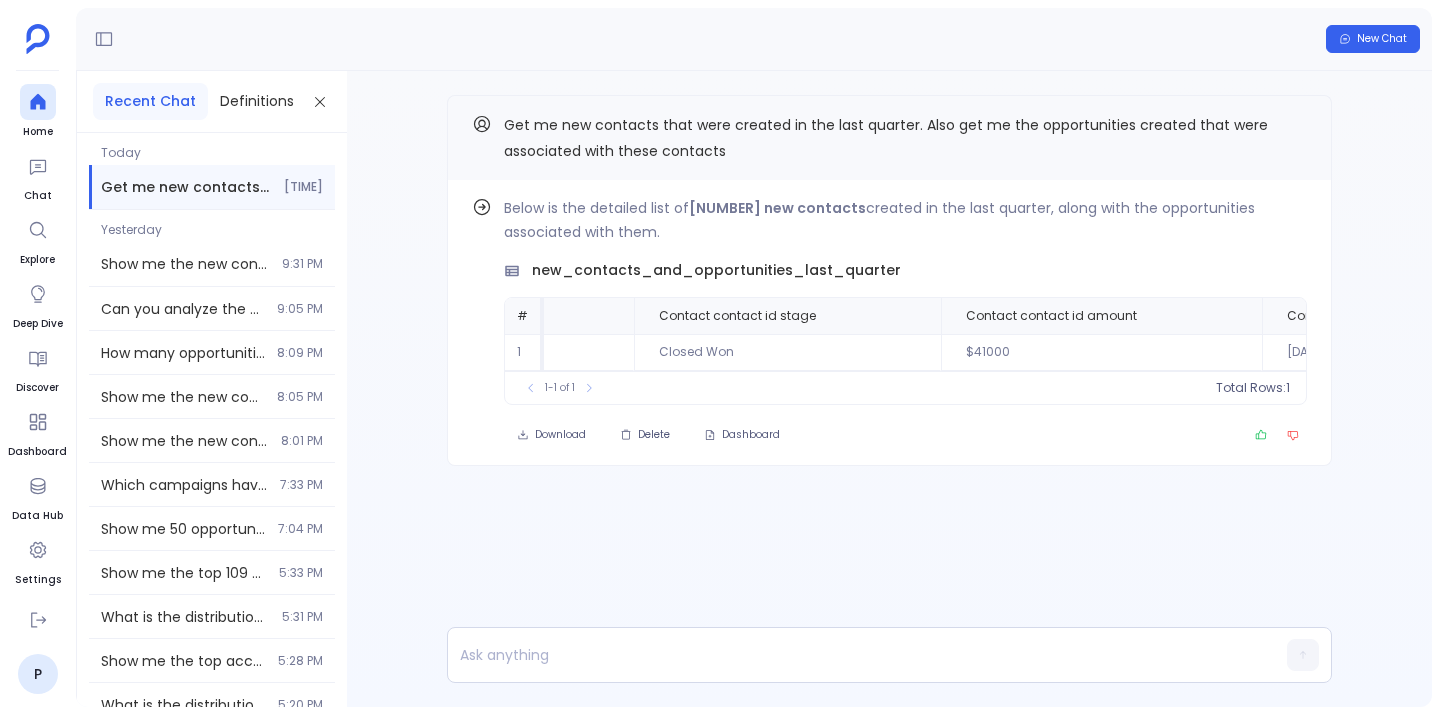 click on "Get me new contacts that were created in the last quarter. Also get me the opportunities created that were associated with these contacts 8:47 AM" at bounding box center [212, 187] 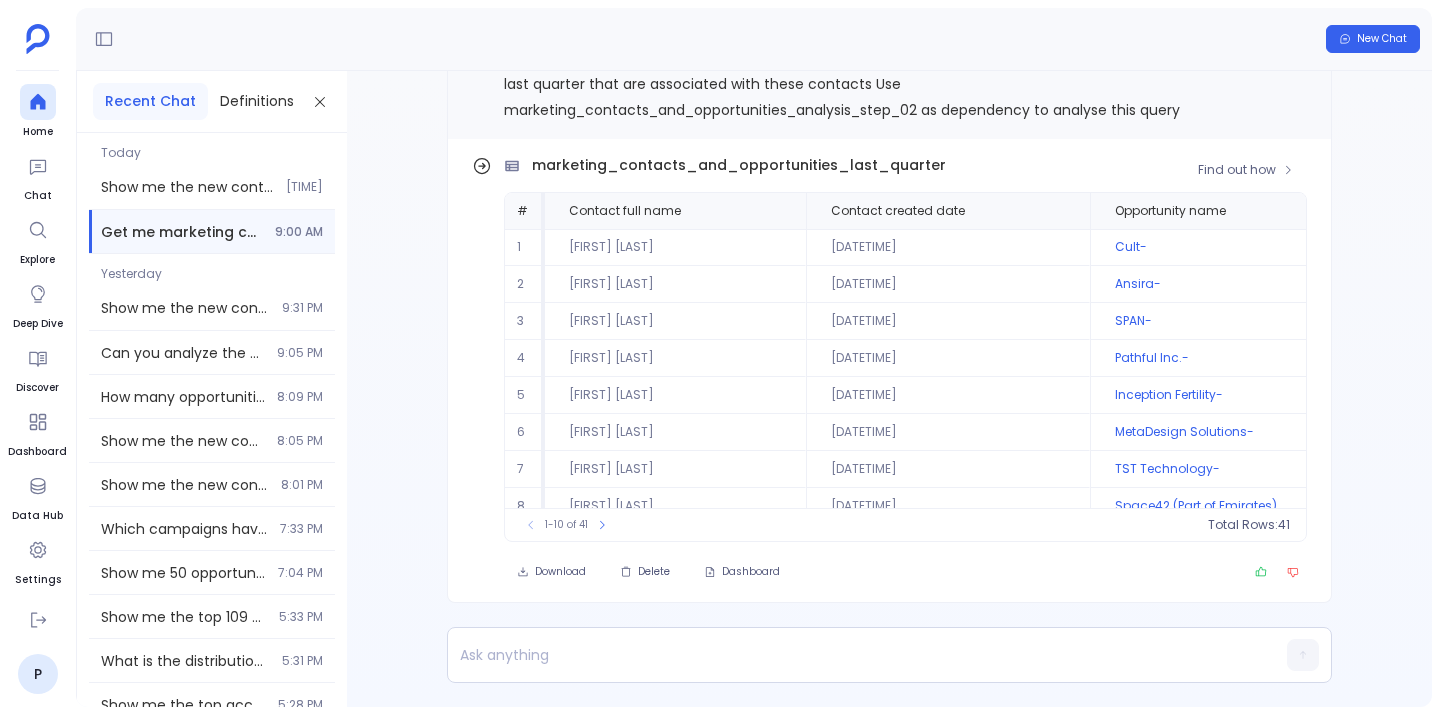 scroll, scrollTop: 0, scrollLeft: 0, axis: both 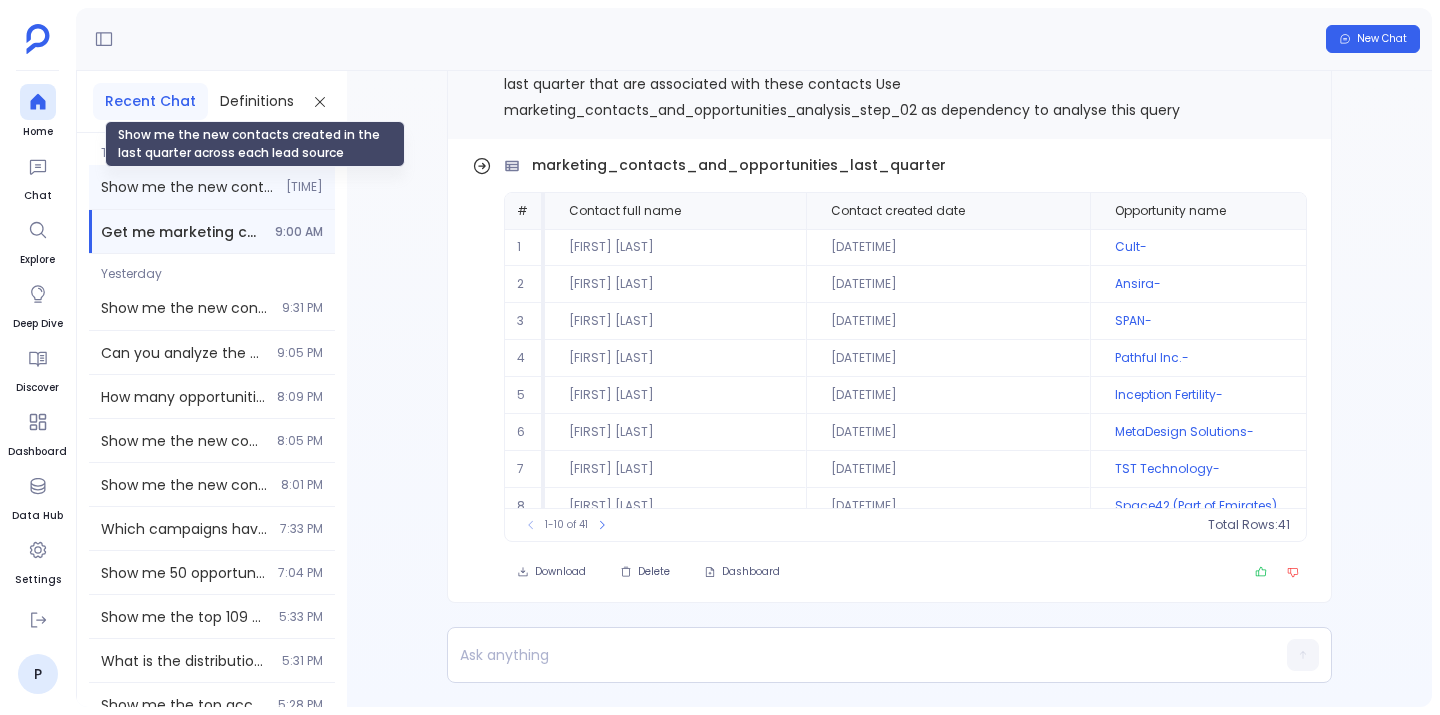 click on "Show me the new contacts created in the last quarter across each lead source" at bounding box center (187, 187) 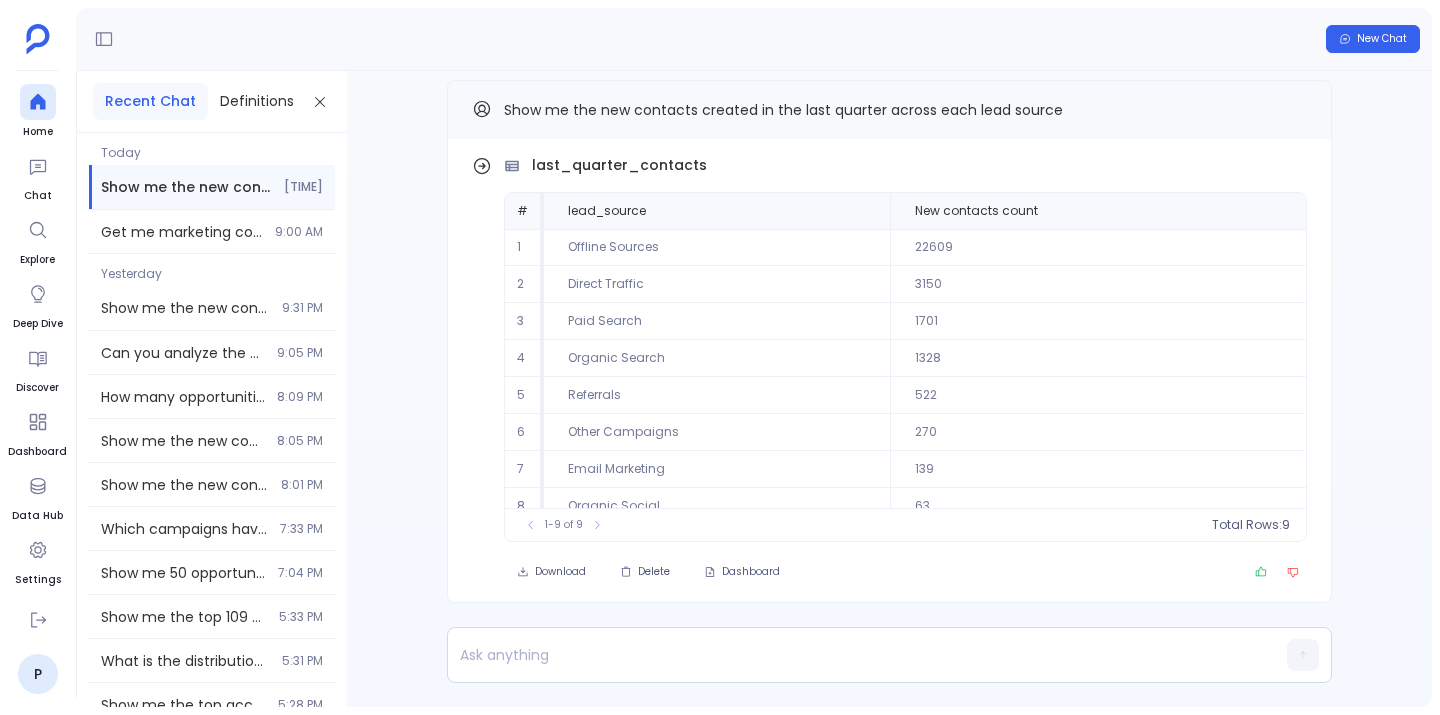 scroll, scrollTop: 0, scrollLeft: 0, axis: both 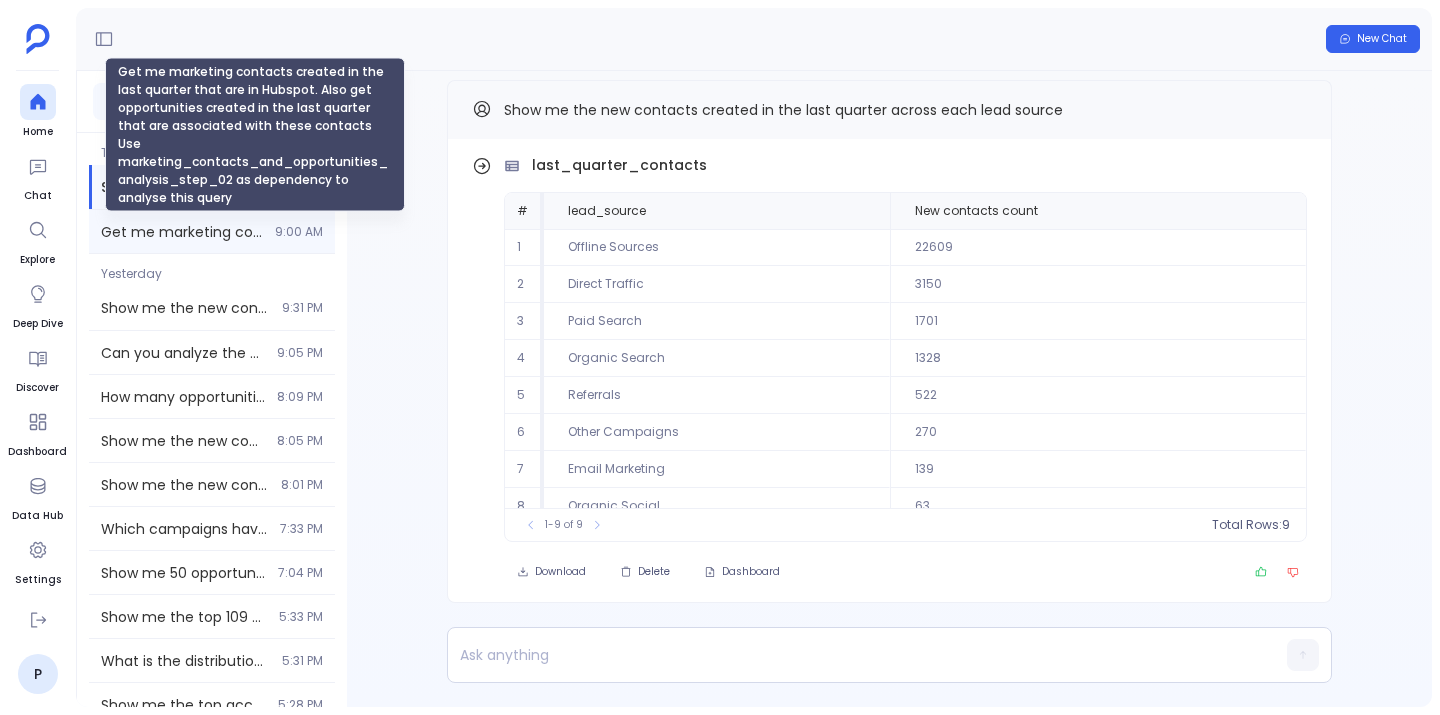 click on "Get me marketing contacts created in the last quarter that are in Hubspot. Also get opportunities created in the last quarter that are associated with these contacts
Use marketing_contacts_and_opportunities_analysis_step_02 as dependency to analyse this query" at bounding box center [182, 232] 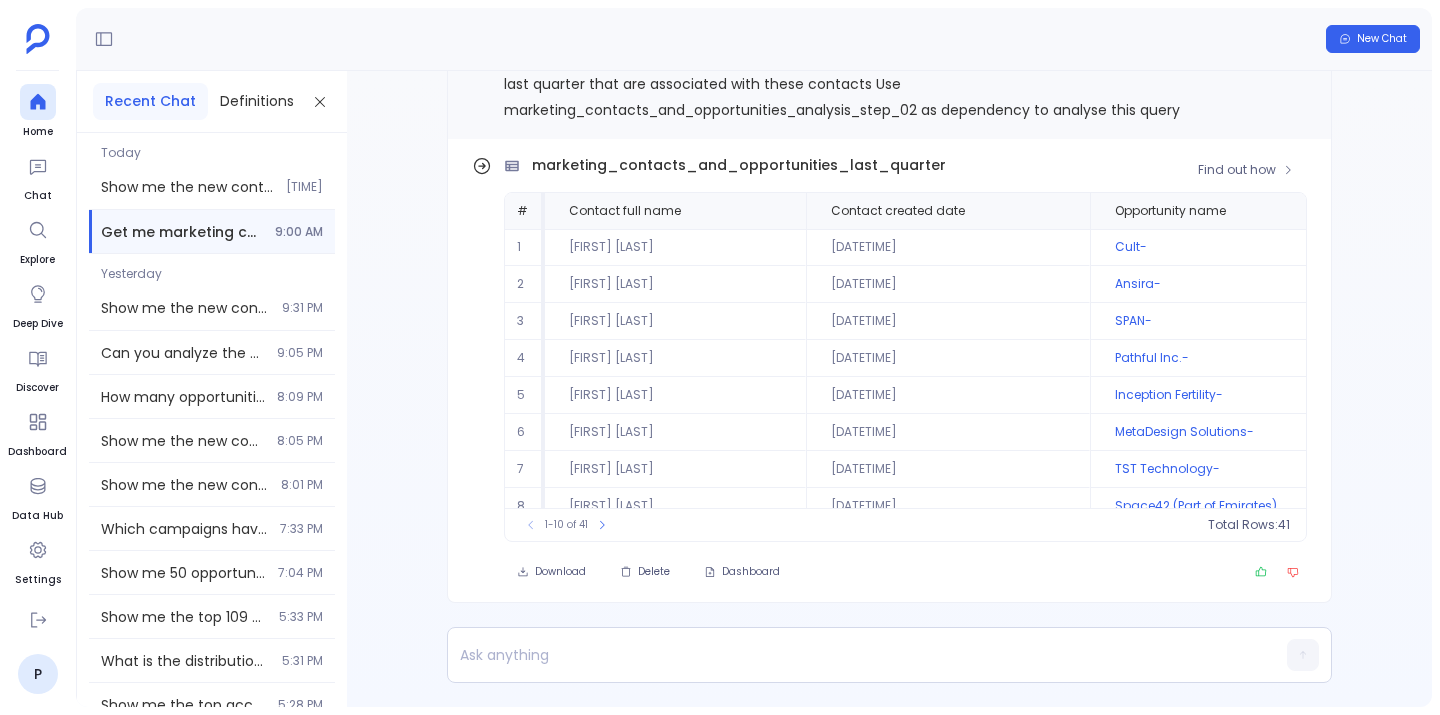scroll, scrollTop: 0, scrollLeft: 0, axis: both 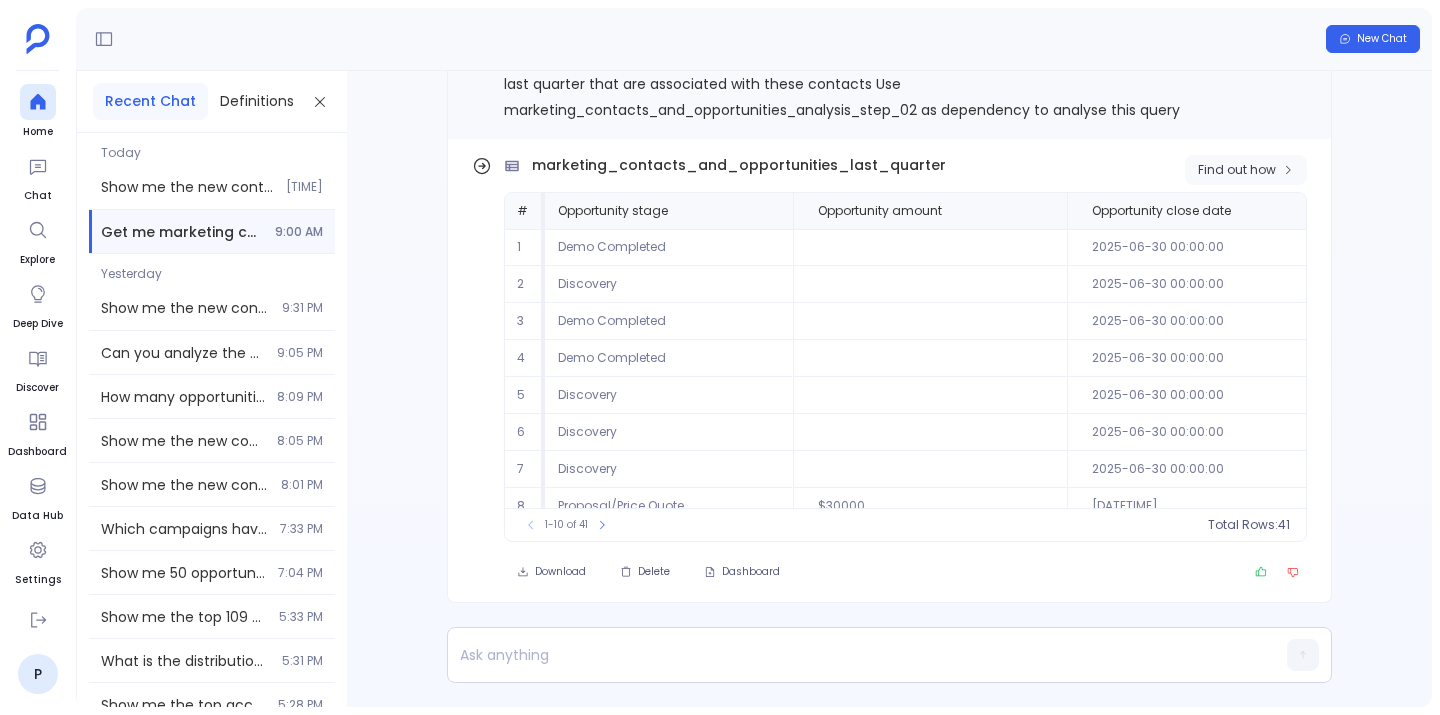 click on "Find out how" at bounding box center (1237, 170) 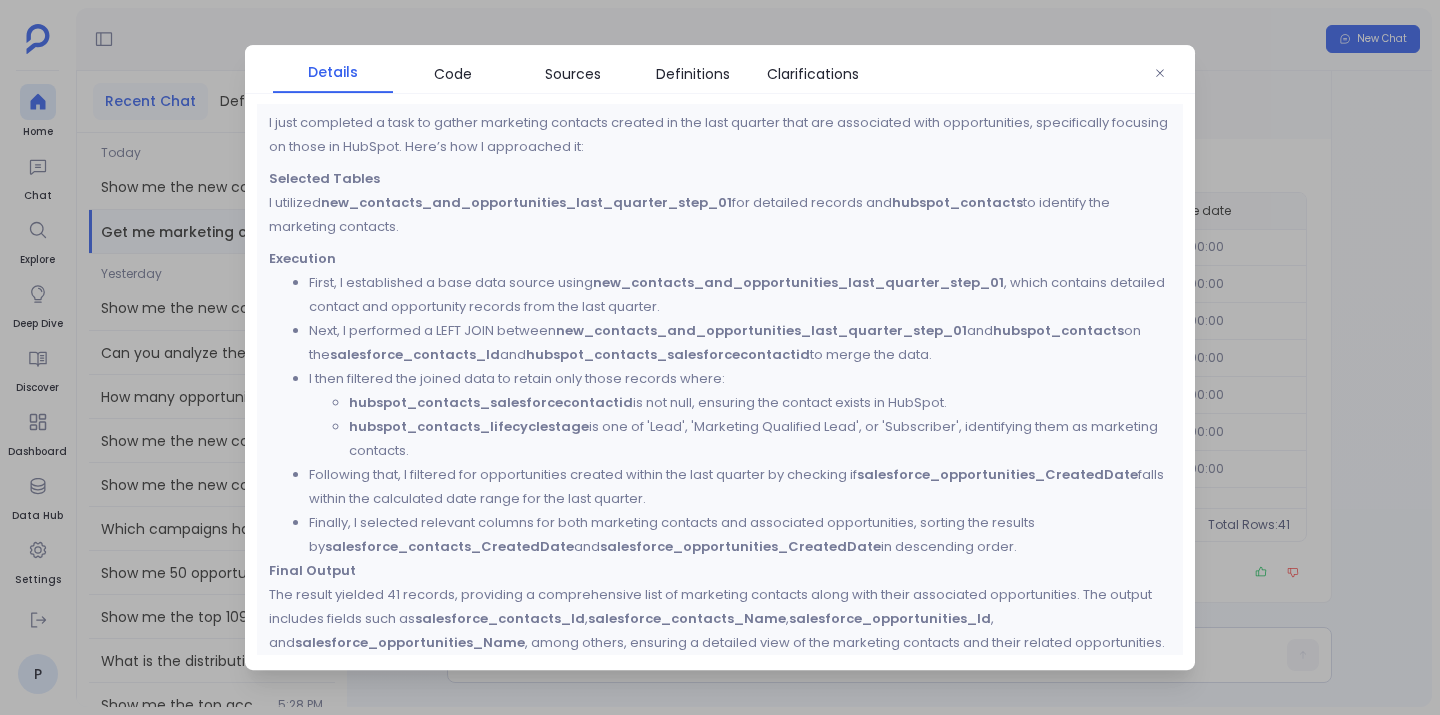 scroll, scrollTop: 1215, scrollLeft: 0, axis: vertical 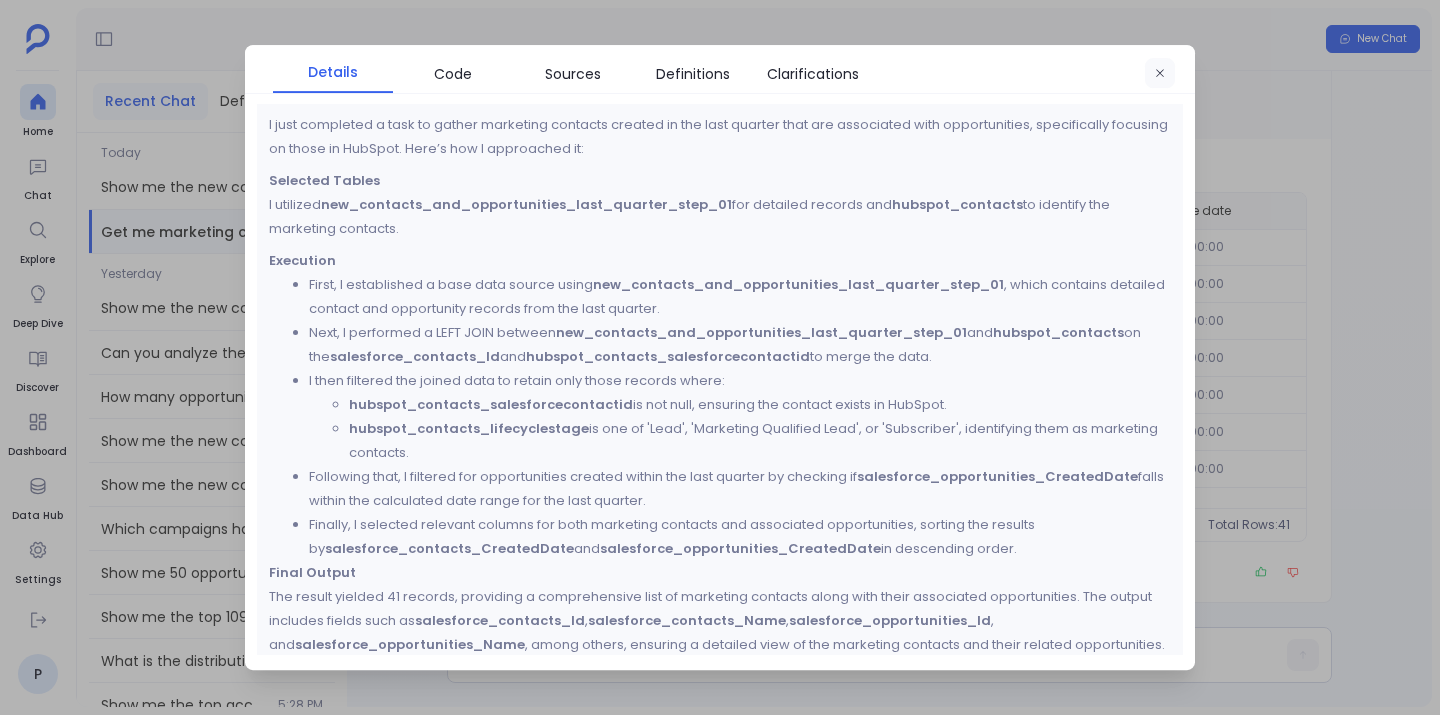 click 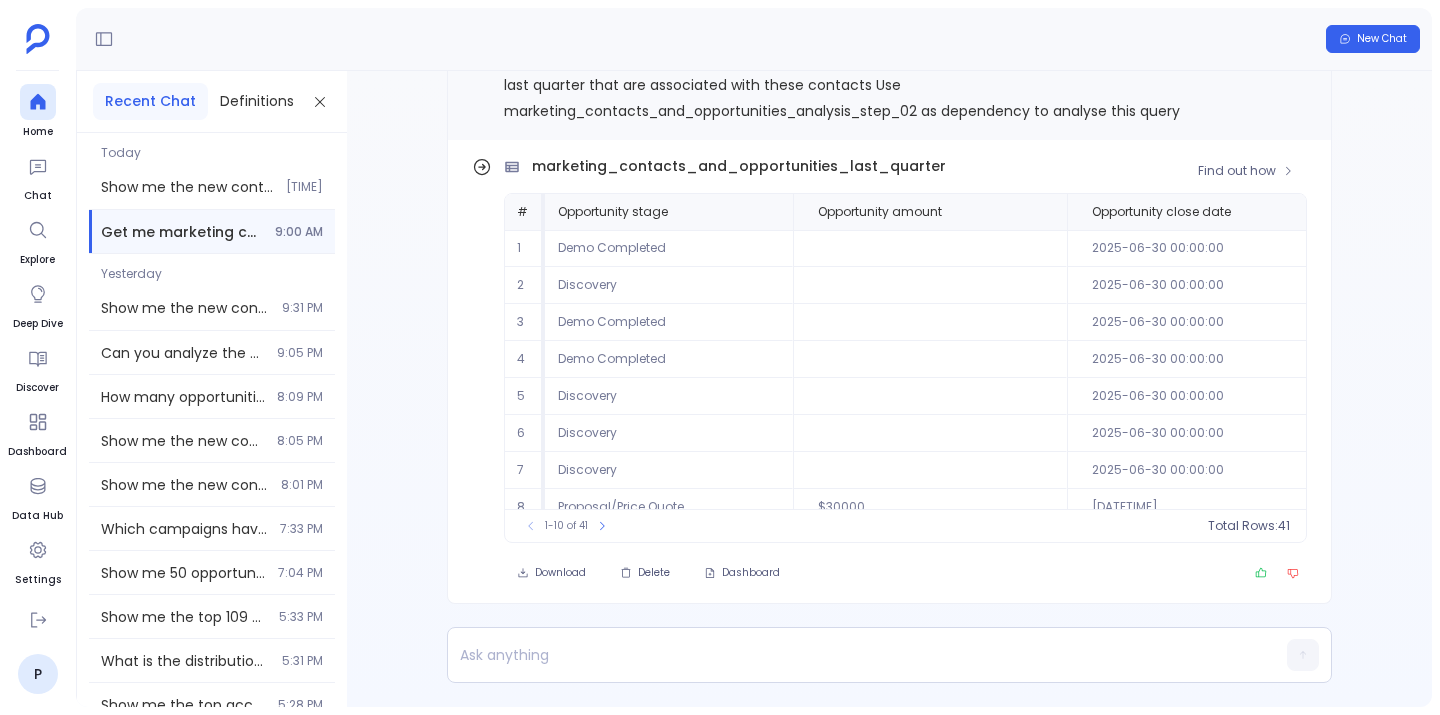 scroll, scrollTop: -4, scrollLeft: 0, axis: vertical 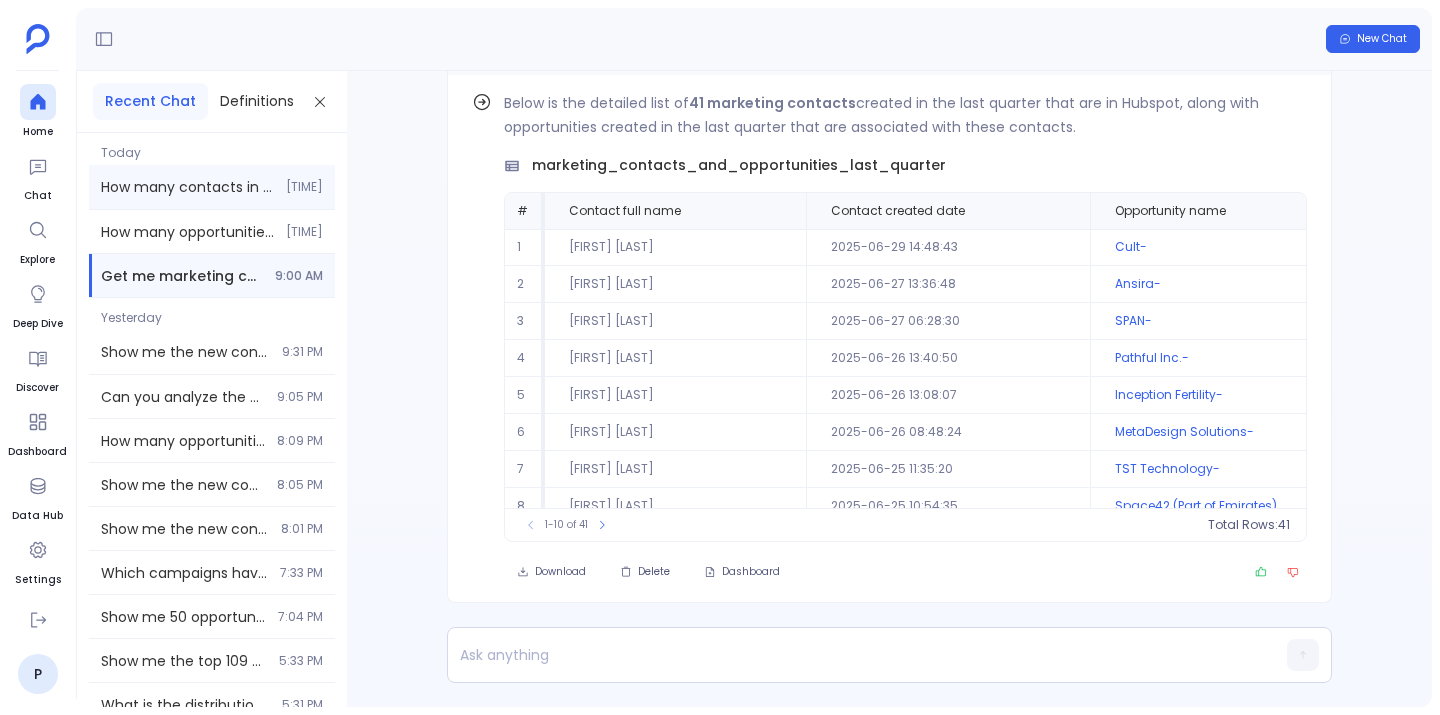 click on "How many contacts in the hubspot_contacts table were created in the last quarter? 9:06 AM" at bounding box center (212, 187) 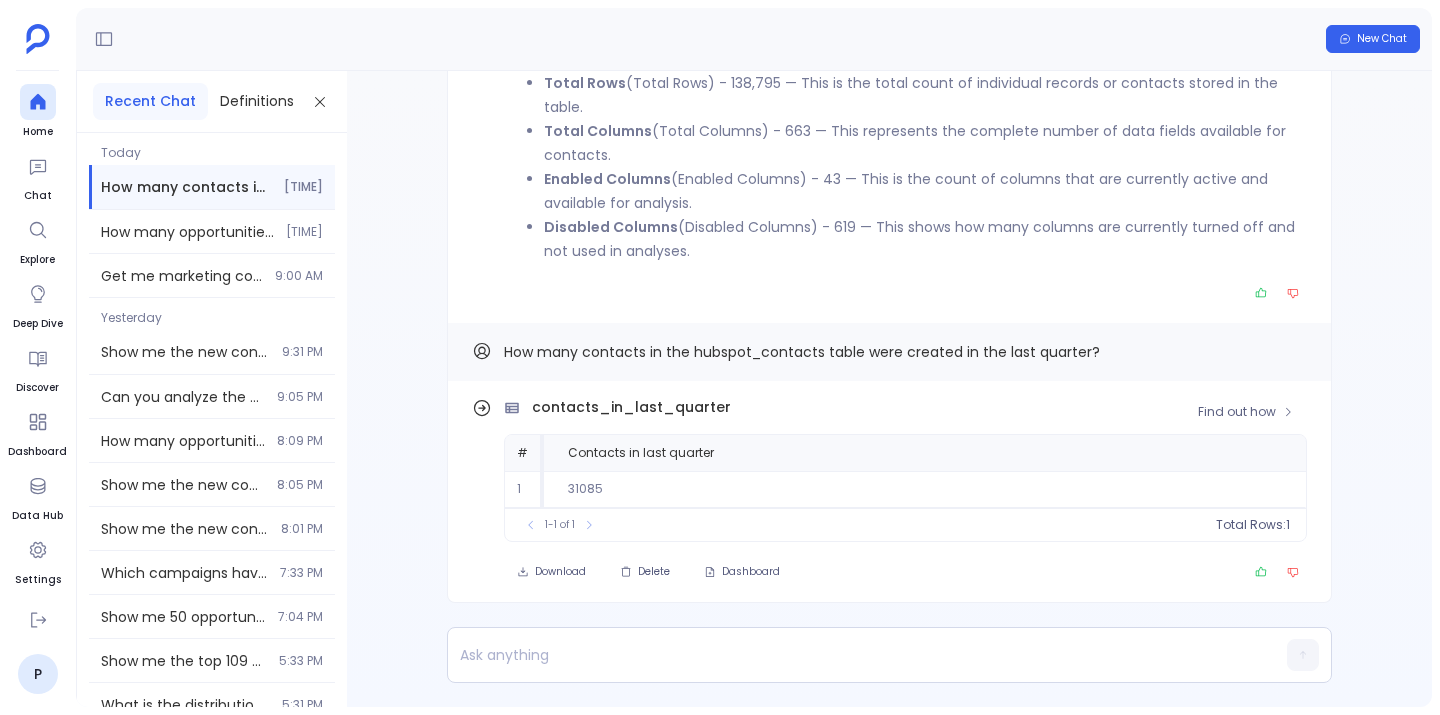scroll, scrollTop: 0, scrollLeft: 0, axis: both 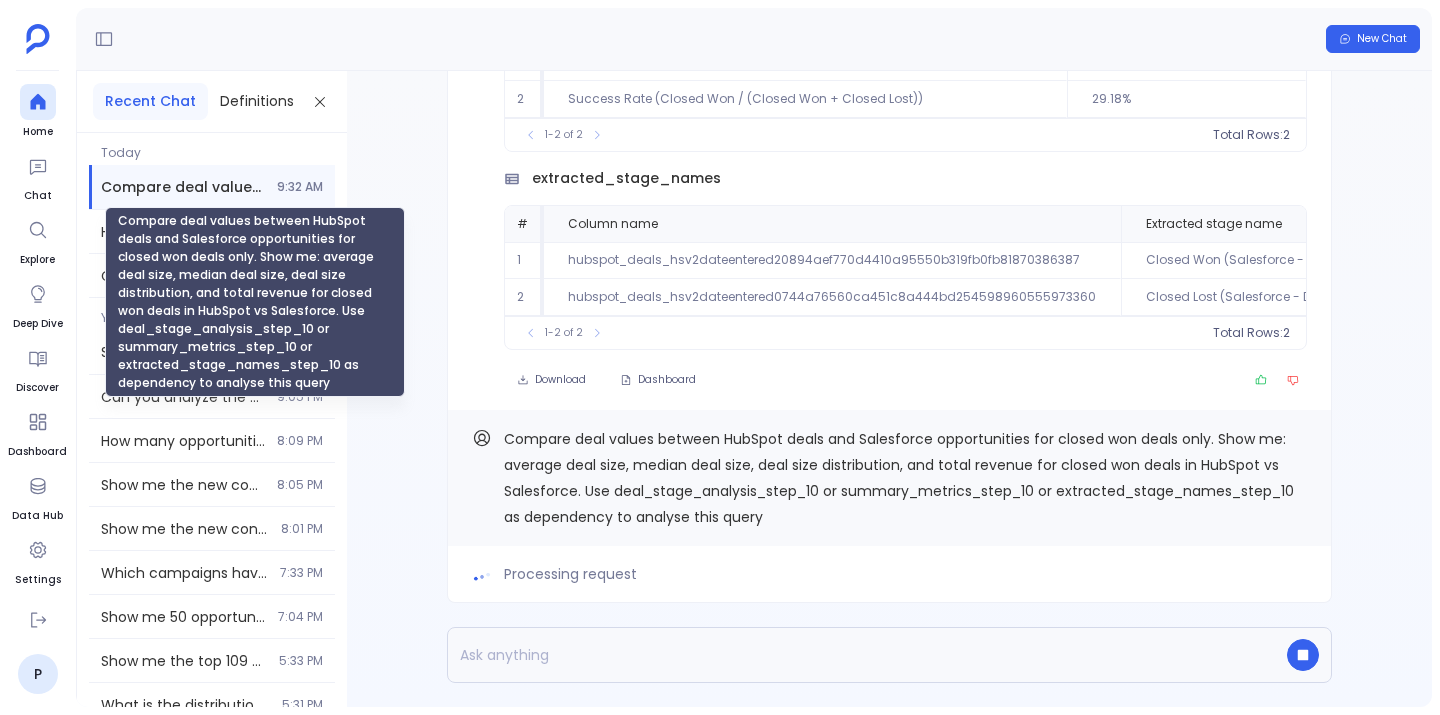 click on "Compare deal values between HubSpot deals and Salesforce opportunities for closed won deals only. Show me: average deal size, median deal size, deal size distribution, and total revenue for closed won deals in HubSpot vs Salesforce.
Use deal_stage_analysis_step_10 or summary_metrics_step_10 or extracted_stage_names_step_10 as dependency to analyse this query" at bounding box center (183, 187) 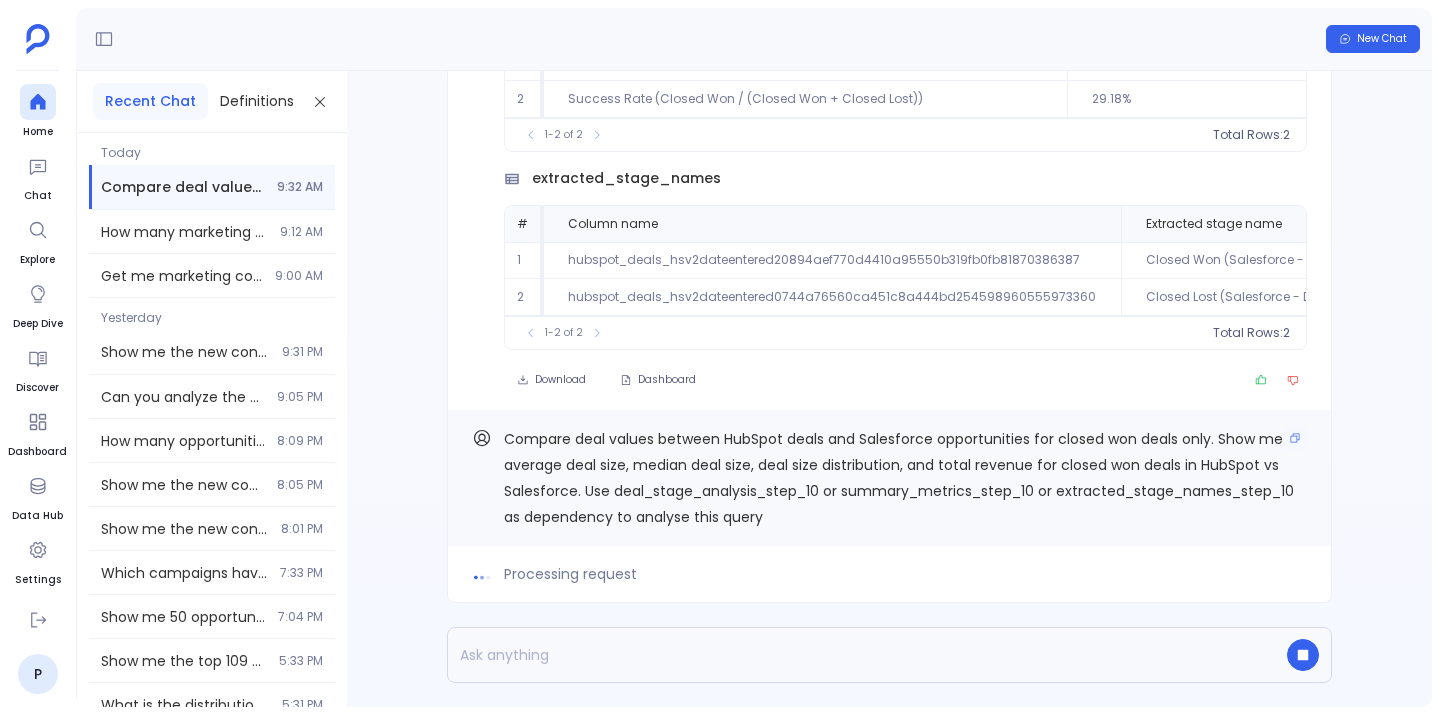 drag, startPoint x: 614, startPoint y: 493, endPoint x: 1009, endPoint y: 520, distance: 395.92172 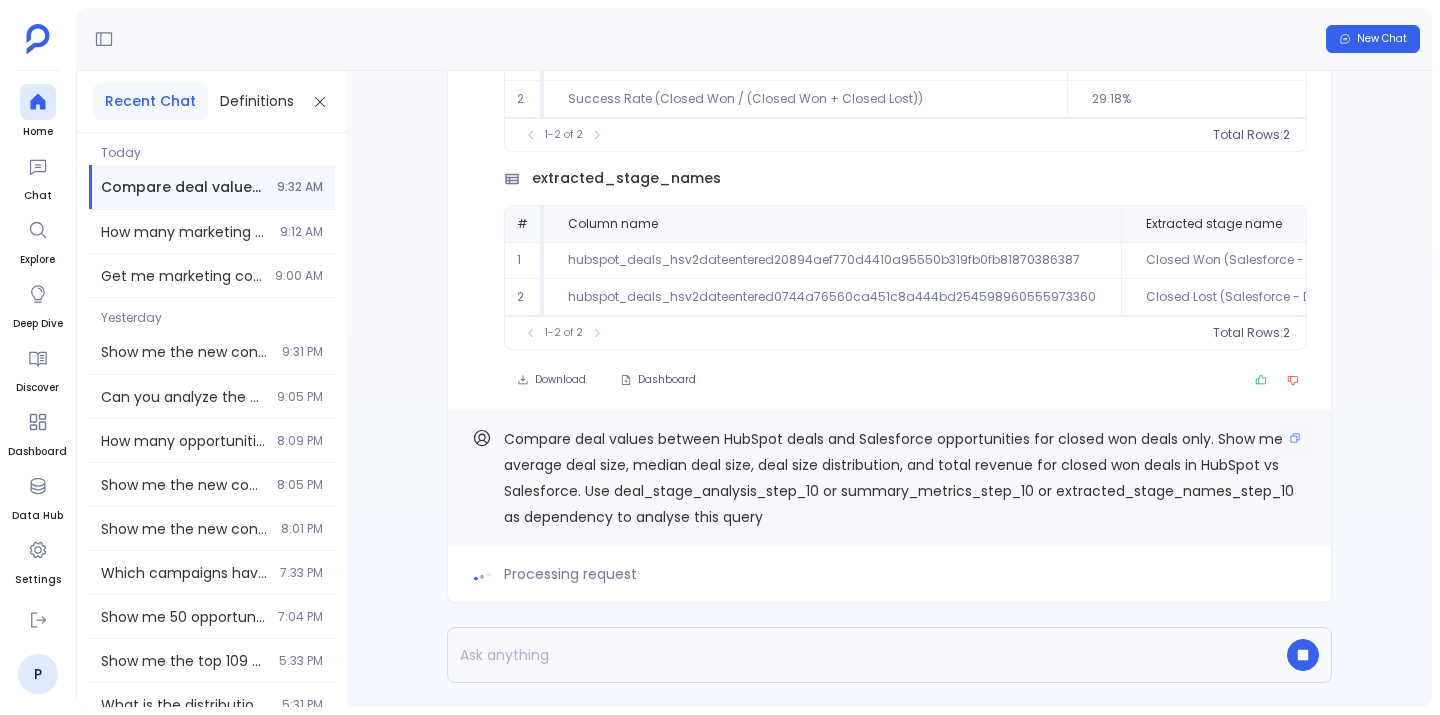 click on "Compare deal values between HubSpot deals and Salesforce opportunities for closed won deals only. Show me: average deal size, median deal size, deal size distribution, and total revenue for closed won deals in HubSpot vs Salesforce.
Use deal_stage_analysis_step_10 or summary_metrics_step_10 or extracted_stage_names_step_10 as dependency to analyse this query" at bounding box center (905, 478) 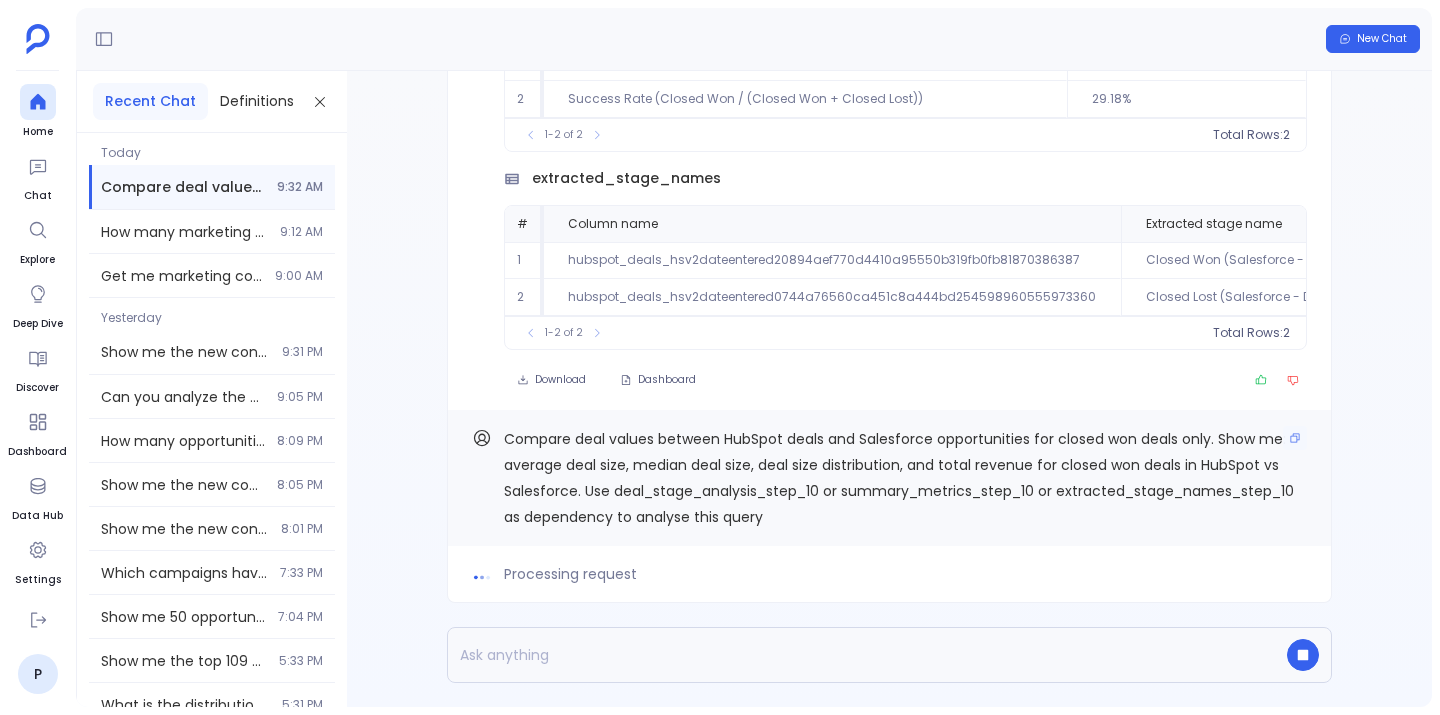 drag, startPoint x: 1004, startPoint y: 520, endPoint x: 623, endPoint y: 491, distance: 382.10208 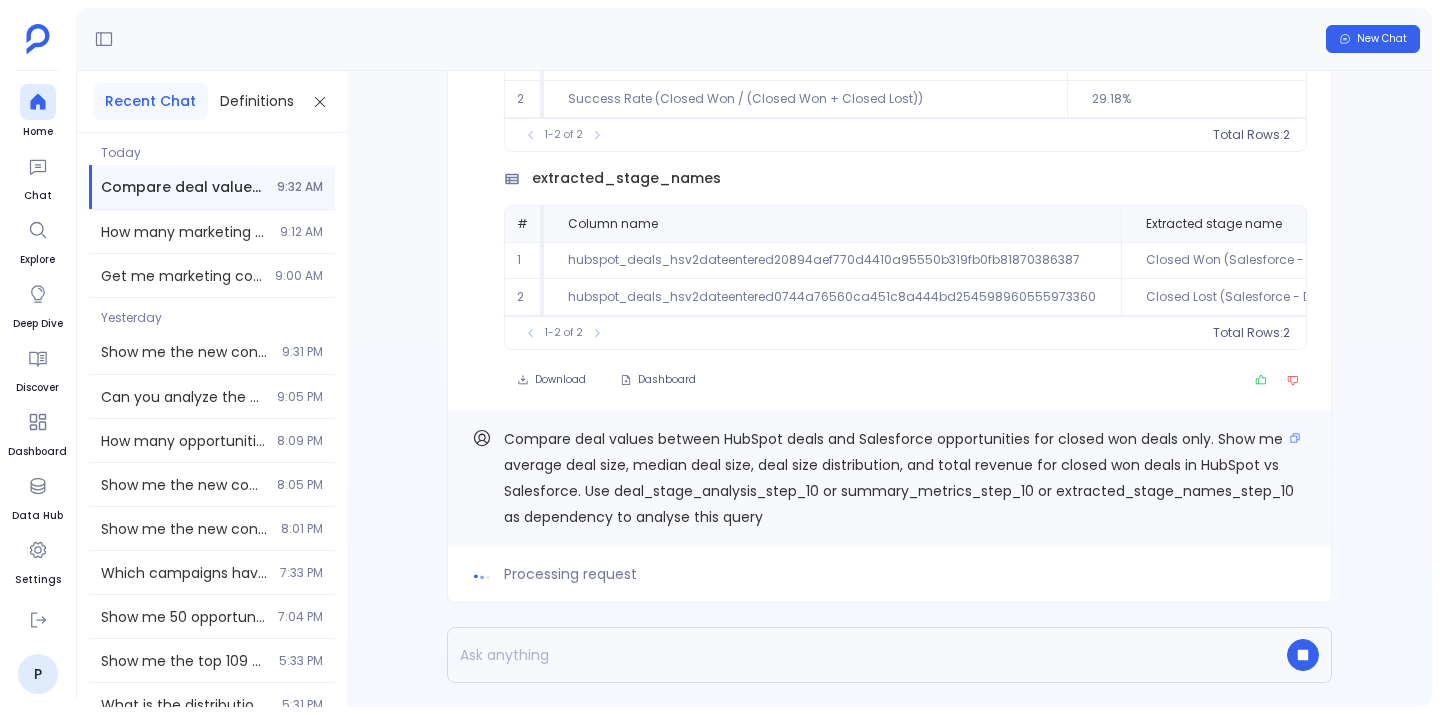 click on "Compare deal values between HubSpot deals and Salesforce opportunities for closed won deals only. Show me: average deal size, median deal size, deal size distribution, and total revenue for closed won deals in HubSpot vs Salesforce.
Use deal_stage_analysis_step_10 or summary_metrics_step_10 or extracted_stage_names_step_10 as dependency to analyse this query" at bounding box center [899, 478] 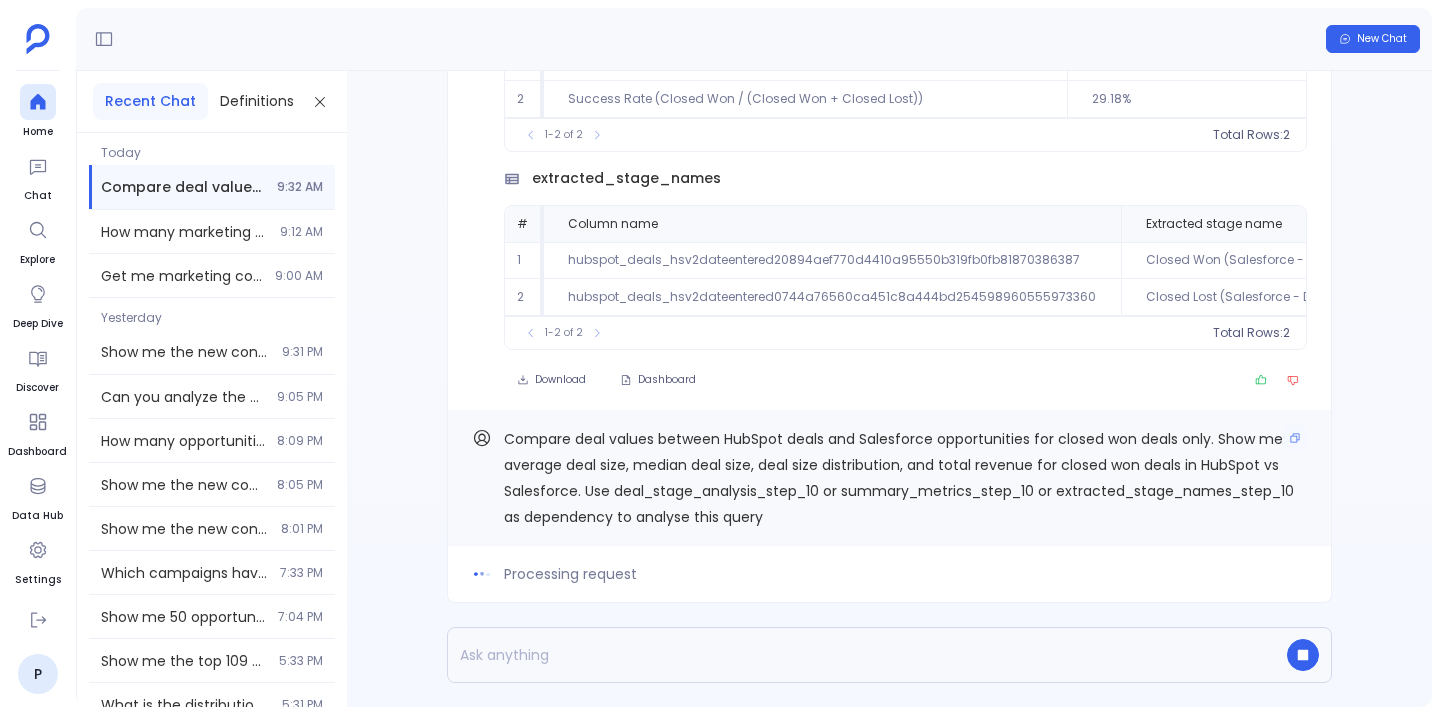 drag, startPoint x: 615, startPoint y: 491, endPoint x: 1015, endPoint y: 524, distance: 401.35895 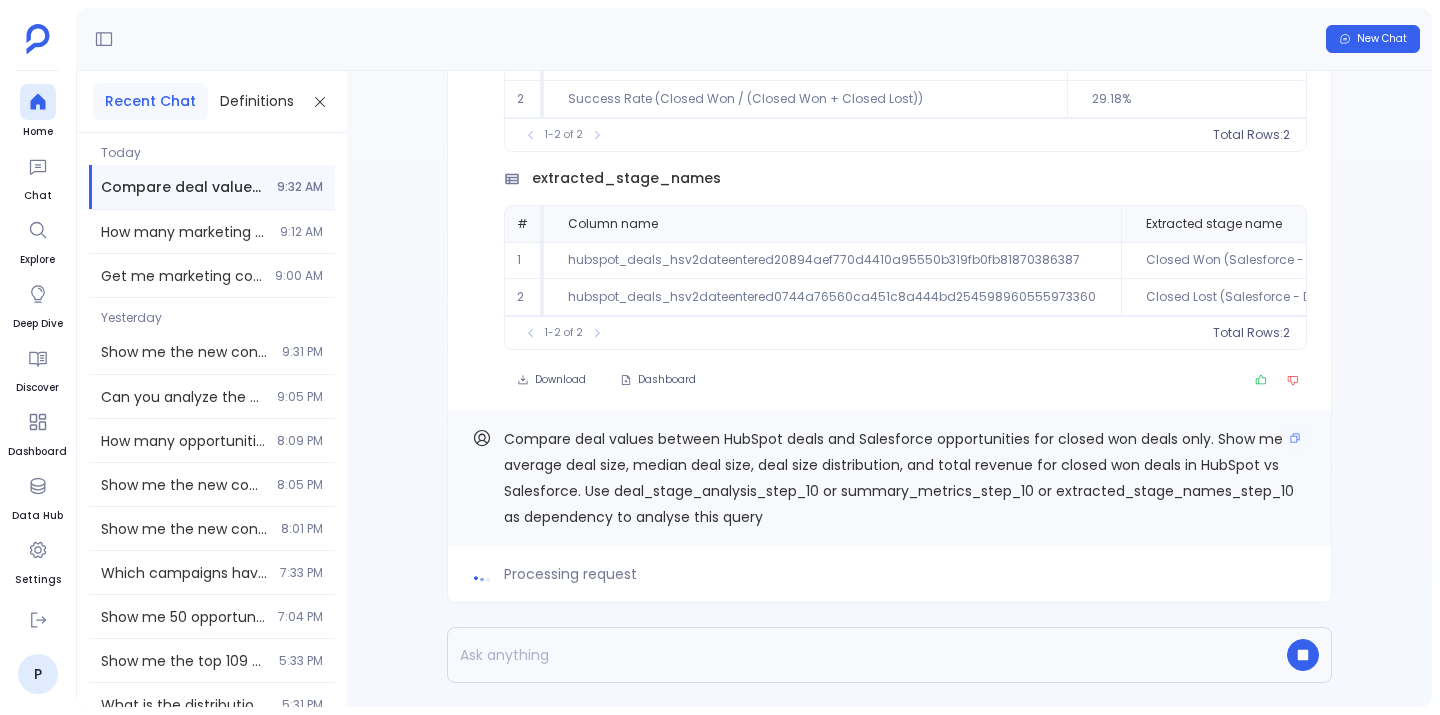 click on "Compare deal values between HubSpot deals and Salesforce opportunities for closed won deals only. Show me: average deal size, median deal size, deal size distribution, and total revenue for closed won deals in HubSpot vs Salesforce.
Use deal_stage_analysis_step_10 or summary_metrics_step_10 or extracted_stage_names_step_10 as dependency to analyse this query" at bounding box center (905, 478) 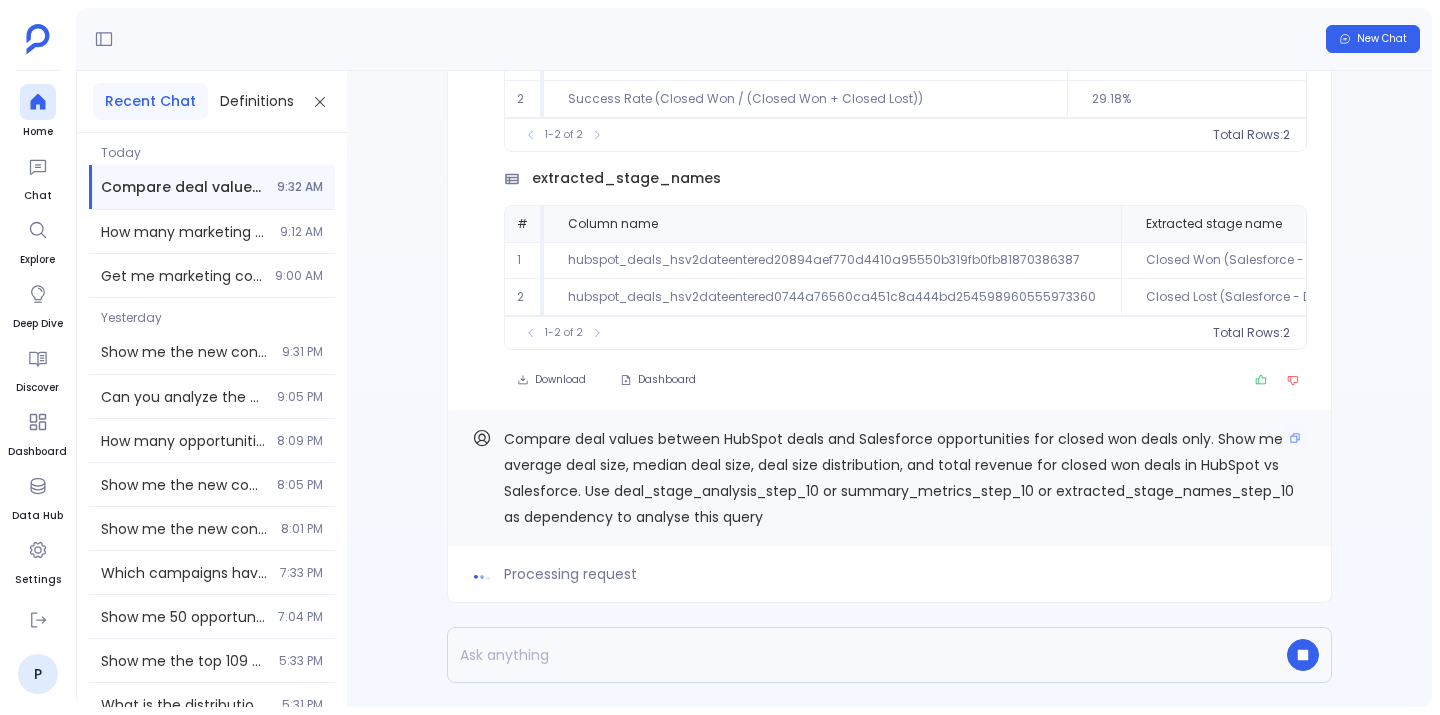 drag, startPoint x: 613, startPoint y: 493, endPoint x: 793, endPoint y: 482, distance: 180.3358 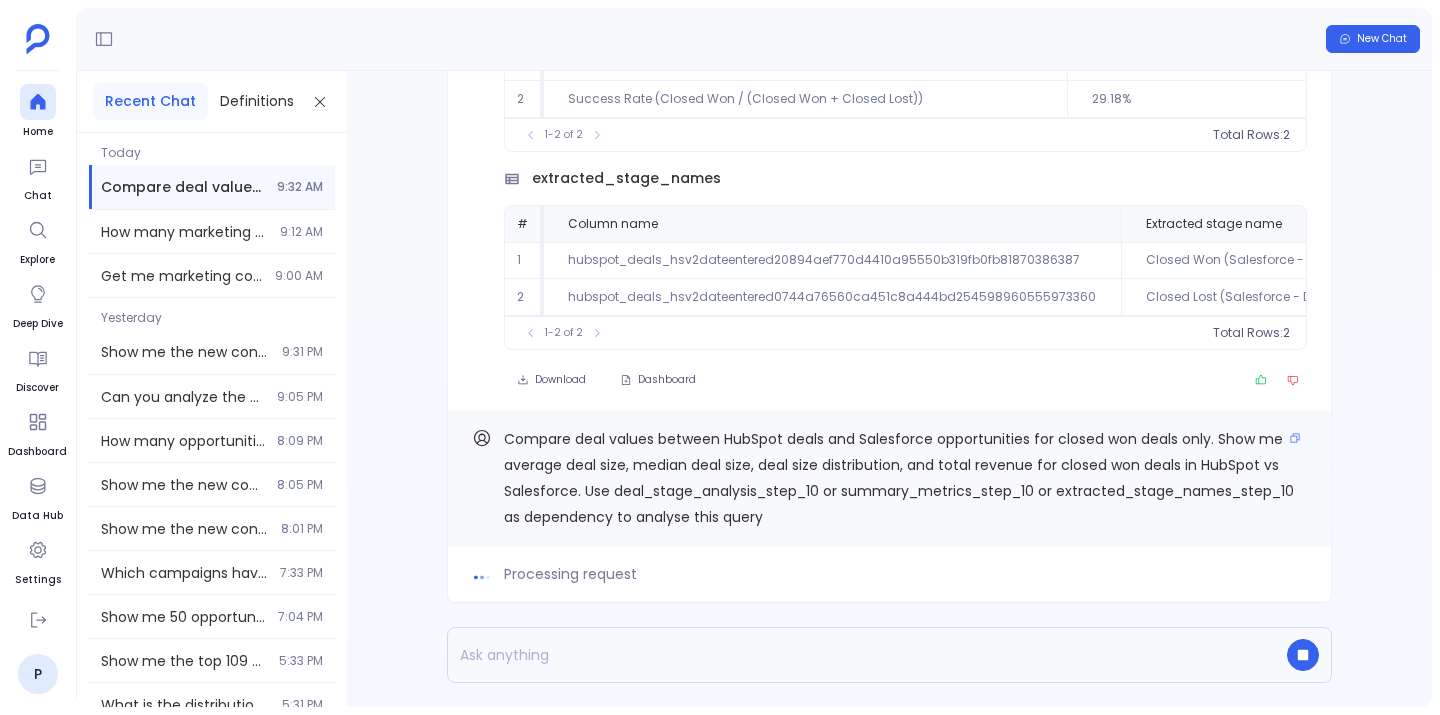 click on "Compare deal values between HubSpot deals and Salesforce opportunities for closed won deals only. Show me: average deal size, median deal size, deal size distribution, and total revenue for closed won deals in HubSpot vs Salesforce.
Use deal_stage_analysis_step_10 or summary_metrics_step_10 or extracted_stage_names_step_10 as dependency to analyse this query" at bounding box center [899, 478] 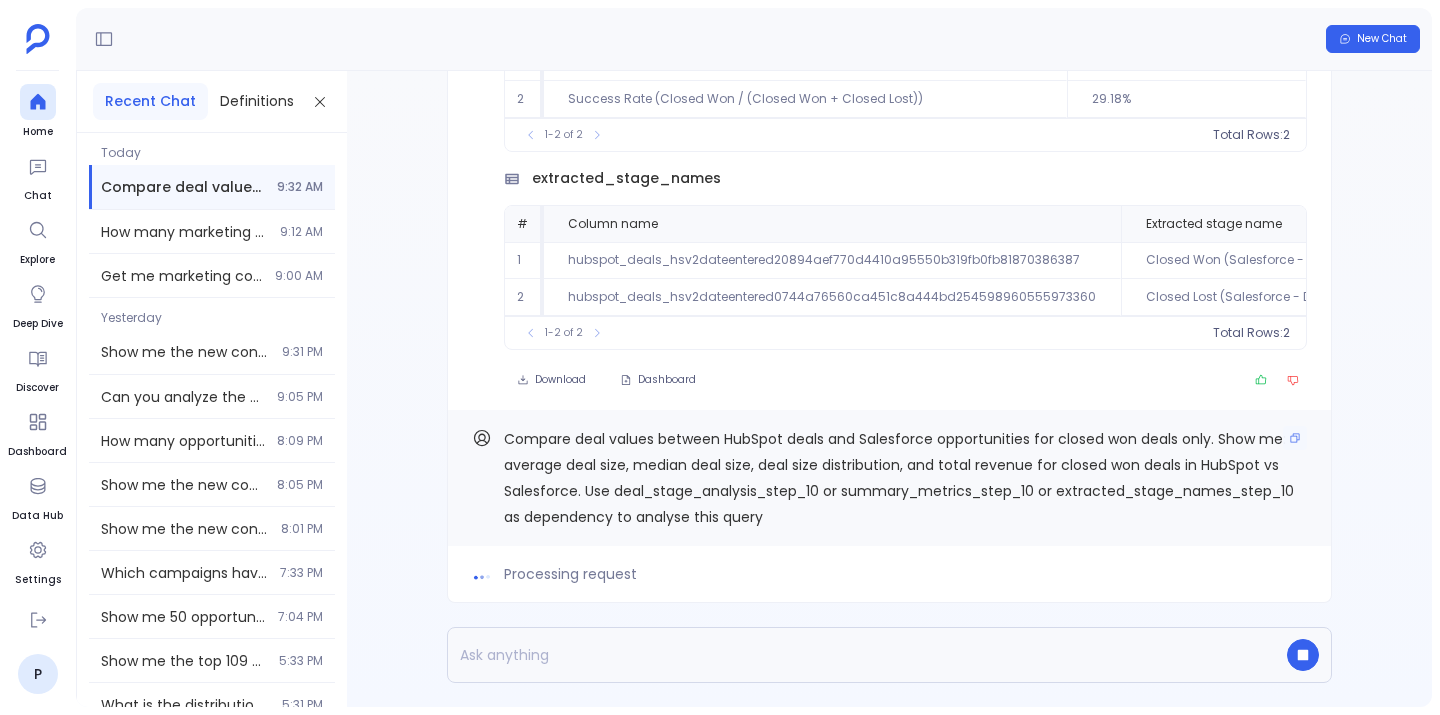click on "Compare deal values between HubSpot deals and Salesforce opportunities for closed won deals only. Show me: average deal size, median deal size, deal size distribution, and total revenue for closed won deals in HubSpot vs Salesforce.
Use deal_stage_analysis_step_10 or summary_metrics_step_10 or extracted_stage_names_step_10 as dependency to analyse this query" at bounding box center [899, 478] 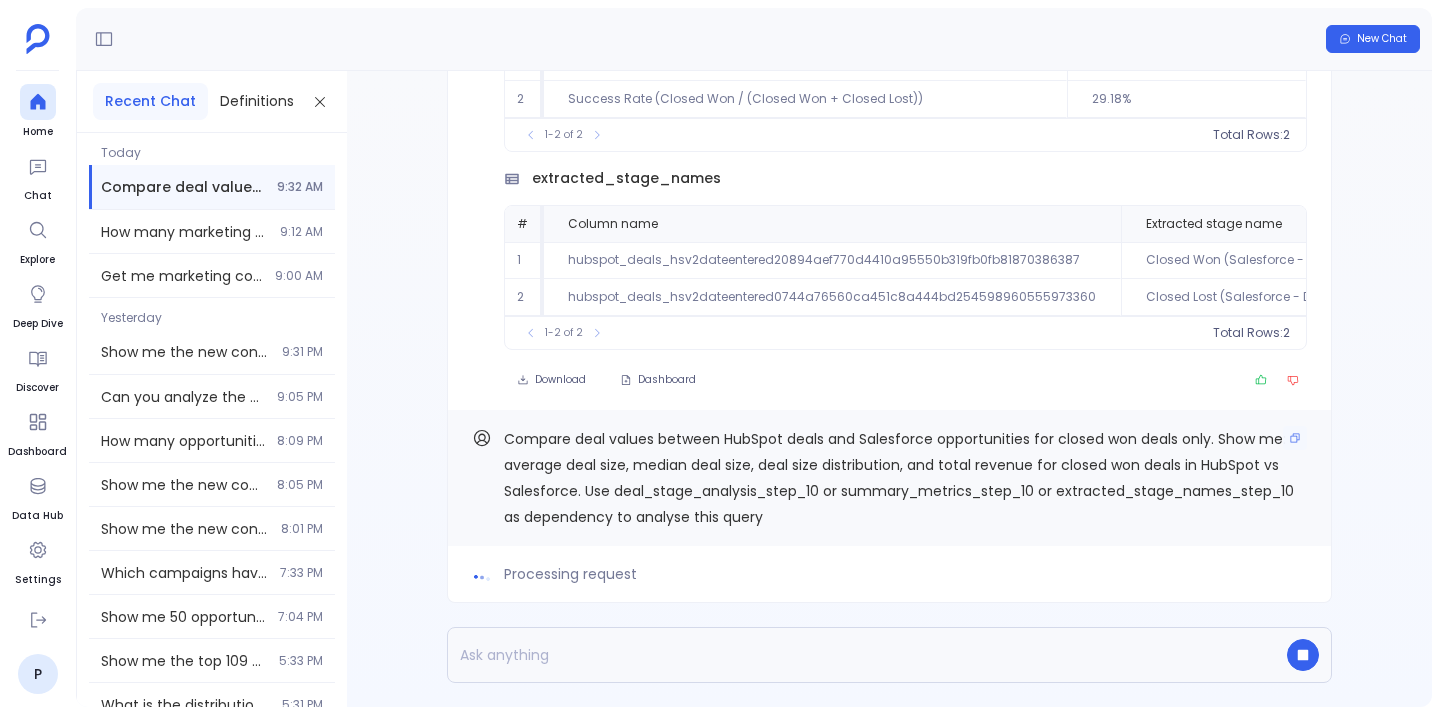 click on "Compare deal values between HubSpot deals and Salesforce opportunities for closed won deals only. Show me: average deal size, median deal size, deal size distribution, and total revenue for closed won deals in HubSpot vs Salesforce.
Use deal_stage_analysis_step_10 or summary_metrics_step_10 or extracted_stage_names_step_10 as dependency to analyse this query" at bounding box center [899, 478] 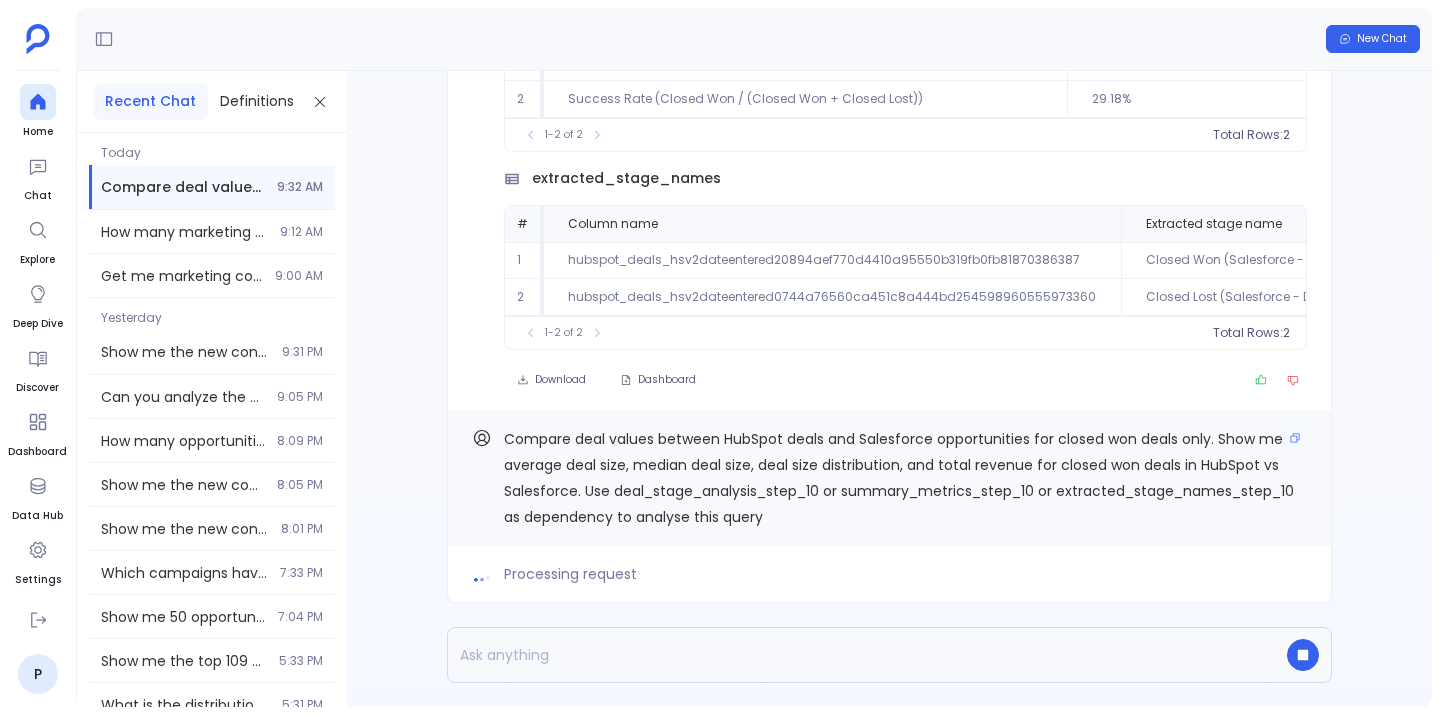 click on "Compare deal values between HubSpot deals and Salesforce opportunities for closed won deals only. Show me: average deal size, median deal size, deal size distribution, and total revenue for closed won deals in HubSpot vs Salesforce.
Use deal_stage_analysis_step_10 or summary_metrics_step_10 or extracted_stage_names_step_10 as dependency to analyse this query" at bounding box center (899, 478) 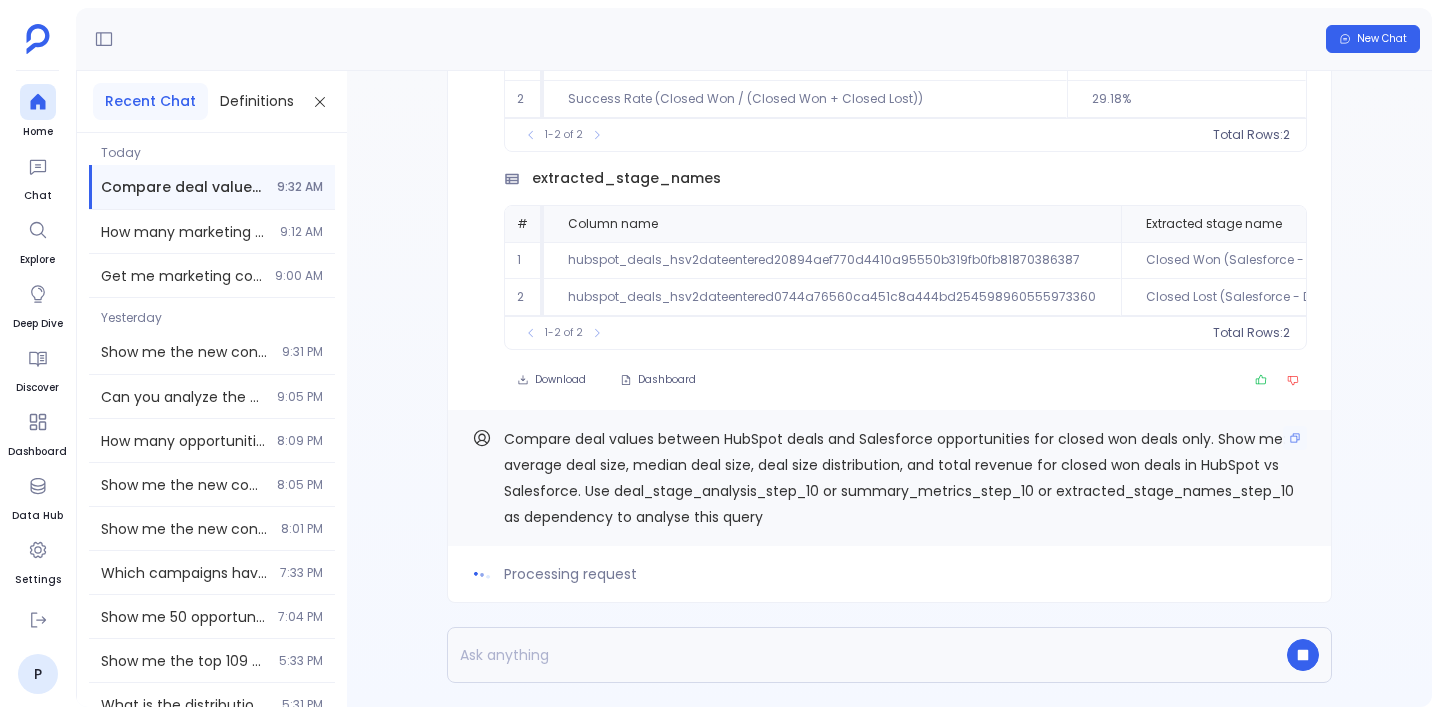 click on "Compare deal values between HubSpot deals and Salesforce opportunities for closed won deals only. Show me: average deal size, median deal size, deal size distribution, and total revenue for closed won deals in HubSpot vs Salesforce.
Use deal_stage_analysis_step_10 or summary_metrics_step_10 or extracted_stage_names_step_10 as dependency to analyse this query" at bounding box center [899, 478] 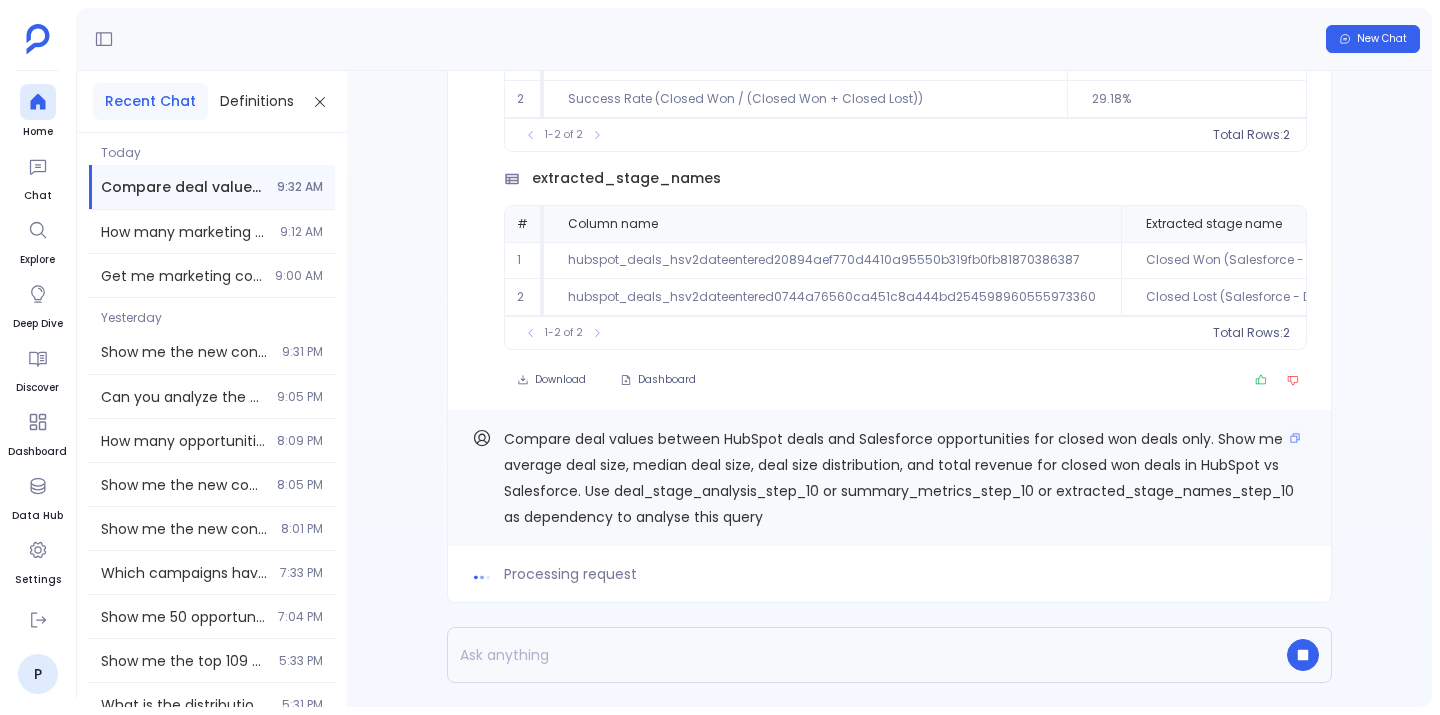 click on "Compare deal values between HubSpot deals and Salesforce opportunities for closed won deals only. Show me: average deal size, median deal size, deal size distribution, and total revenue for closed won deals in HubSpot vs Salesforce.
Use deal_stage_analysis_step_10 or summary_metrics_step_10 or extracted_stage_names_step_10 as dependency to analyse this query" at bounding box center (899, 478) 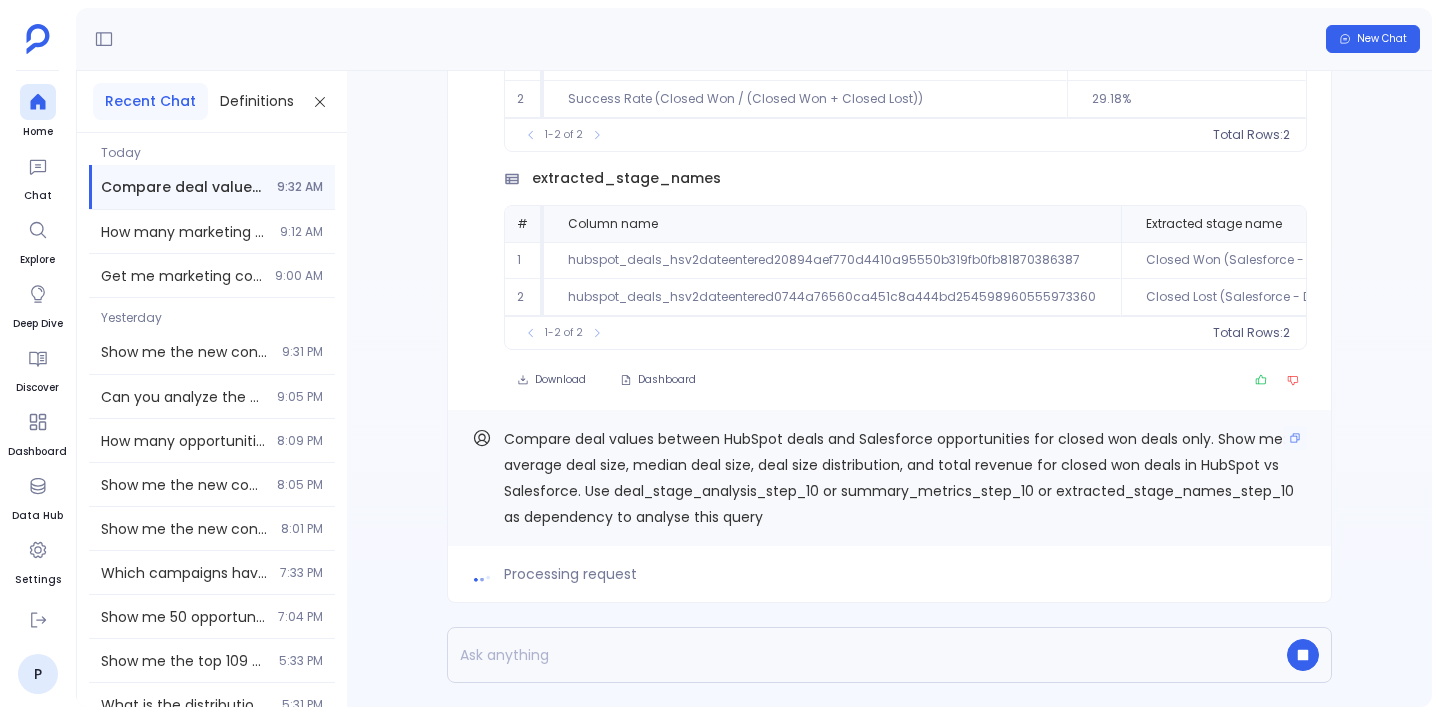 click on "Compare deal values between HubSpot deals and Salesforce opportunities for closed won deals only. Show me: average deal size, median deal size, deal size distribution, and total revenue for closed won deals in HubSpot vs Salesforce.
Use deal_stage_analysis_step_10 or summary_metrics_step_10 or extracted_stage_names_step_10 as dependency to analyse this query" at bounding box center [899, 478] 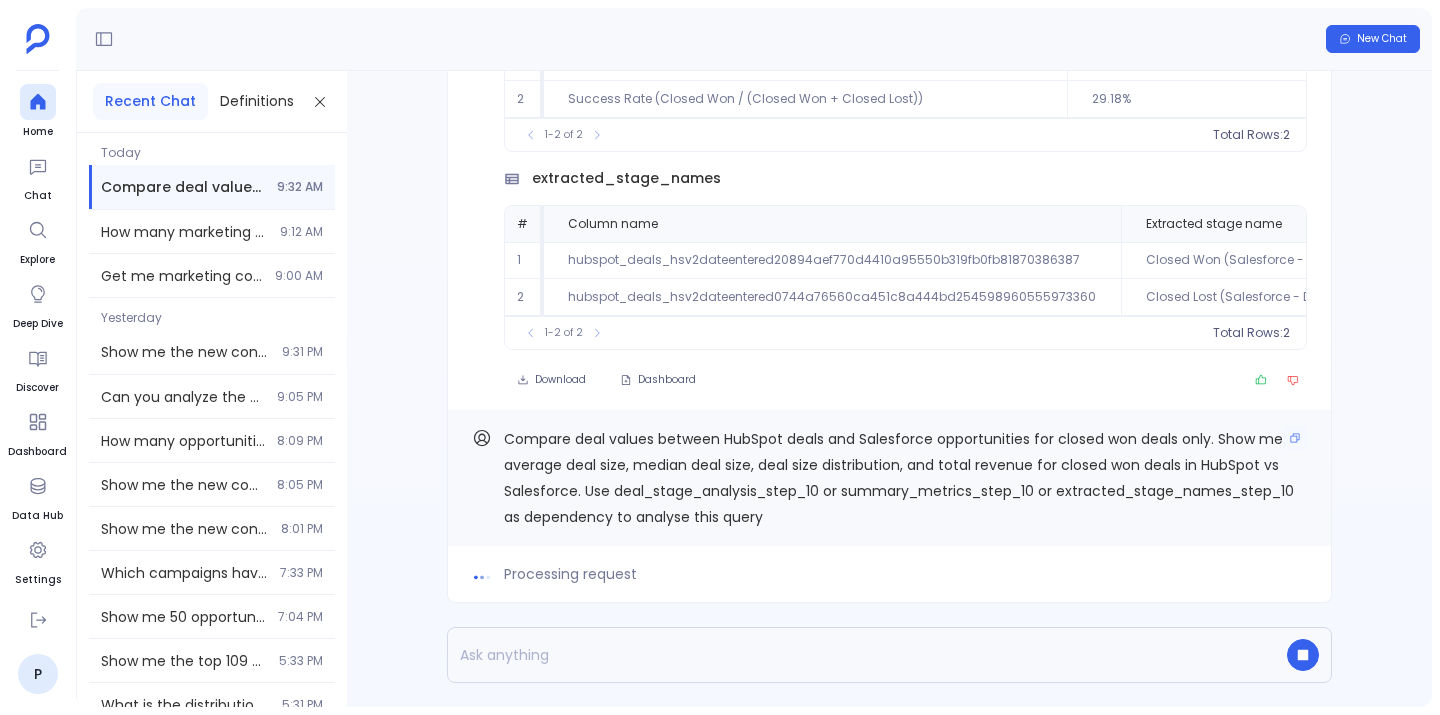 scroll, scrollTop: 0, scrollLeft: 0, axis: both 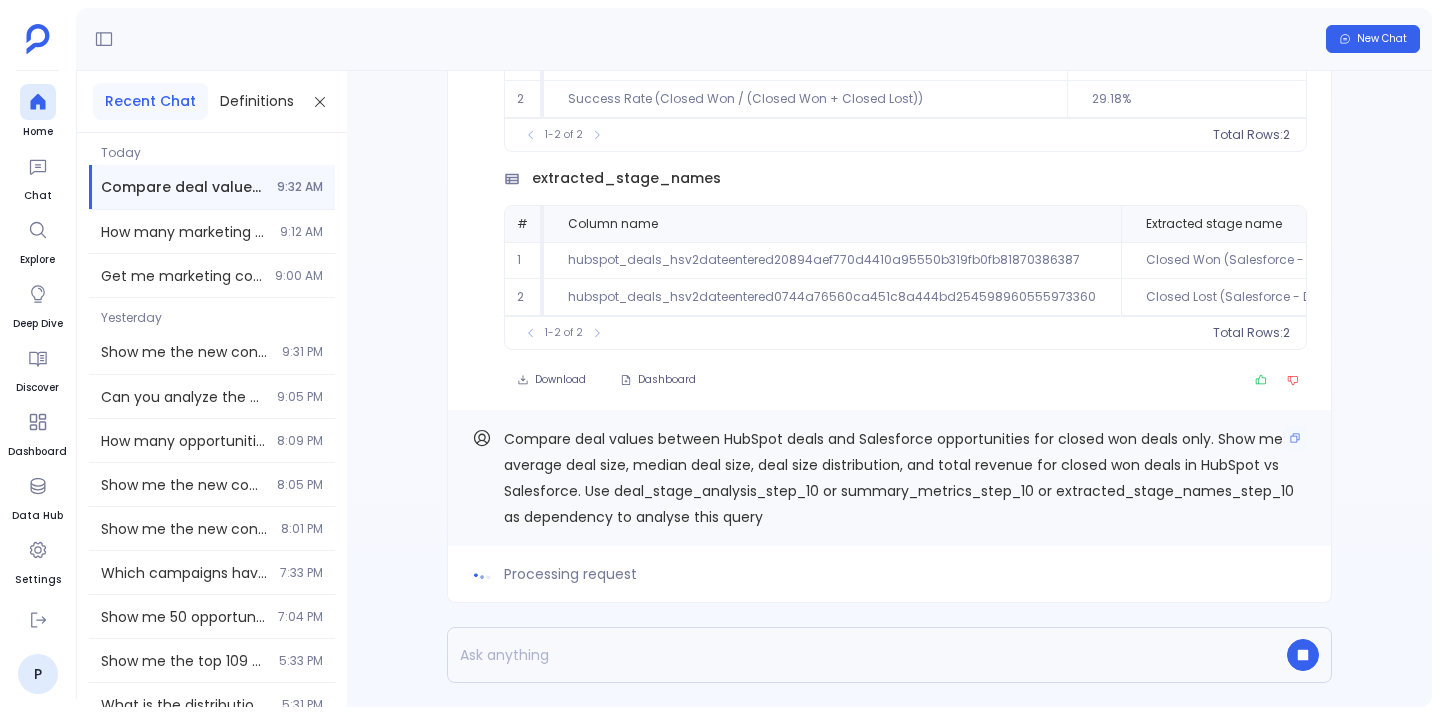 drag, startPoint x: 748, startPoint y: 491, endPoint x: 854, endPoint y: 489, distance: 106.01887 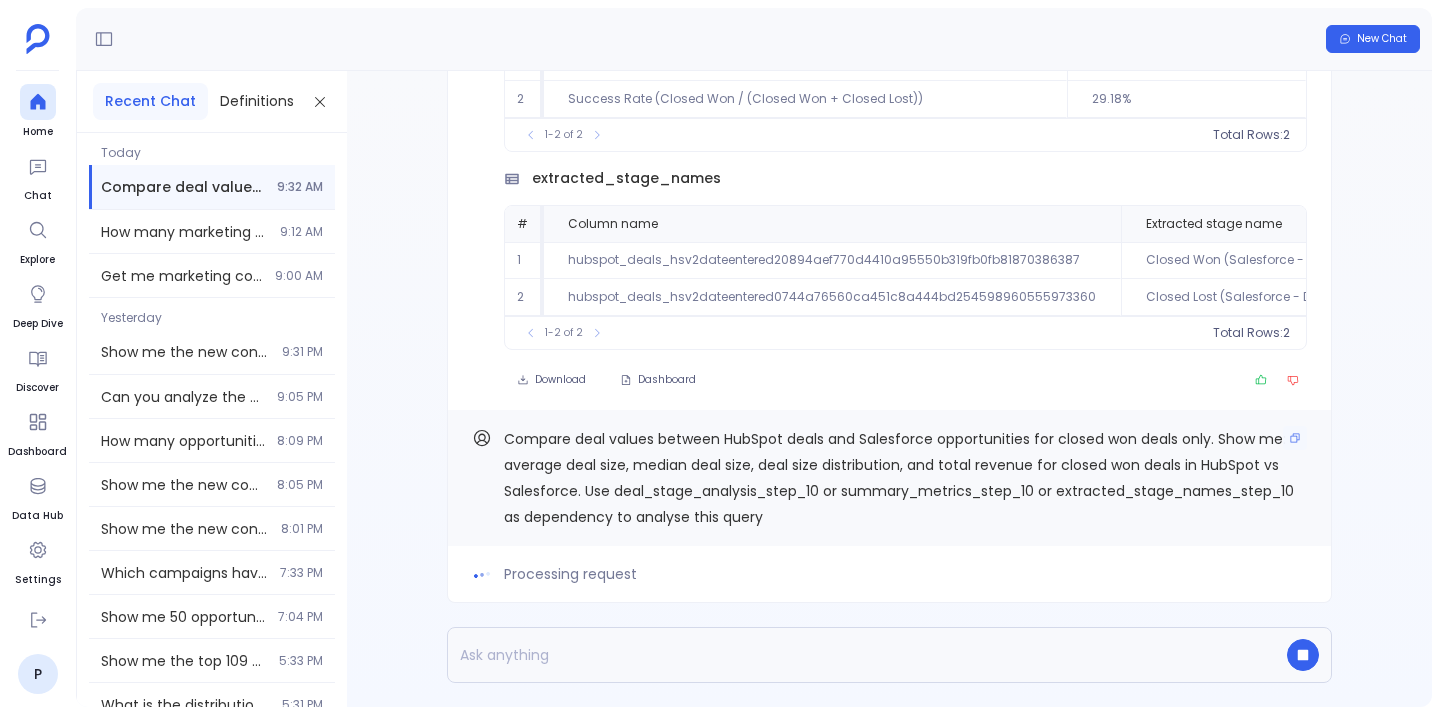 click on "Compare deal values between HubSpot deals and Salesforce opportunities for closed won deals only. Show me: average deal size, median deal size, deal size distribution, and total revenue for closed won deals in HubSpot vs Salesforce.
Use deal_stage_analysis_step_10 or summary_metrics_step_10 or extracted_stage_names_step_10 as dependency to analyse this query" at bounding box center (899, 478) 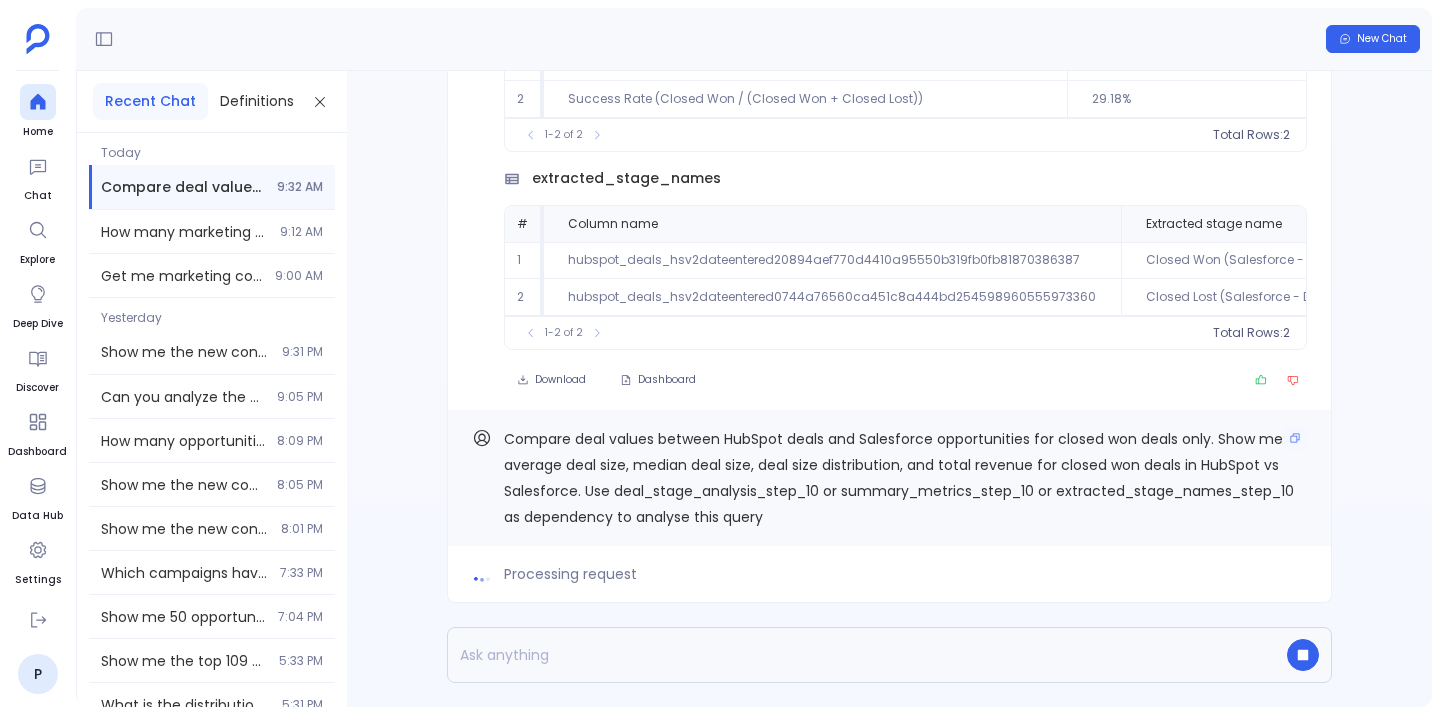 click on "Compare deal values between HubSpot deals and Salesforce opportunities for closed won deals only. Show me: average deal size, median deal size, deal size distribution, and total revenue for closed won deals in HubSpot vs Salesforce.
Use deal_stage_analysis_step_10 or summary_metrics_step_10 or extracted_stage_names_step_10 as dependency to analyse this query" at bounding box center (899, 478) 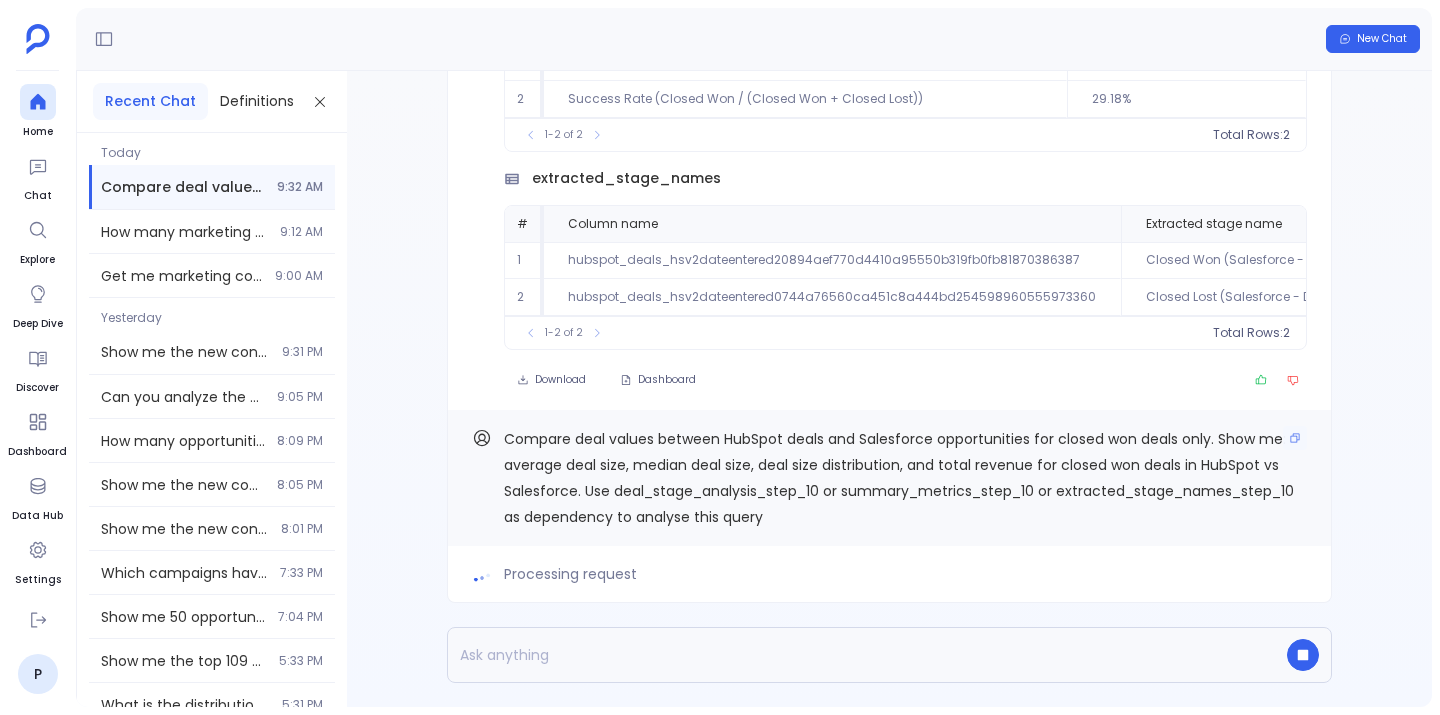 click on "Compare deal values between HubSpot deals and Salesforce opportunities for closed won deals only. Show me: average deal size, median deal size, deal size distribution, and total revenue for closed won deals in HubSpot vs Salesforce.
Use deal_stage_analysis_step_10 or summary_metrics_step_10 or extracted_stage_names_step_10 as dependency to analyse this query" at bounding box center [899, 478] 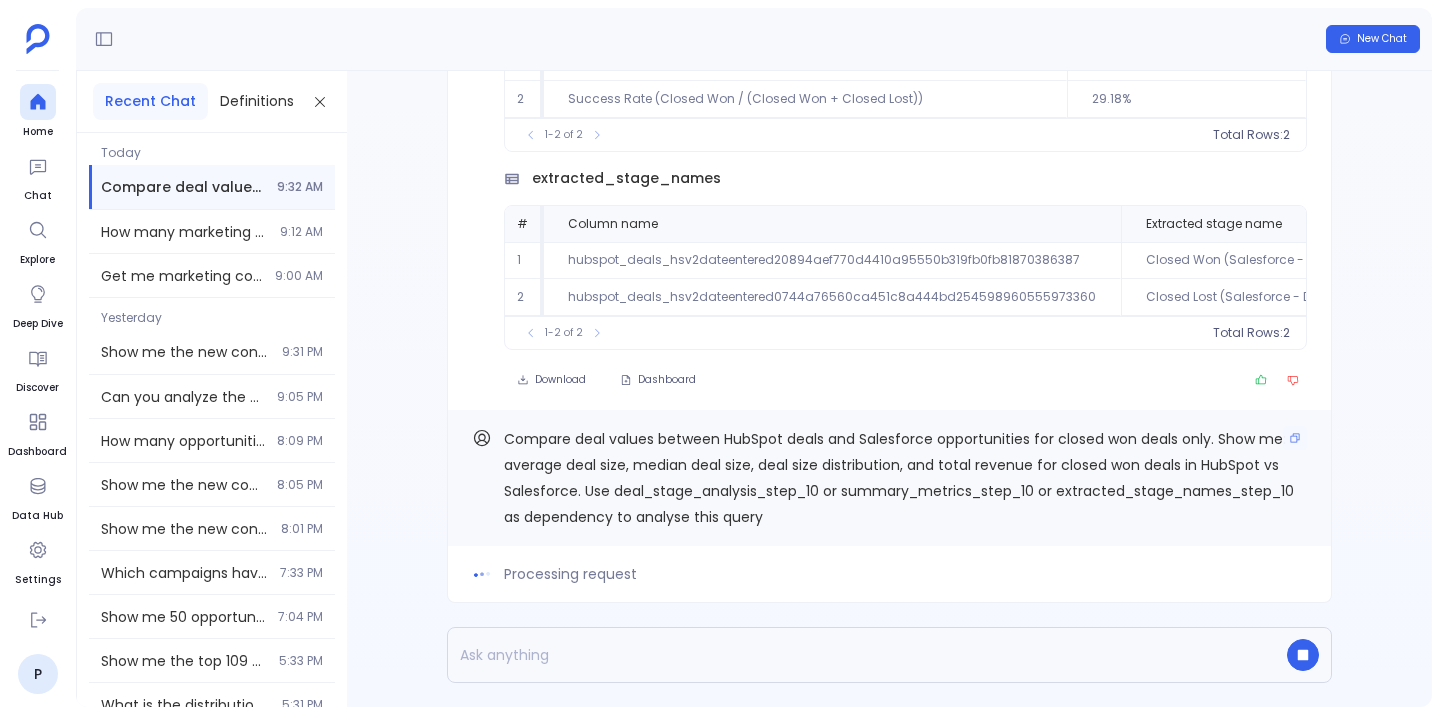 click on "Compare deal values between HubSpot deals and Salesforce opportunities for closed won deals only. Show me: average deal size, median deal size, deal size distribution, and total revenue for closed won deals in HubSpot vs Salesforce.
Use deal_stage_analysis_step_10 or summary_metrics_step_10 or extracted_stage_names_step_10 as dependency to analyse this query" at bounding box center [899, 478] 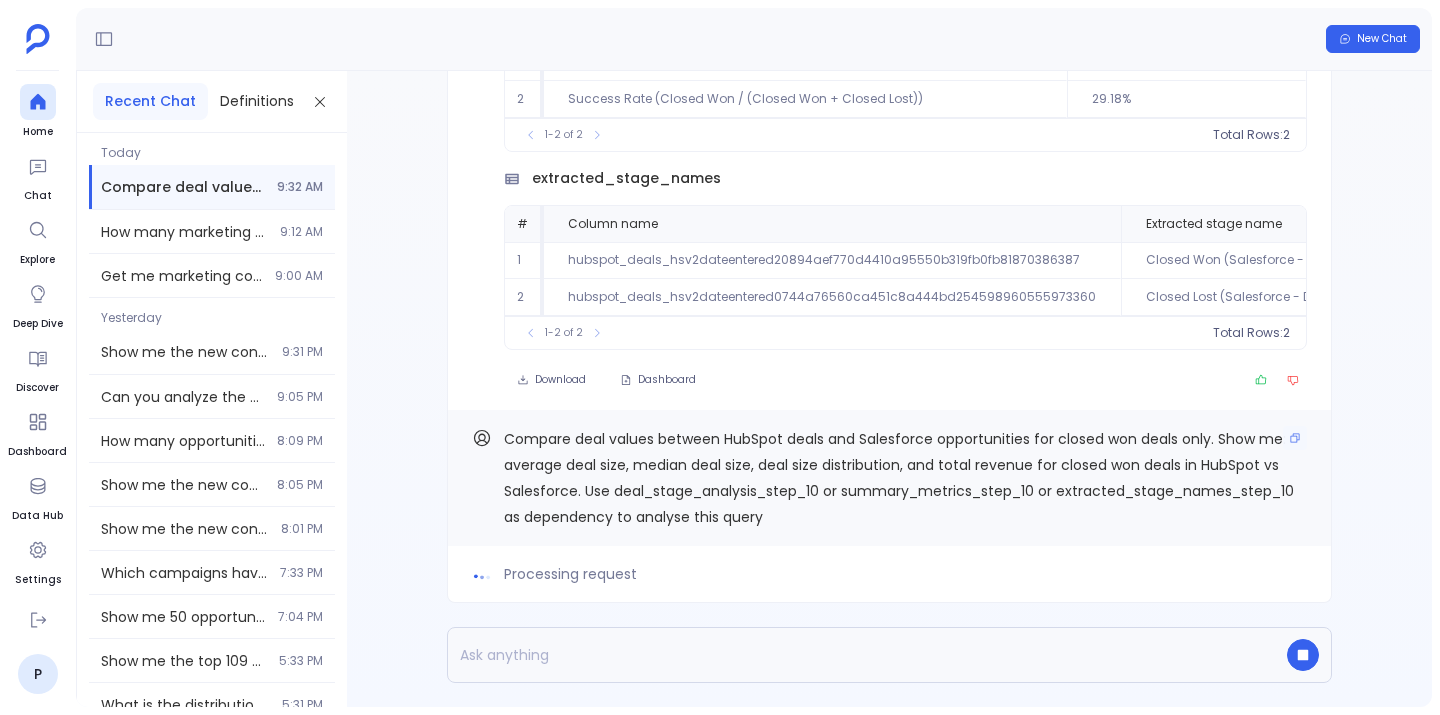 click on "Compare deal values between HubSpot deals and Salesforce opportunities for closed won deals only. Show me: average deal size, median deal size, deal size distribution, and total revenue for closed won deals in HubSpot vs Salesforce.
Use deal_stage_analysis_step_10 or summary_metrics_step_10 or extracted_stage_names_step_10 as dependency to analyse this query" at bounding box center (899, 478) 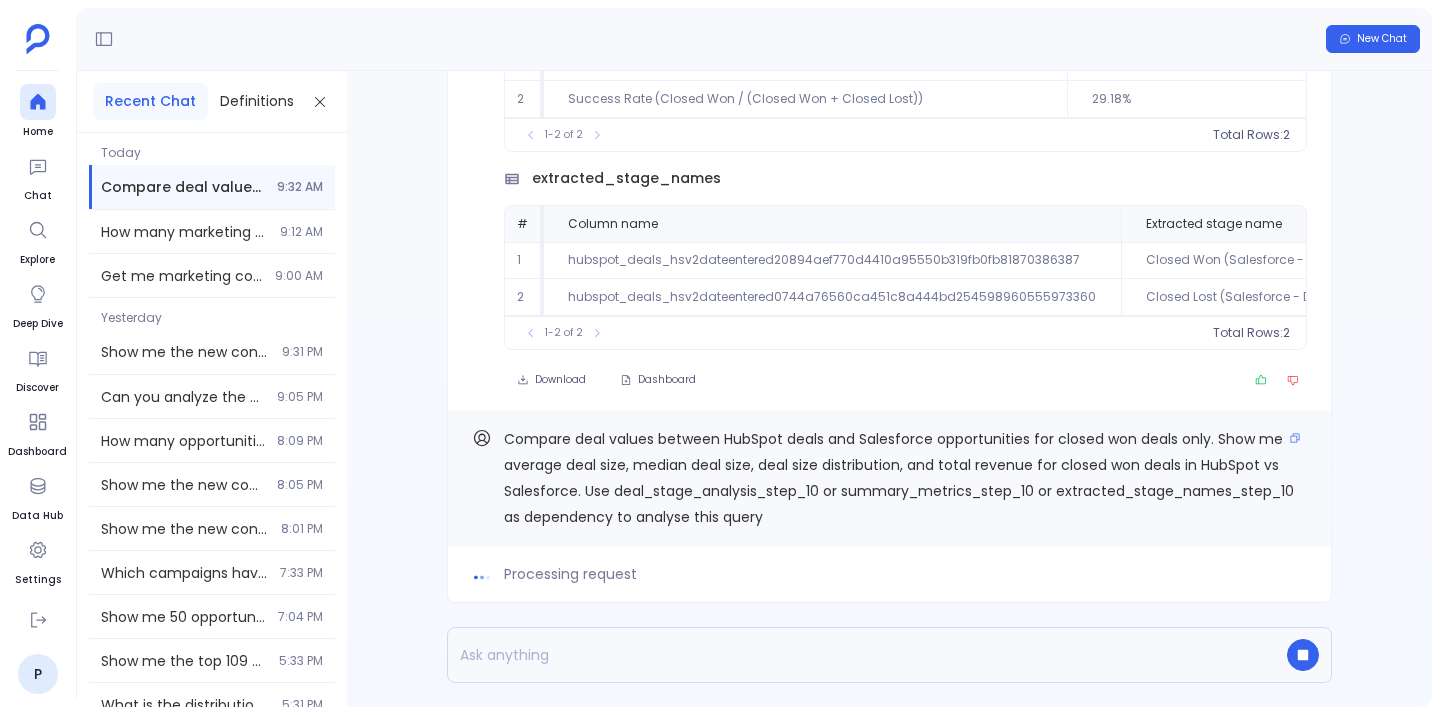 click on "Compare deal values between HubSpot deals and Salesforce opportunities for closed won deals only. Show me: average deal size, median deal size, deal size distribution, and total revenue for closed won deals in HubSpot vs Salesforce.
Use deal_stage_analysis_step_10 or summary_metrics_step_10 or extracted_stage_names_step_10 as dependency to analyse this query" at bounding box center [899, 478] 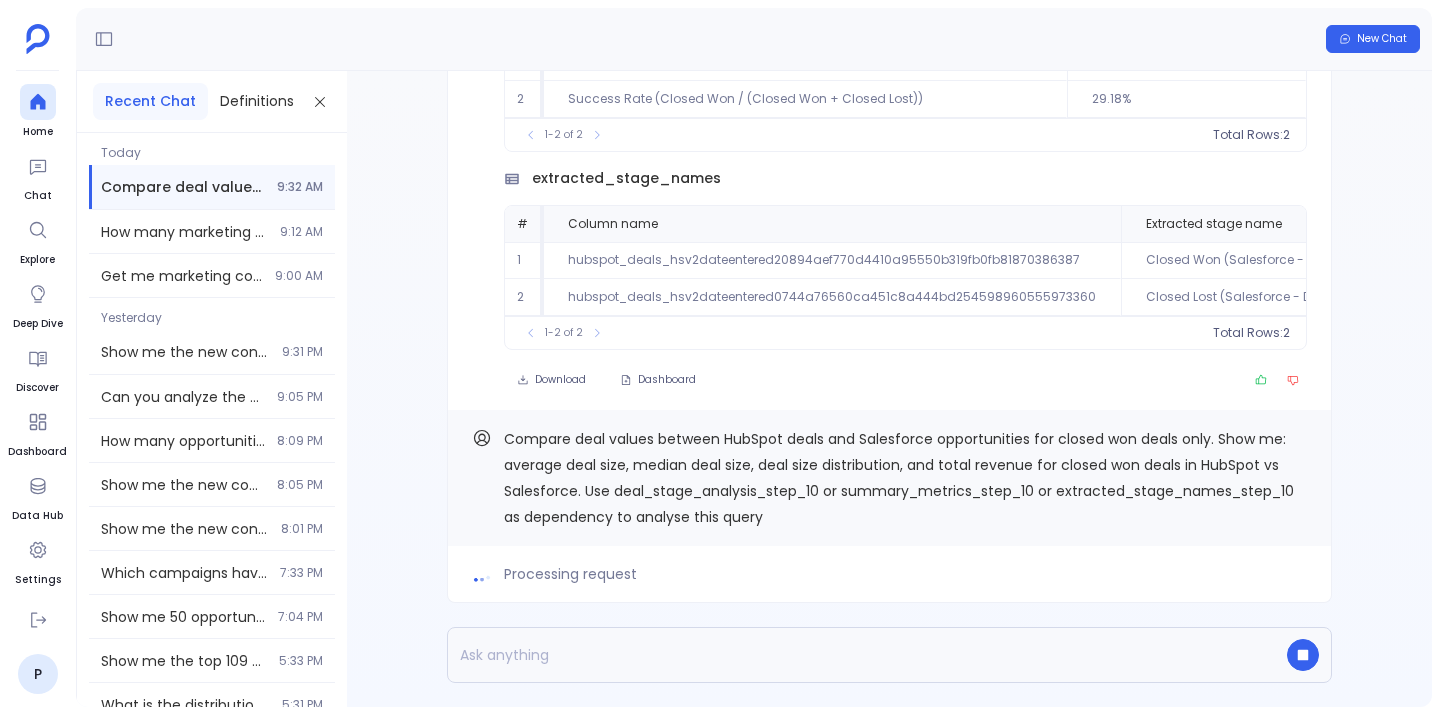 scroll, scrollTop: 0, scrollLeft: 0, axis: both 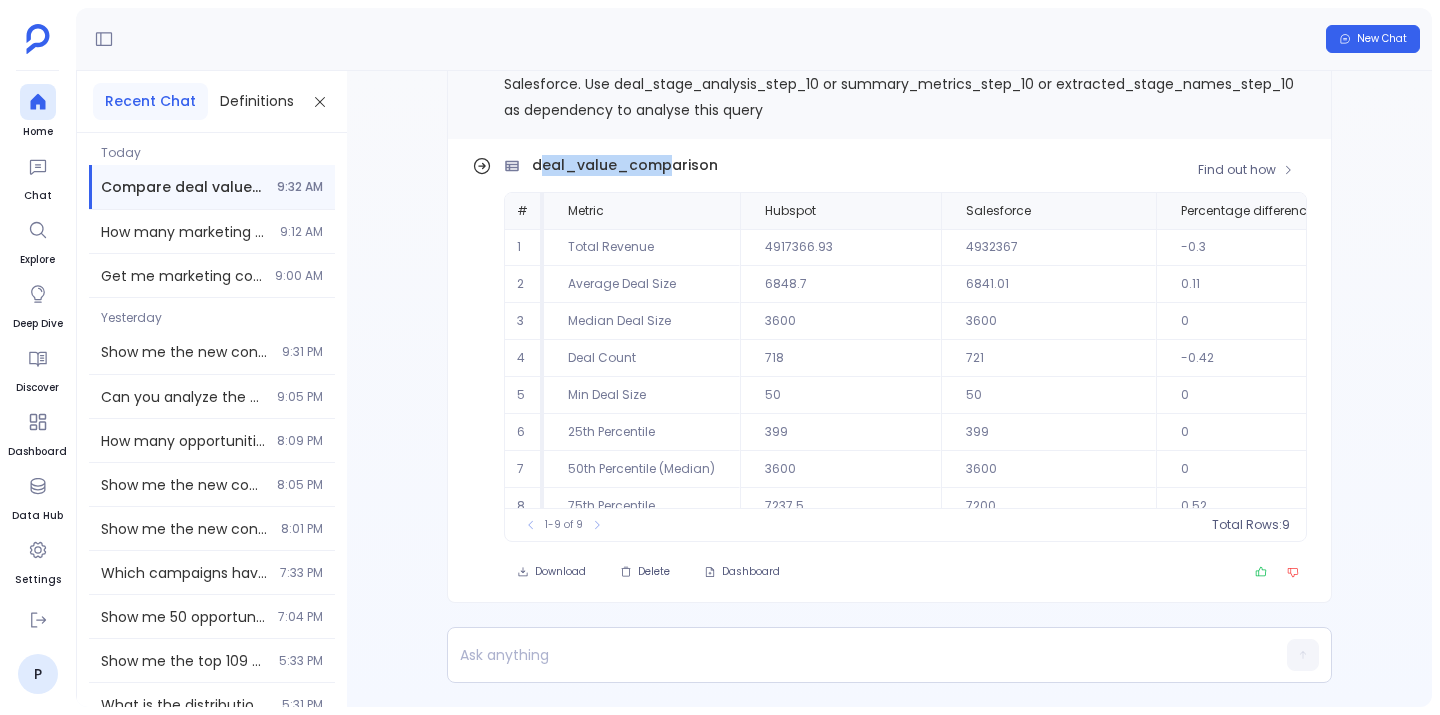 drag, startPoint x: 544, startPoint y: 166, endPoint x: 669, endPoint y: 160, distance: 125.14392 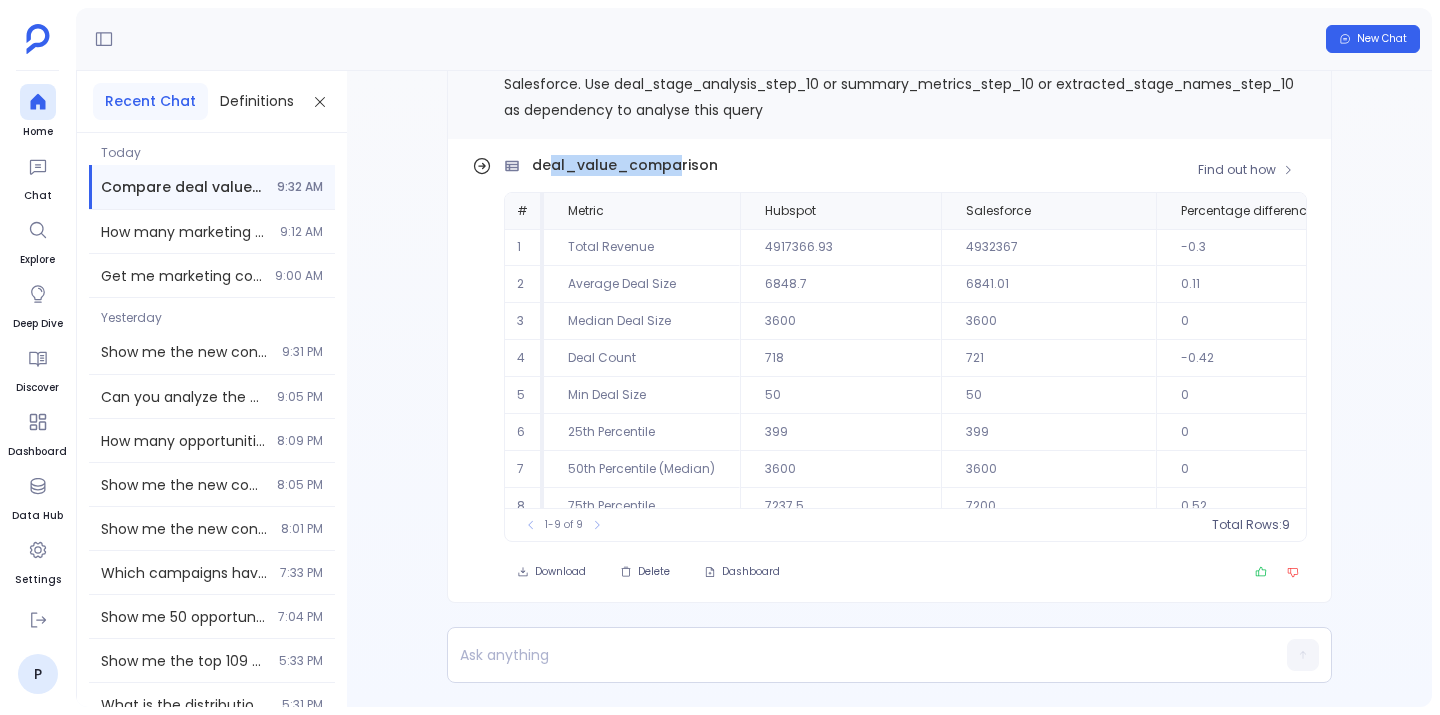 drag, startPoint x: 548, startPoint y: 163, endPoint x: 673, endPoint y: 166, distance: 125.035995 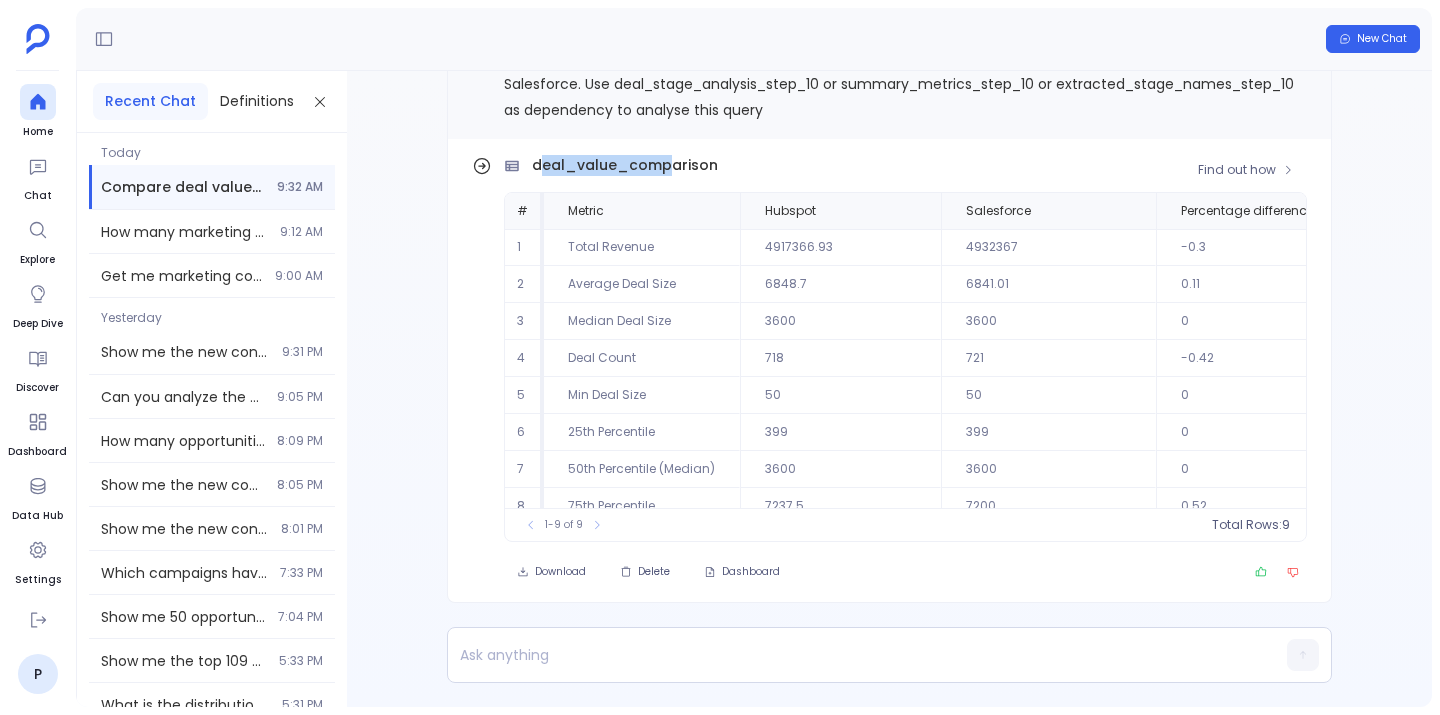 drag, startPoint x: 541, startPoint y: 166, endPoint x: 663, endPoint y: 162, distance: 122.06556 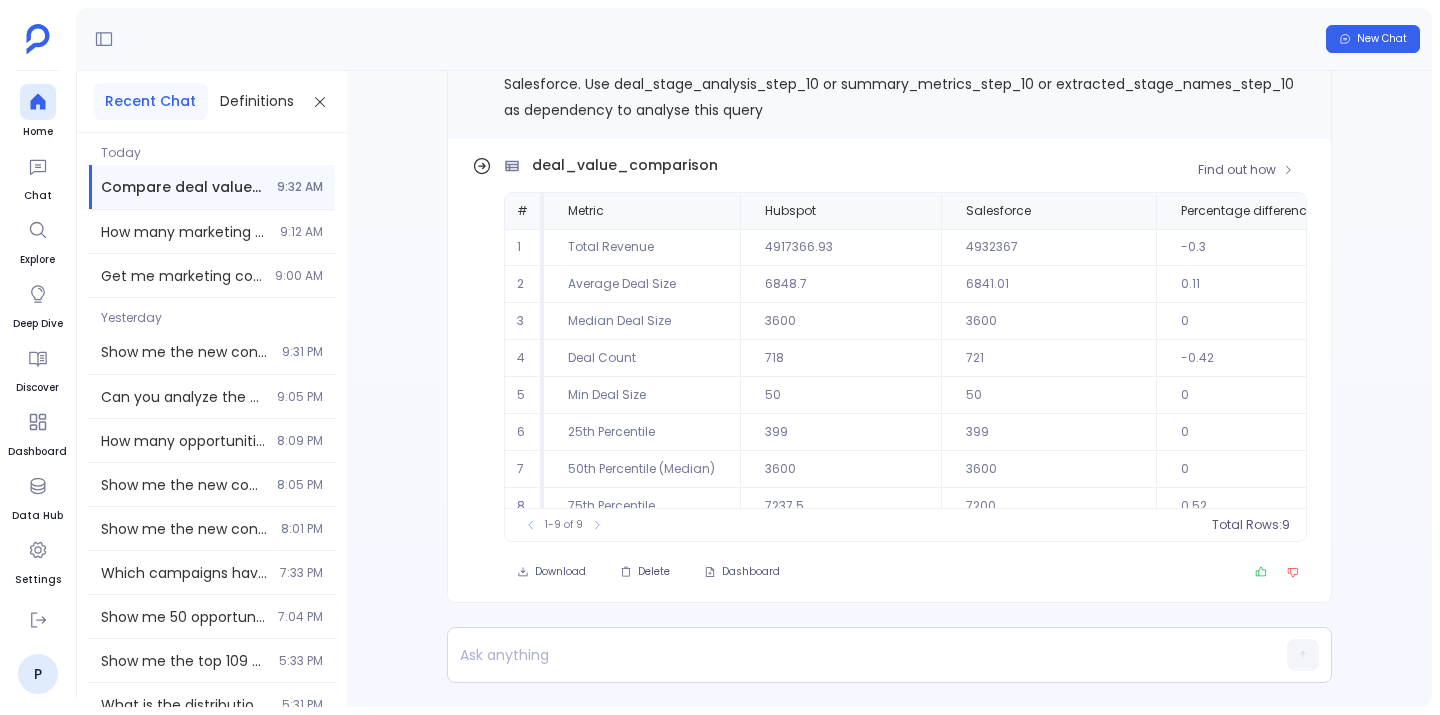 scroll, scrollTop: 0, scrollLeft: 0, axis: both 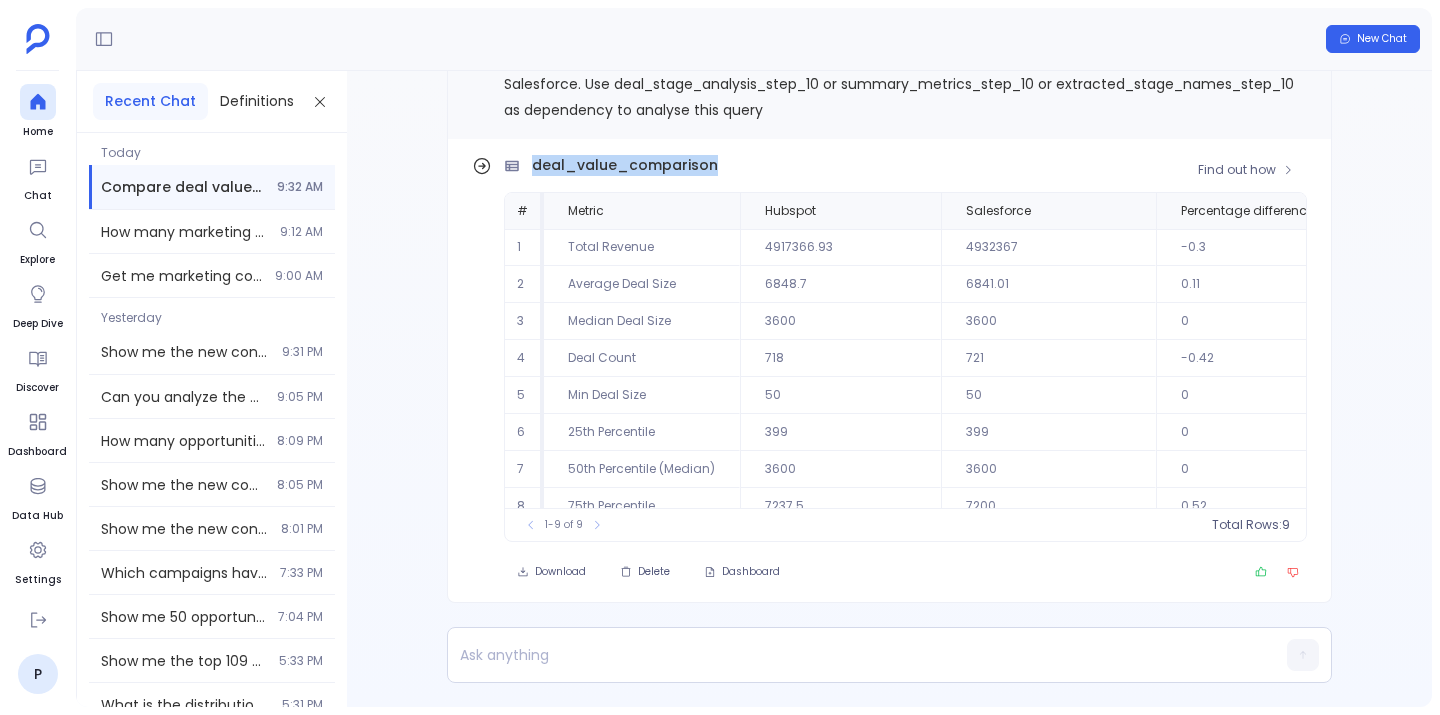 click 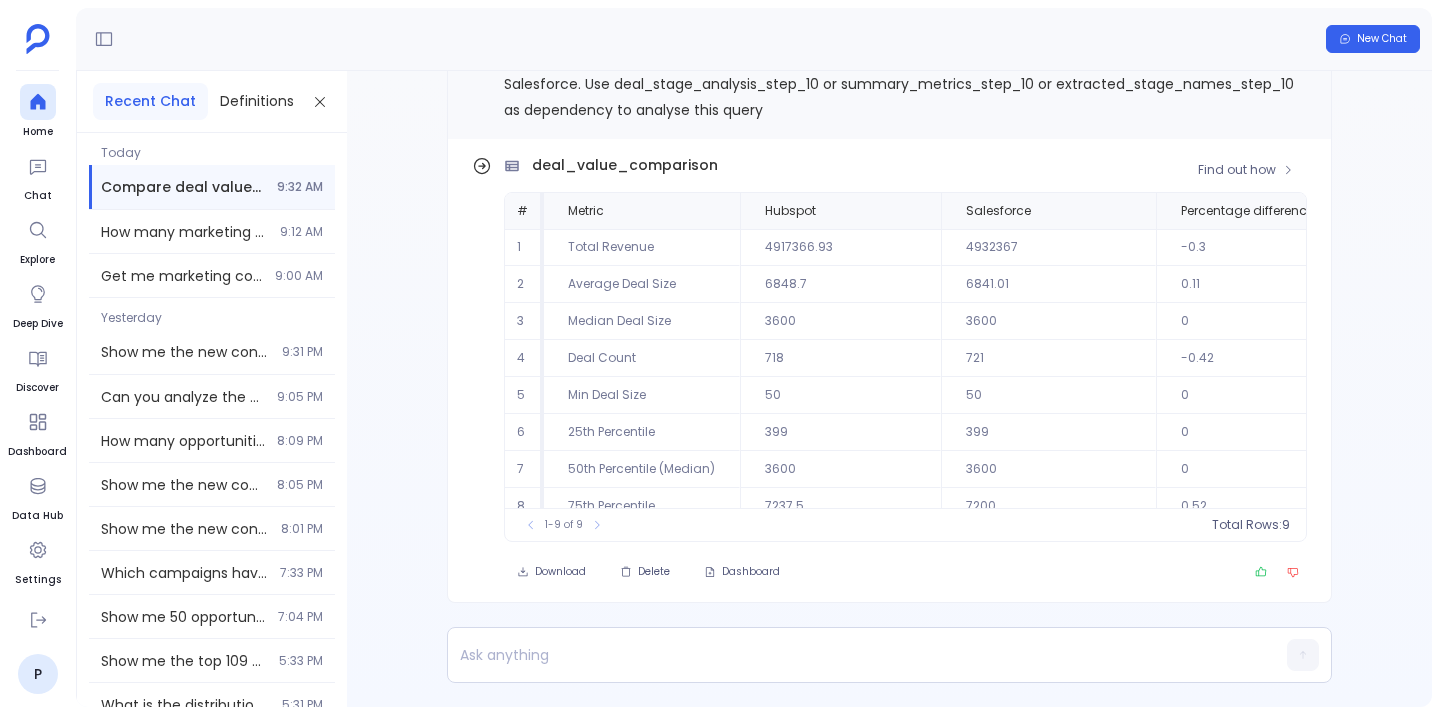 scroll, scrollTop: 0, scrollLeft: 0, axis: both 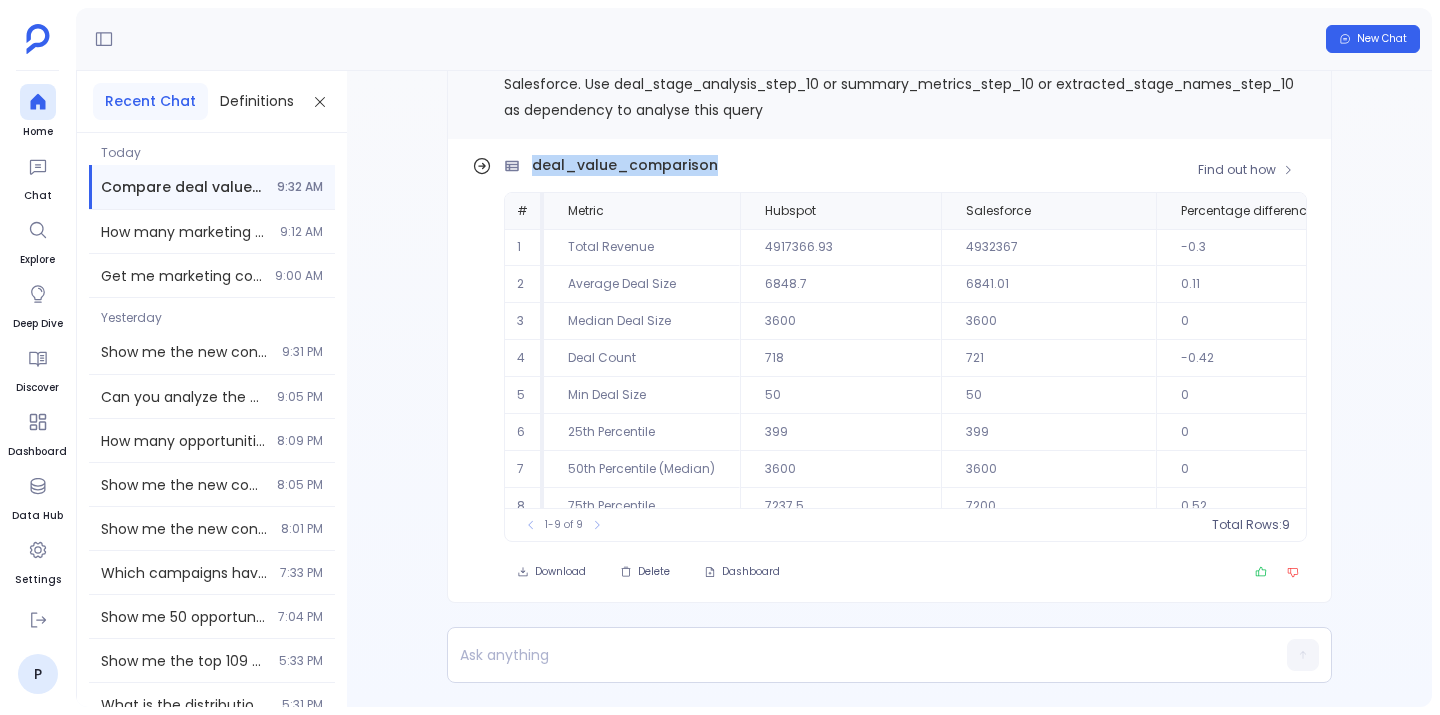 drag, startPoint x: 533, startPoint y: 167, endPoint x: 709, endPoint y: 162, distance: 176.07101 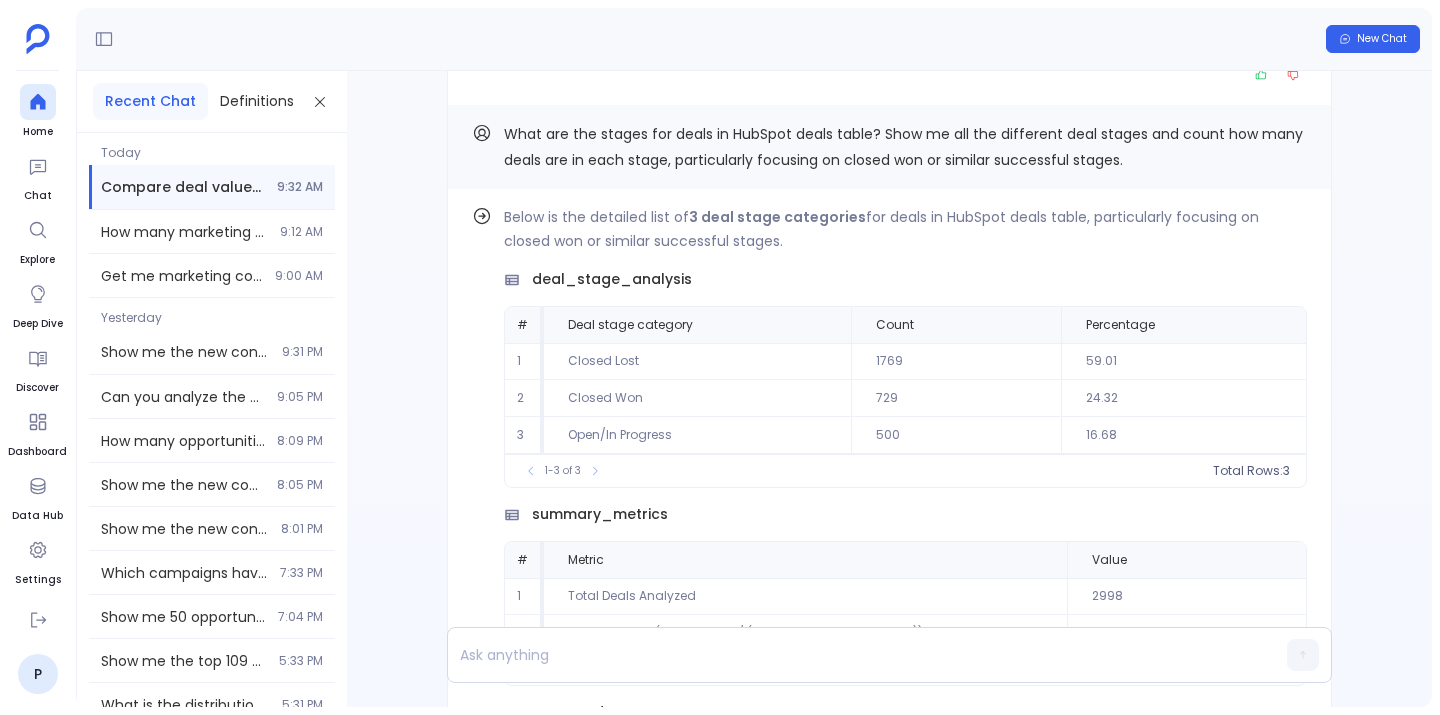 scroll, scrollTop: 48, scrollLeft: 0, axis: vertical 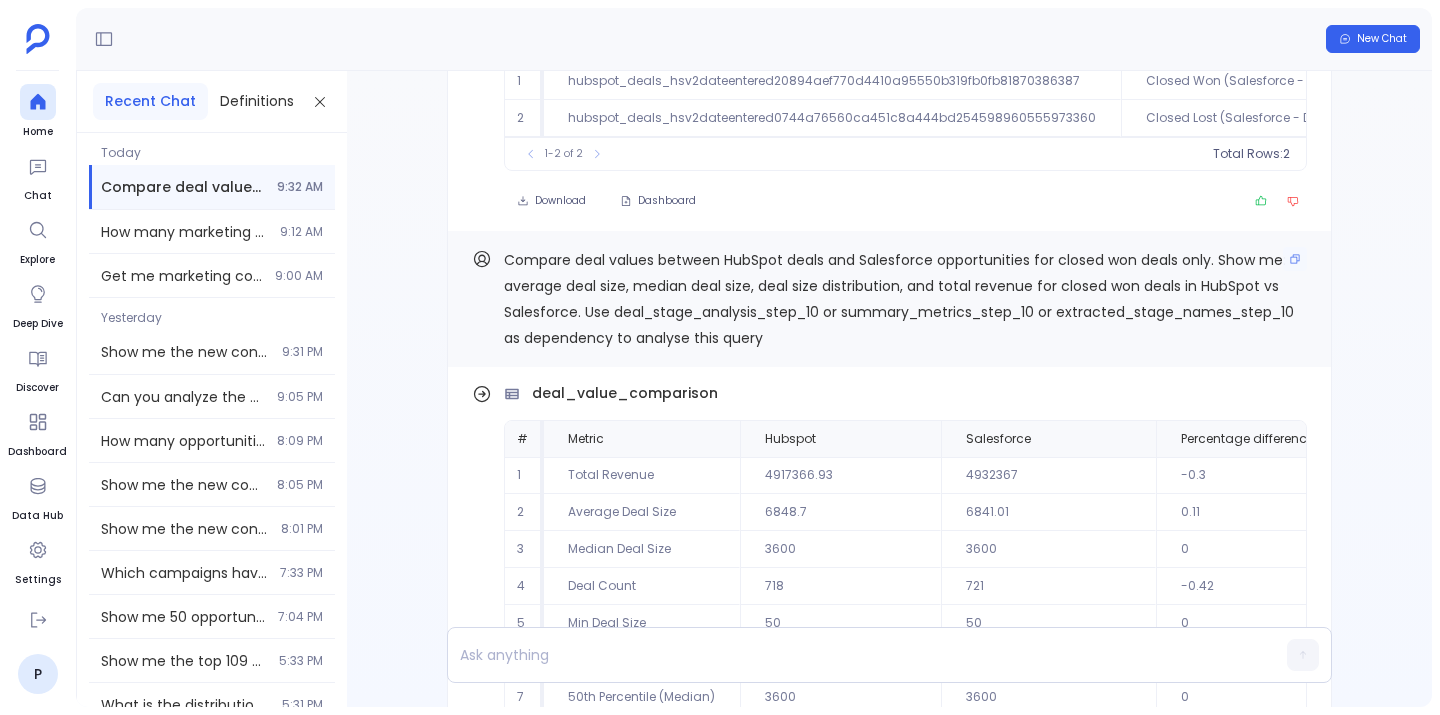 drag, startPoint x: 584, startPoint y: 312, endPoint x: 725, endPoint y: 306, distance: 141.12761 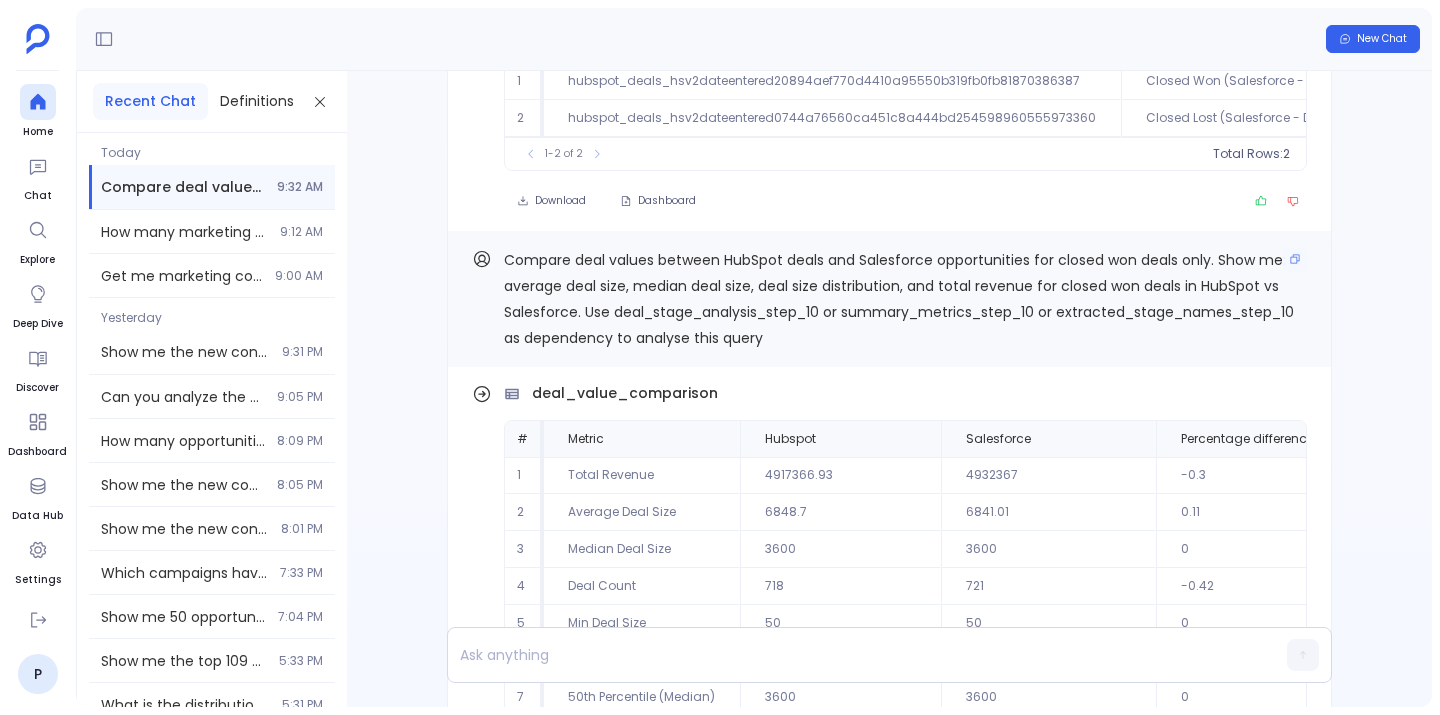 drag, startPoint x: 502, startPoint y: 261, endPoint x: 1057, endPoint y: 338, distance: 560.316 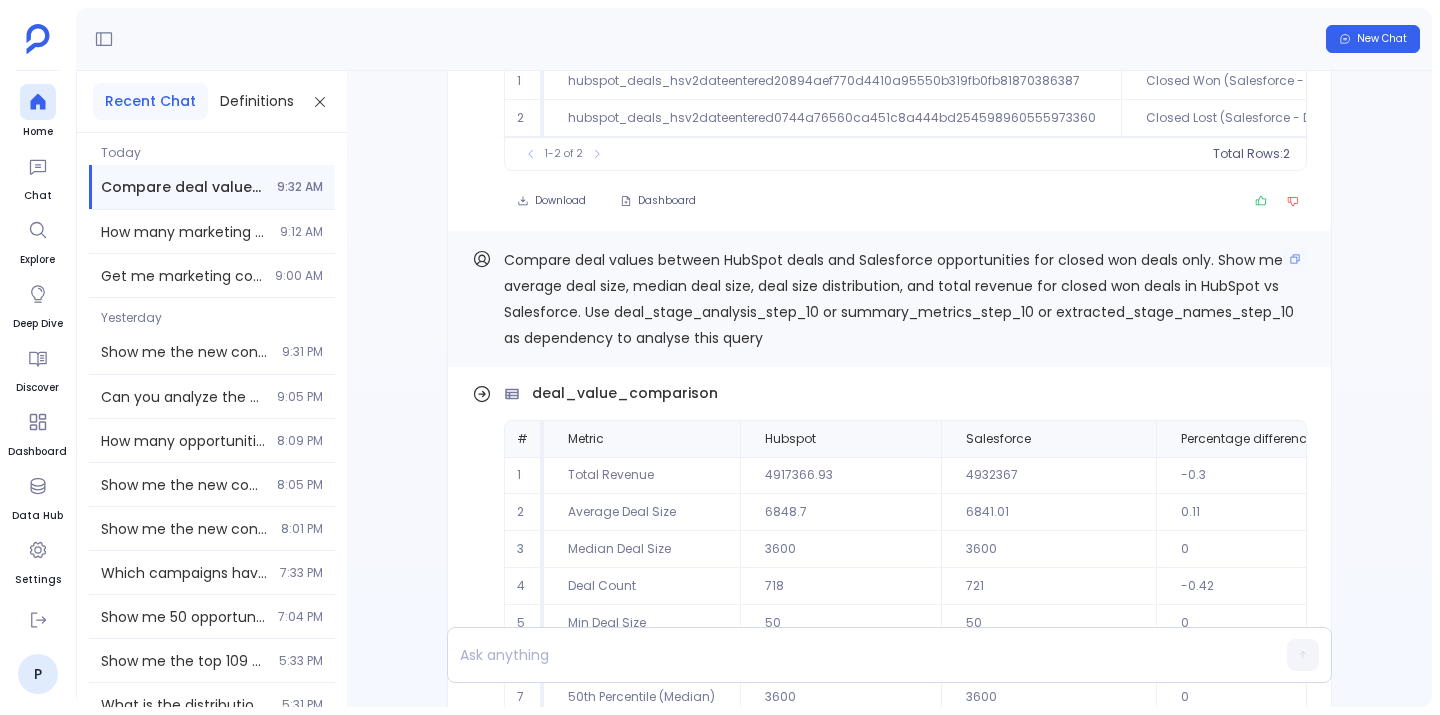 drag, startPoint x: 1012, startPoint y: 345, endPoint x: 506, endPoint y: 261, distance: 512.9249 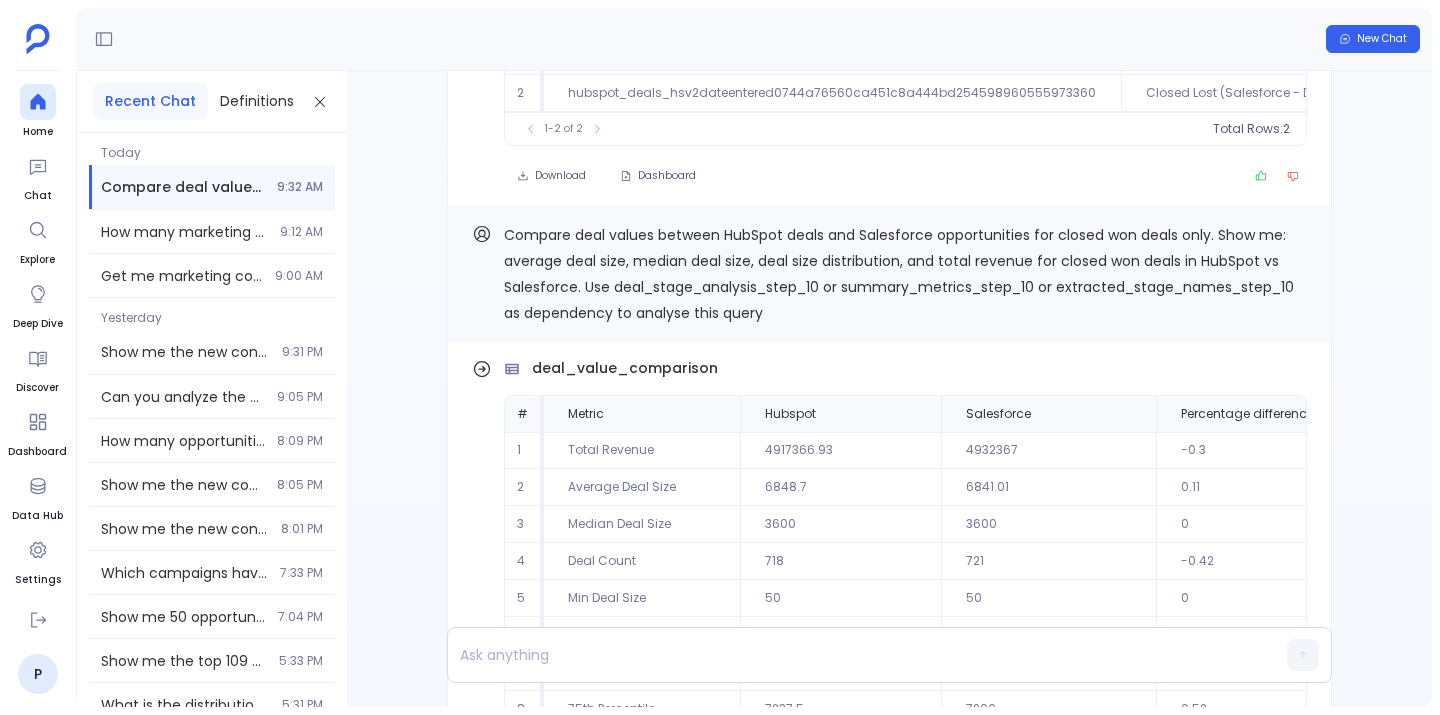 scroll, scrollTop: -222, scrollLeft: 0, axis: vertical 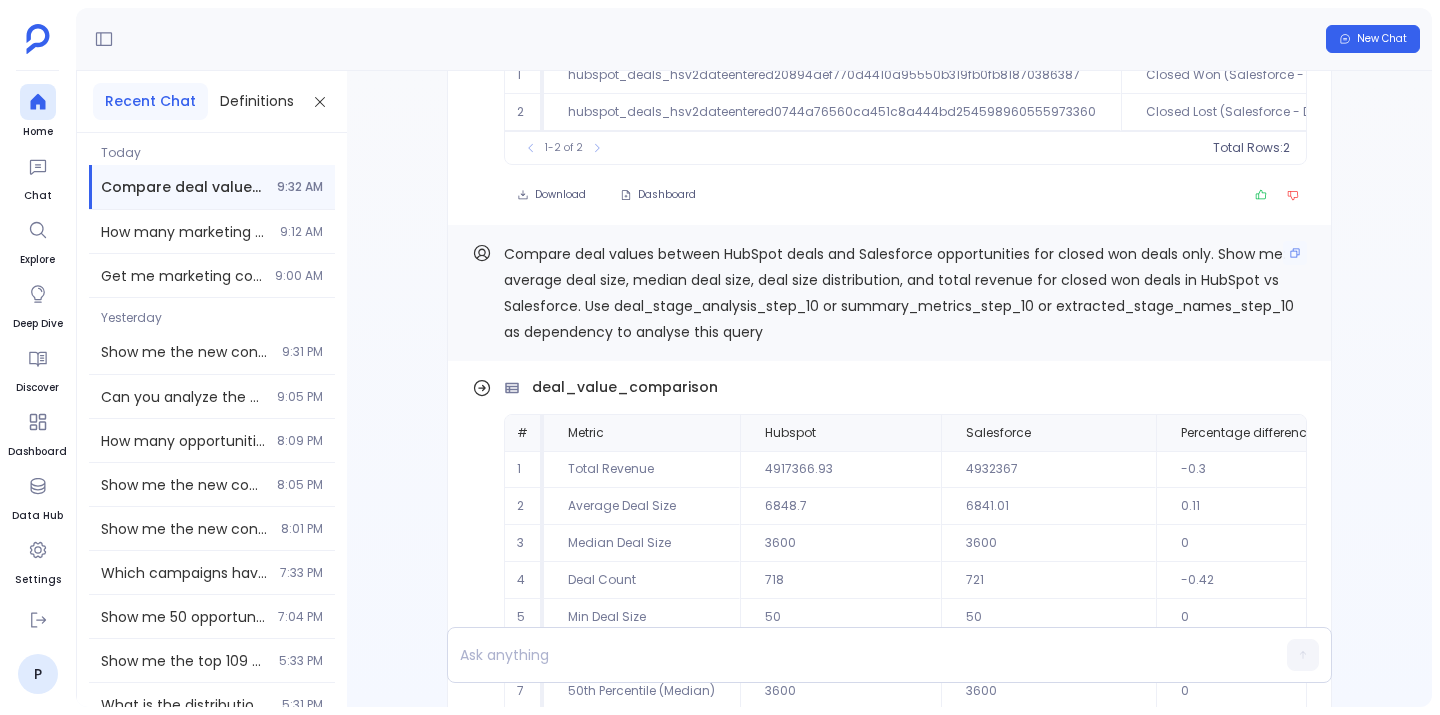 drag, startPoint x: 505, startPoint y: 254, endPoint x: 1009, endPoint y: 338, distance: 510.95206 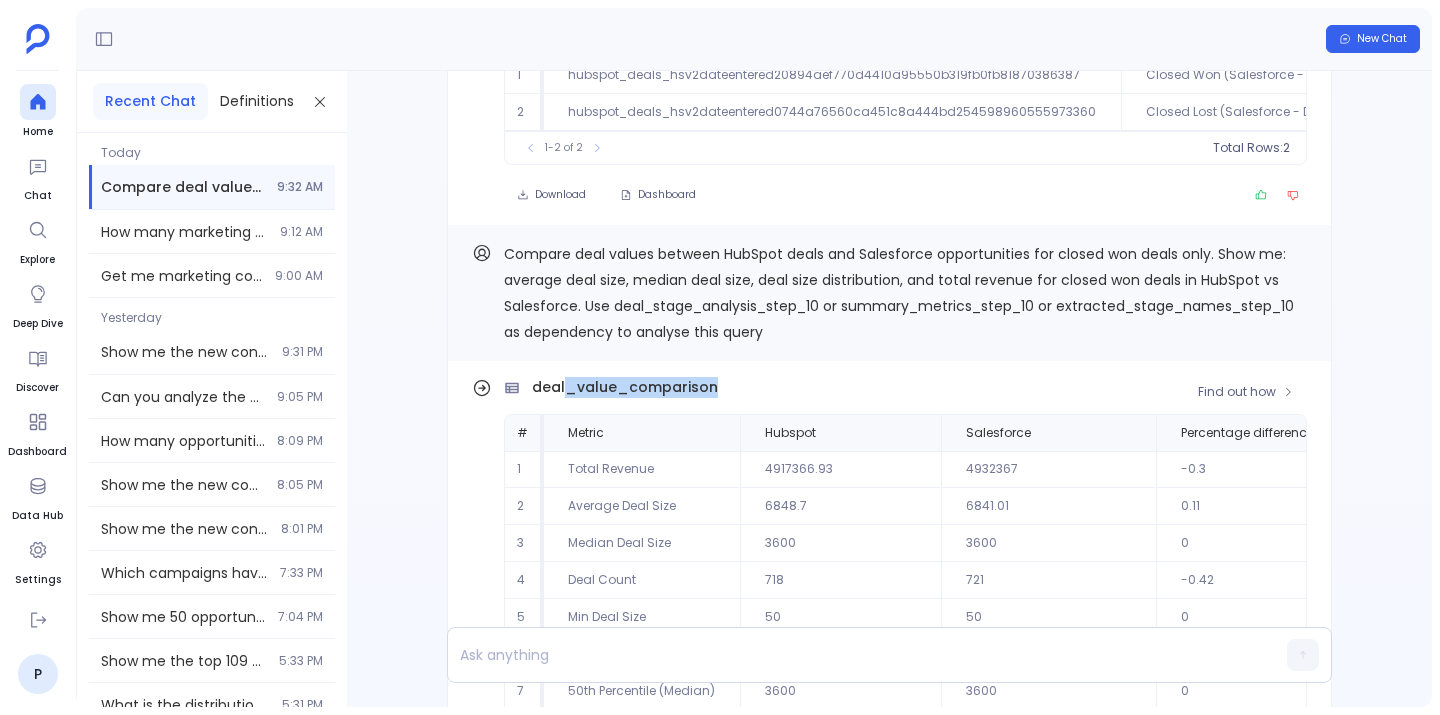 drag, startPoint x: 568, startPoint y: 389, endPoint x: 719, endPoint y: 387, distance: 151.01324 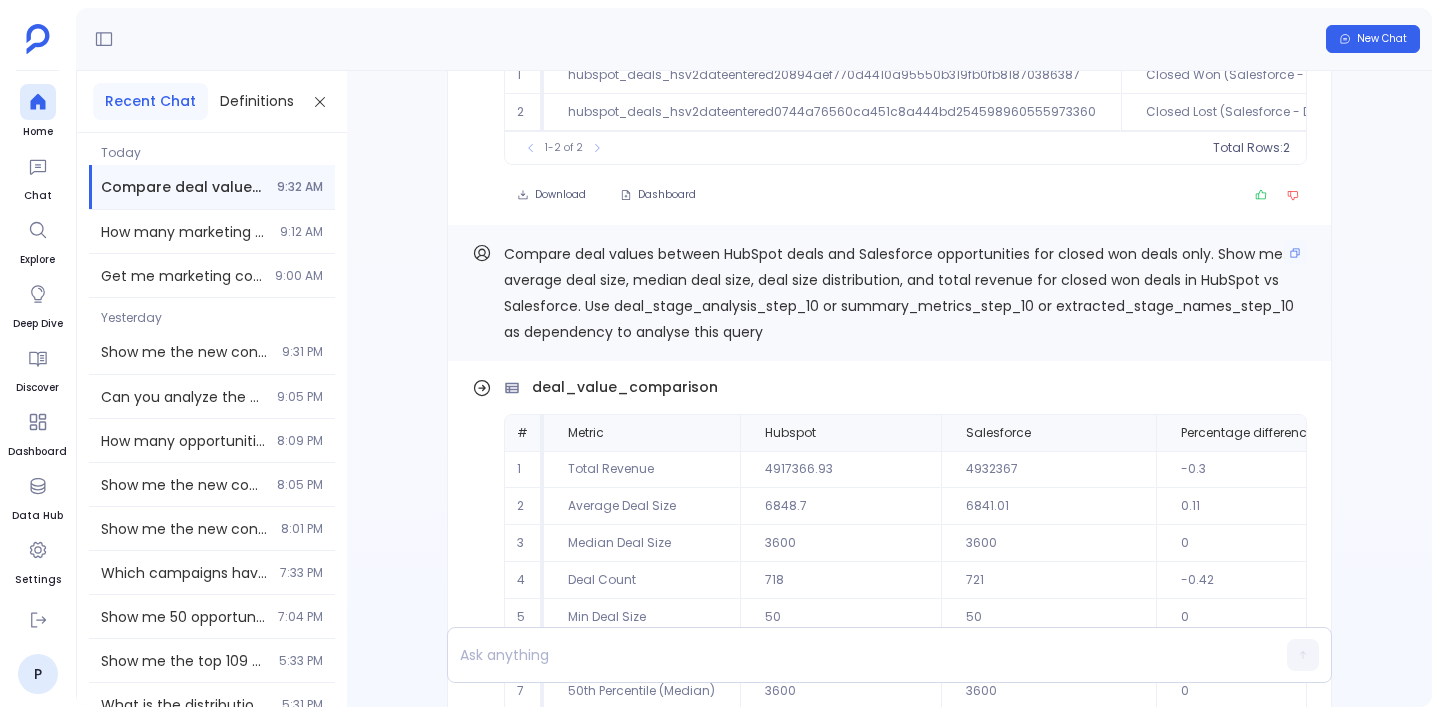 drag, startPoint x: 504, startPoint y: 253, endPoint x: 1070, endPoint y: 342, distance: 572.95465 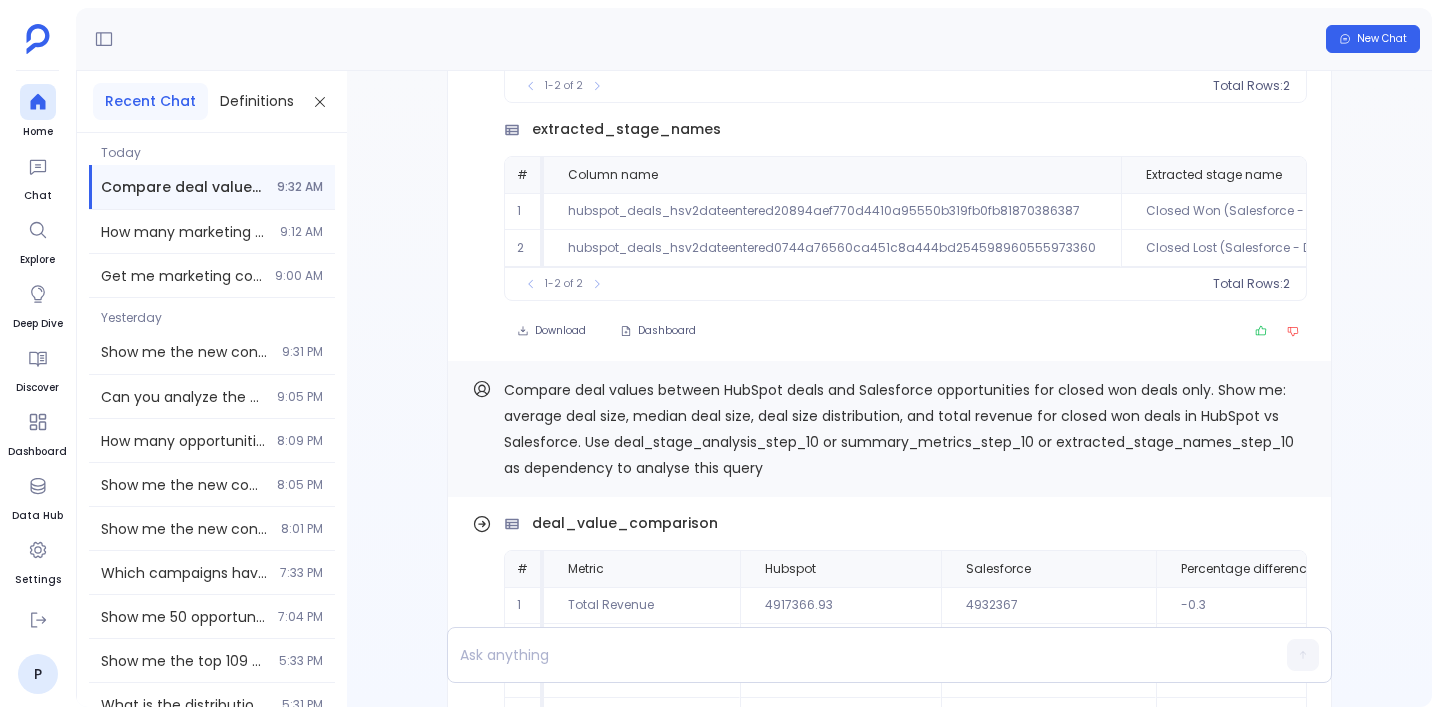 scroll, scrollTop: -329, scrollLeft: 0, axis: vertical 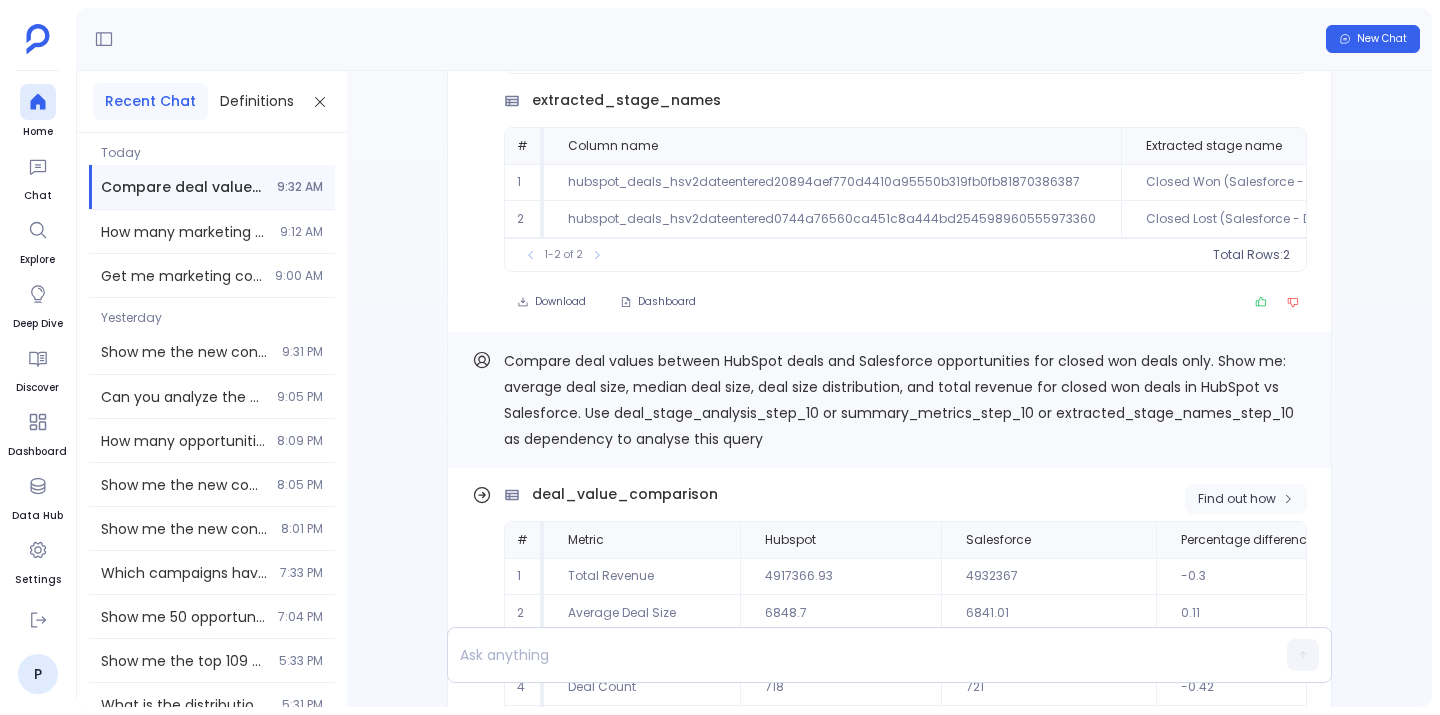 click on "Find out how" at bounding box center [1237, 499] 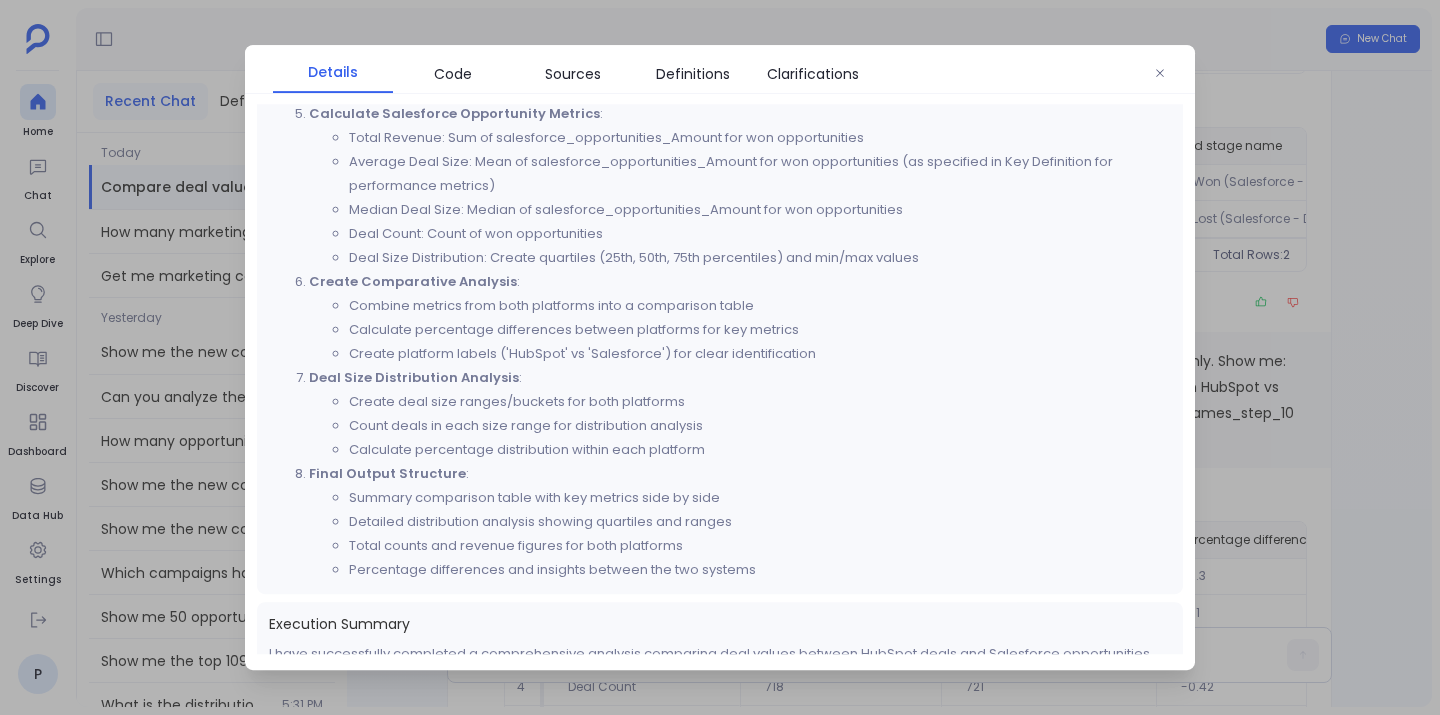 scroll, scrollTop: 1276, scrollLeft: 0, axis: vertical 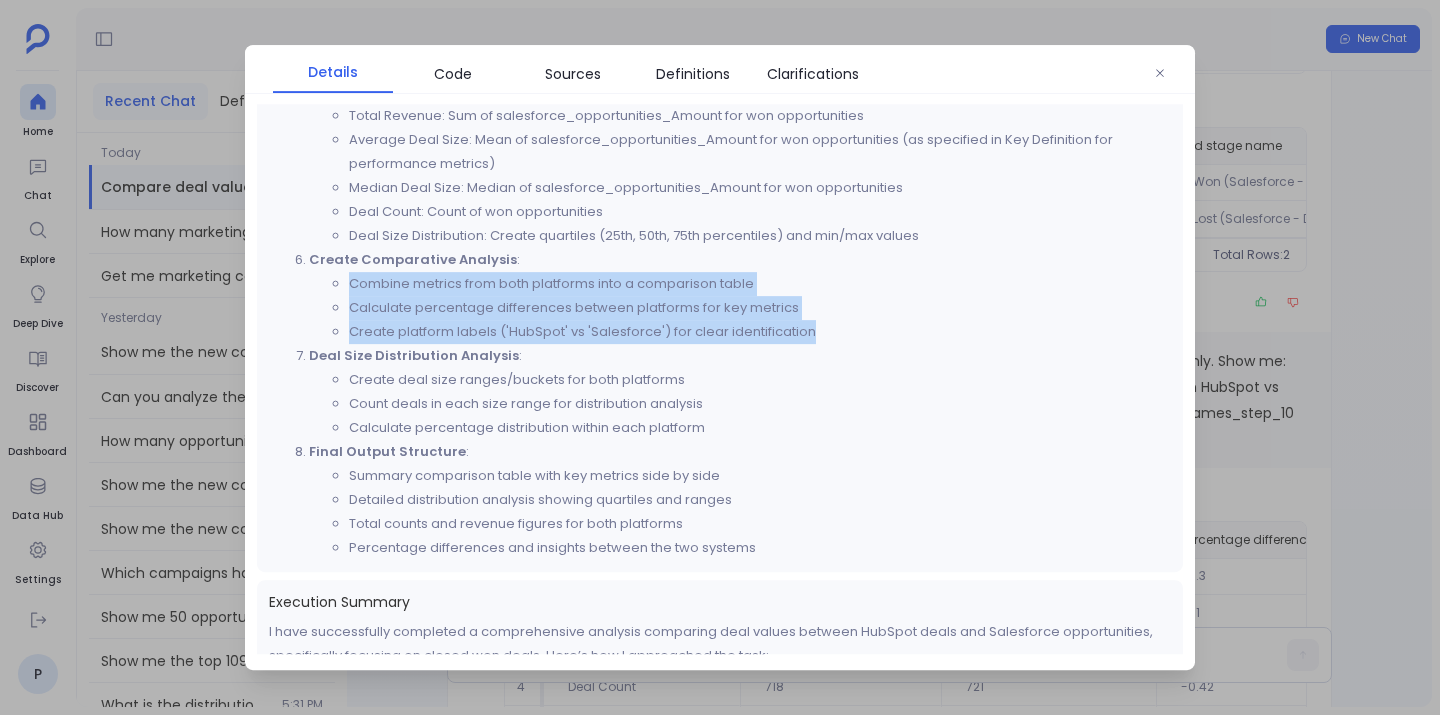 drag, startPoint x: 351, startPoint y: 284, endPoint x: 836, endPoint y: 334, distance: 487.5705 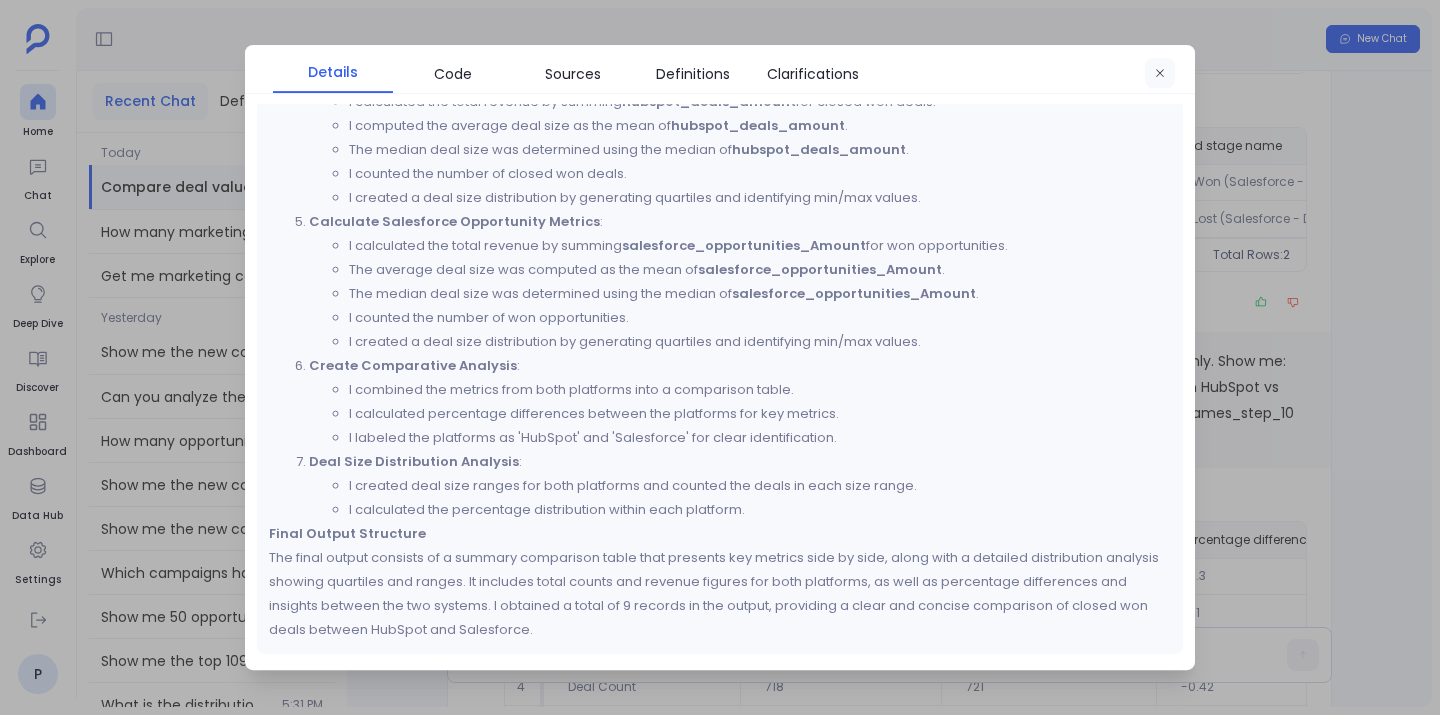 scroll, scrollTop: 2182, scrollLeft: 0, axis: vertical 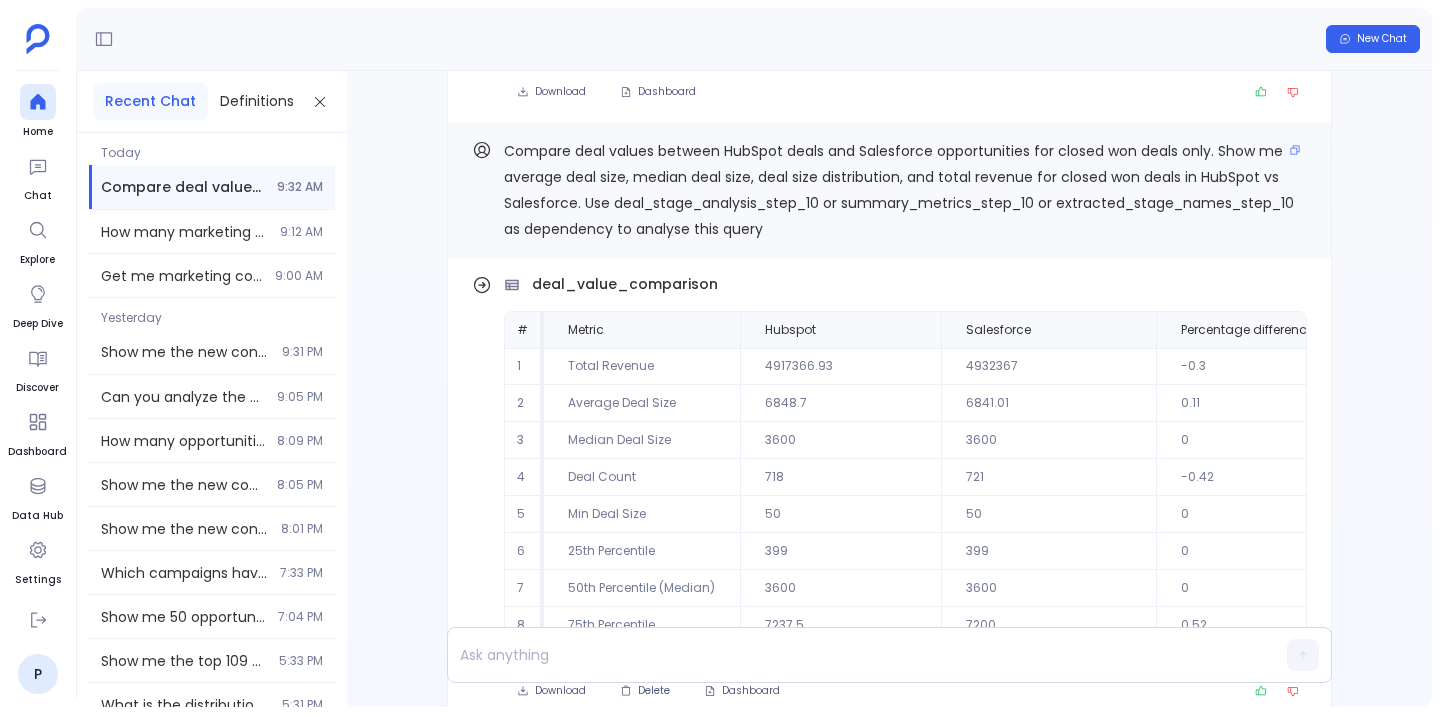 drag, startPoint x: 584, startPoint y: 205, endPoint x: 990, endPoint y: 239, distance: 407.42117 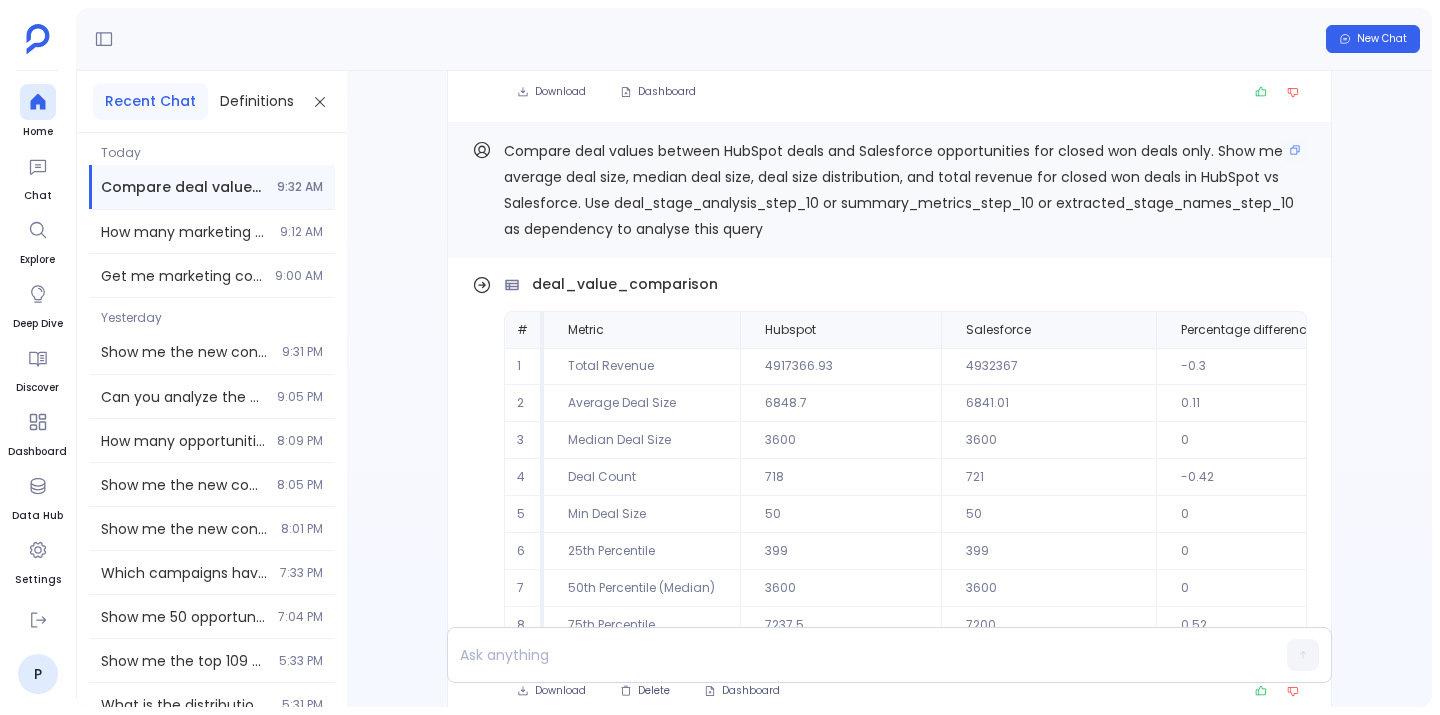 drag, startPoint x: 602, startPoint y: 207, endPoint x: 820, endPoint y: 224, distance: 218.66183 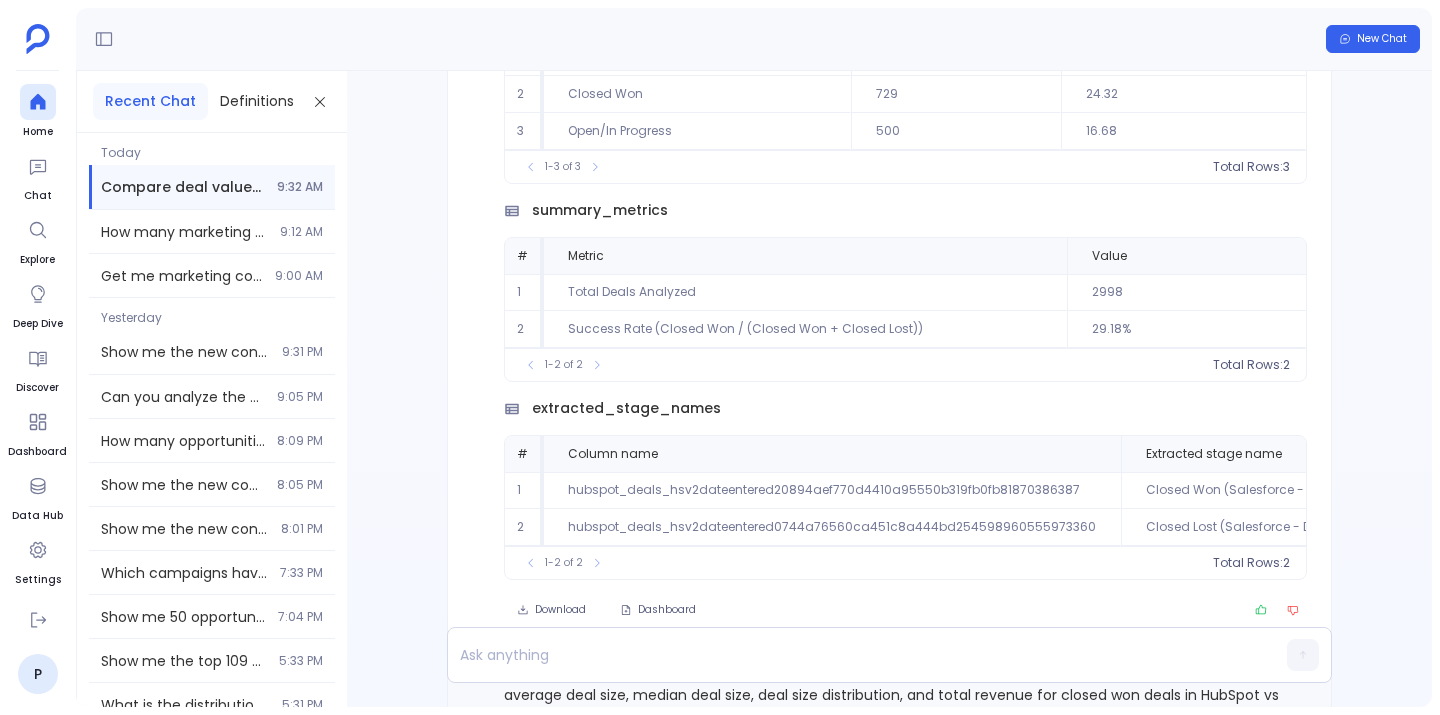scroll, scrollTop: -603, scrollLeft: 0, axis: vertical 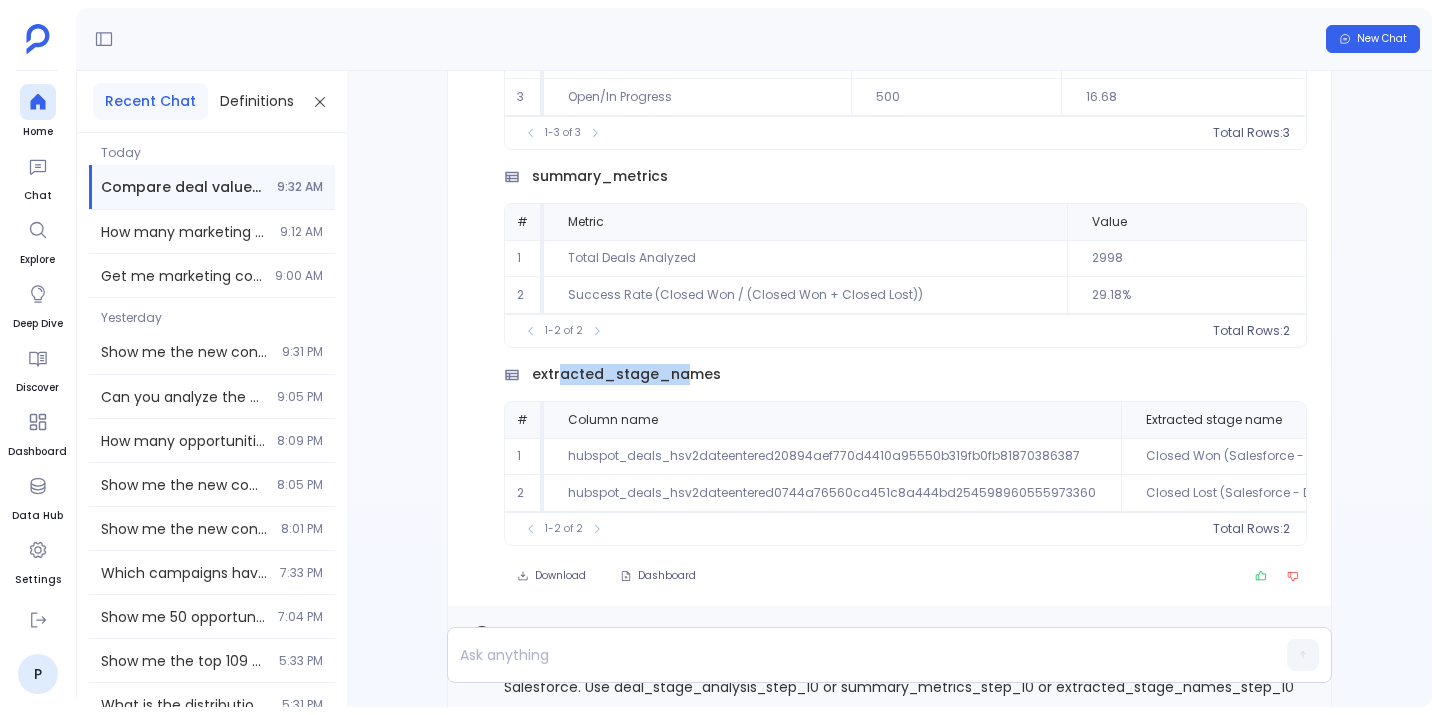 drag, startPoint x: 562, startPoint y: 374, endPoint x: 688, endPoint y: 373, distance: 126.00397 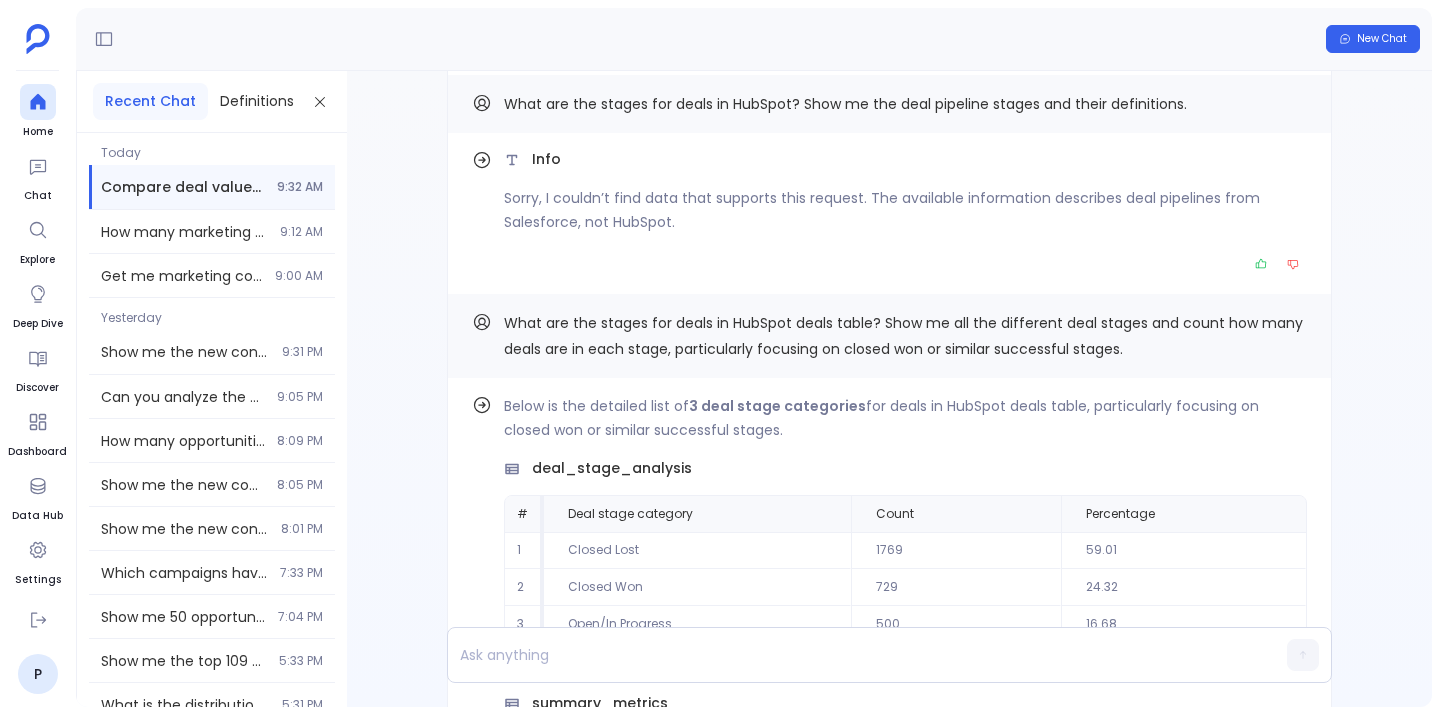 scroll, scrollTop: -1156, scrollLeft: 0, axis: vertical 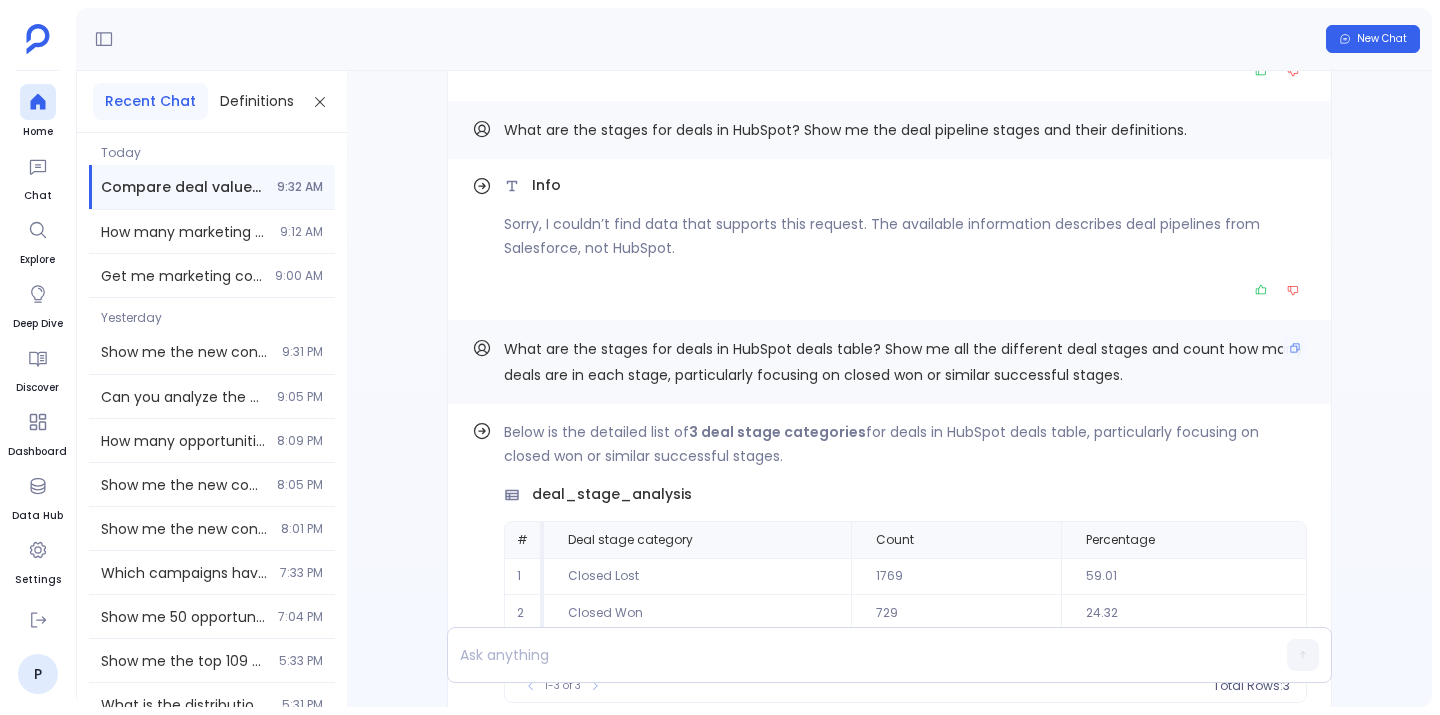 drag, startPoint x: 699, startPoint y: 346, endPoint x: 914, endPoint y: 379, distance: 217.51782 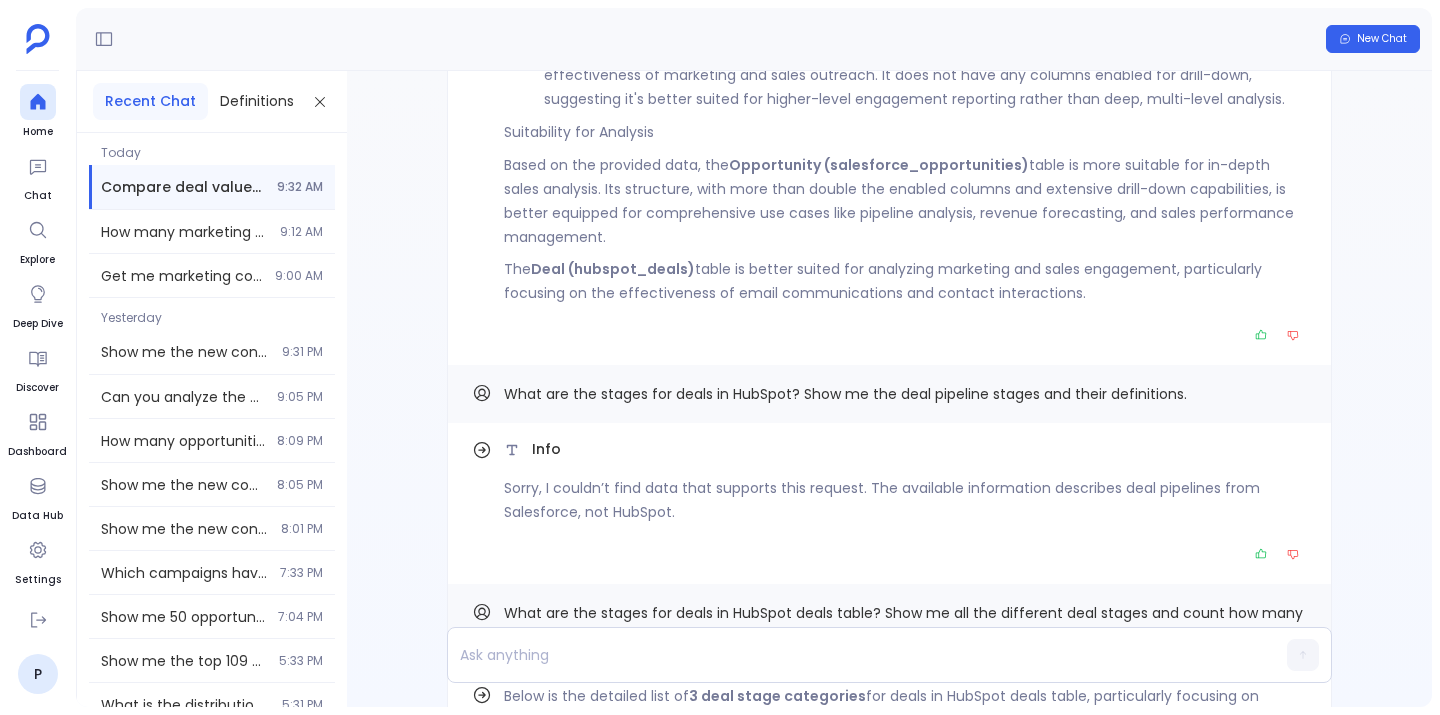 scroll, scrollTop: -1437, scrollLeft: 0, axis: vertical 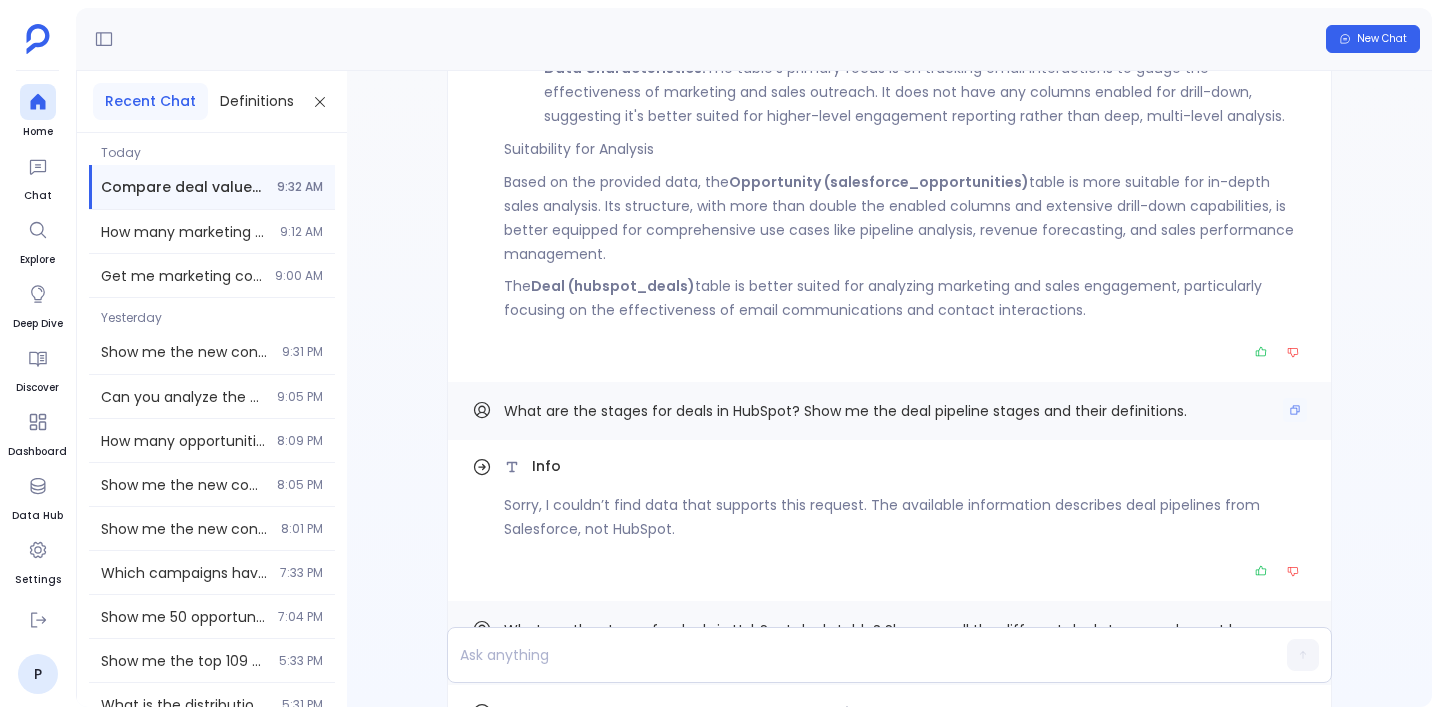drag, startPoint x: 642, startPoint y: 413, endPoint x: 868, endPoint y: 407, distance: 226.07964 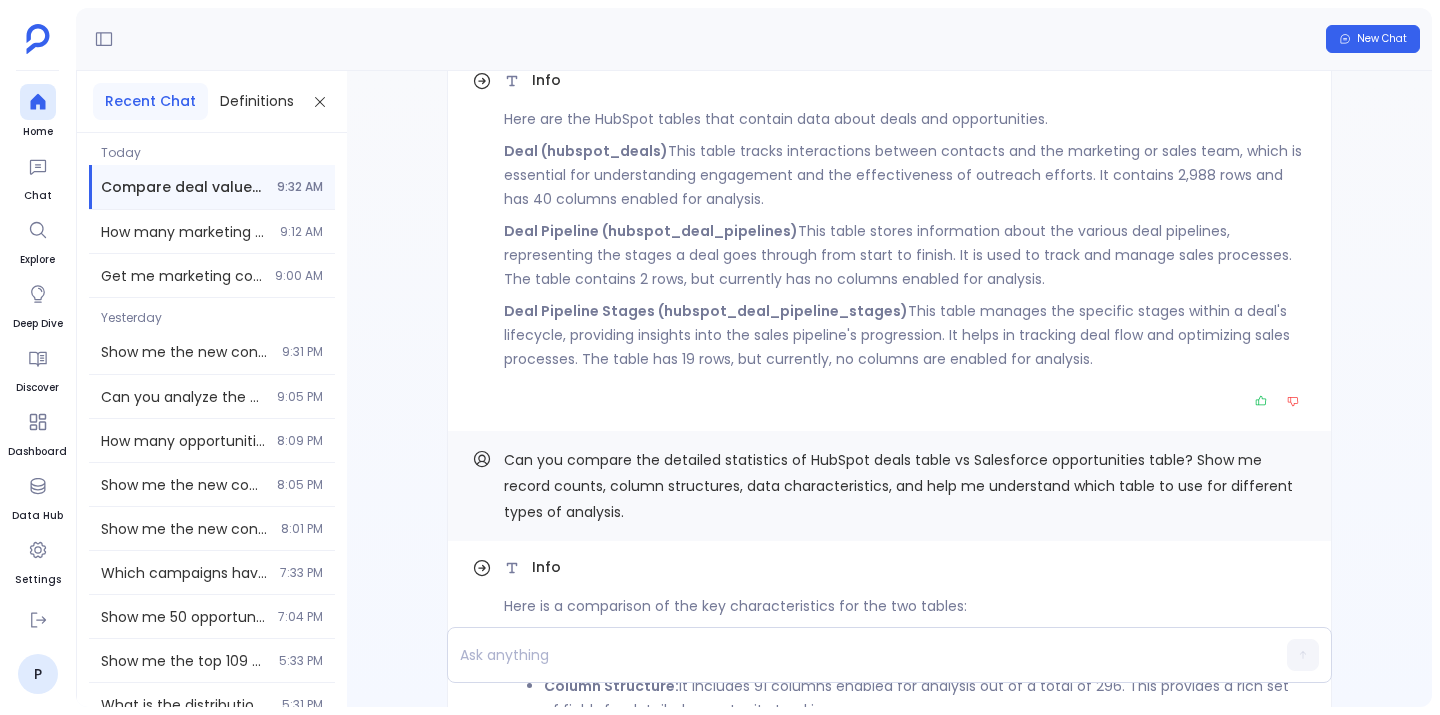 scroll, scrollTop: -2310, scrollLeft: 0, axis: vertical 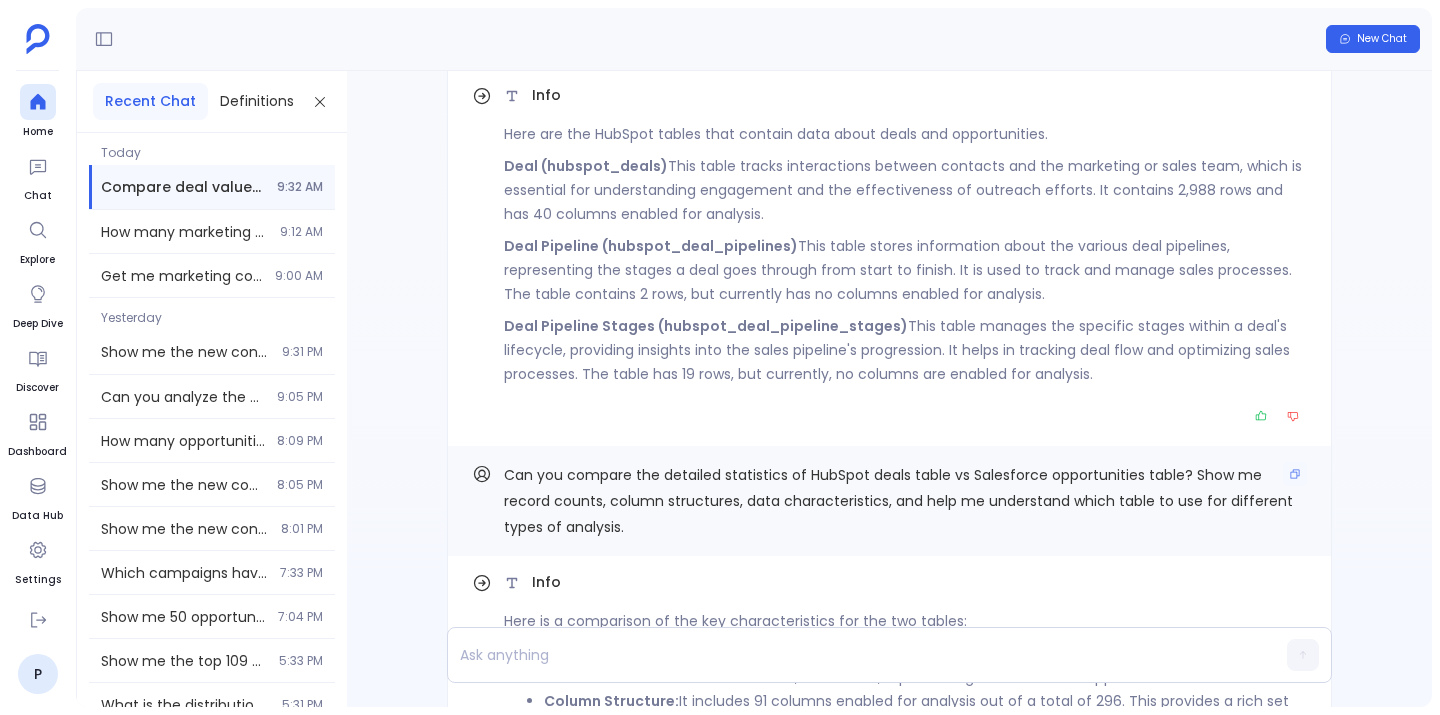 drag, startPoint x: 641, startPoint y: 472, endPoint x: 658, endPoint y: 519, distance: 49.979996 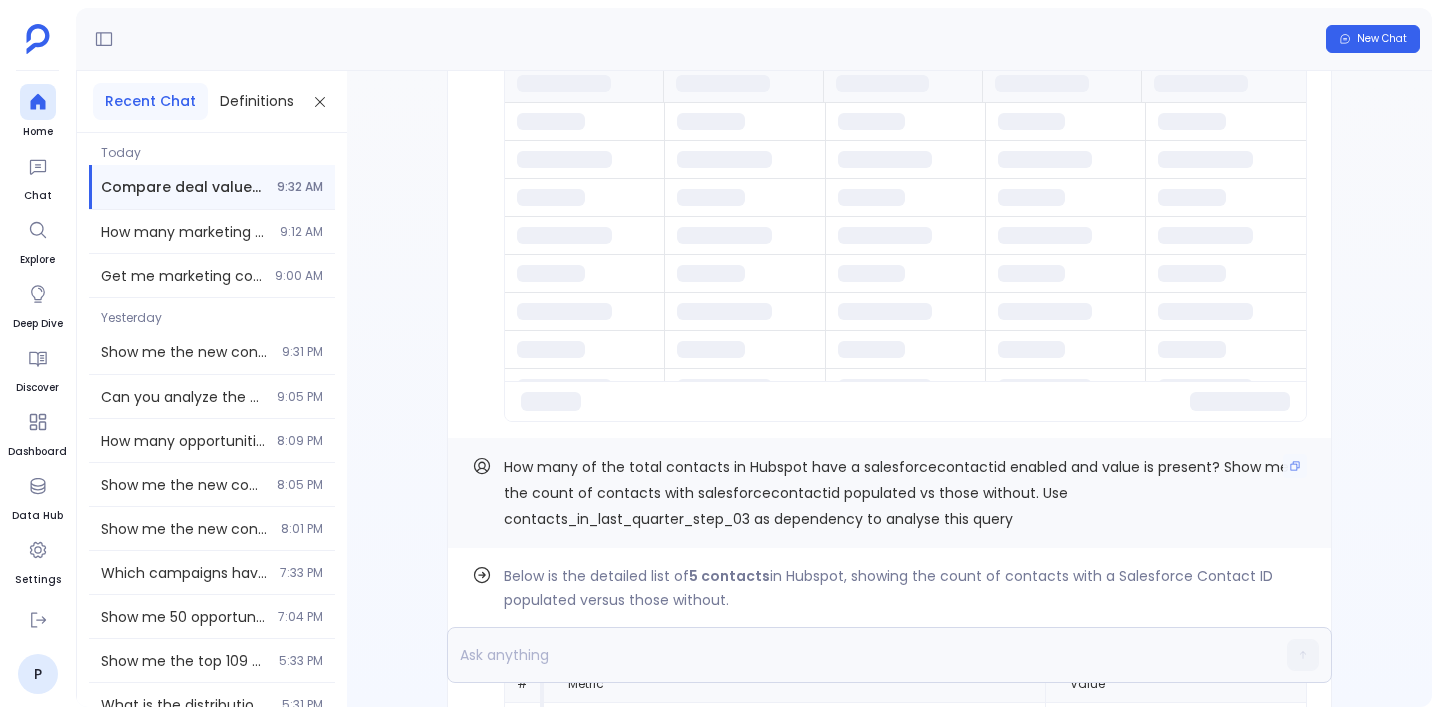 scroll, scrollTop: -4757, scrollLeft: 0, axis: vertical 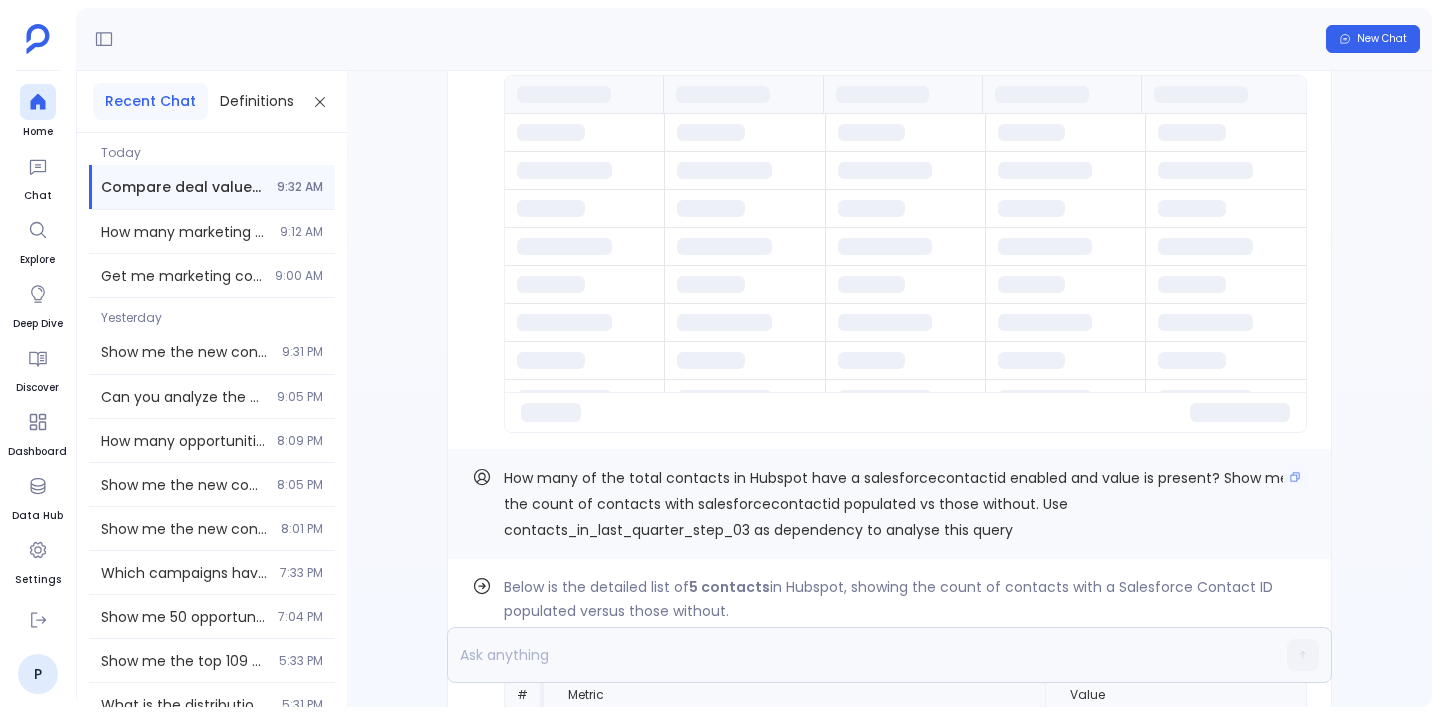 drag, startPoint x: 625, startPoint y: 478, endPoint x: 771, endPoint y: 508, distance: 149.05032 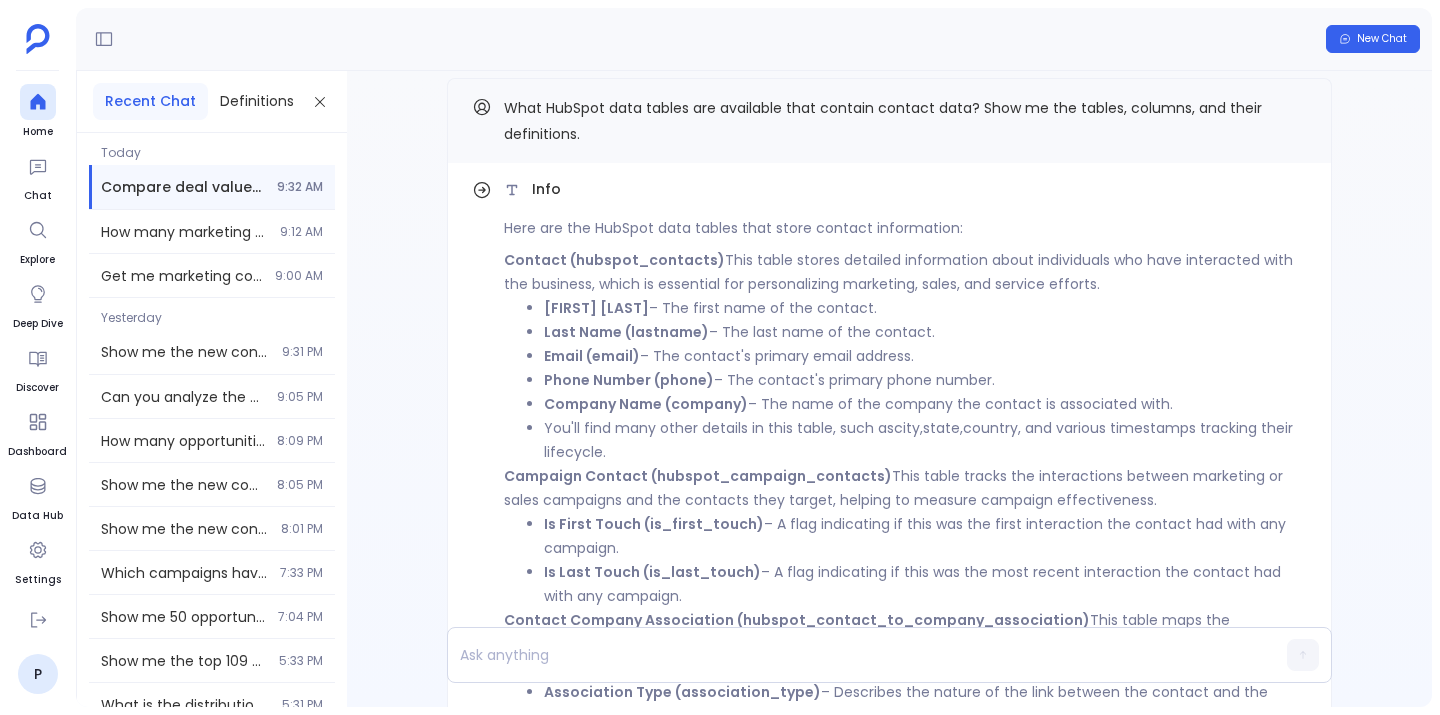 scroll, scrollTop: -5832, scrollLeft: 0, axis: vertical 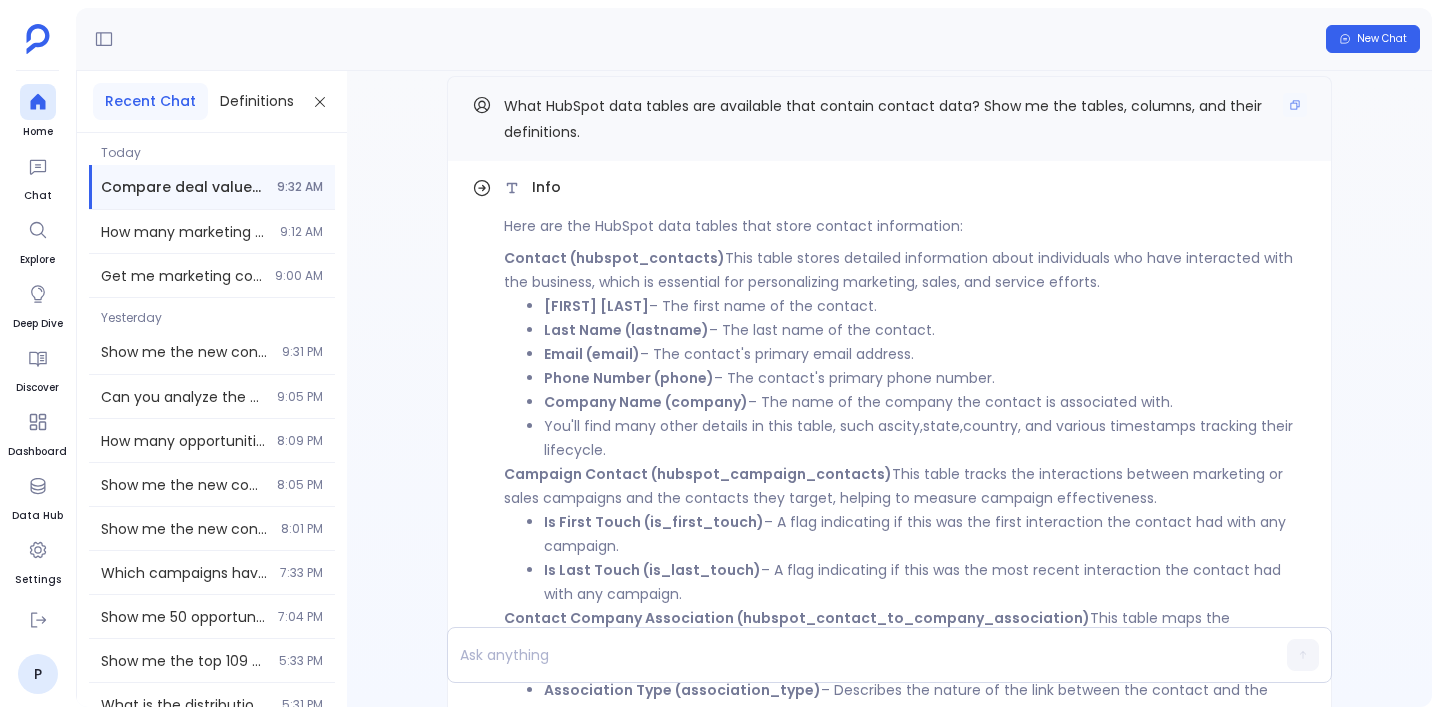 drag, startPoint x: 589, startPoint y: 92, endPoint x: 605, endPoint y: 133, distance: 44.011364 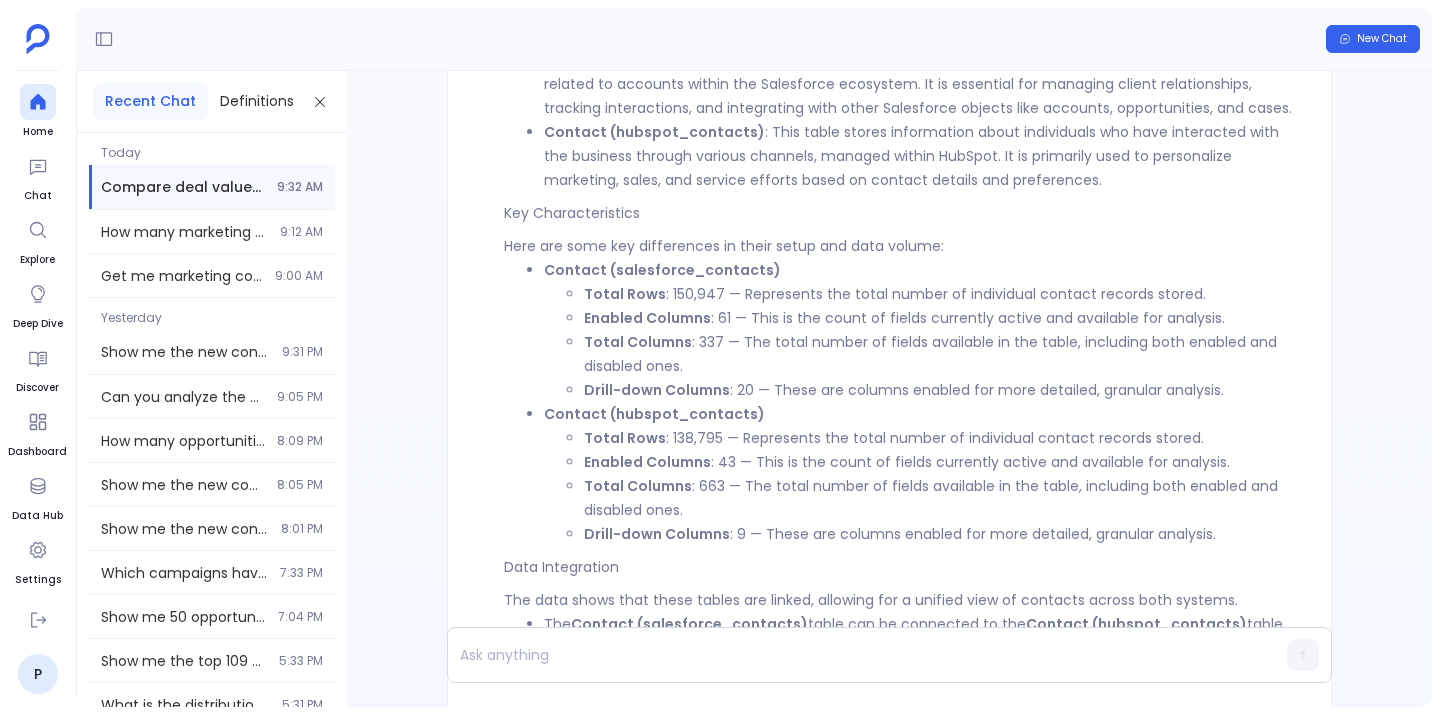 scroll, scrollTop: -2825, scrollLeft: 0, axis: vertical 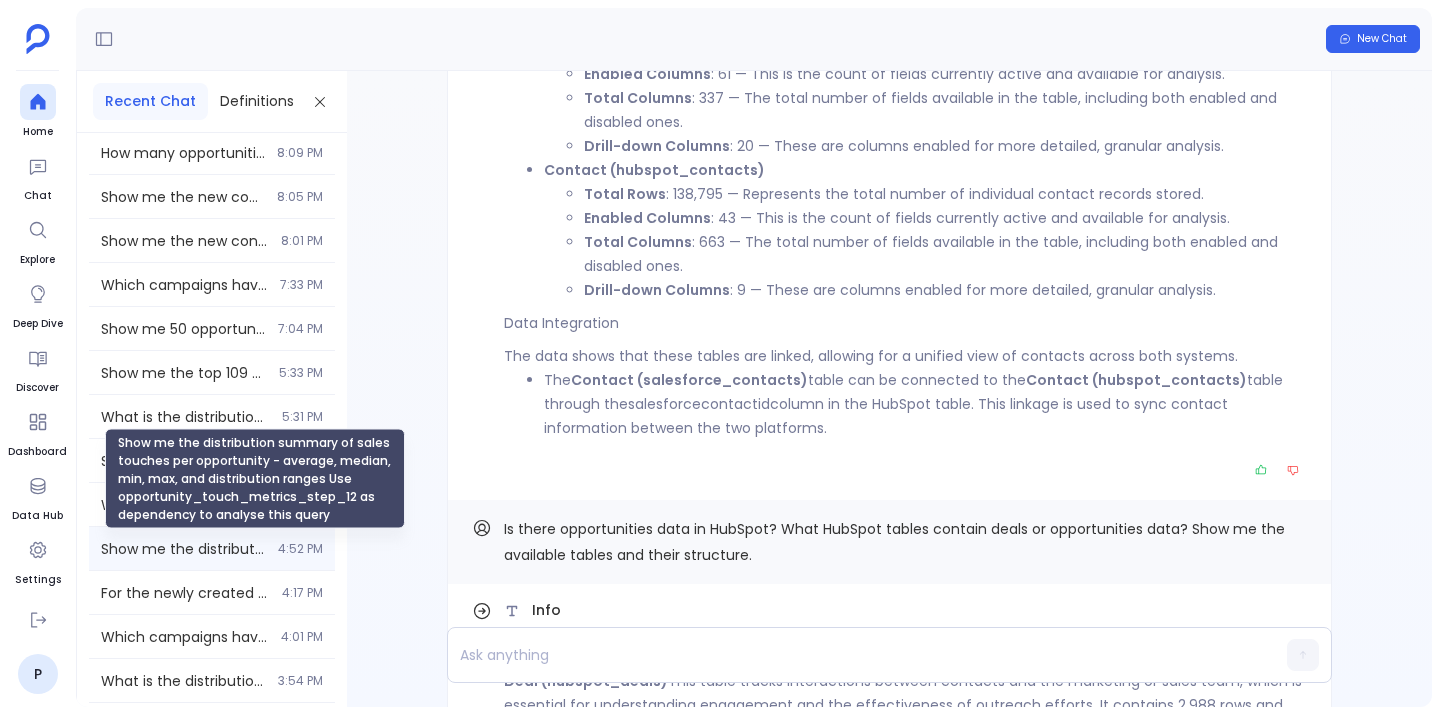 click on "Show me the distribution summary of sales touches per opportunity - average, median, min, max, and distribution ranges
Use opportunity_touch_metrics_step_12 as dependency to analyse this query" at bounding box center (183, 549) 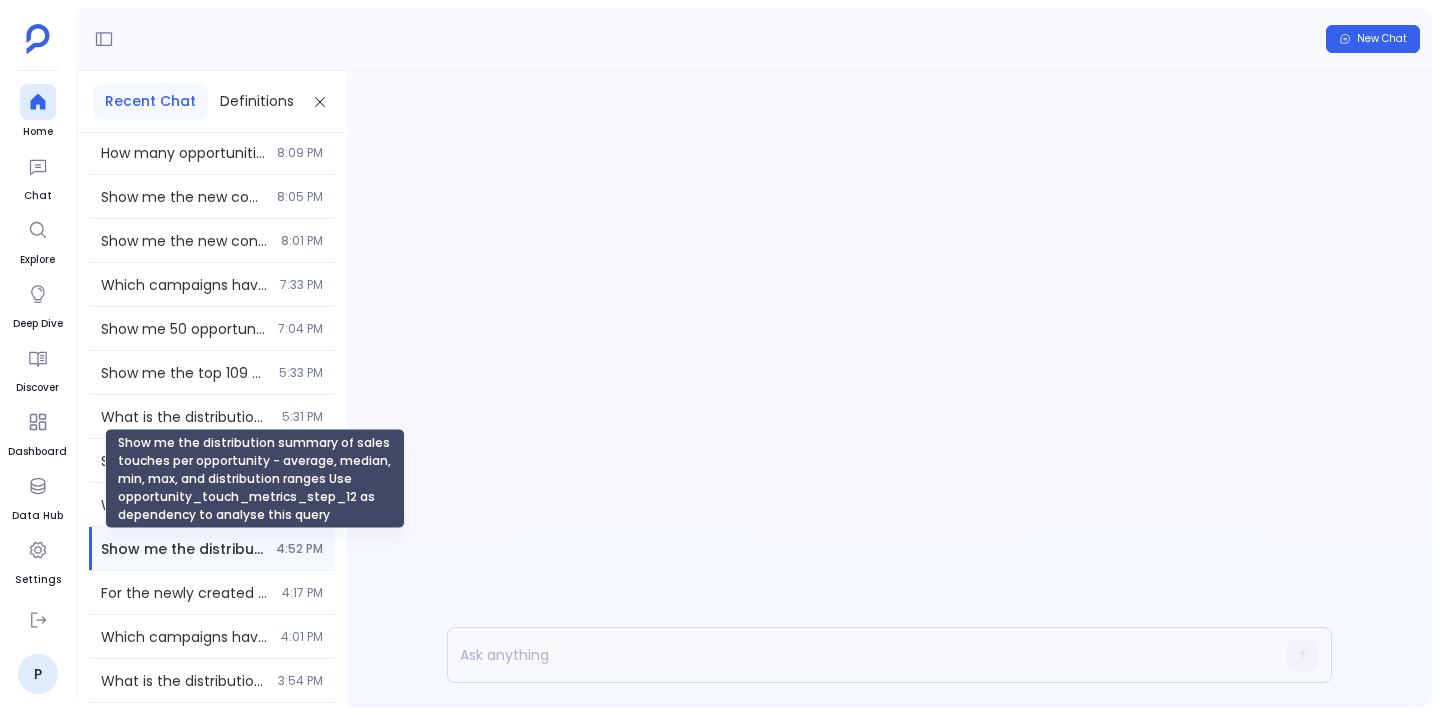 scroll, scrollTop: 0, scrollLeft: 0, axis: both 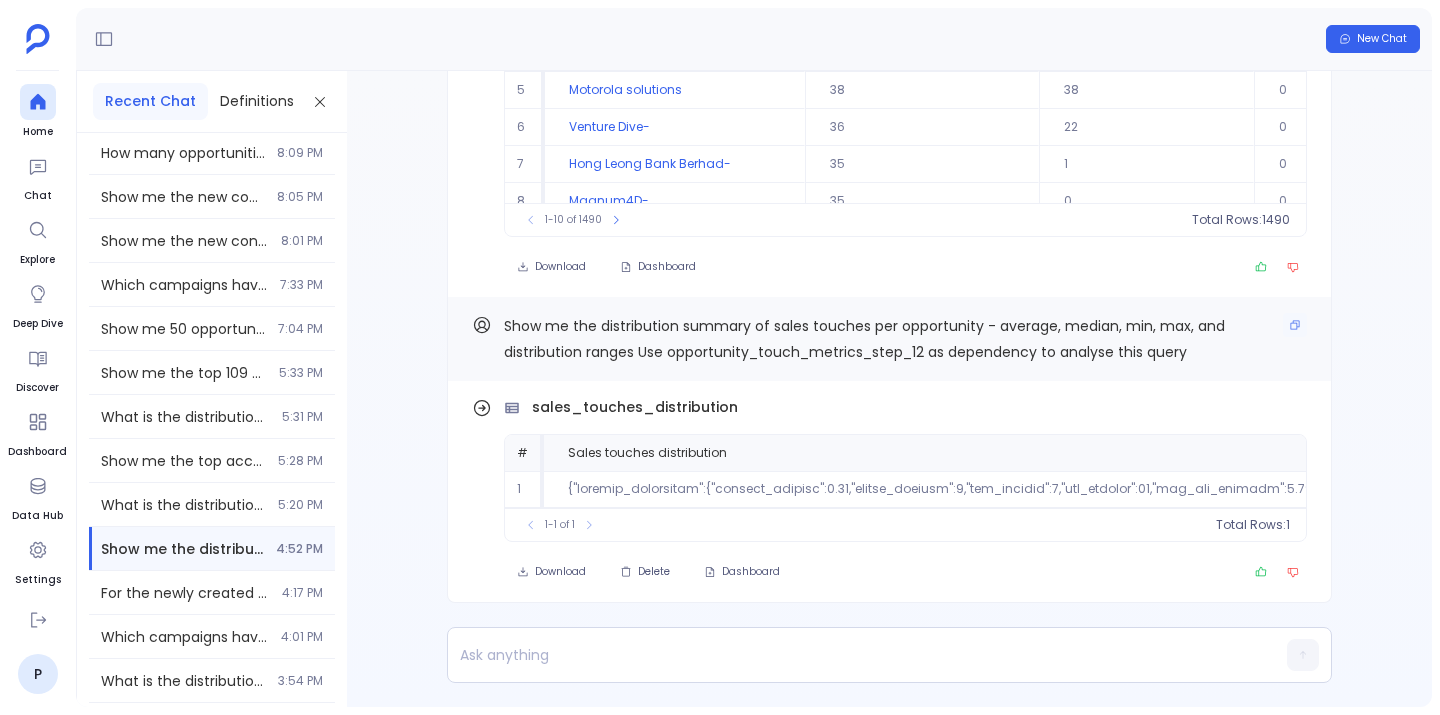 drag, startPoint x: 598, startPoint y: 323, endPoint x: 746, endPoint y: 343, distance: 149.34523 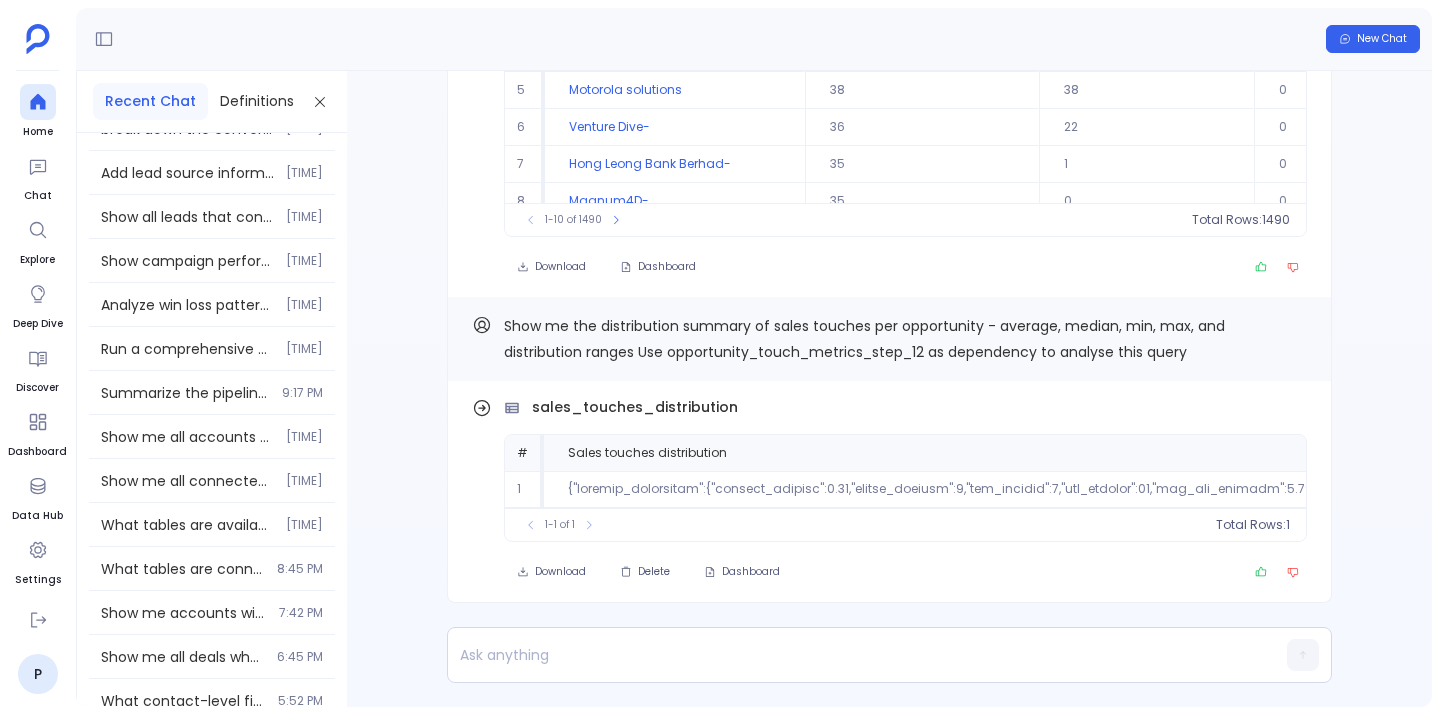 scroll, scrollTop: 2929, scrollLeft: 0, axis: vertical 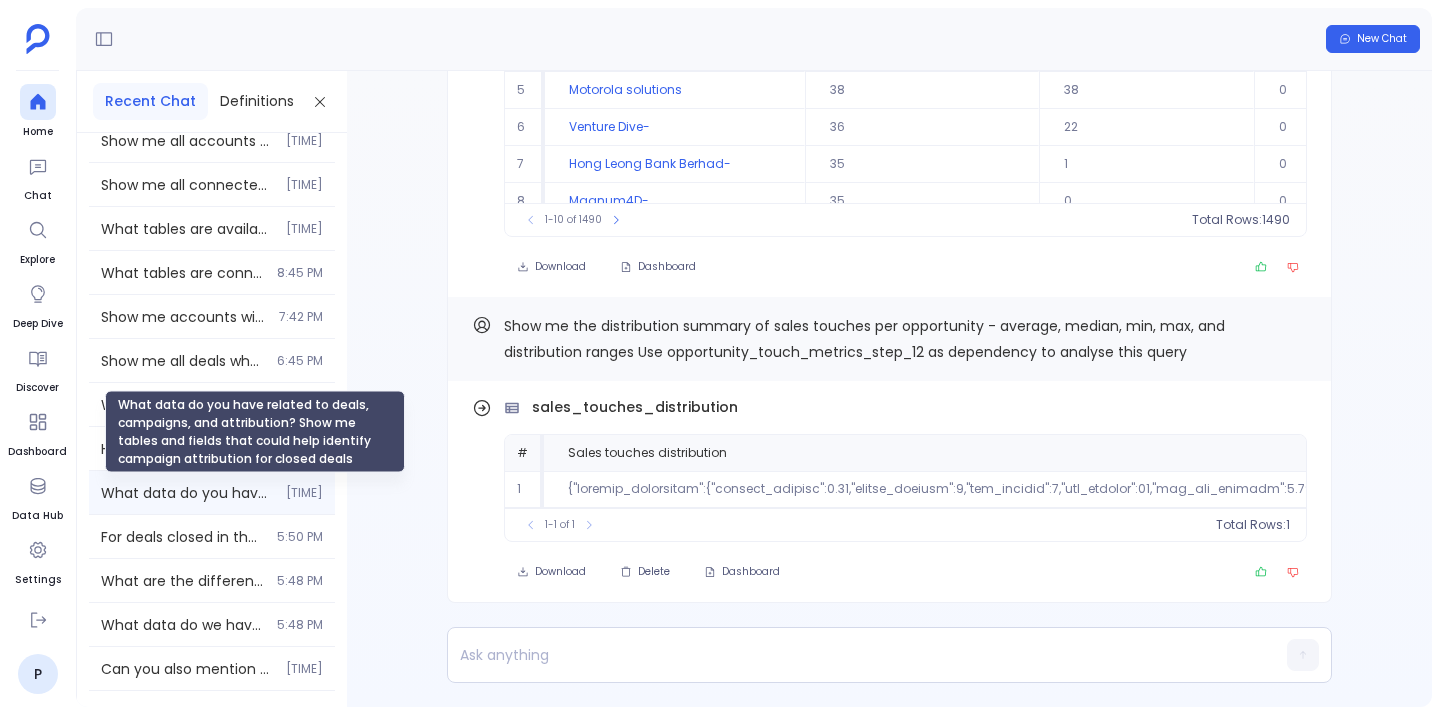 click on "What data do you have related to deals, campaigns, and attribution? Show me tables and fields that could help identify campaign attribution for closed deals" at bounding box center (187, 493) 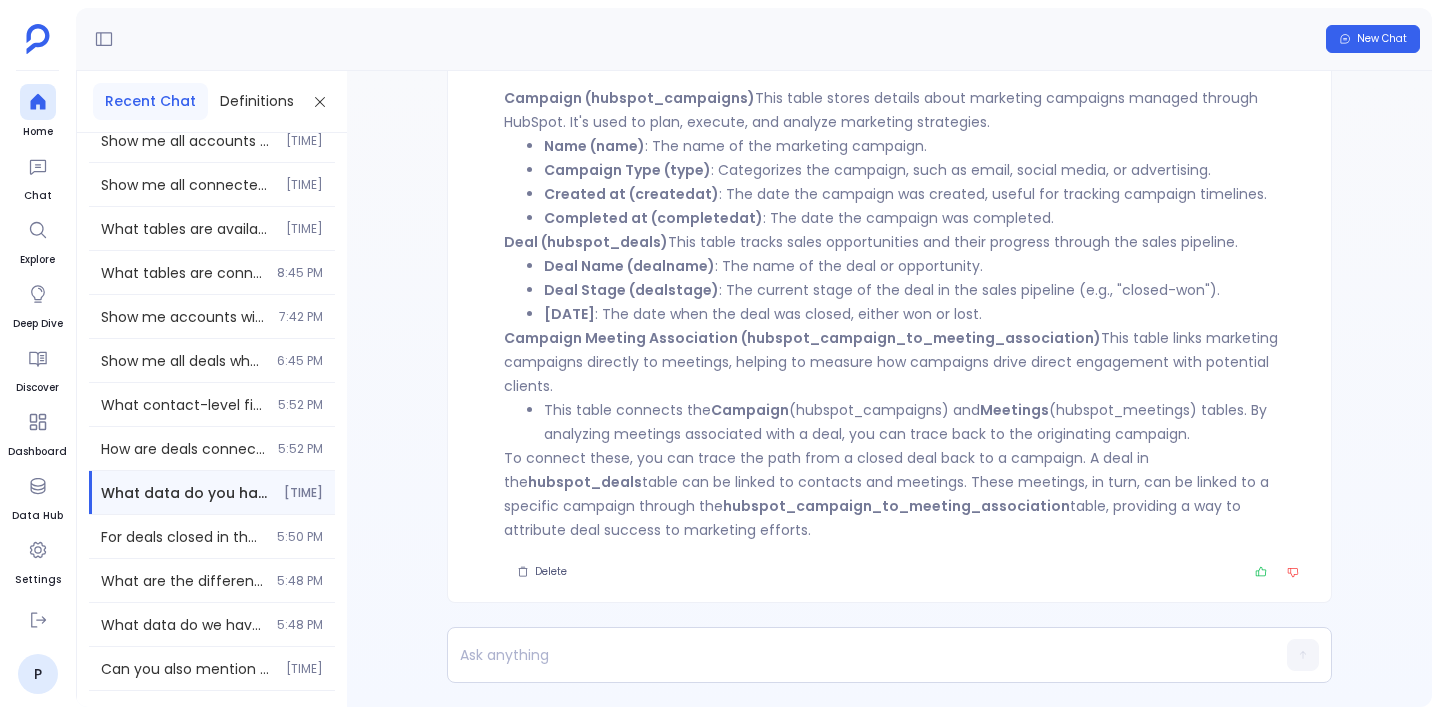 scroll, scrollTop: 0, scrollLeft: 0, axis: both 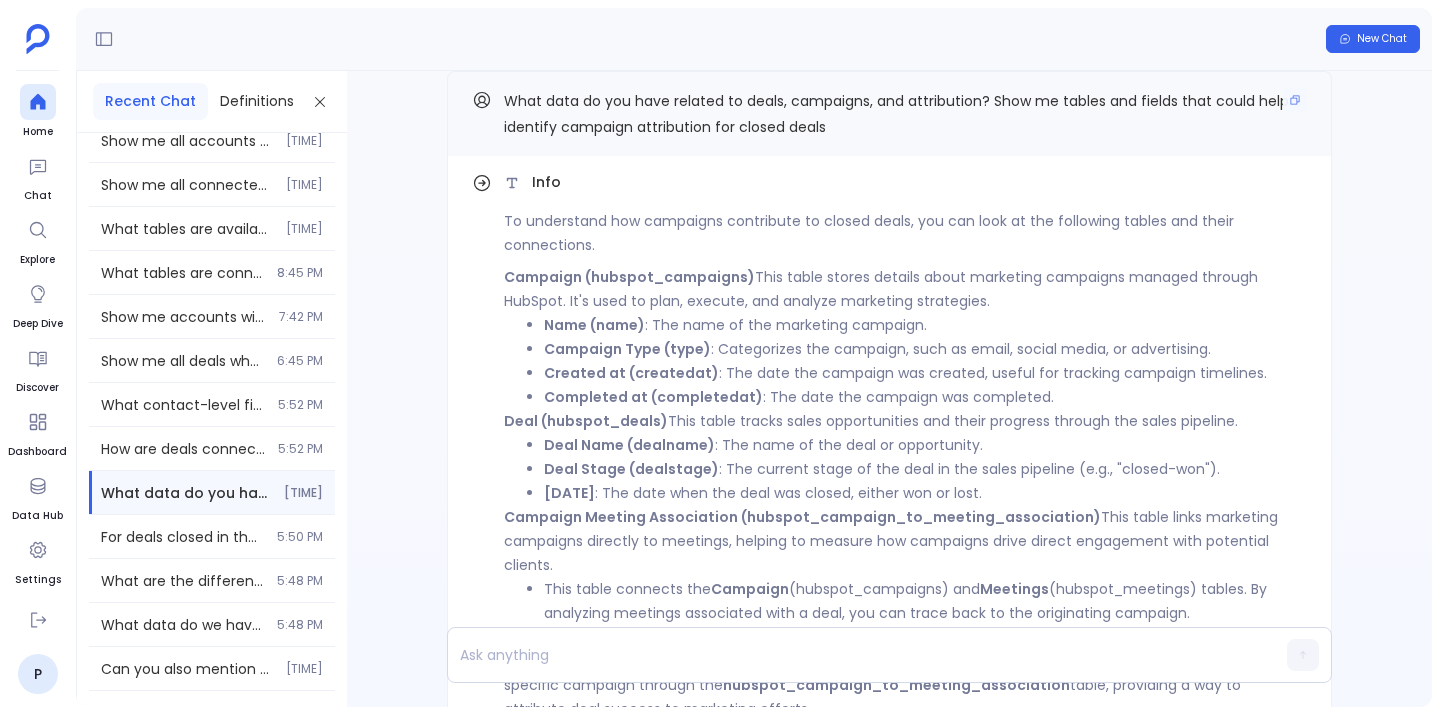 drag, startPoint x: 560, startPoint y: 103, endPoint x: 778, endPoint y: 137, distance: 220.63545 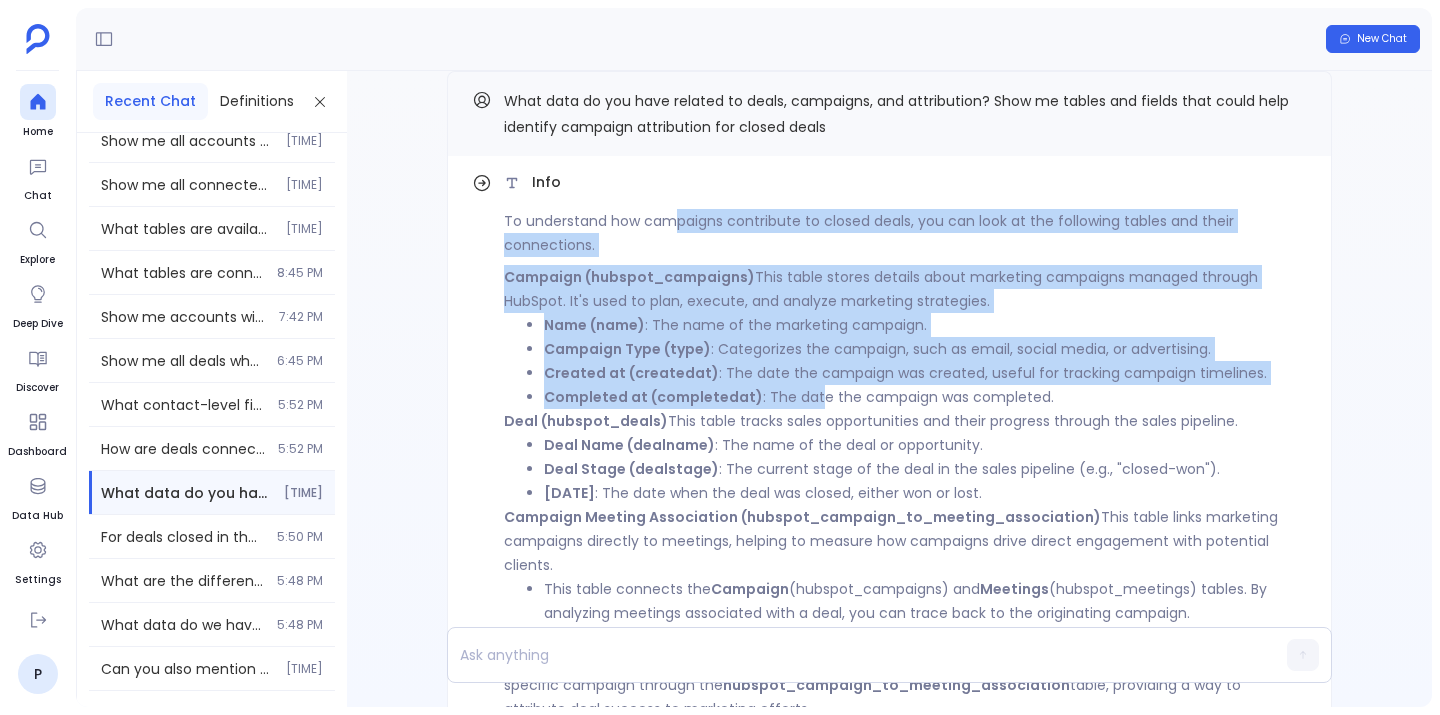 drag, startPoint x: 672, startPoint y: 220, endPoint x: 812, endPoint y: 386, distance: 217.15433 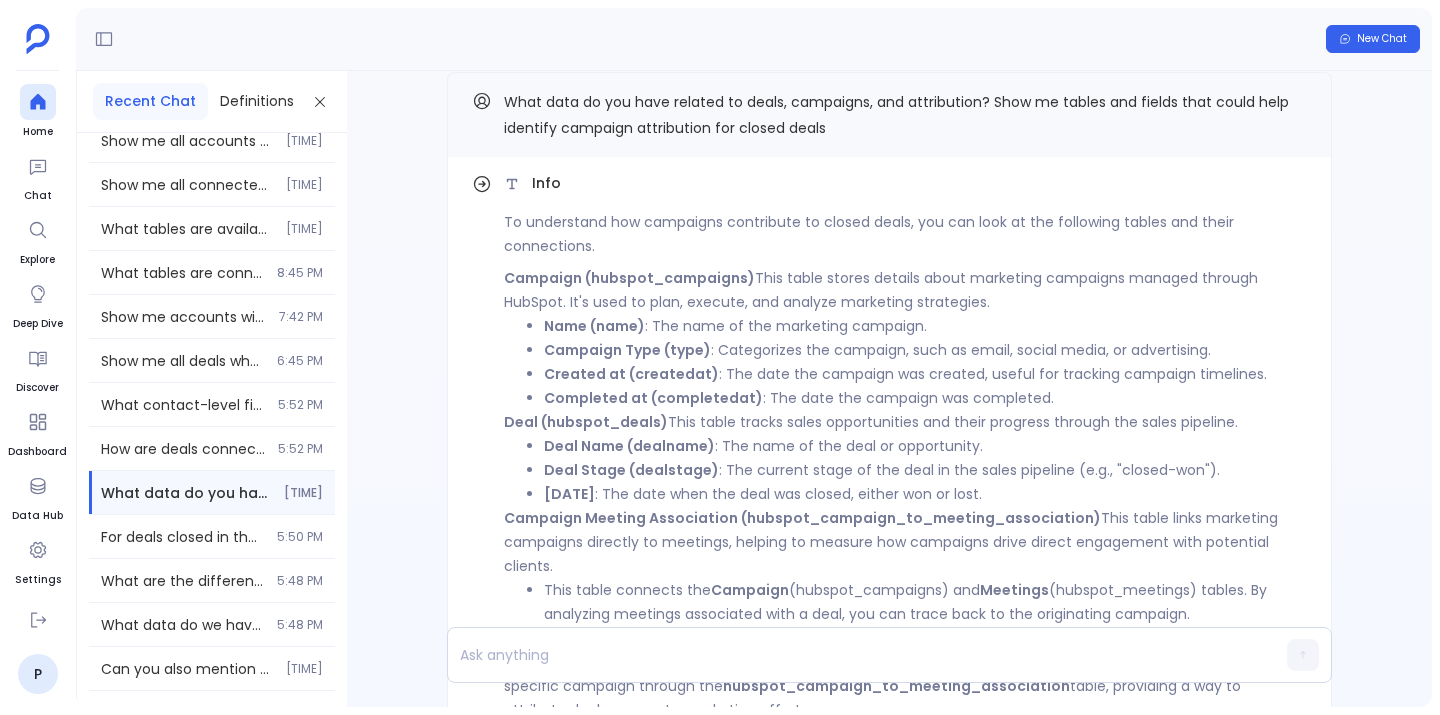 scroll, scrollTop: -179, scrollLeft: 0, axis: vertical 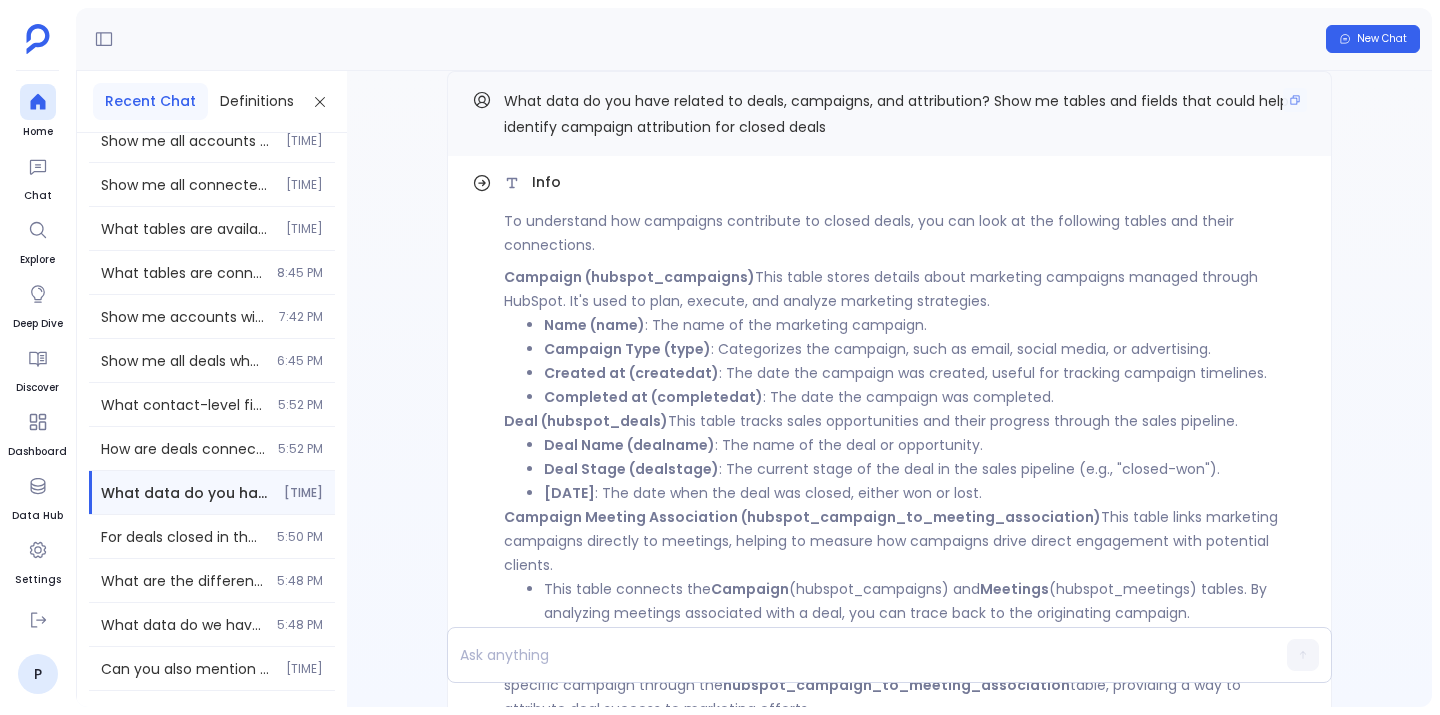 drag, startPoint x: 583, startPoint y: 104, endPoint x: 724, endPoint y: 134, distance: 144.15616 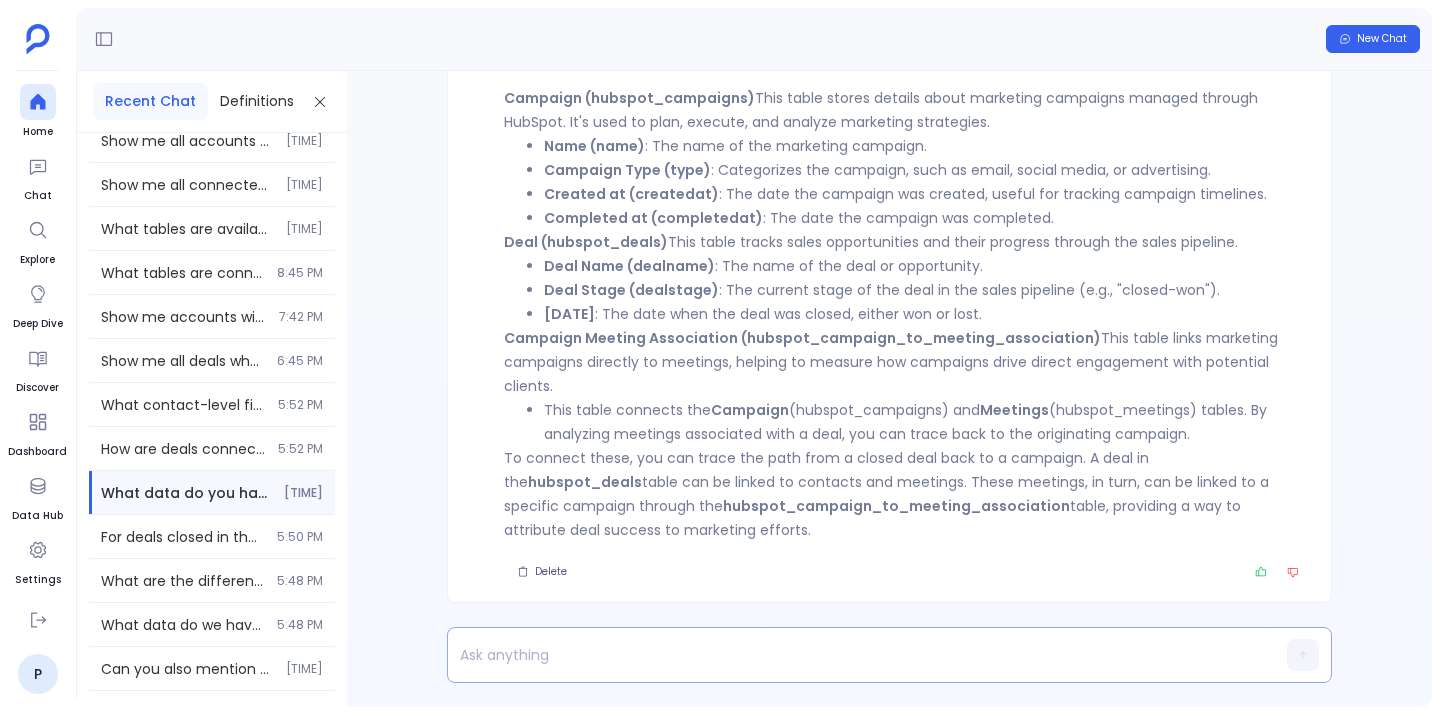 scroll, scrollTop: 0, scrollLeft: 0, axis: both 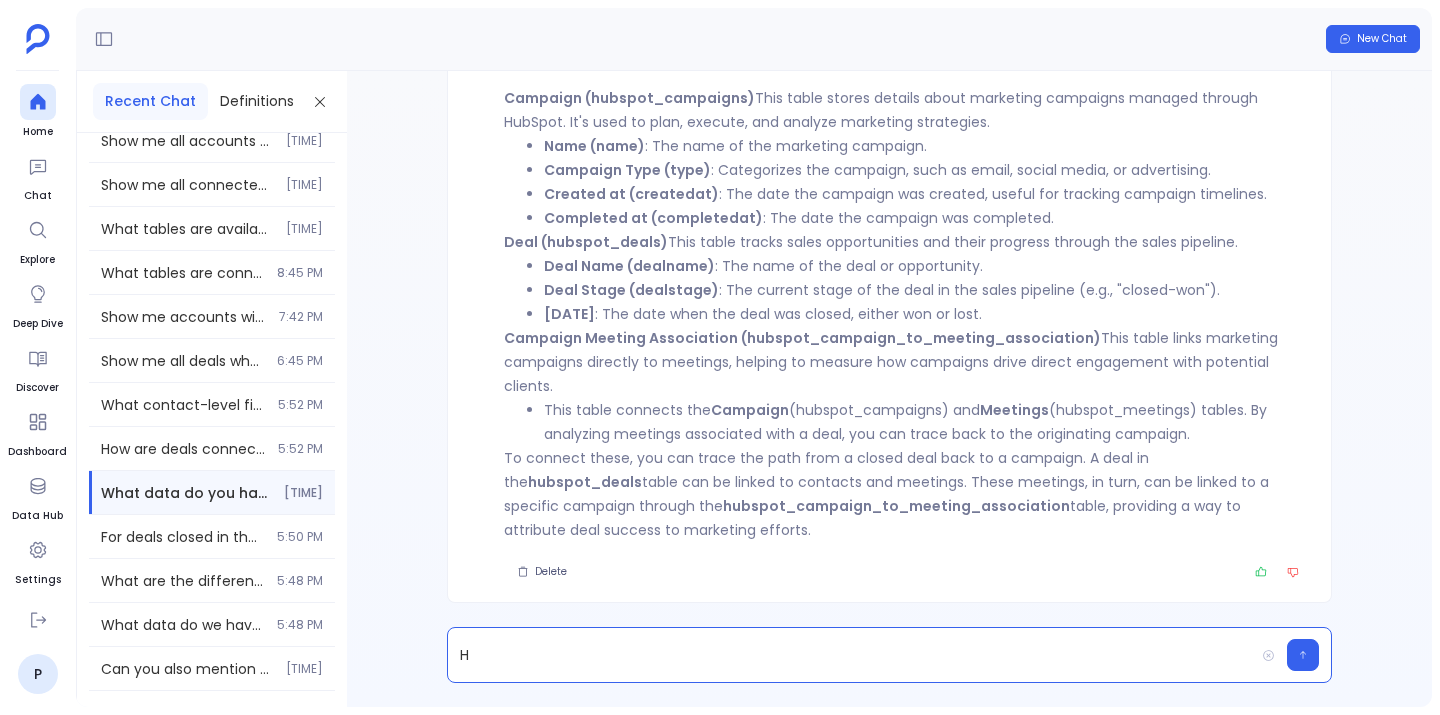 type 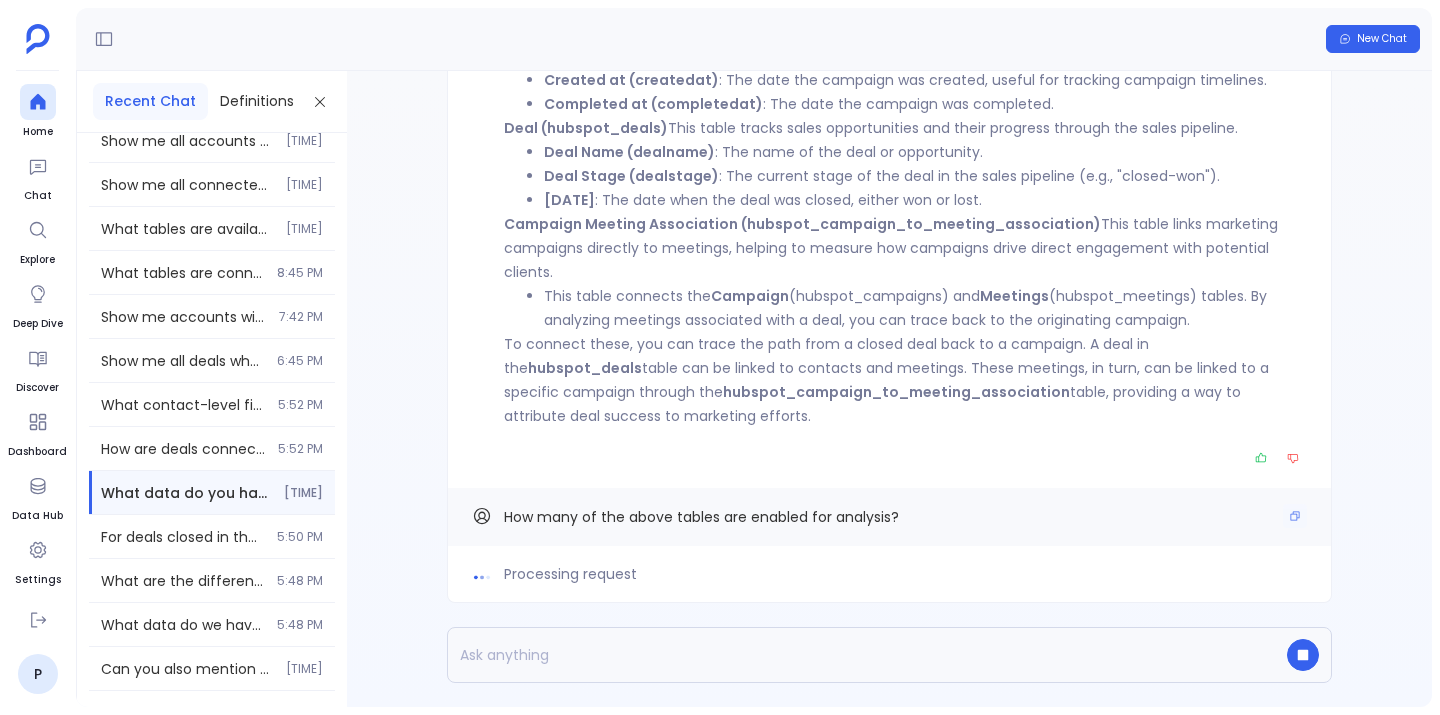 drag, startPoint x: 579, startPoint y: 518, endPoint x: 845, endPoint y: 514, distance: 266.03006 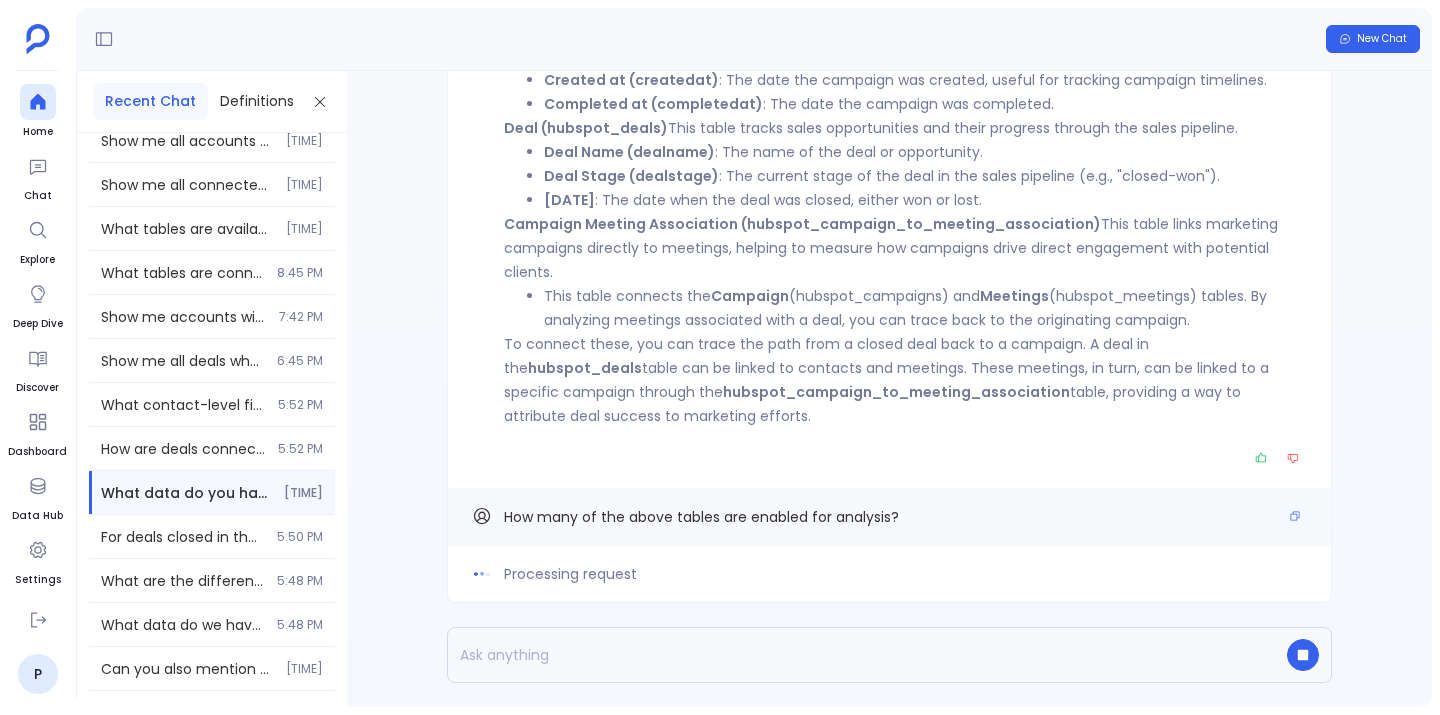 click on "How many of the above tables are enabled for analysis?" at bounding box center [701, 517] 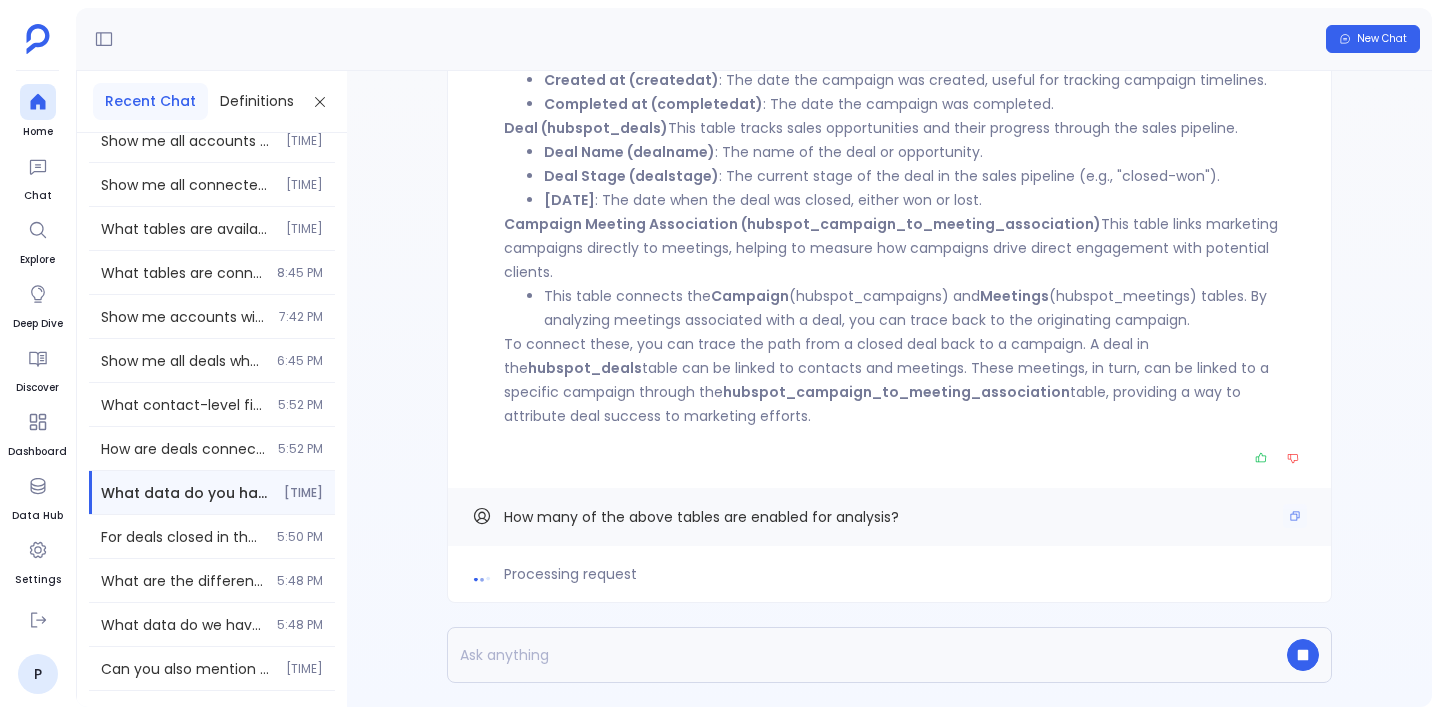 click on "How many of the above tables are enabled for analysis?" at bounding box center [701, 517] 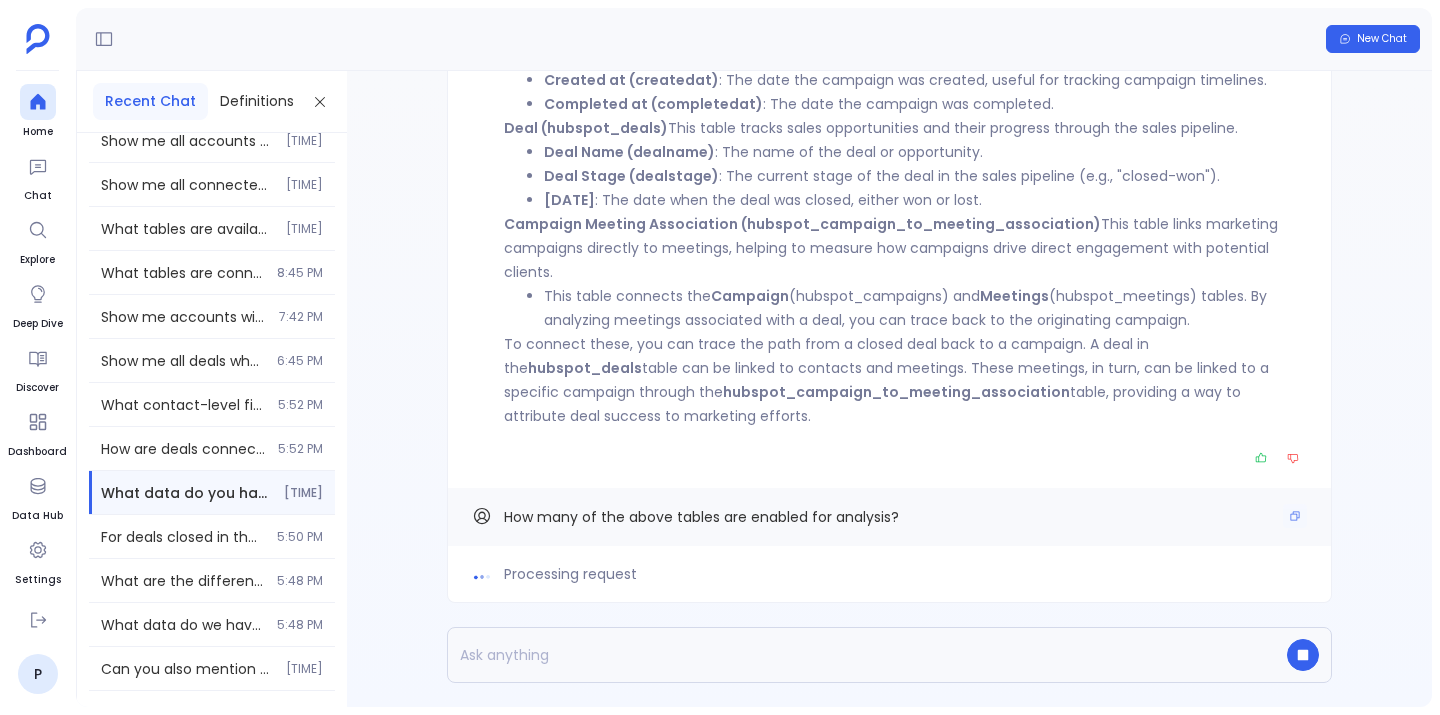 click on "How many of the above tables are enabled for analysis?" at bounding box center [701, 517] 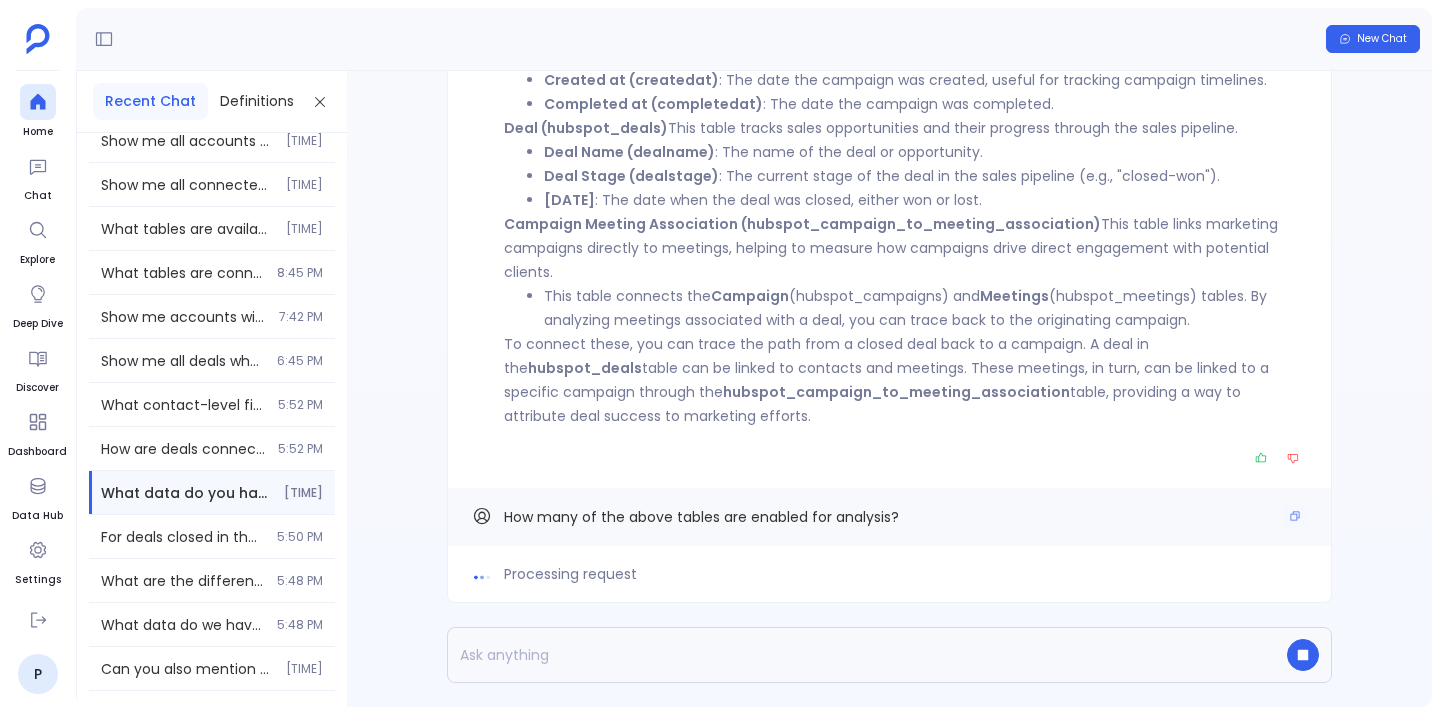 click on "How many of the above tables are enabled for analysis?" at bounding box center [701, 517] 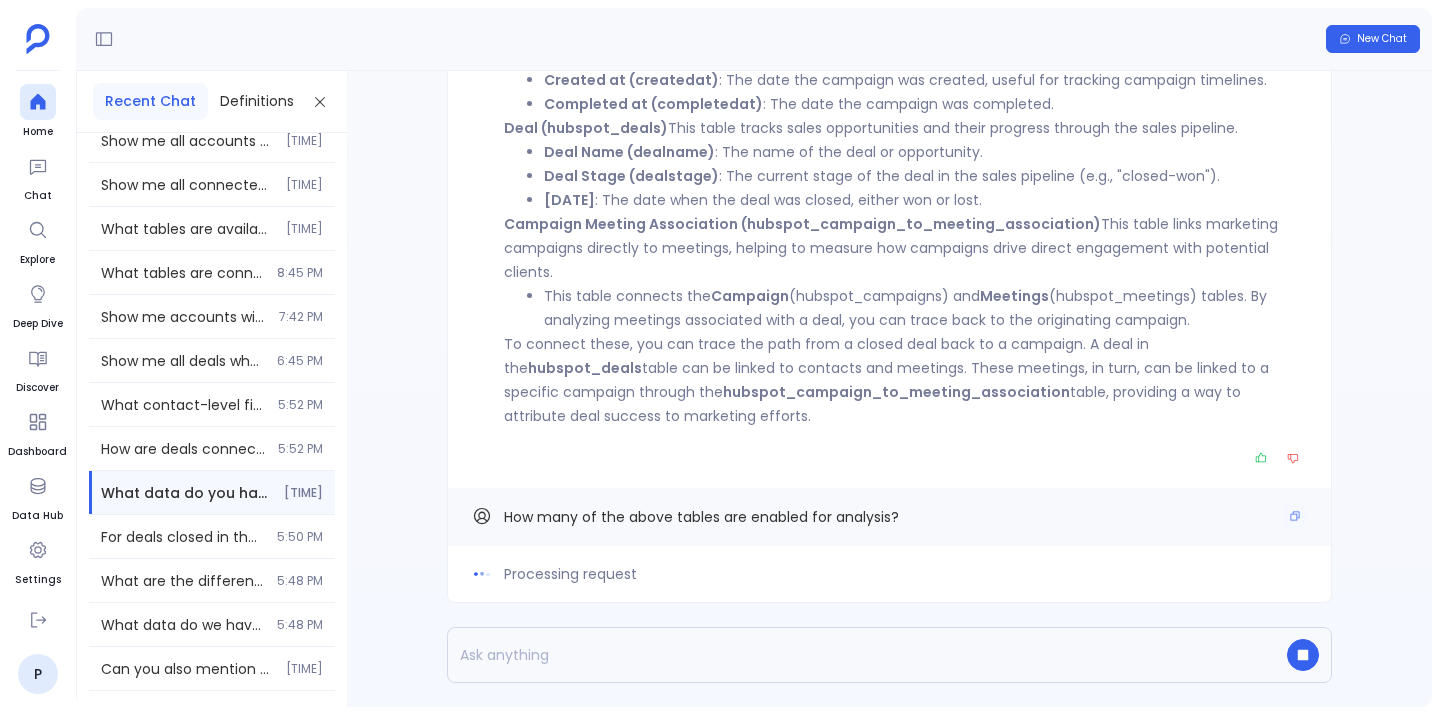 click on "How many of the above tables are enabled for analysis?" at bounding box center (701, 517) 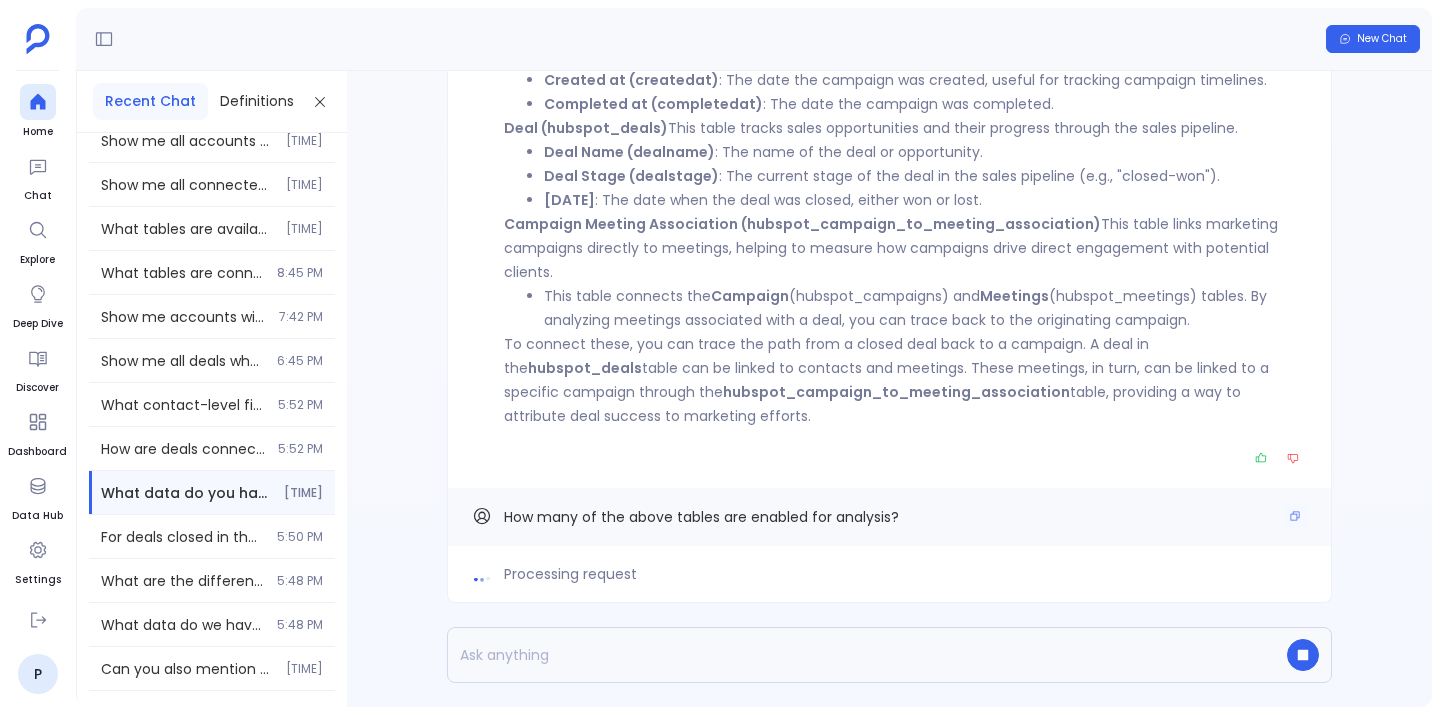 click on "How many of the above tables are enabled for analysis?" at bounding box center [701, 517] 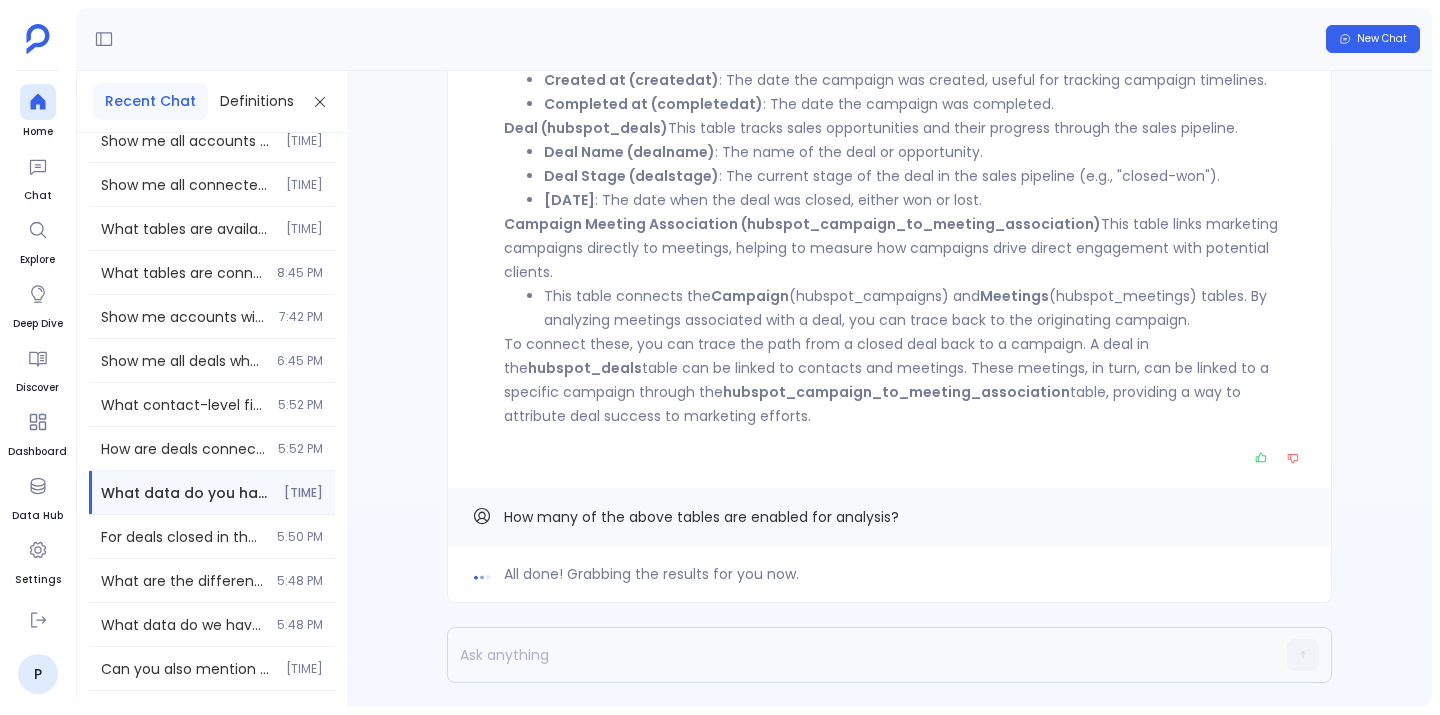 scroll, scrollTop: 0, scrollLeft: 0, axis: both 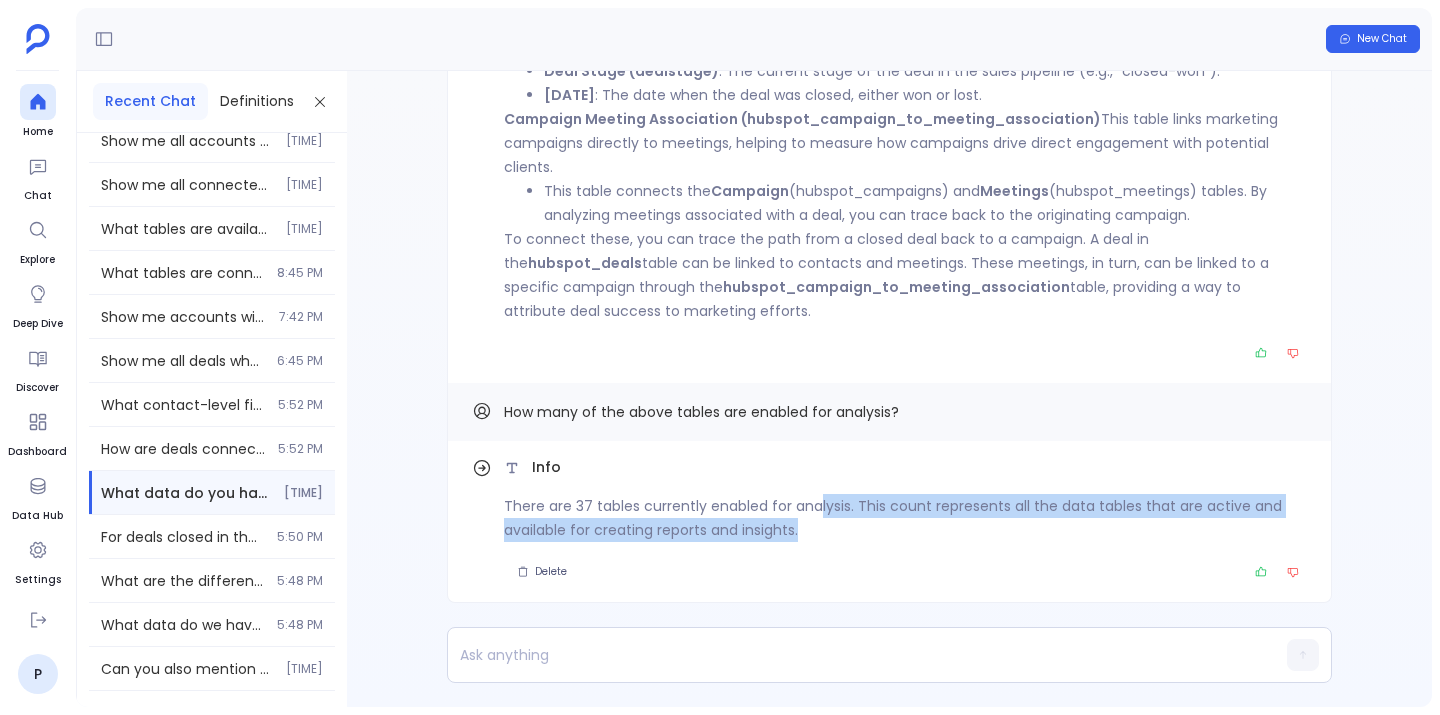 drag, startPoint x: 818, startPoint y: 506, endPoint x: 847, endPoint y: 549, distance: 51.86521 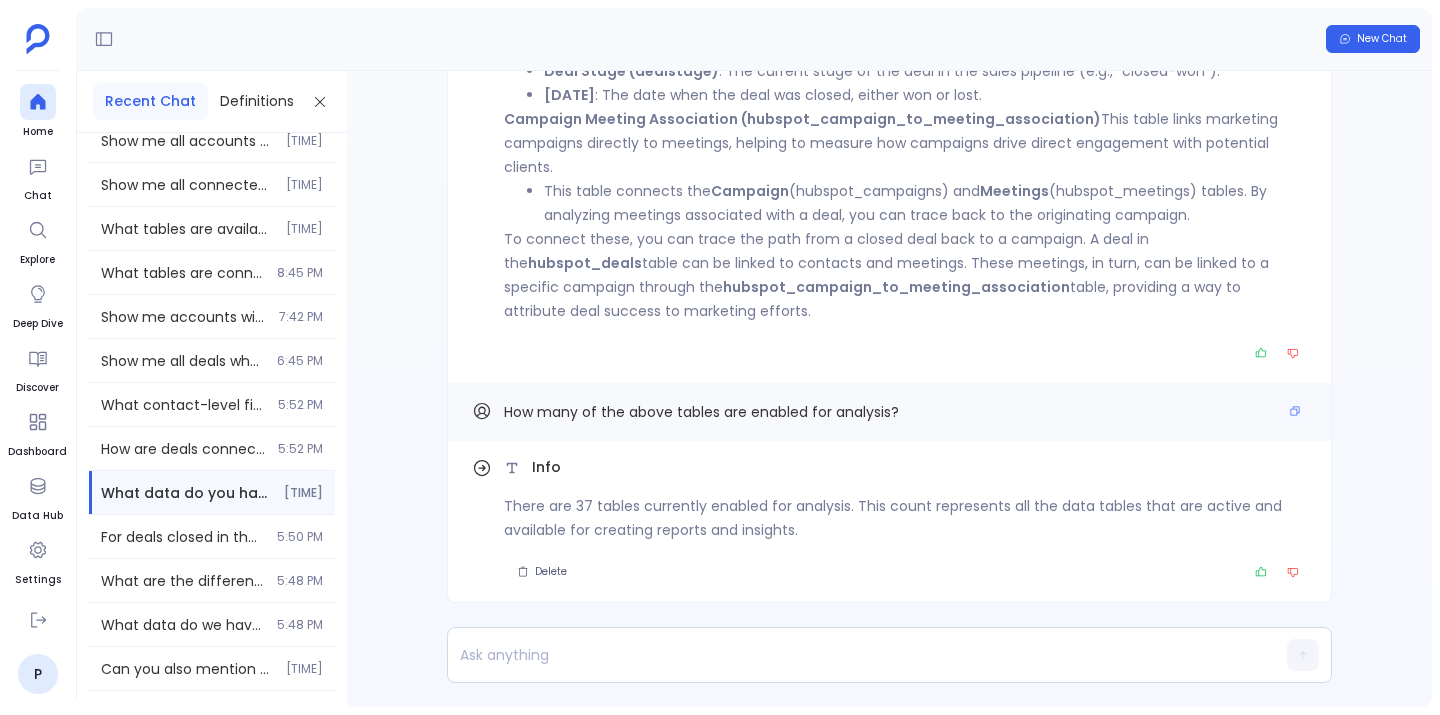 scroll, scrollTop: 0, scrollLeft: 0, axis: both 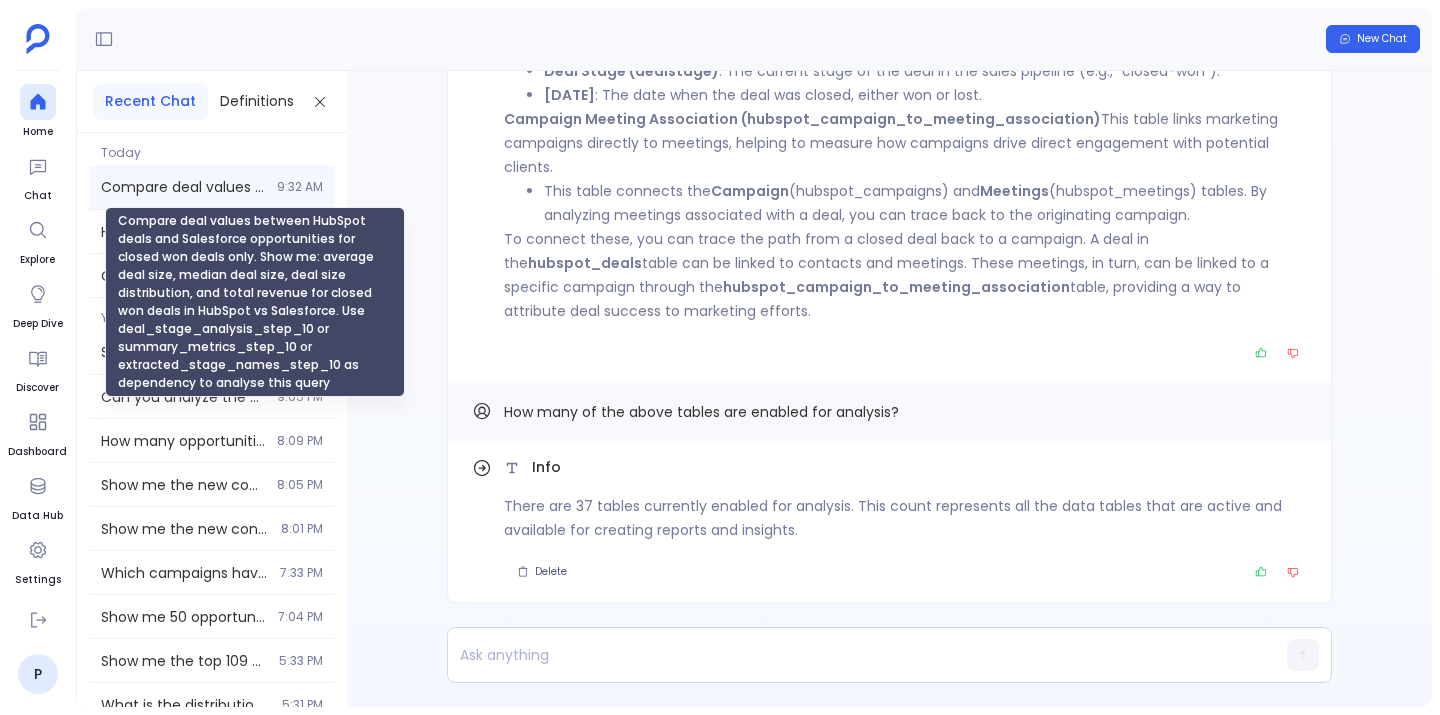 click on "Compare deal values between HubSpot deals and Salesforce opportunities for closed won deals only. Show me: average deal size, median deal size, deal size distribution, and total revenue for closed won deals in HubSpot vs Salesforce.
Use deal_stage_analysis_step_10 or summary_metrics_step_10 or extracted_stage_names_step_10 as dependency to analyse this query" at bounding box center (183, 187) 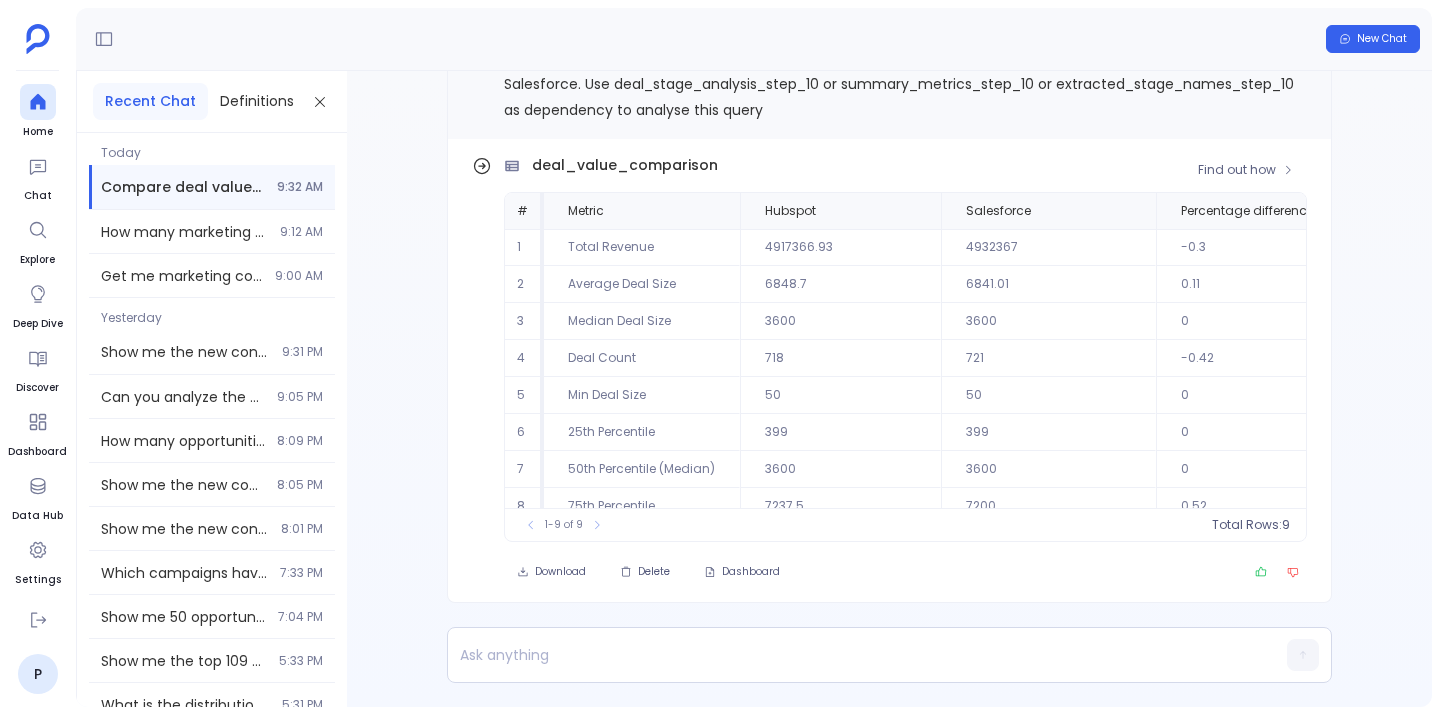 scroll, scrollTop: 0, scrollLeft: 0, axis: both 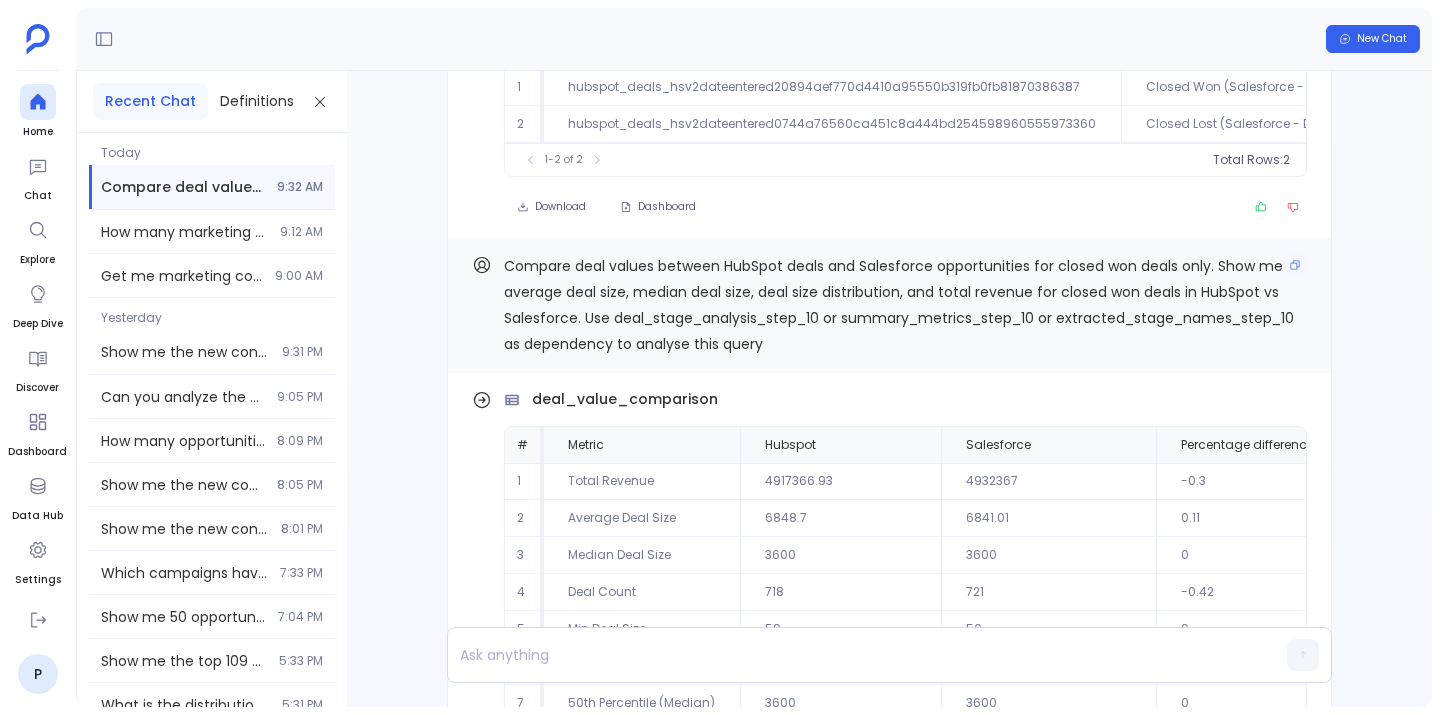 drag, startPoint x: 585, startPoint y: 319, endPoint x: 801, endPoint y: 325, distance: 216.08331 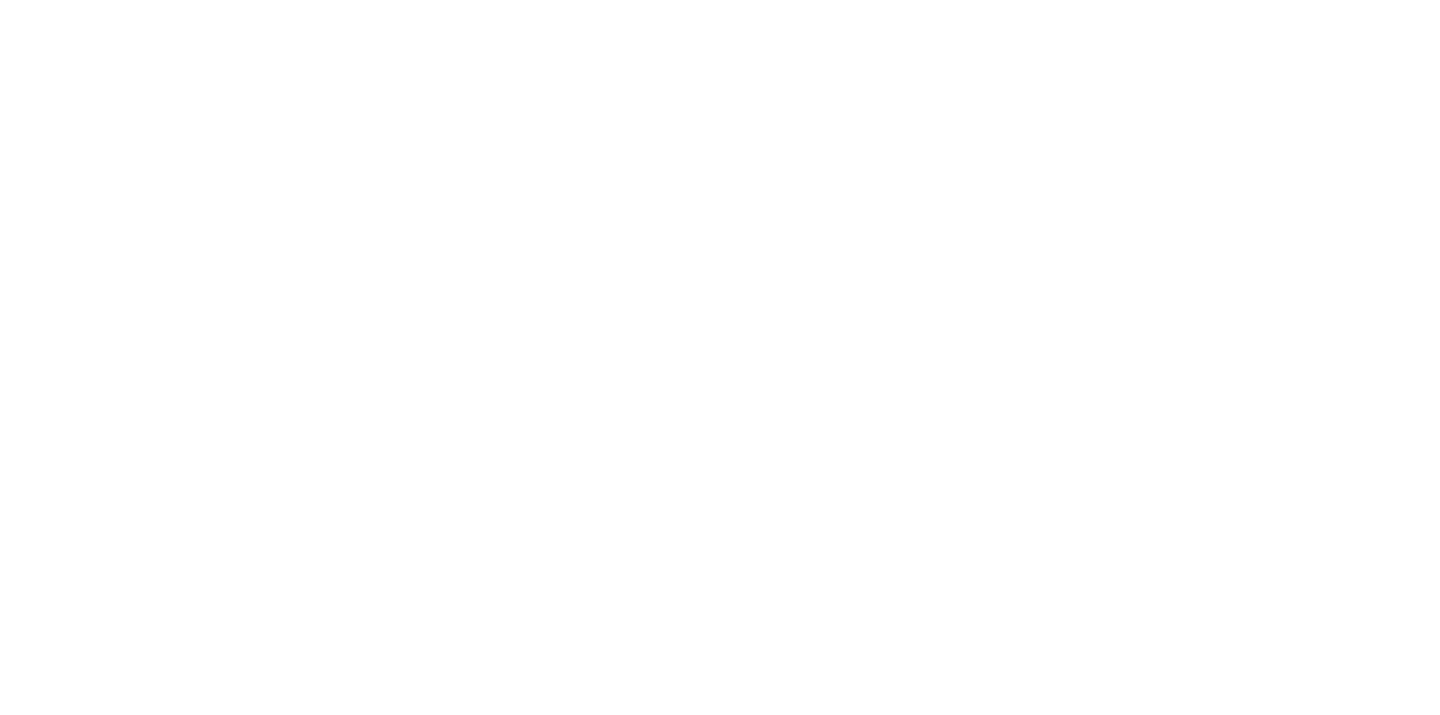 scroll, scrollTop: 0, scrollLeft: 0, axis: both 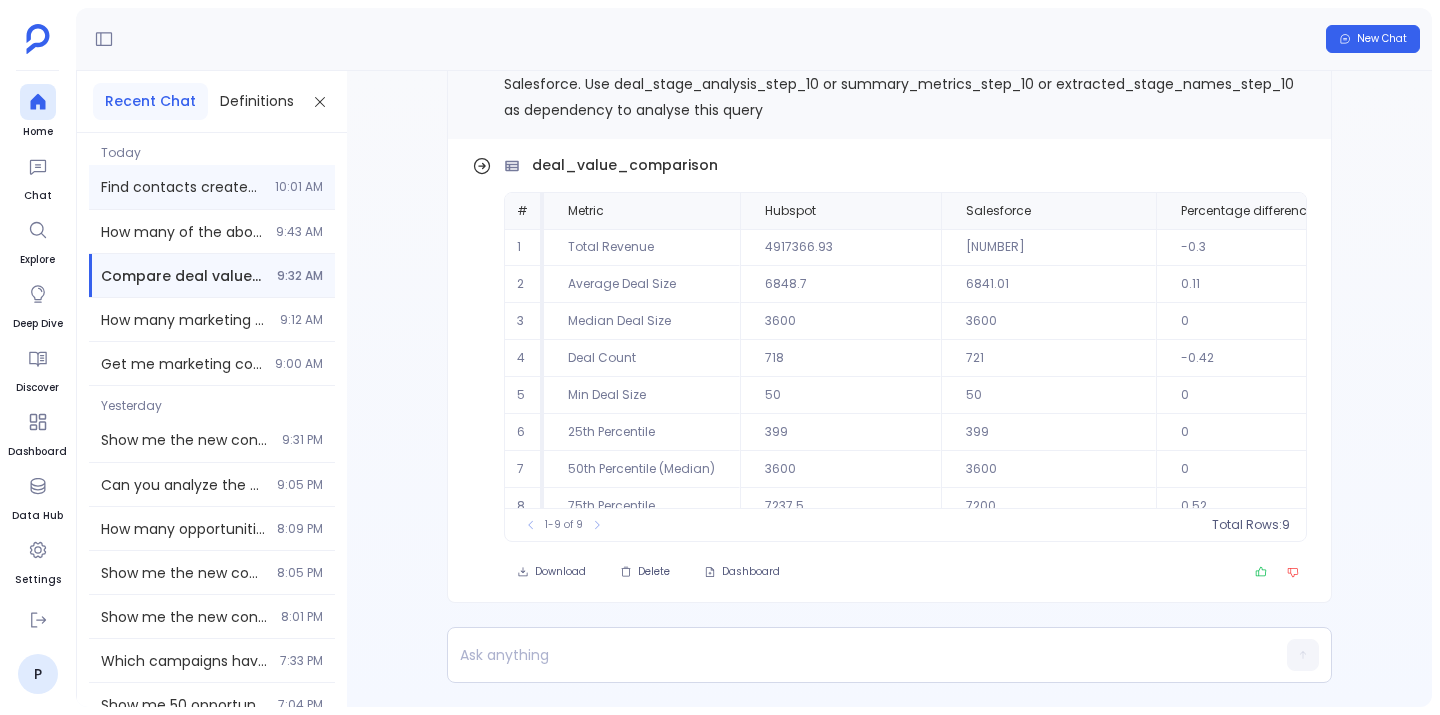 click on "Find contacts created last quarter who have closed won opportunities created in last quarter. Show 2 tables: 1) Contact details with their won opportunity information, 2) Marketing touches timeline for each of these contacts
Use opportunities_by_lead_source_step_02 as dependency to analyse this query 10:01 AM" at bounding box center (212, 187) 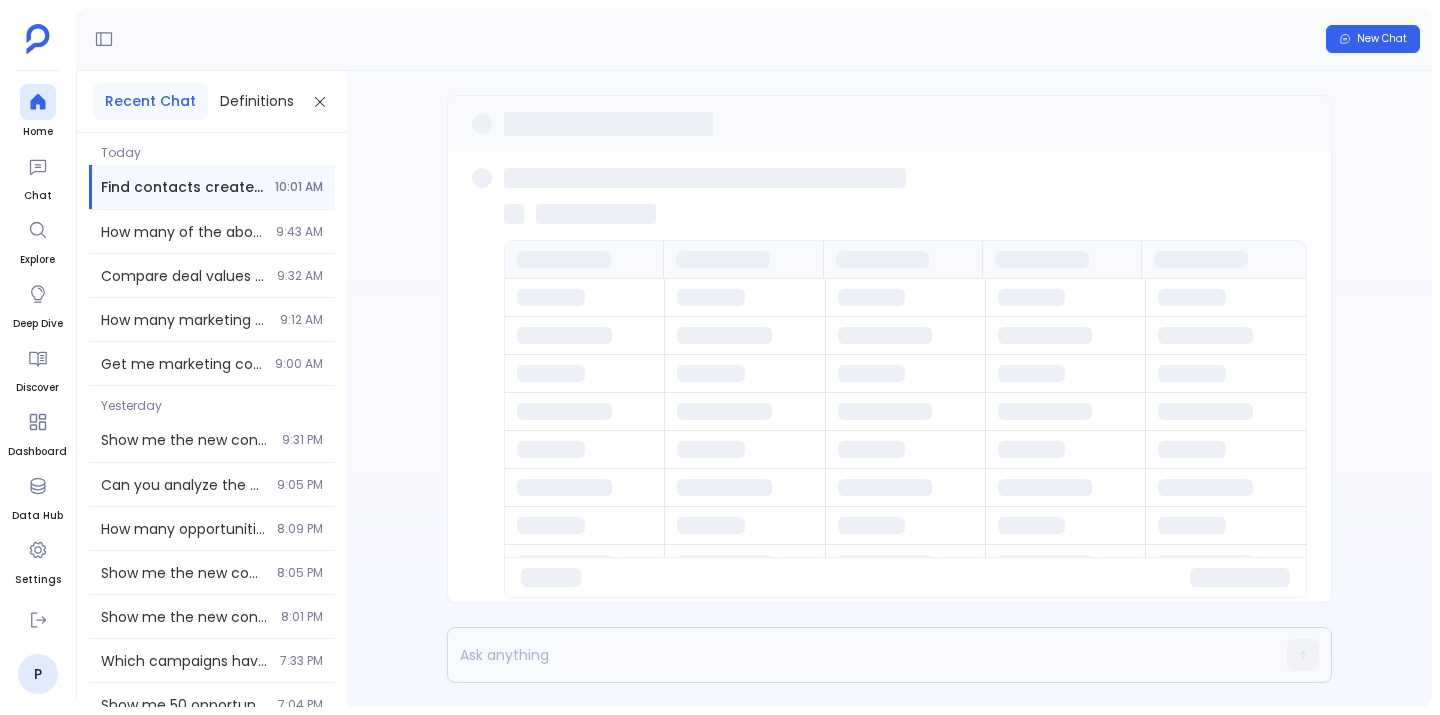 scroll, scrollTop: 0, scrollLeft: 0, axis: both 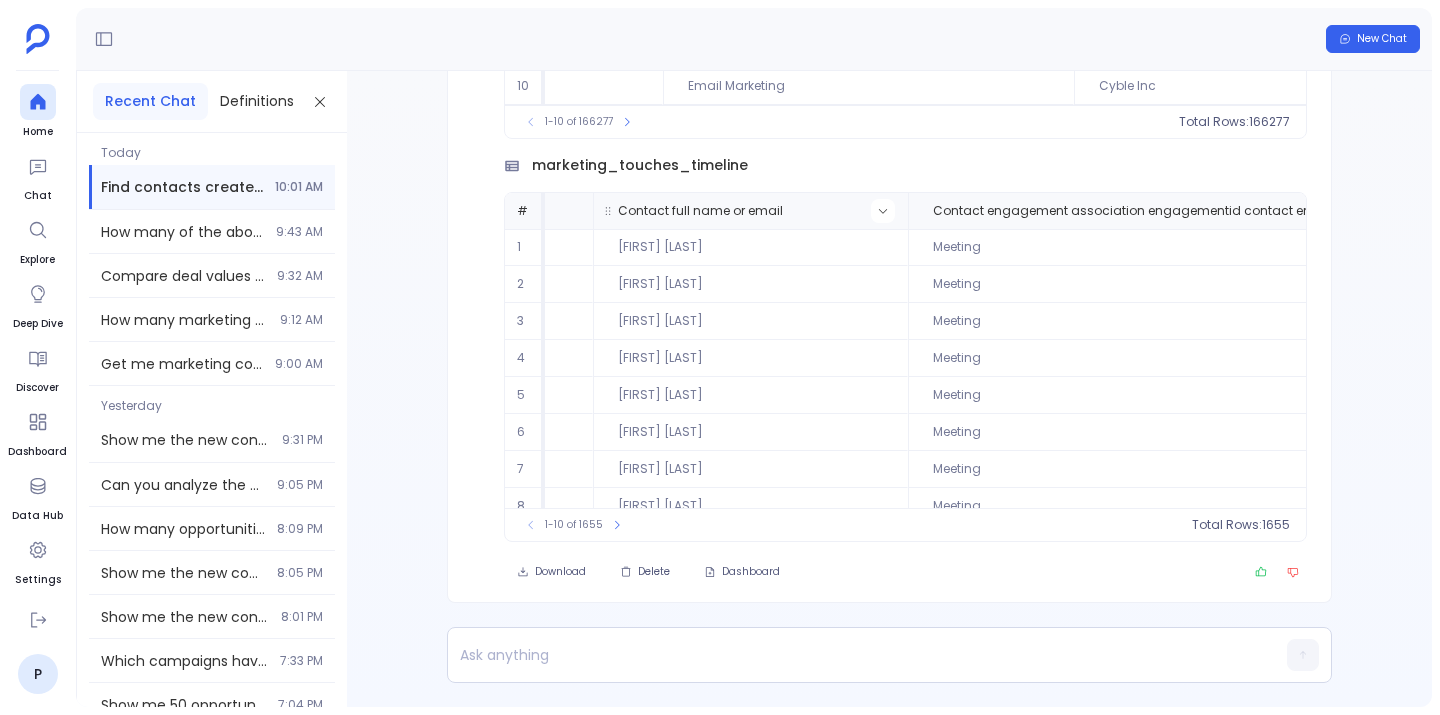 click 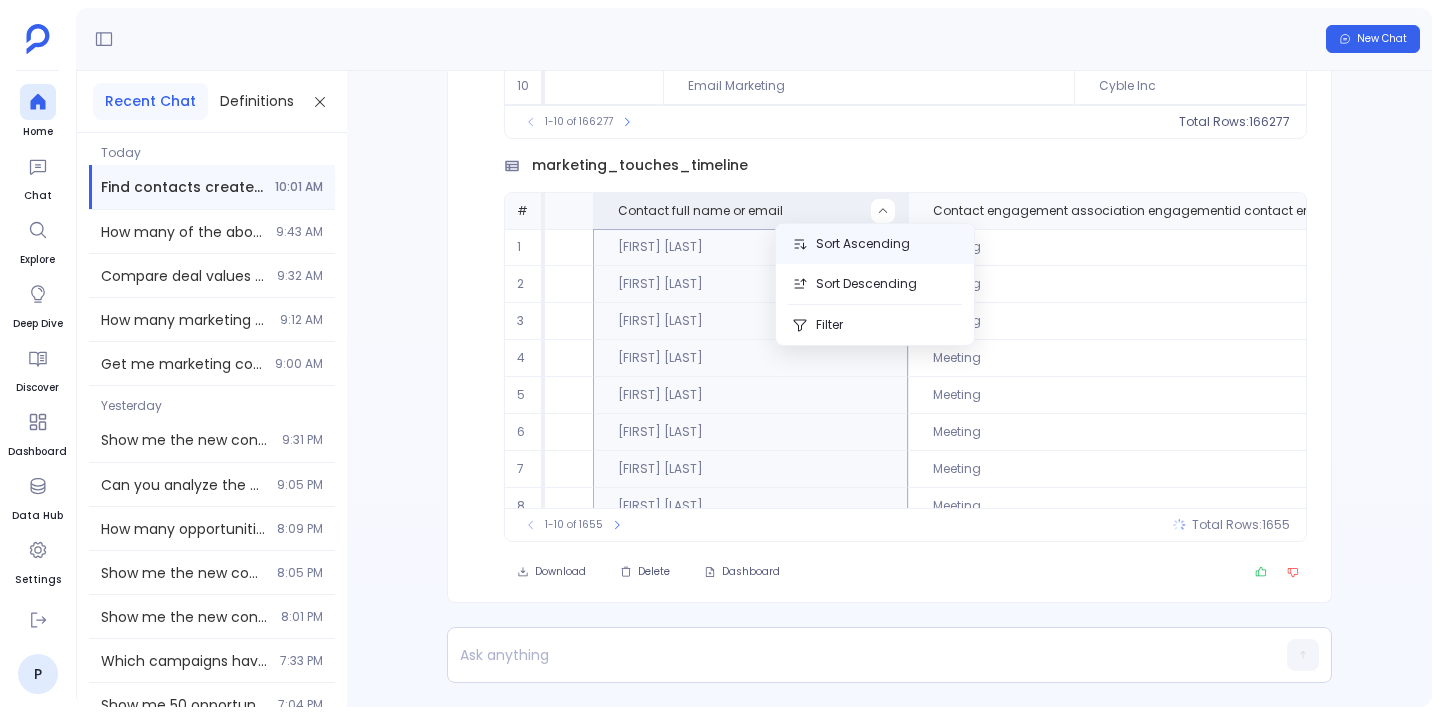 click on "Sort Ascending" at bounding box center [875, 244] 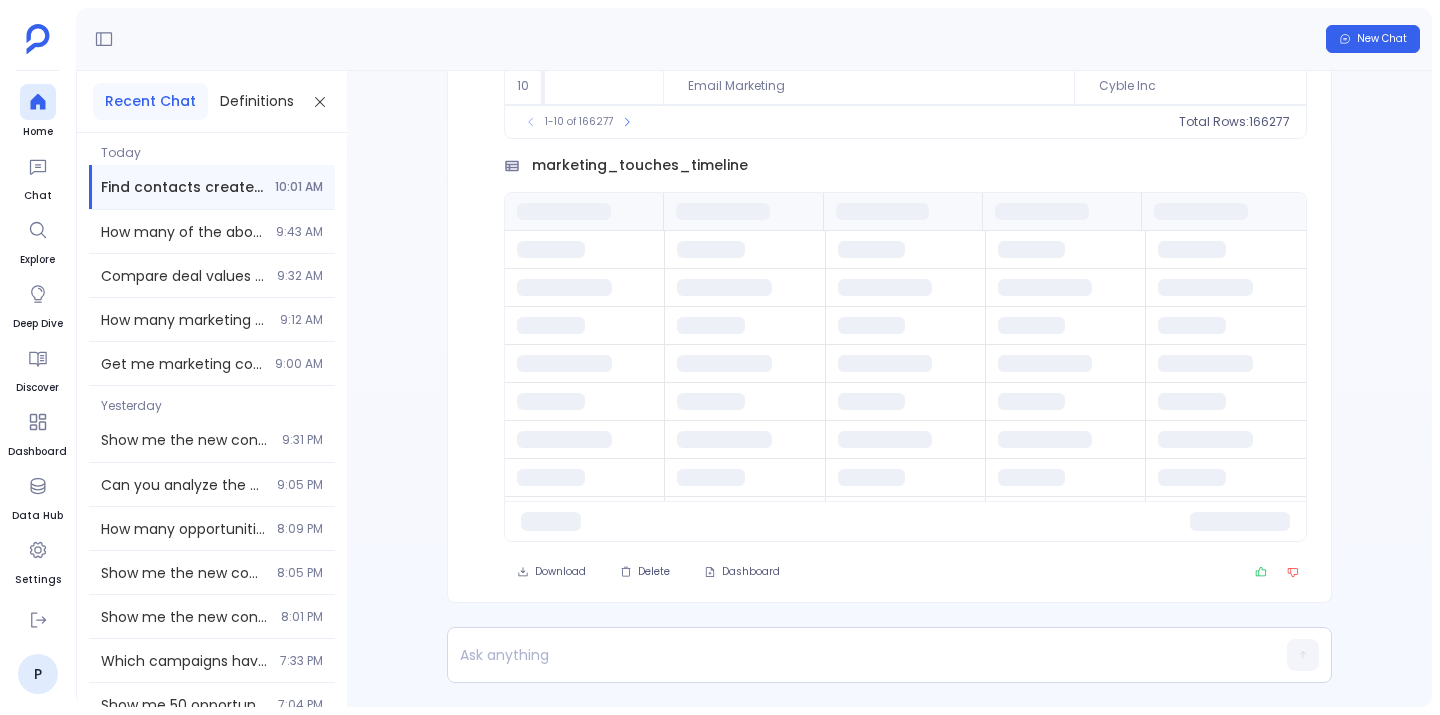 scroll, scrollTop: 0, scrollLeft: 0, axis: both 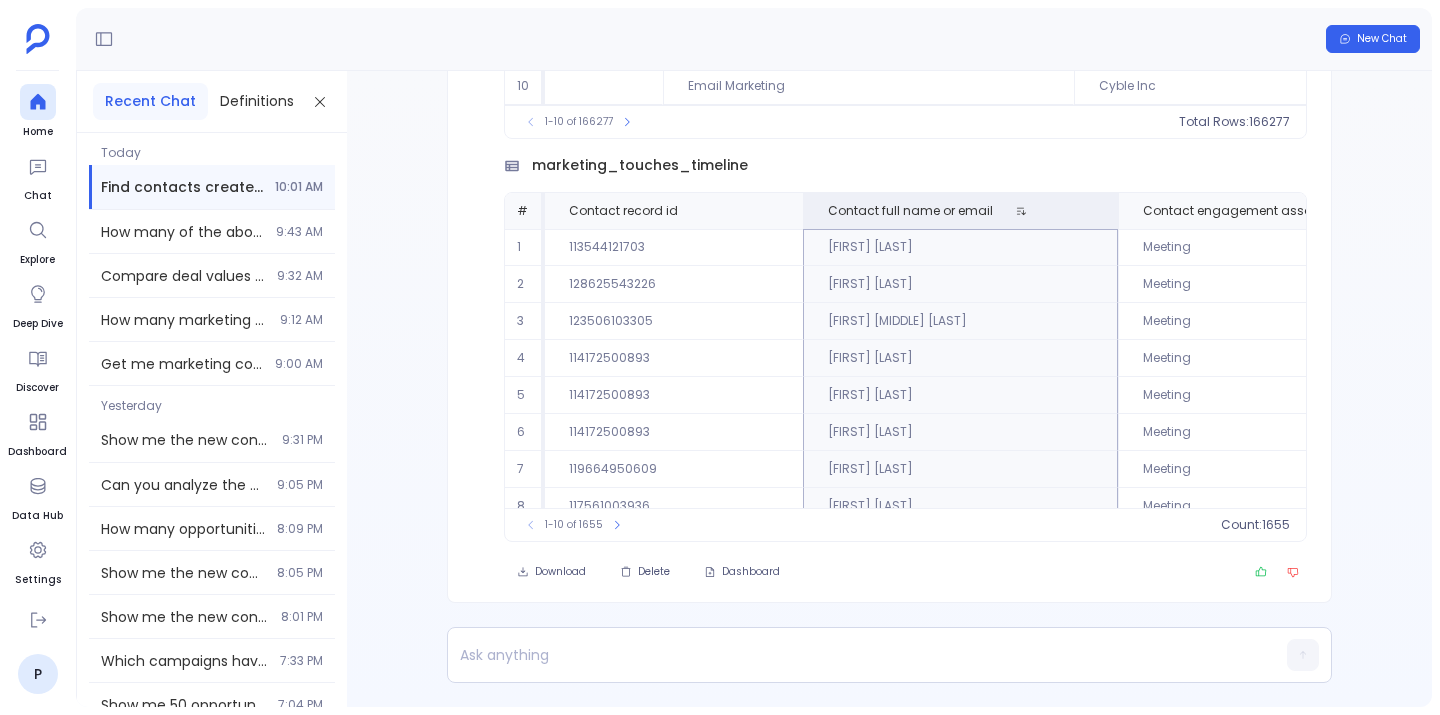click on "Find out how contacts_with_won_opportunities # Contact record id Contact full name or email Contact first name Contact last name Contact email Contact company name Contact original traffic source Contact create date Contact salesforce contact id opportunity id Contact salesforce contact id name Contact salesforce contact id amount Contact salesforce contact id close date Contact salesforce contact id created date Contact salesforce contact id lead source account_name 1 [PHONE] [EMAIL] [EMAIL] Mozilor Offline Sources [DATE] [TIME] 006OX00000KVDUfYAP Cyble-Upsell $7200 [DATE] [DATE] [TIME] Email Marketing Cyble Inc 2 [PHONE] [EMAIL] [EMAIL] Offline Sources [DATE] [TIME] 006OX00000KVDUfYAP Cyble-Upsell $7200 [DATE] [DATE] [TIME] Email Marketing Cyble Inc 3 [PHONE] [EMAIL] [EMAIL] Offline Sources [DATE] [TIME] 006OX00000KVDUfYAP Cyble-Upsell $7200 [DATE] Email Marketing" at bounding box center [889, 389] 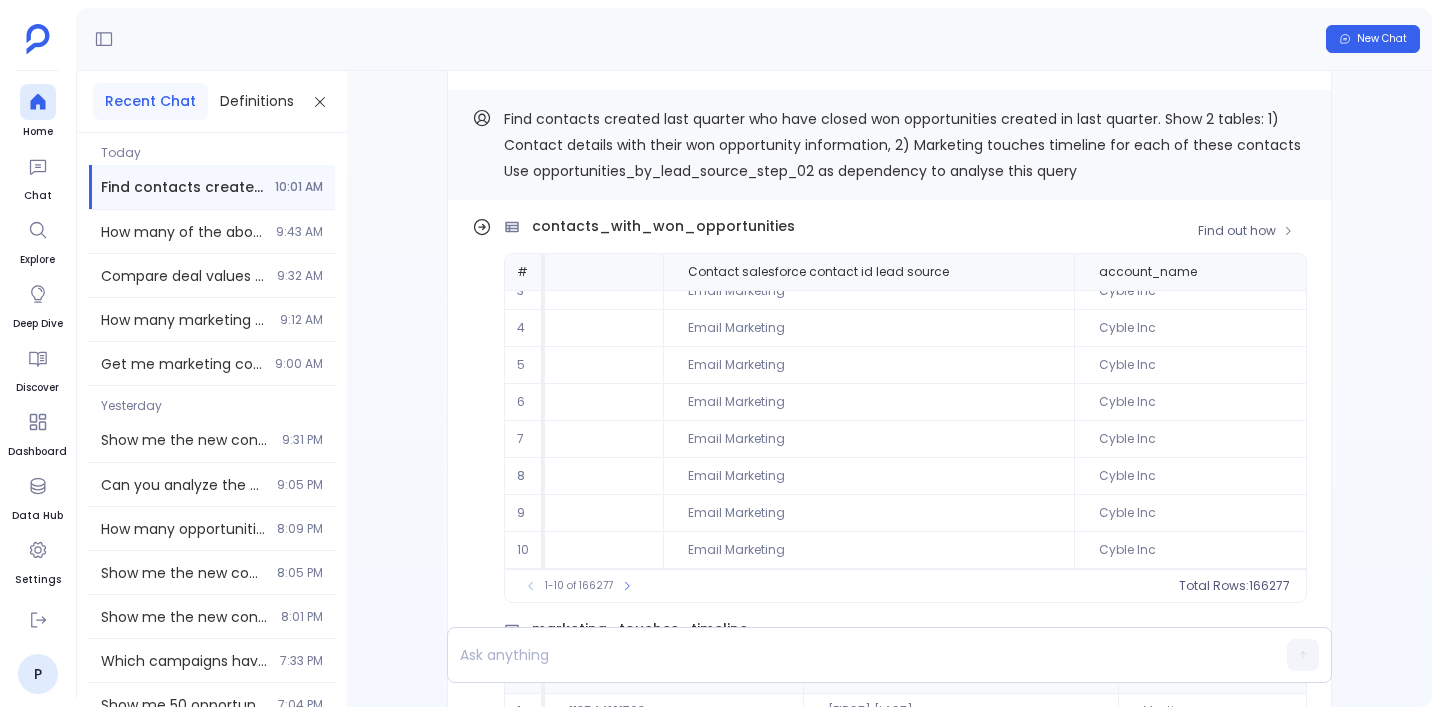 scroll, scrollTop: -486, scrollLeft: 0, axis: vertical 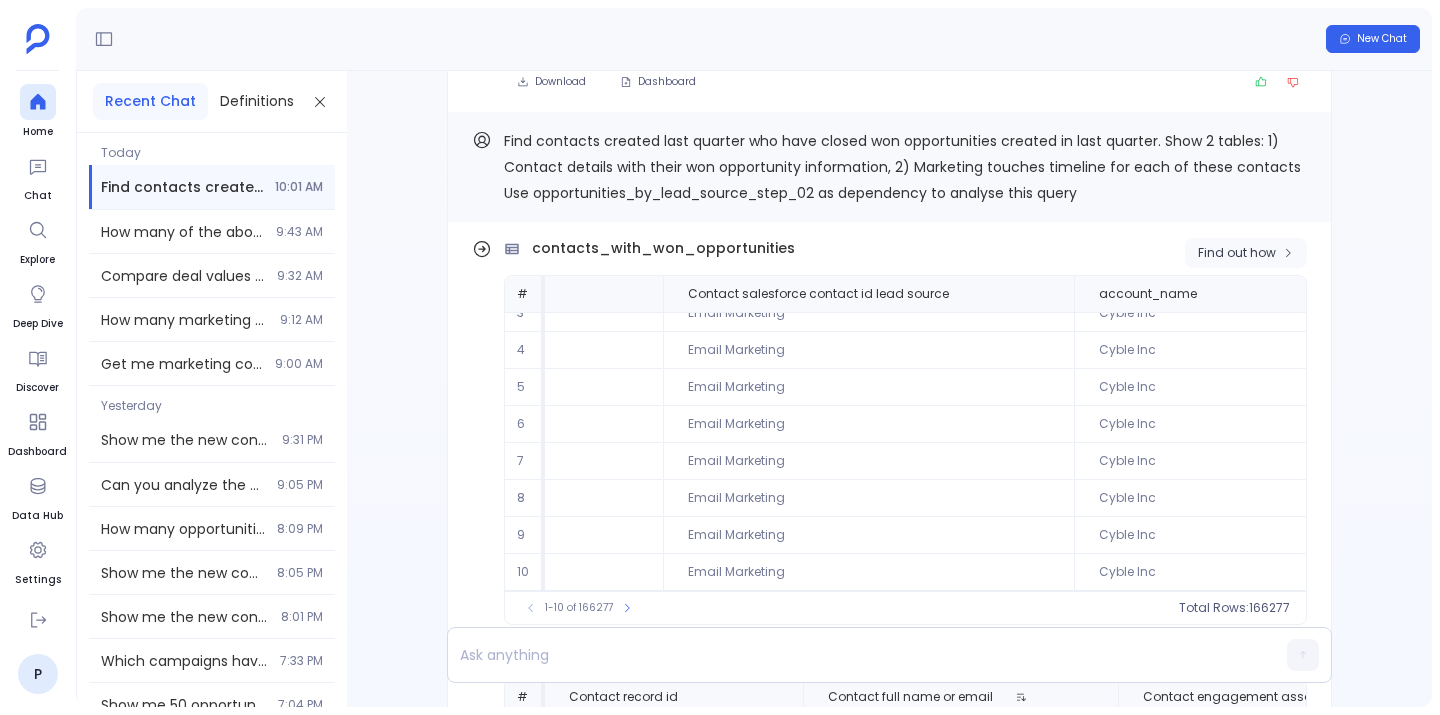 click on "Find out how" at bounding box center [1237, 253] 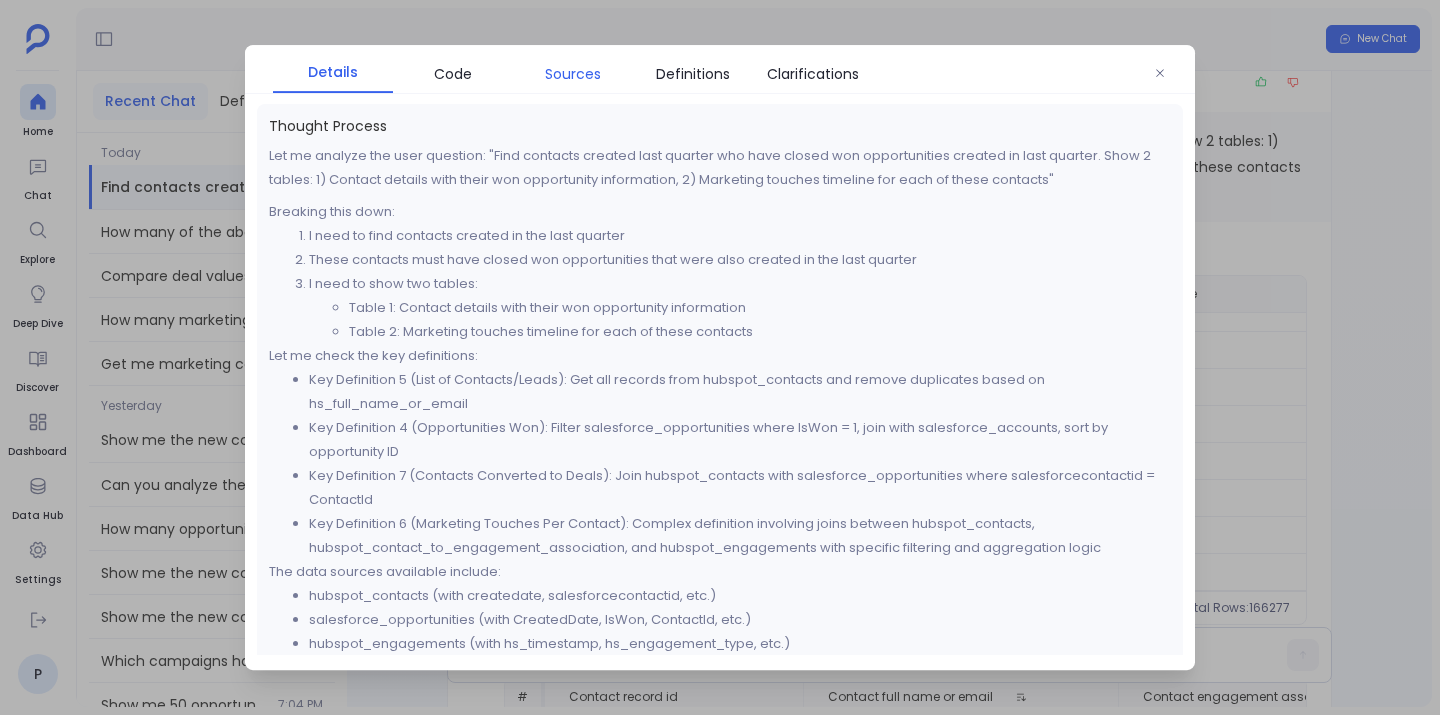click on "Sources" at bounding box center [573, 74] 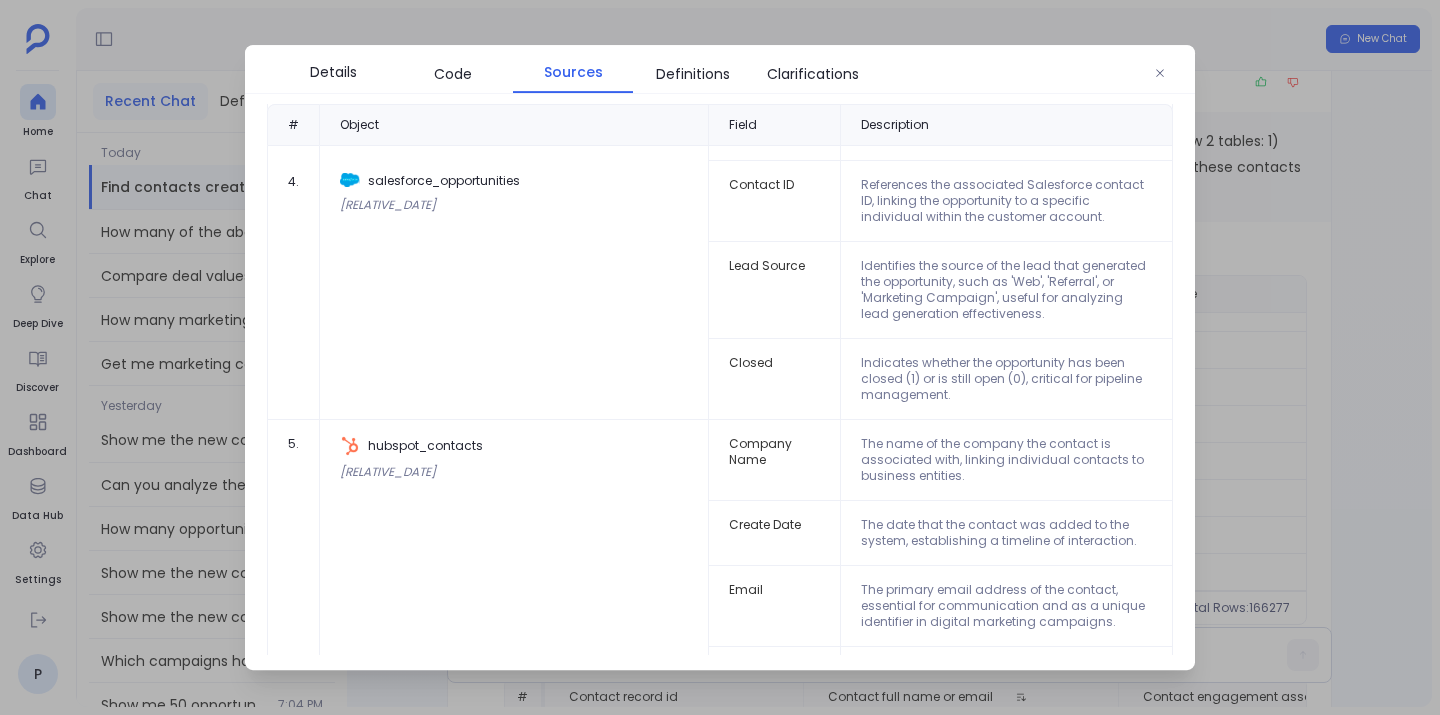 scroll, scrollTop: 1415, scrollLeft: 0, axis: vertical 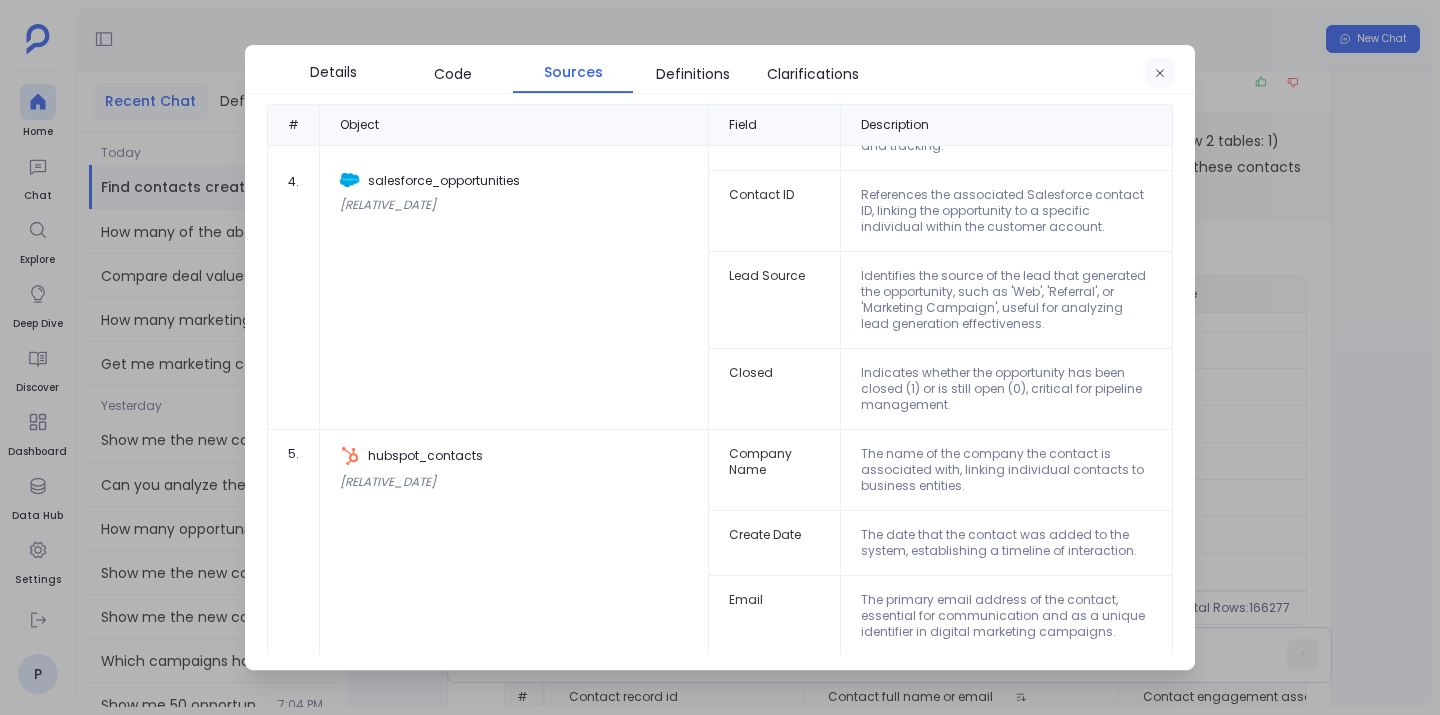 click 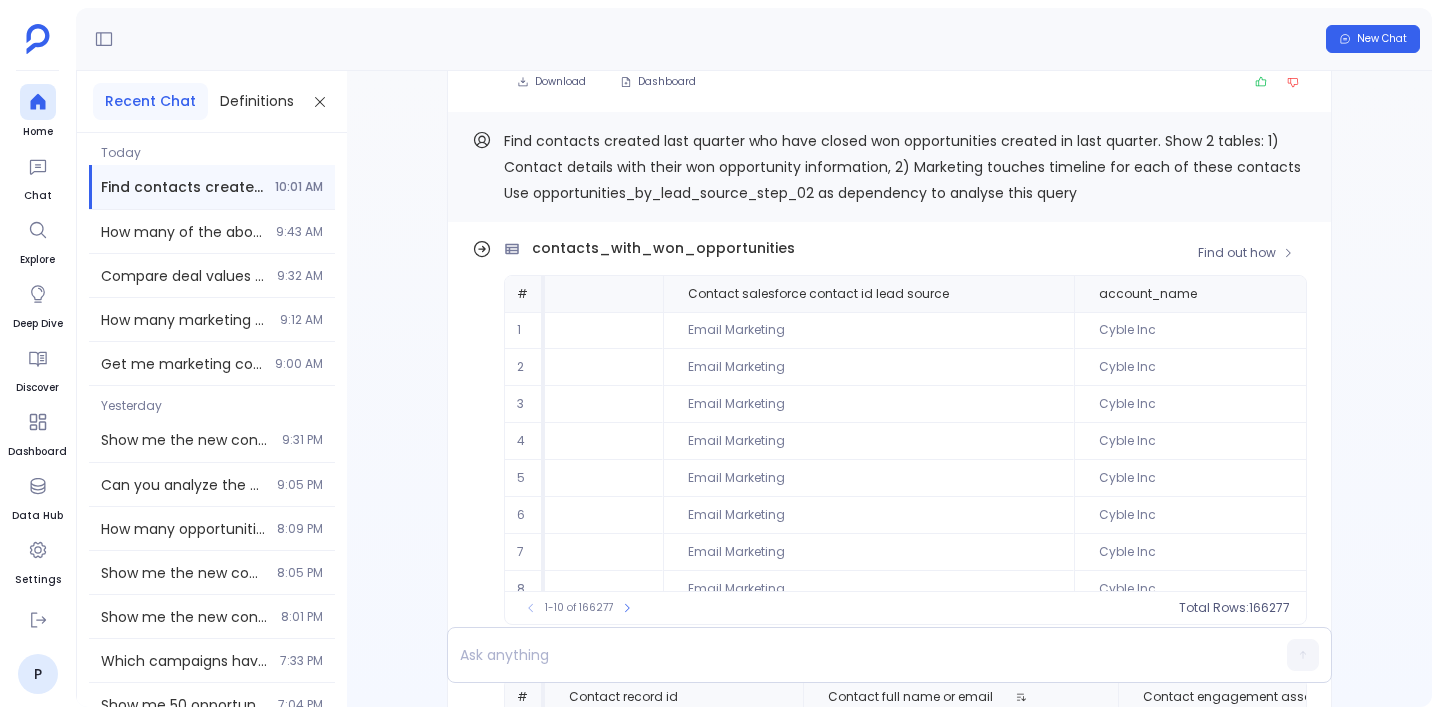 scroll, scrollTop: 0, scrollLeft: 4149, axis: horizontal 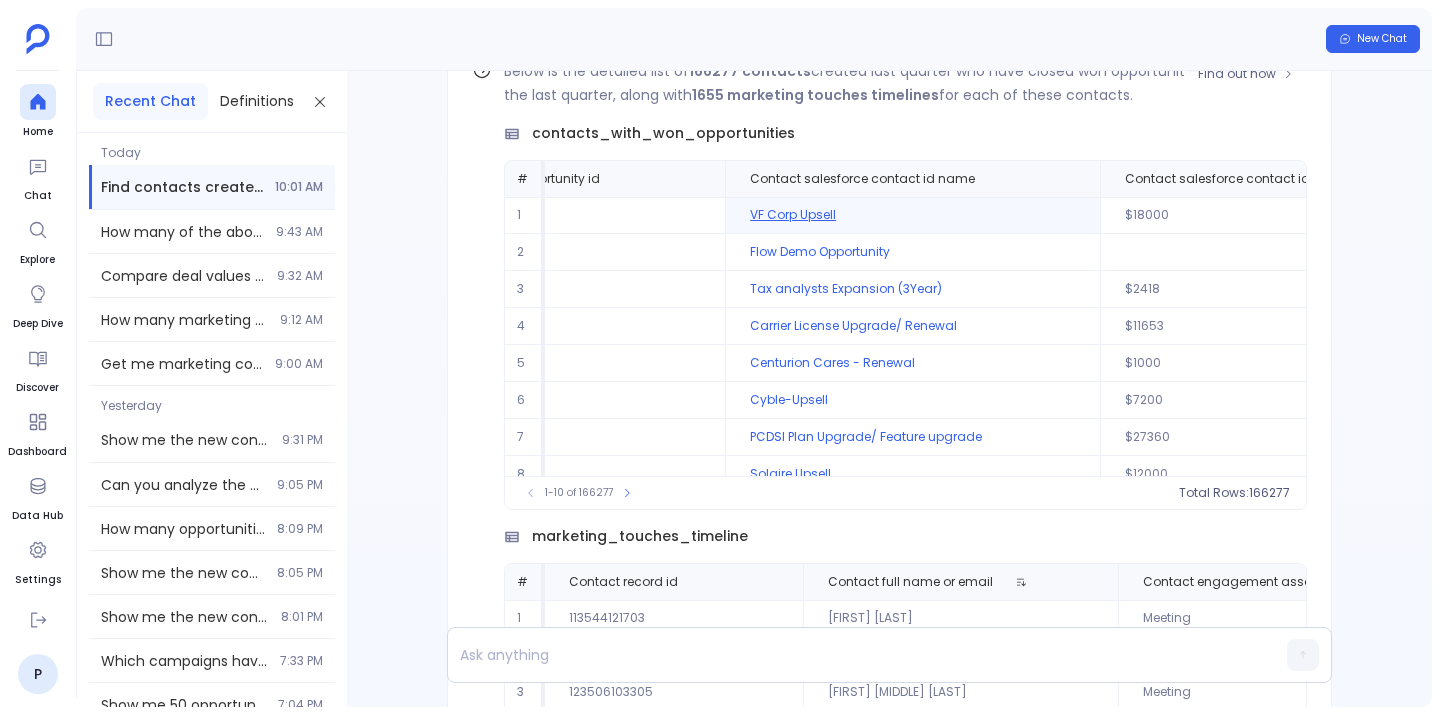 click on "VF Corp Upsell" at bounding box center (912, 215) 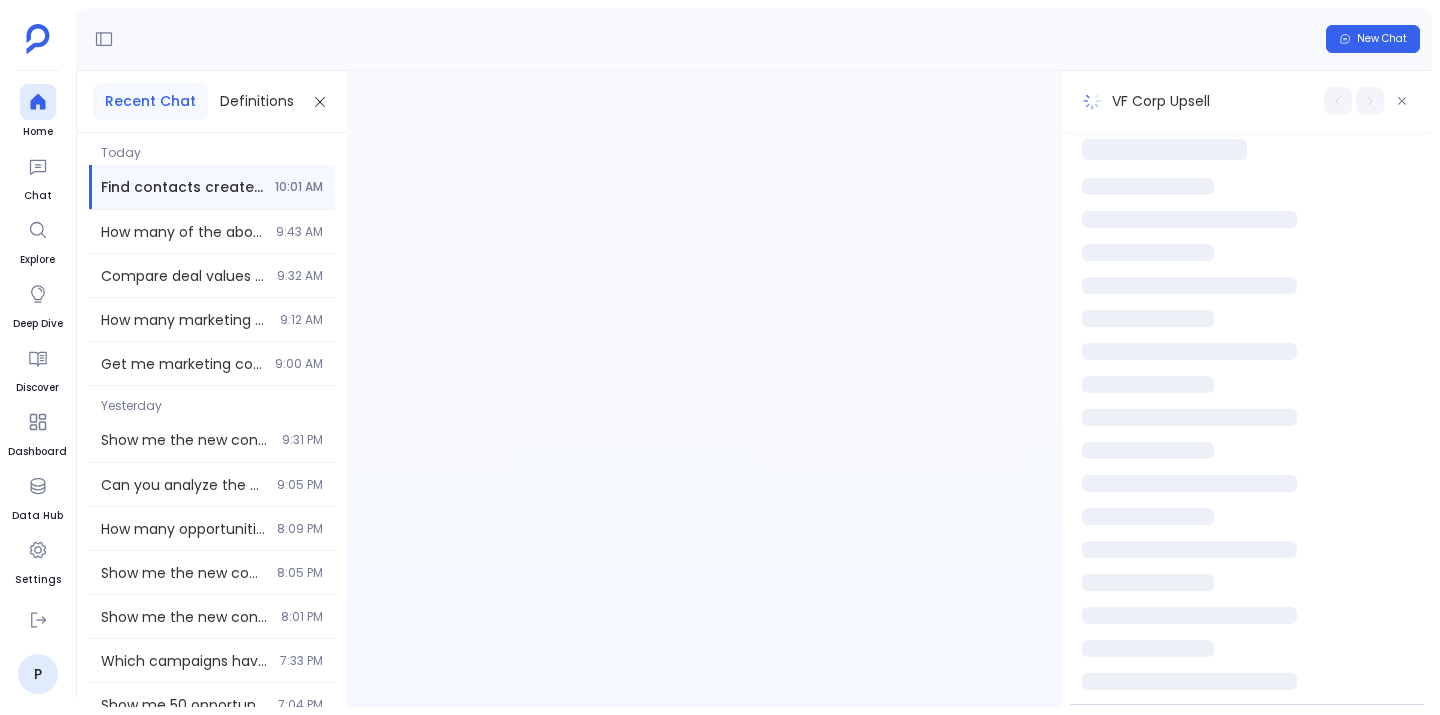 scroll, scrollTop: 0, scrollLeft: 0, axis: both 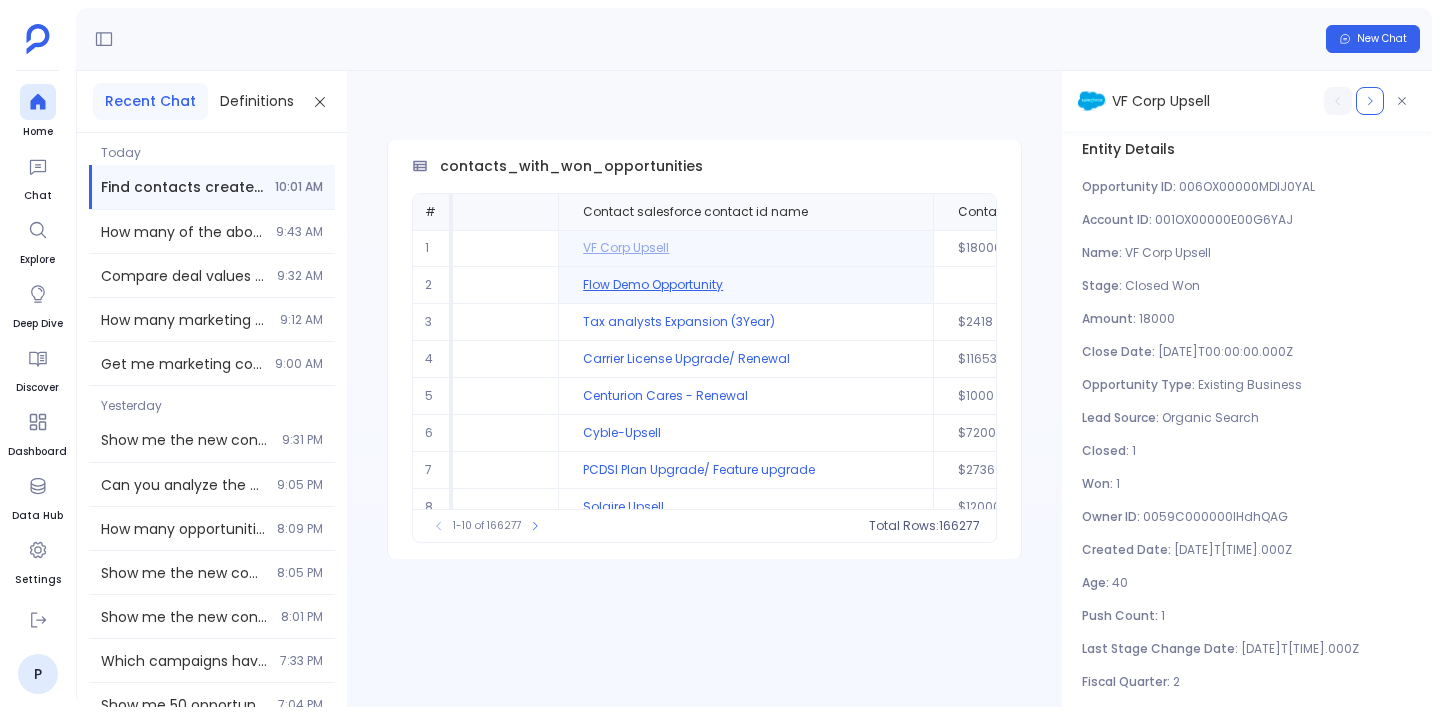 click on "Flow Demo Opportunity" at bounding box center [745, 285] 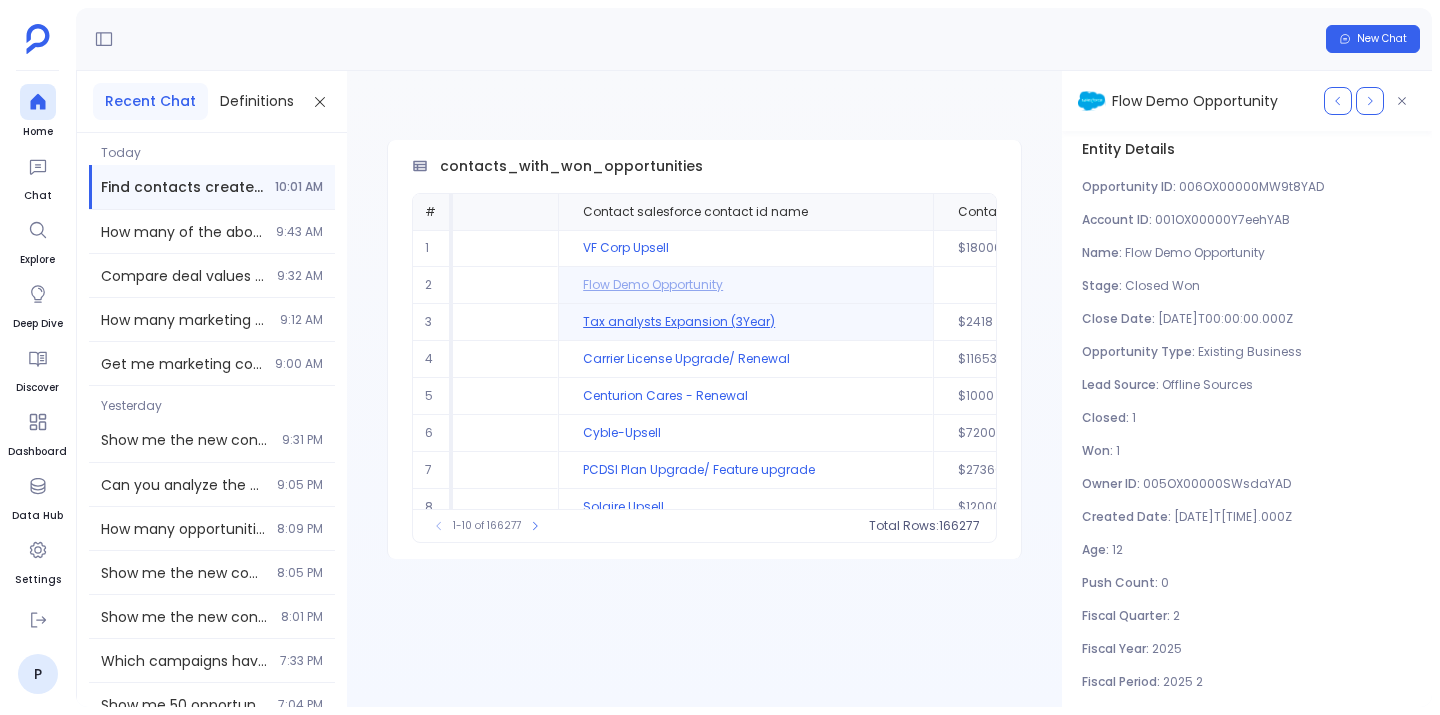 click on "Tax analysts Expansion (3Year)" at bounding box center [745, 322] 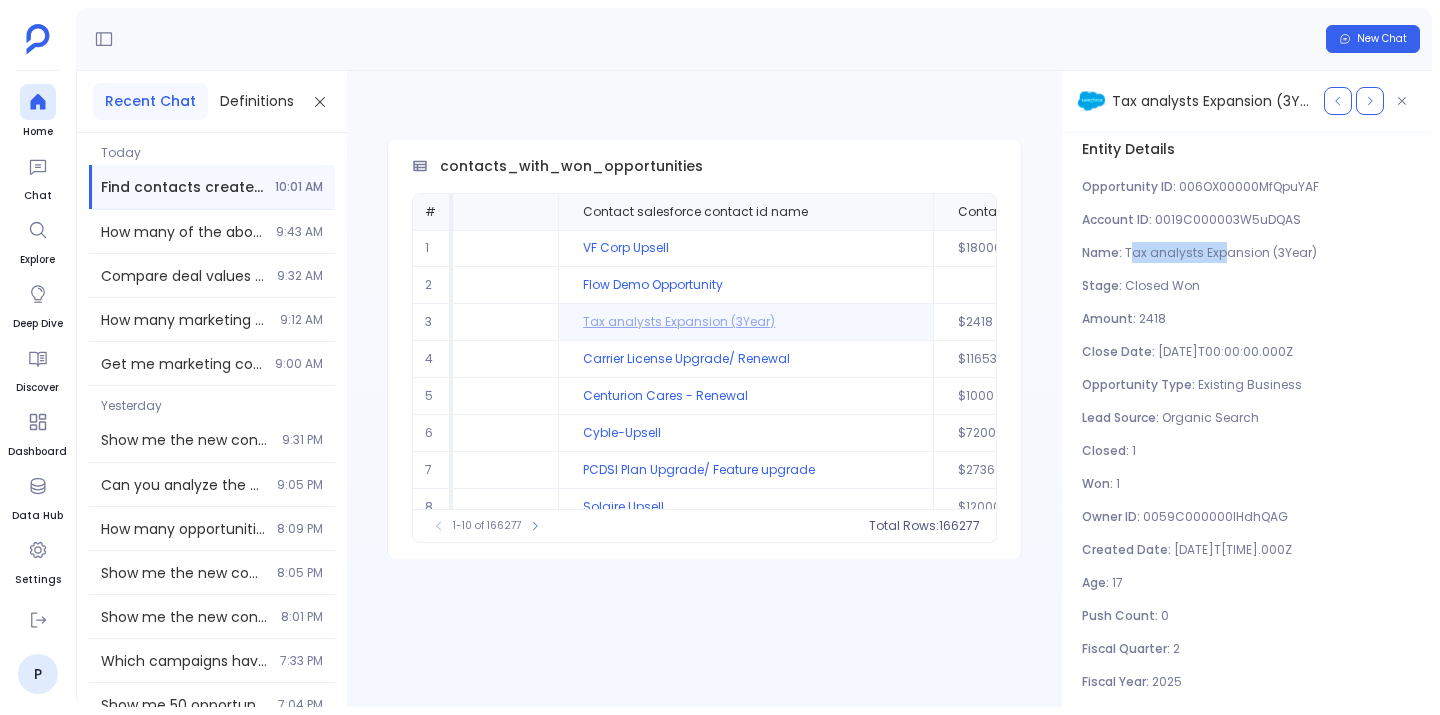 drag, startPoint x: 1135, startPoint y: 253, endPoint x: 1225, endPoint y: 252, distance: 90.005554 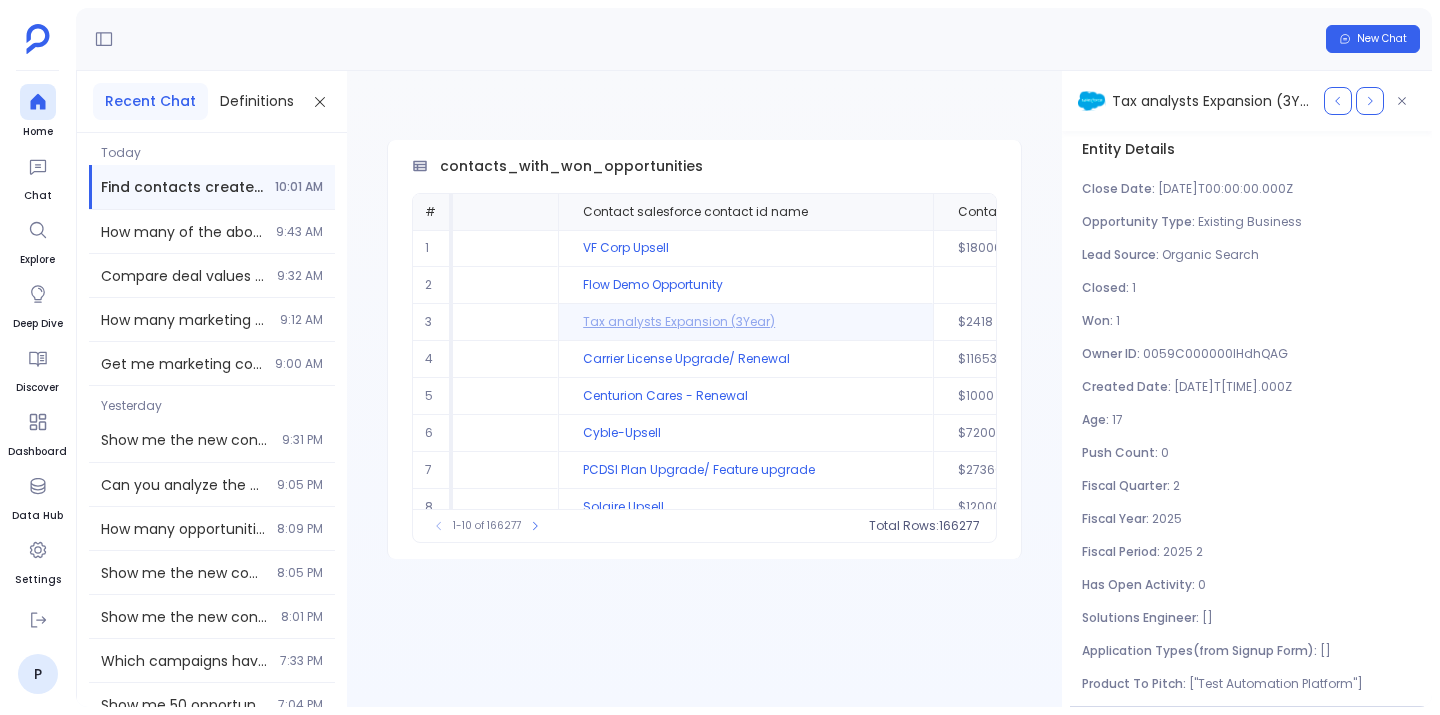 scroll, scrollTop: 163, scrollLeft: 0, axis: vertical 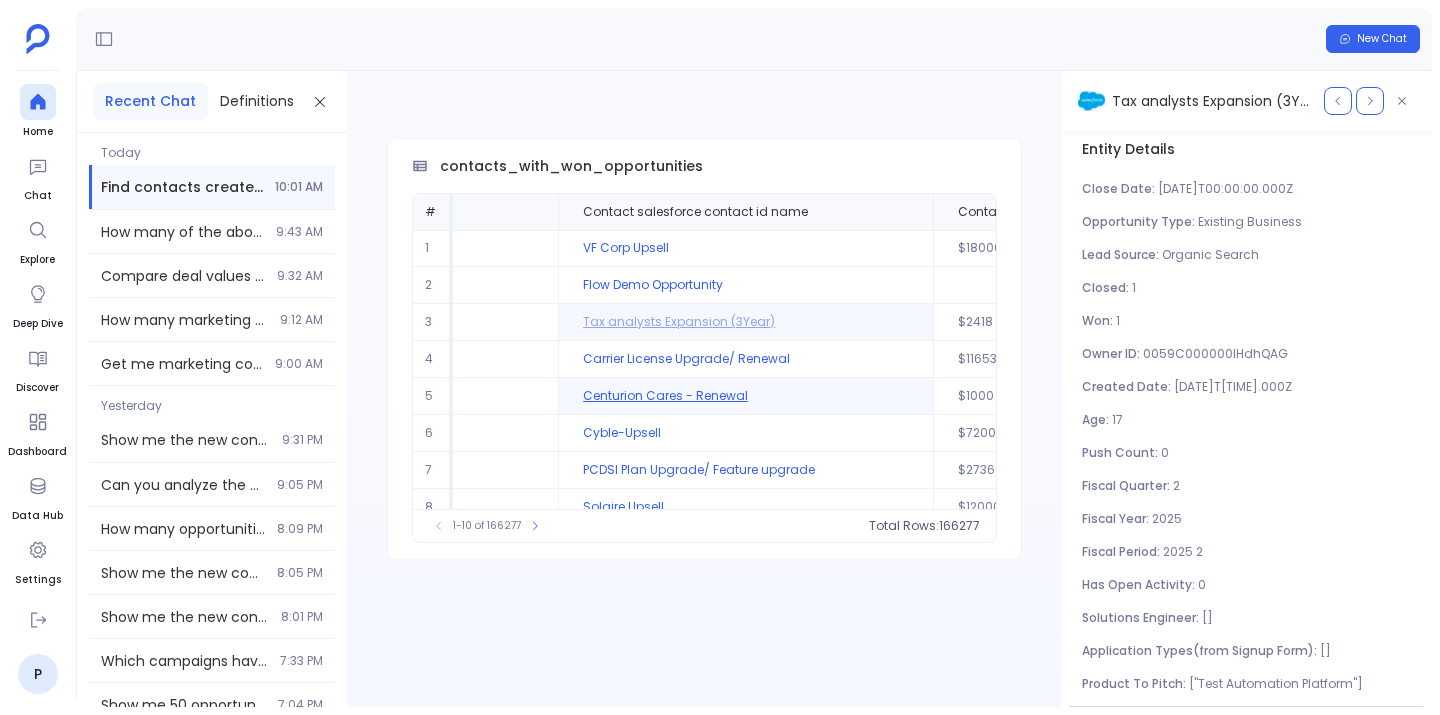 click on "Centurion Cares - Renewal" at bounding box center (745, 396) 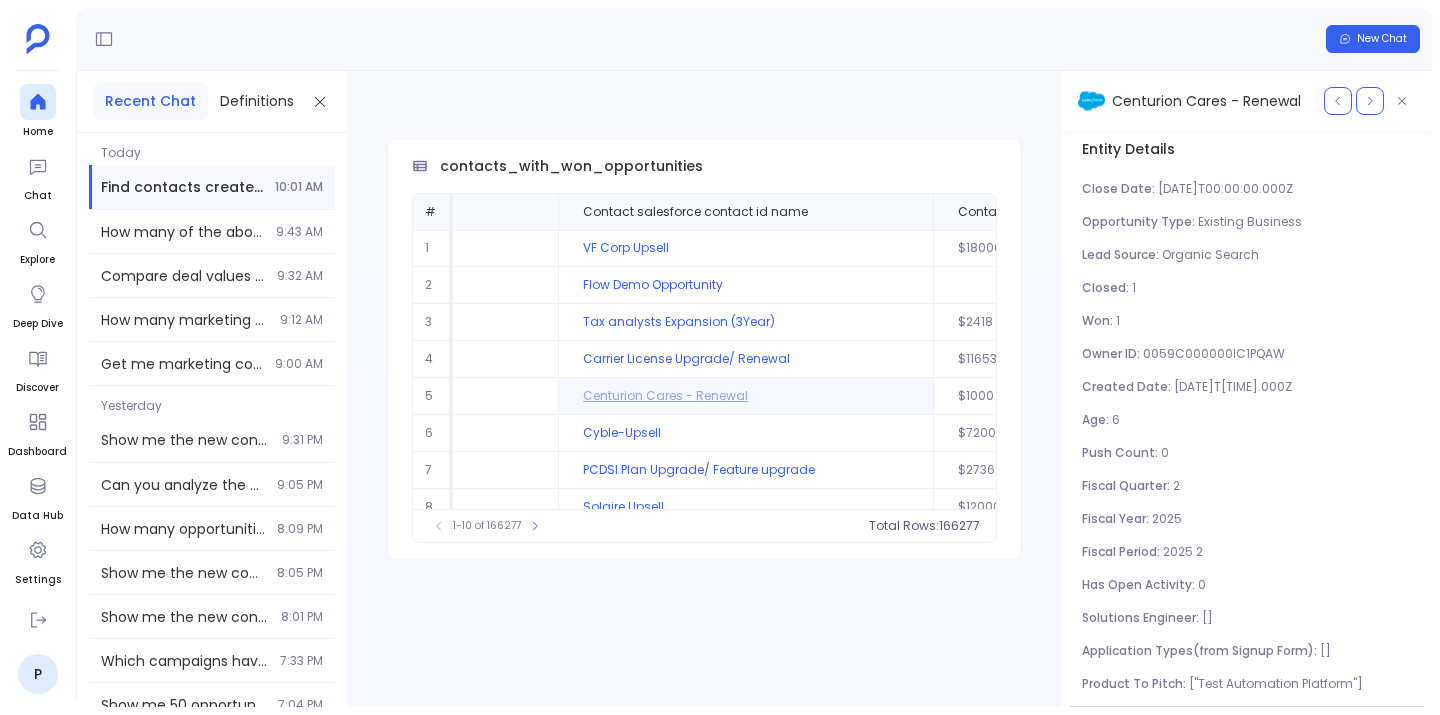 scroll, scrollTop: 163, scrollLeft: 0, axis: vertical 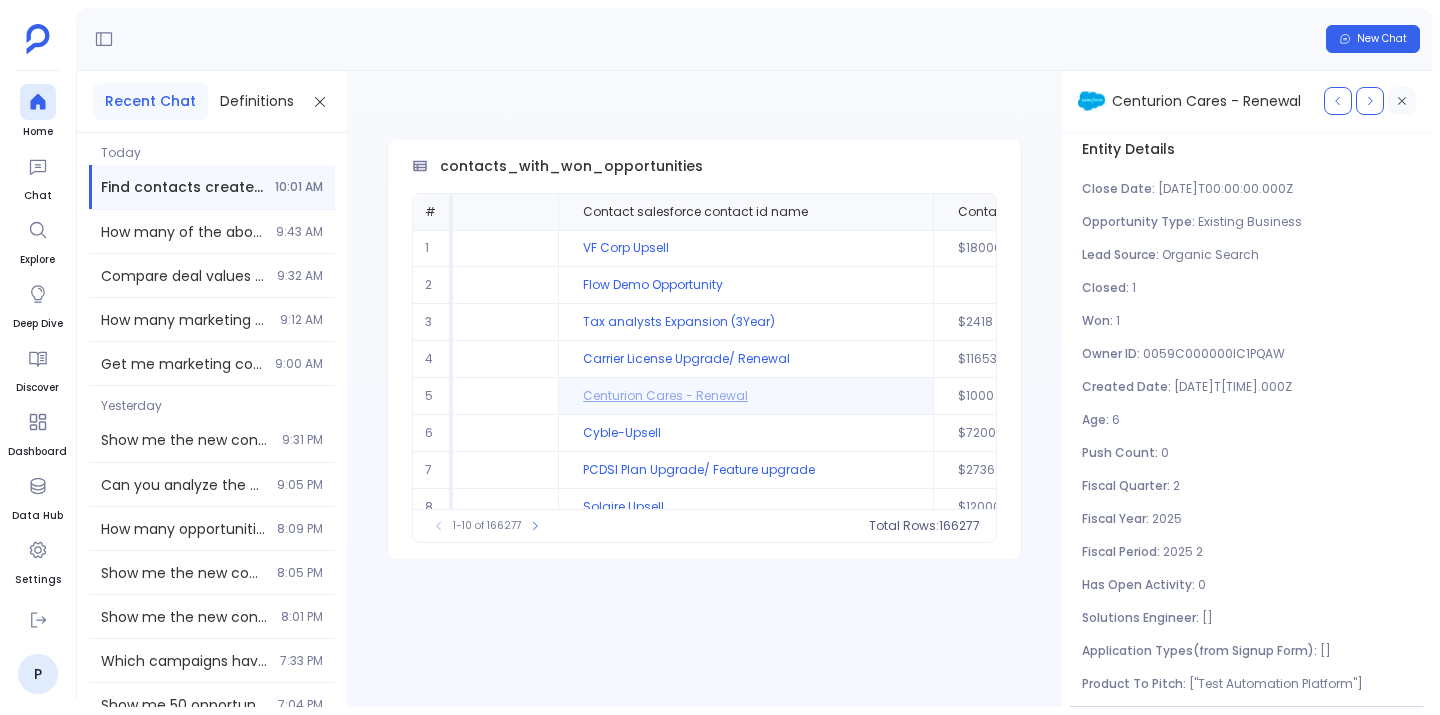 click 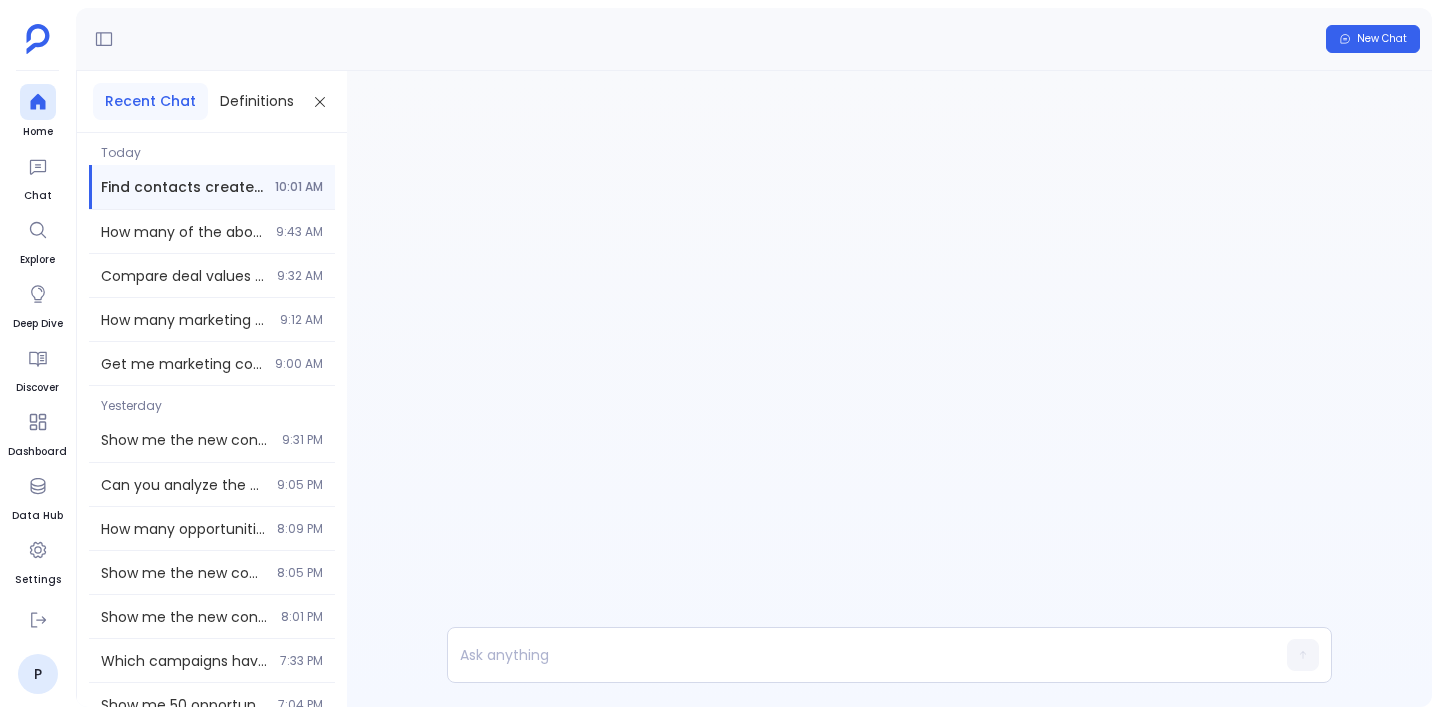 scroll, scrollTop: -425, scrollLeft: 0, axis: vertical 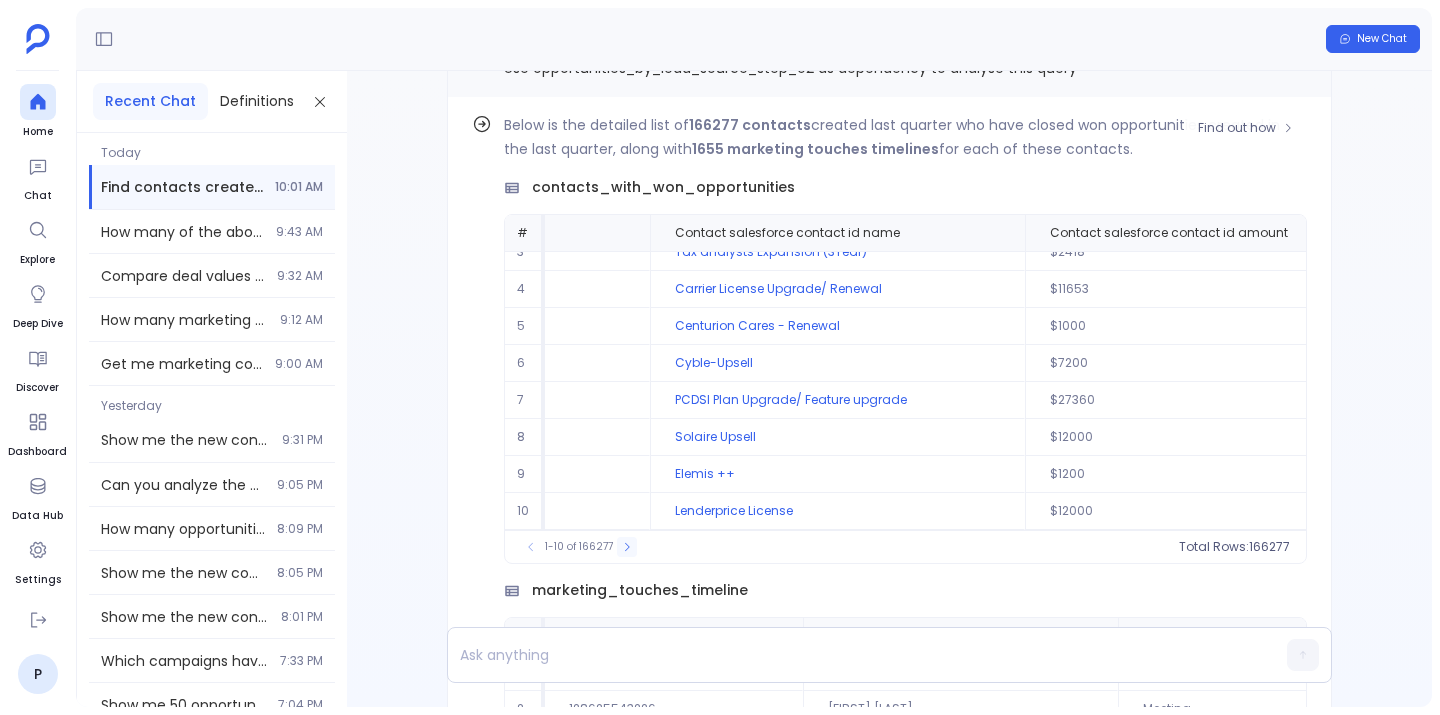 click 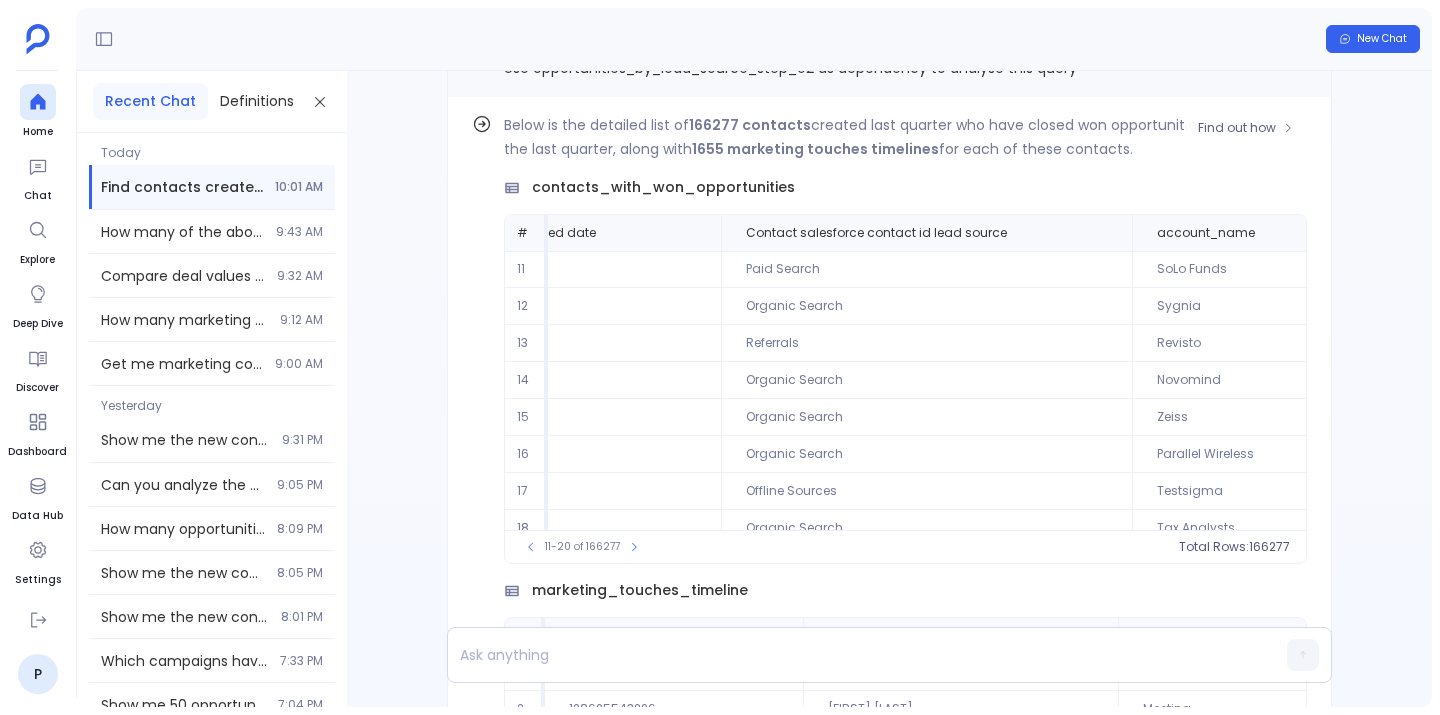 scroll, scrollTop: 0, scrollLeft: 4093, axis: horizontal 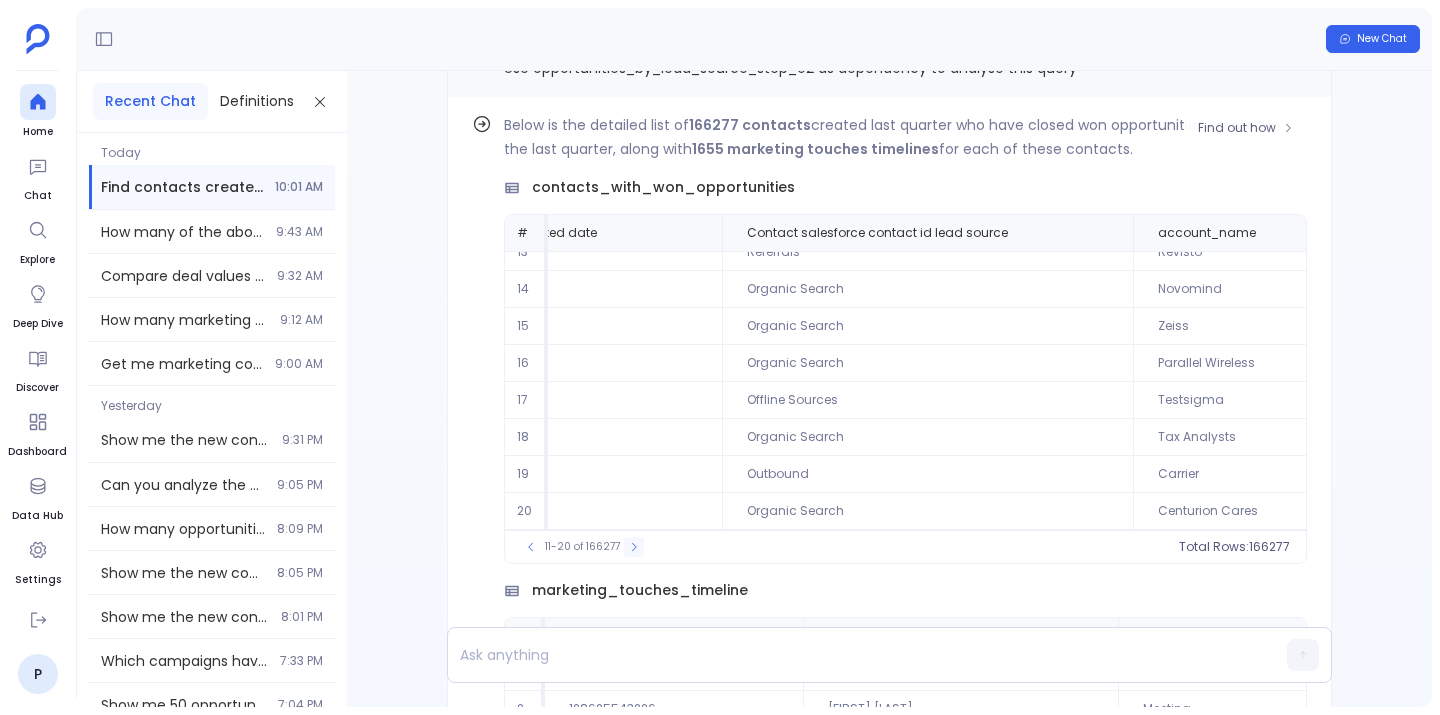 click 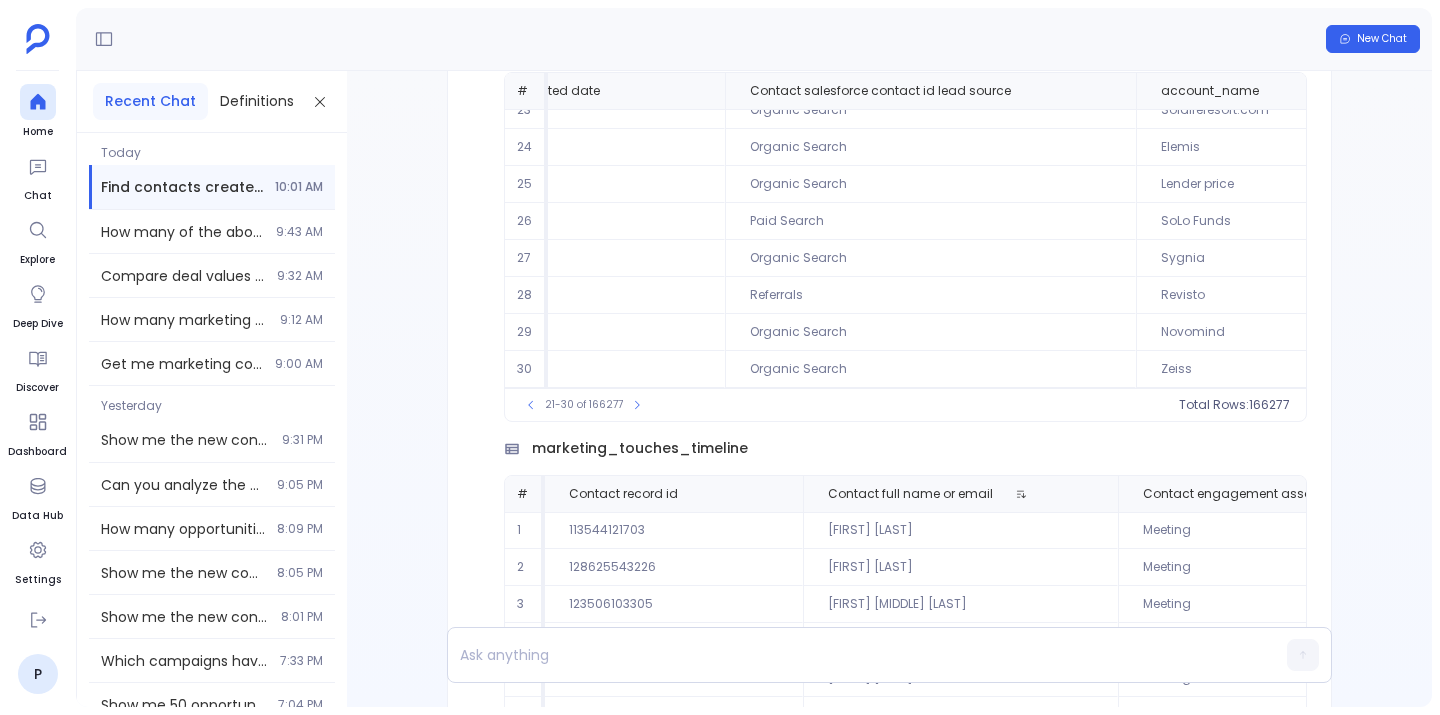 scroll, scrollTop: -297, scrollLeft: 0, axis: vertical 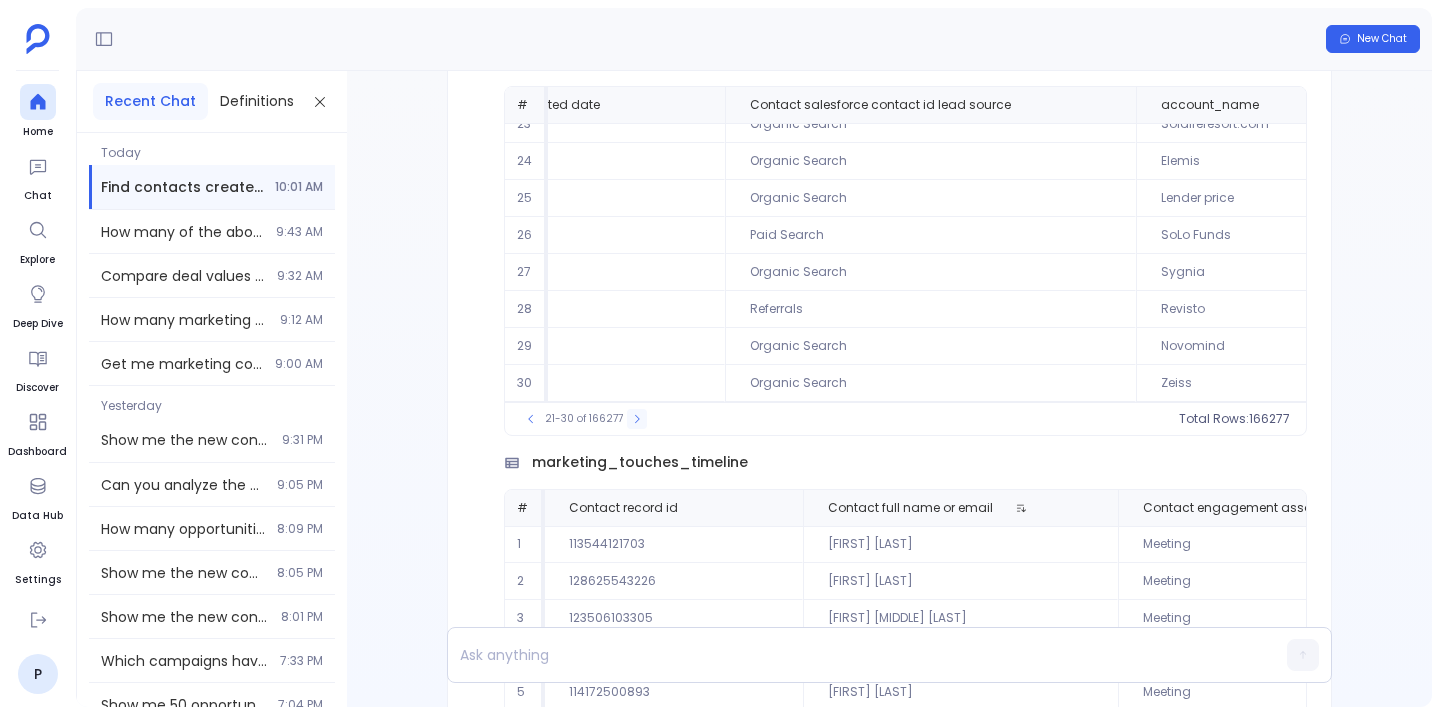click 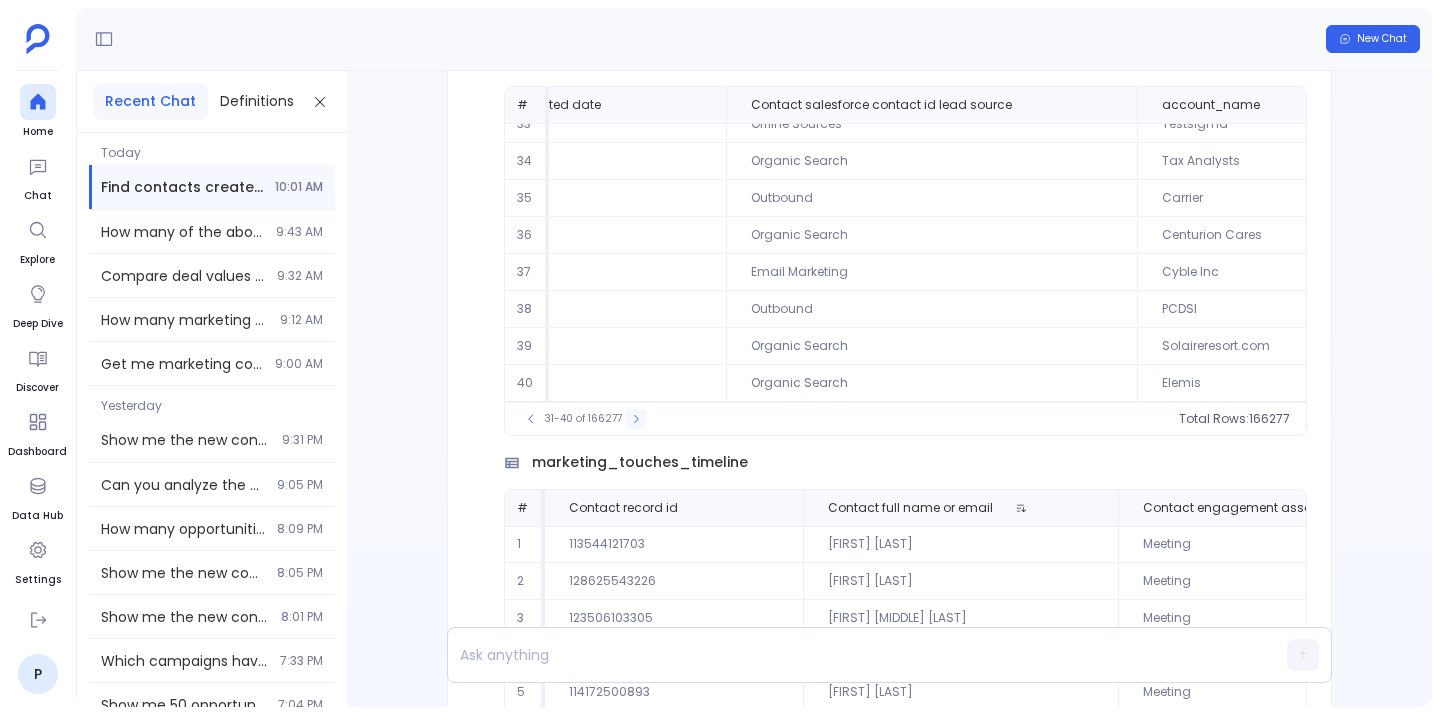 click 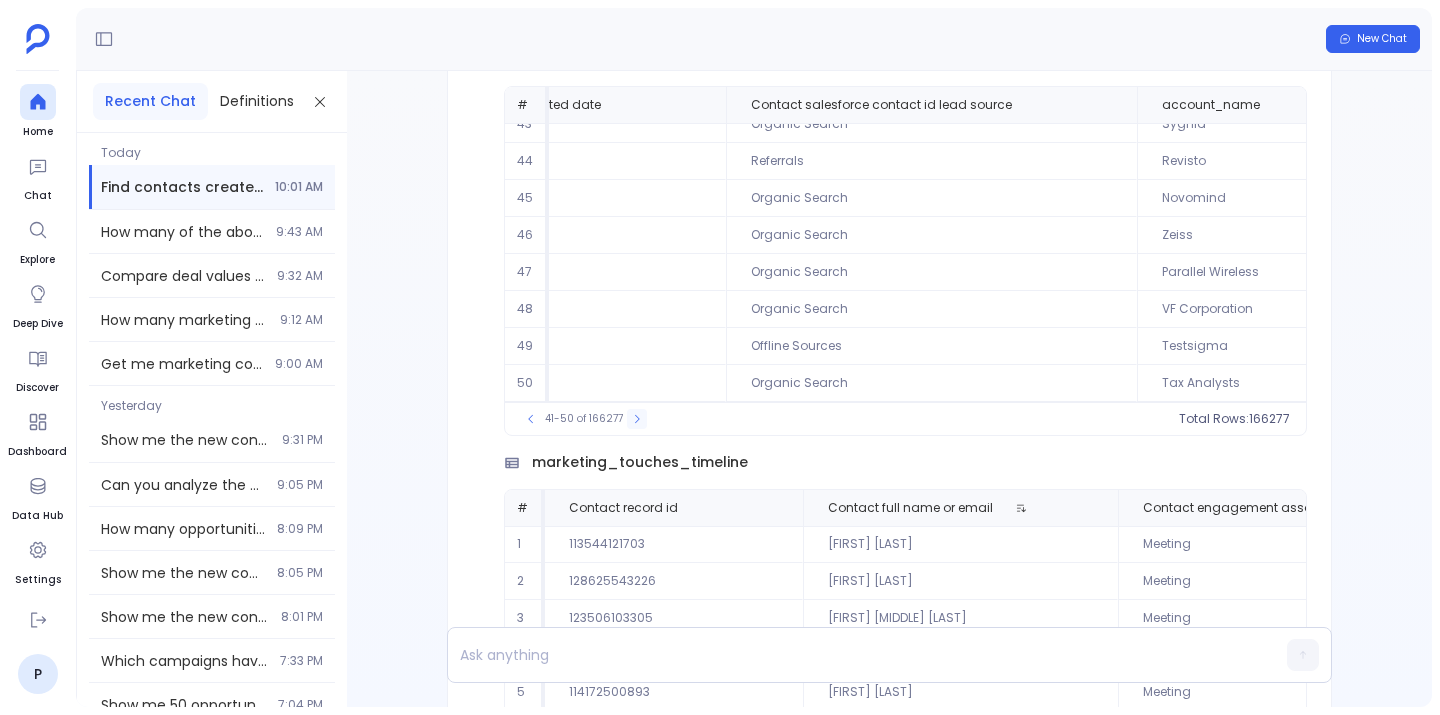 click 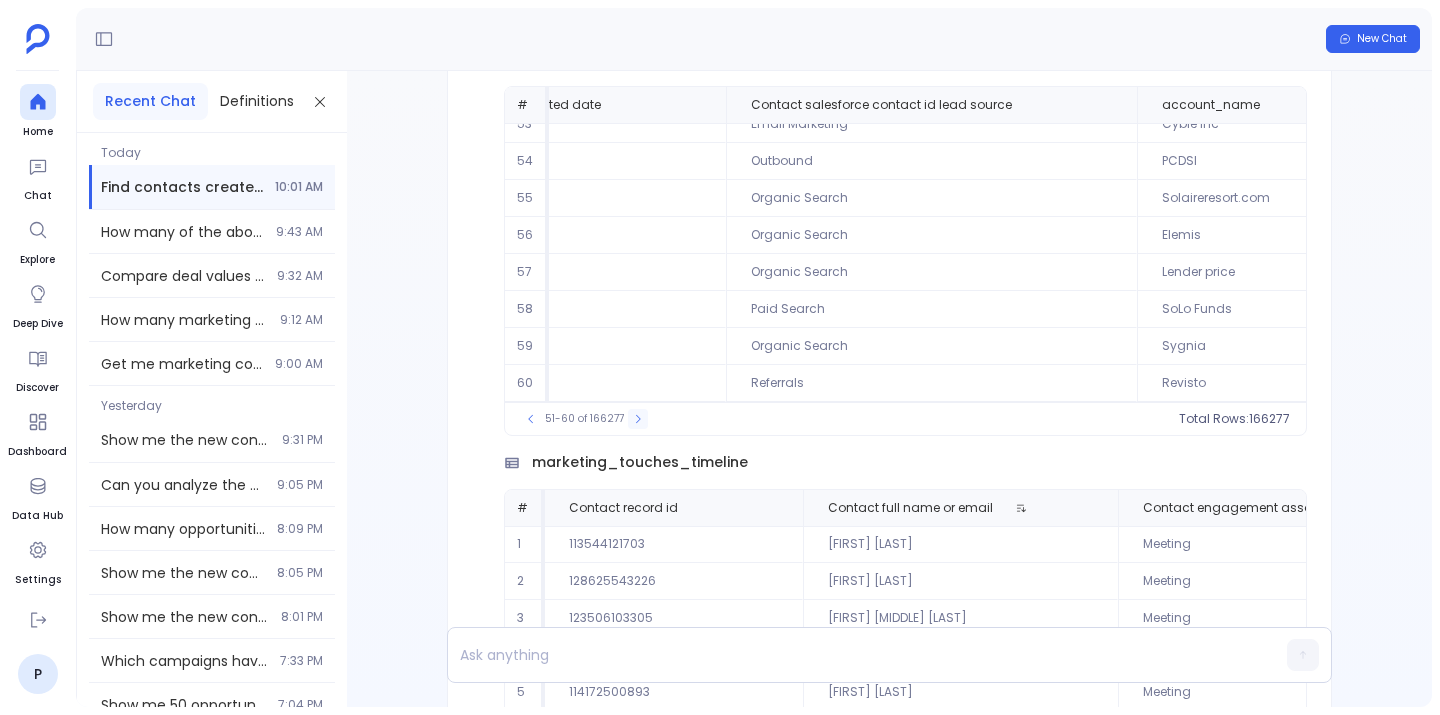click 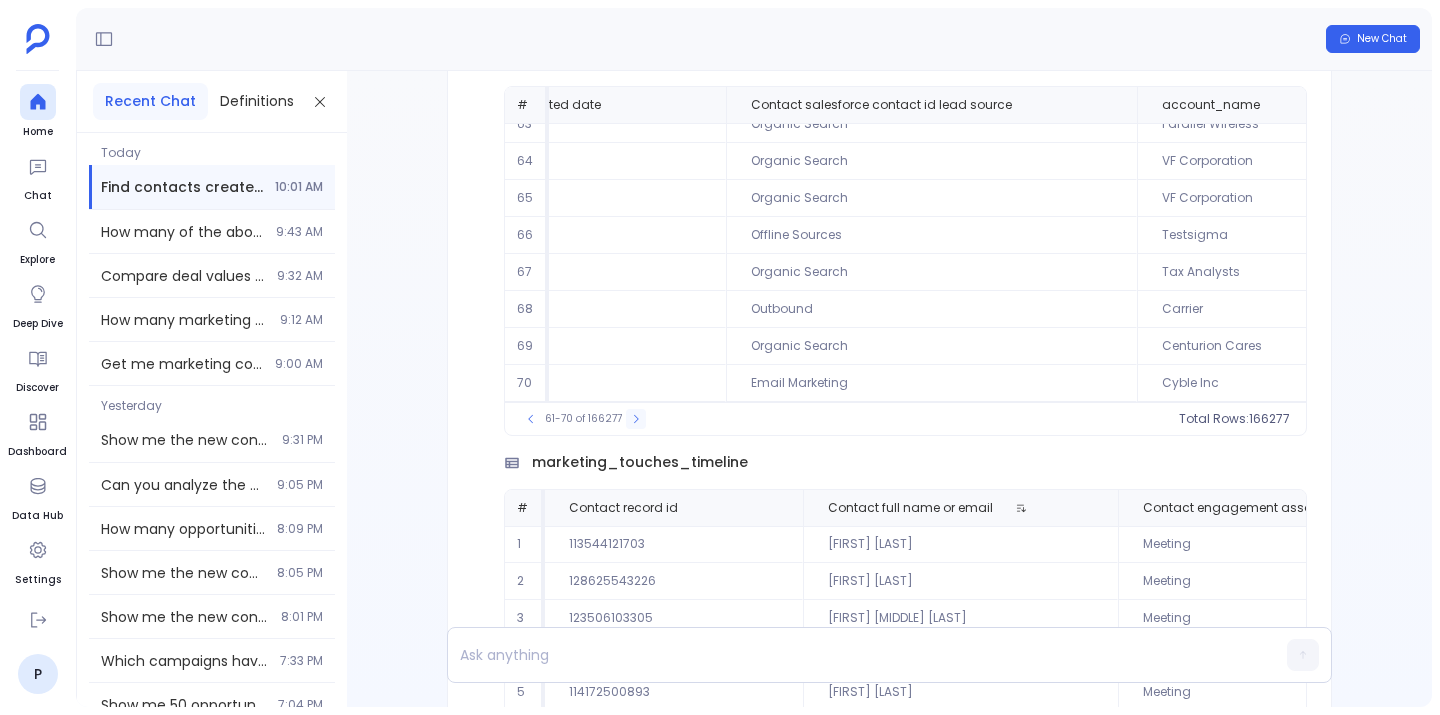 click 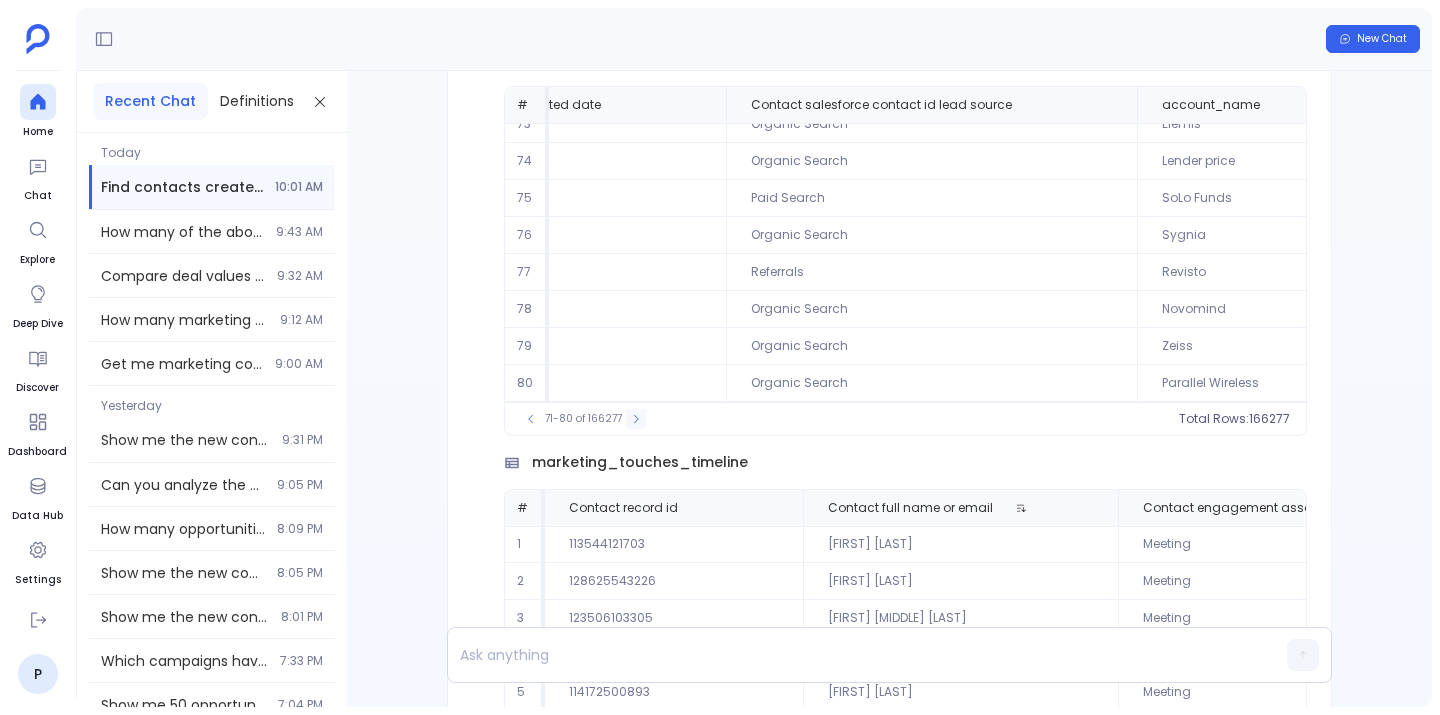 click 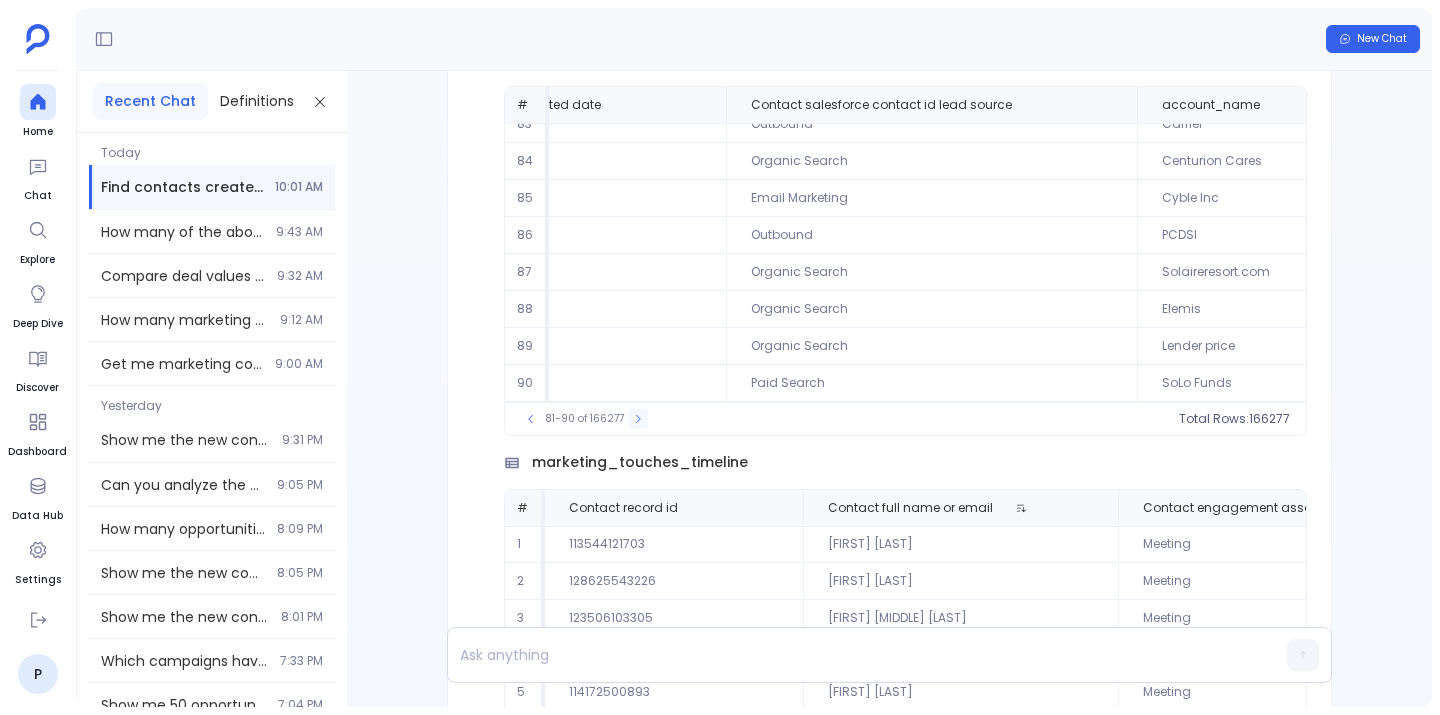 click 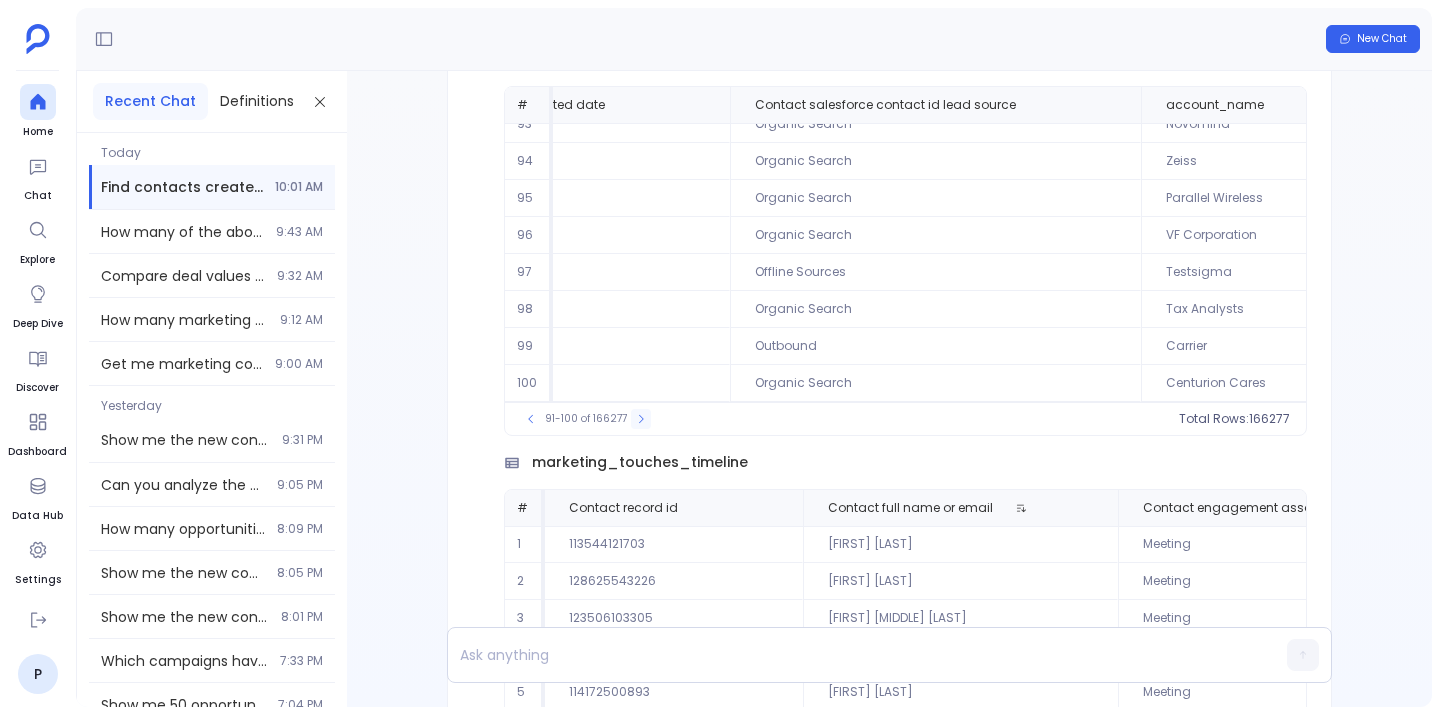 click 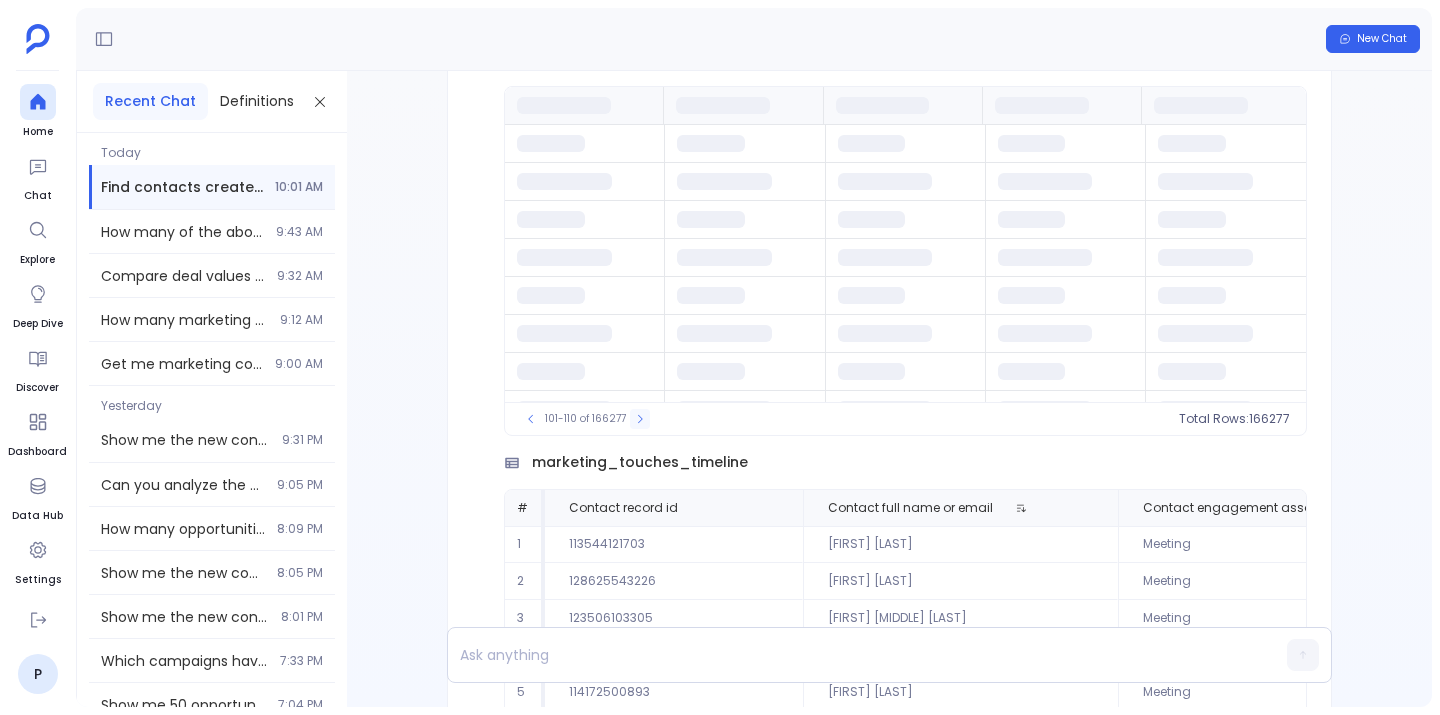 scroll, scrollTop: 0, scrollLeft: 0, axis: both 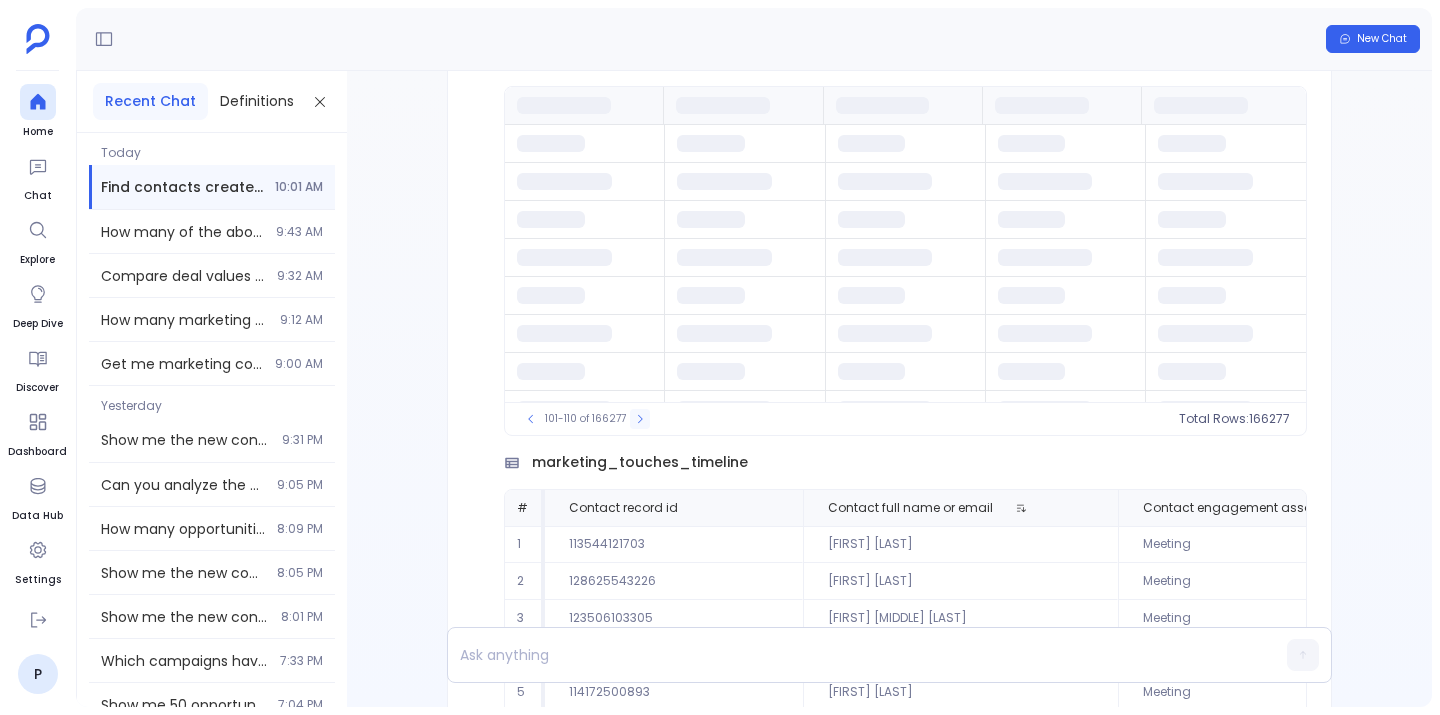 click 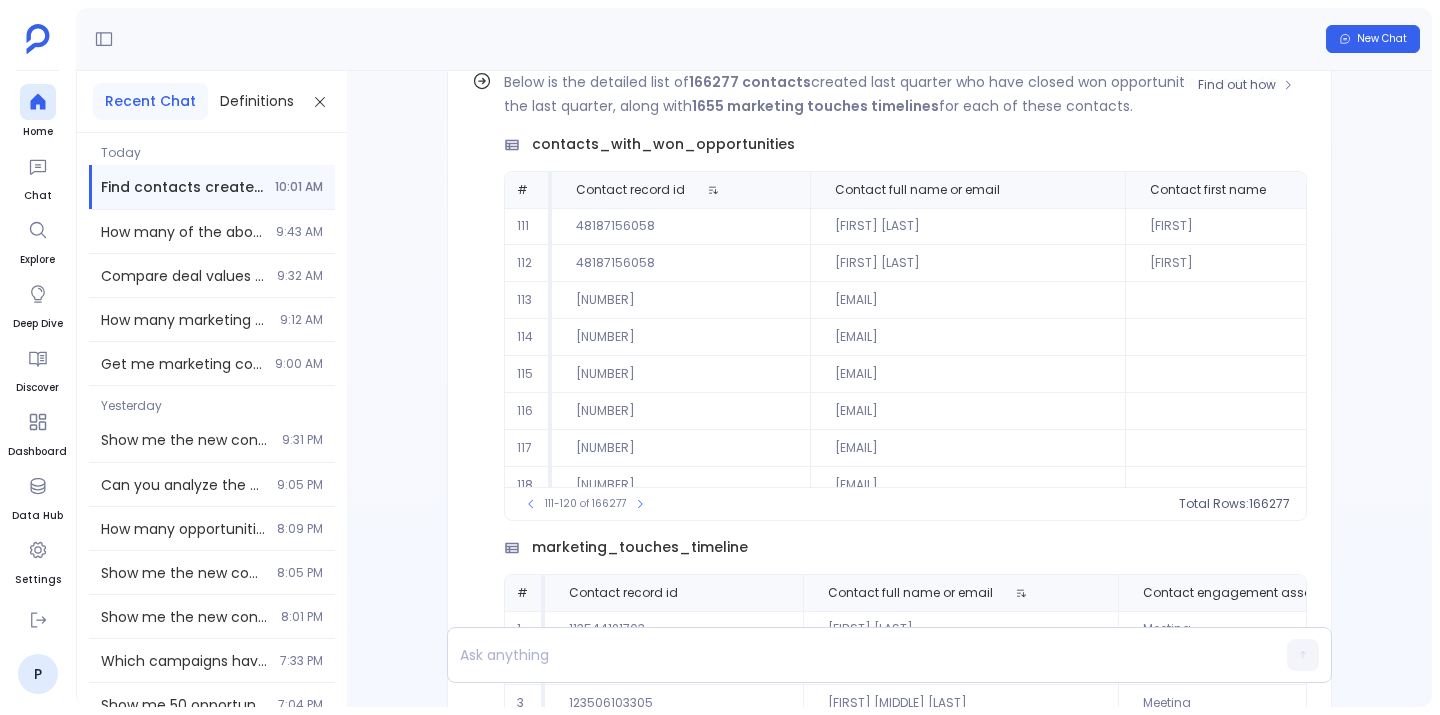scroll, scrollTop: -391, scrollLeft: 0, axis: vertical 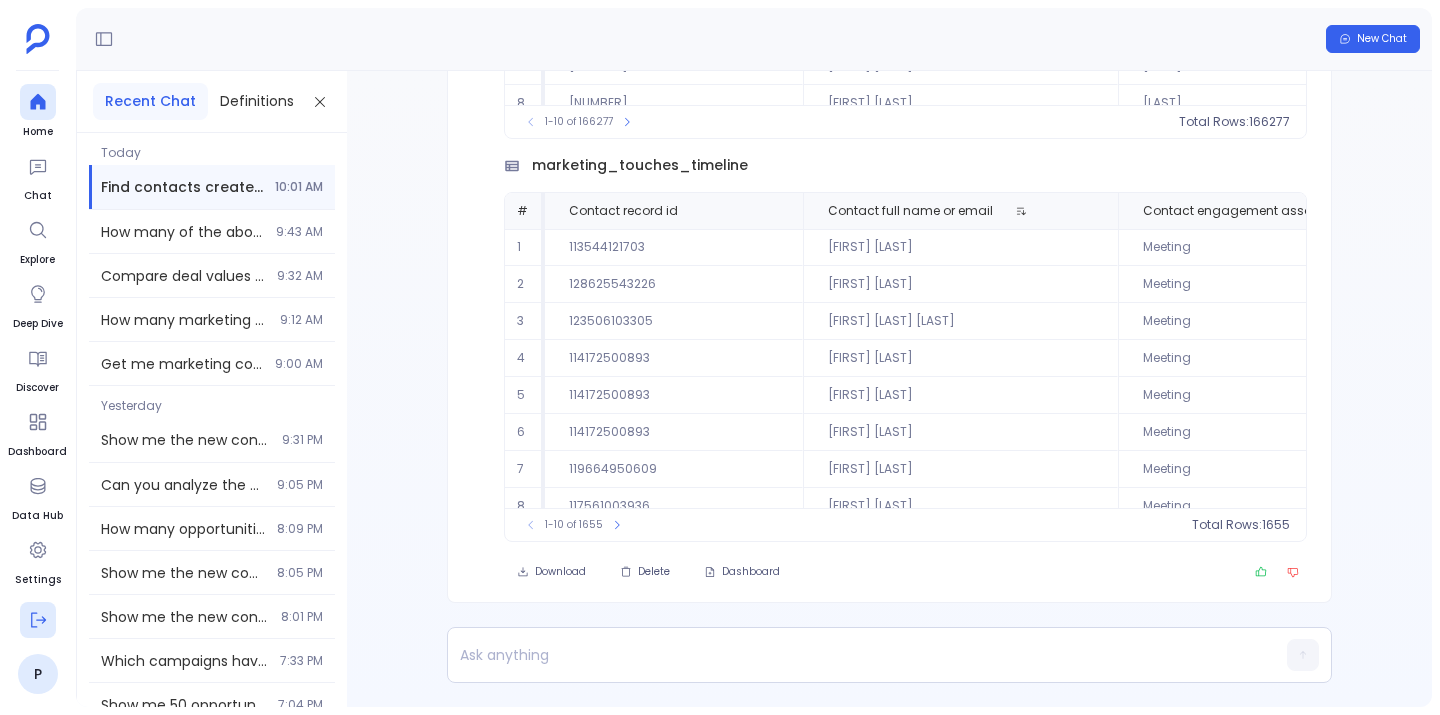 click 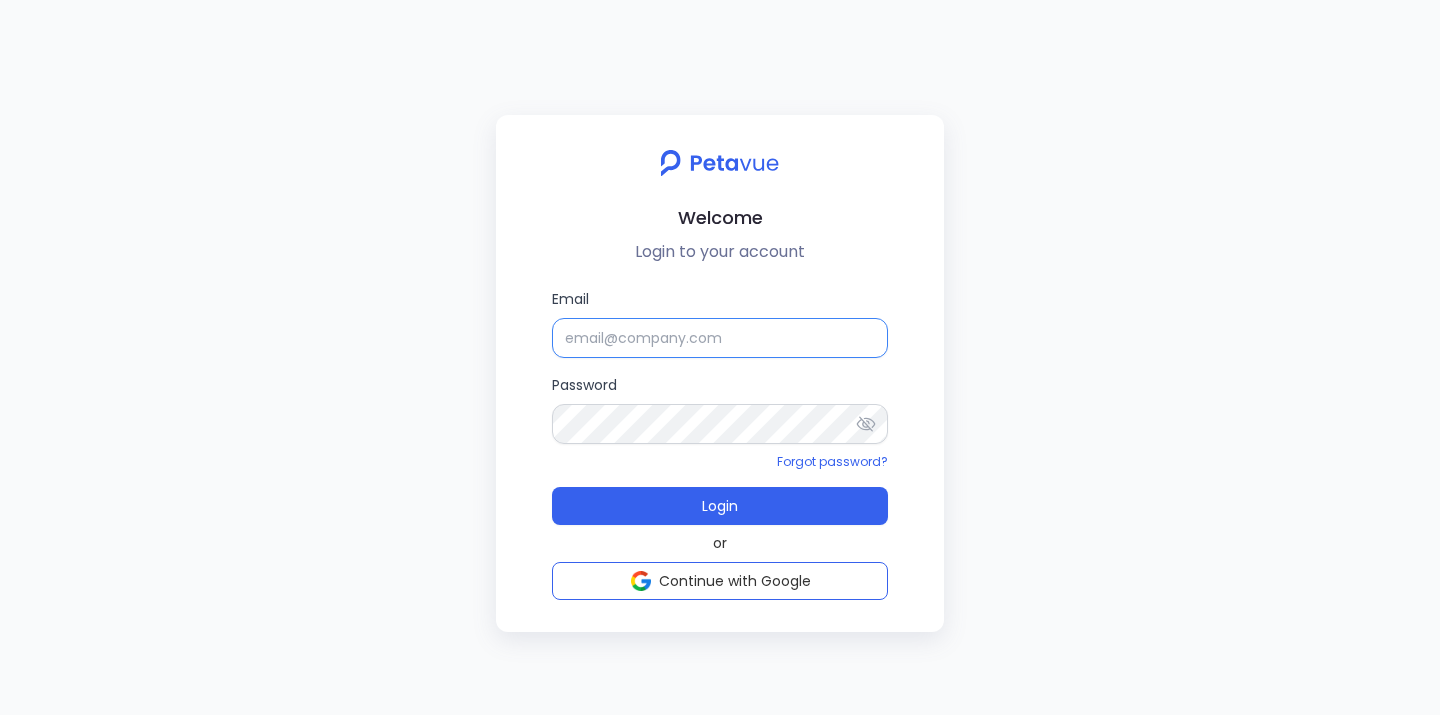 type on "[DOMAIN]@[DOMAIN]" 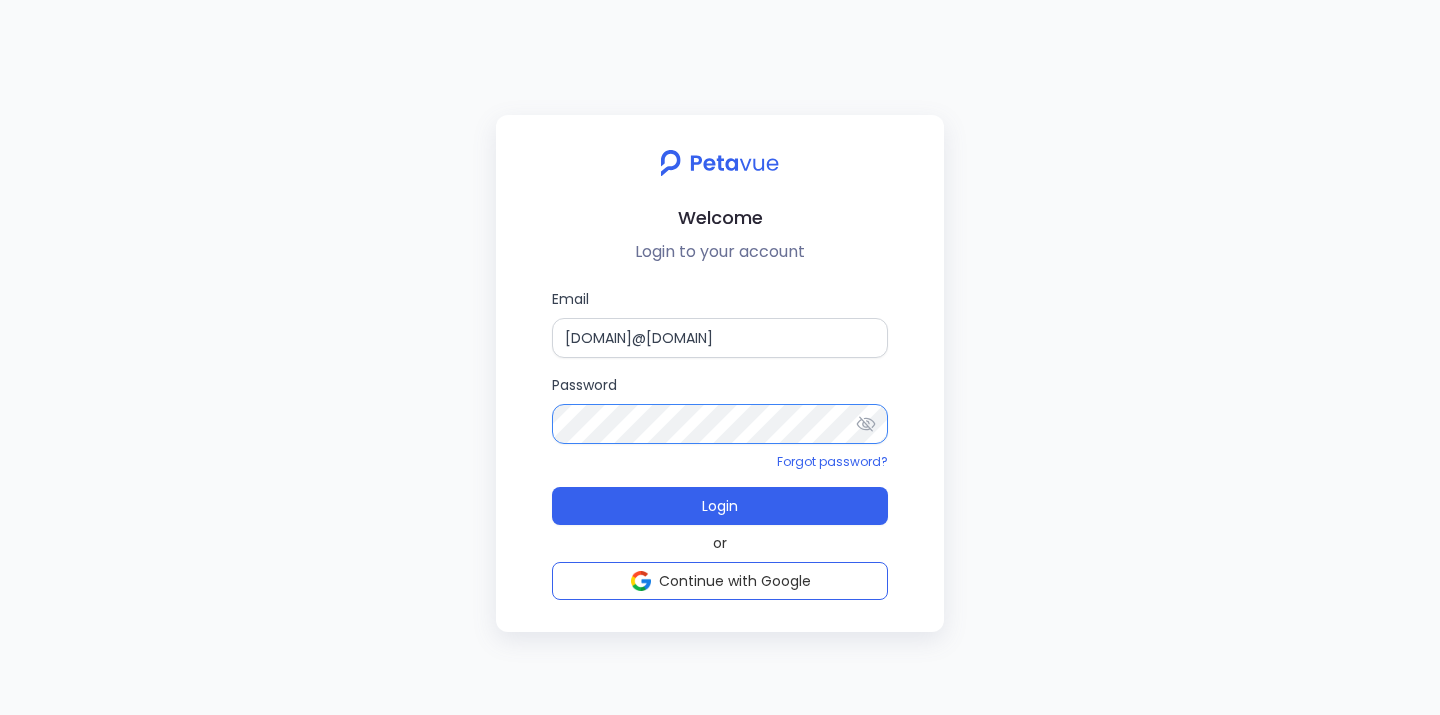 click on "Login" at bounding box center [720, 506] 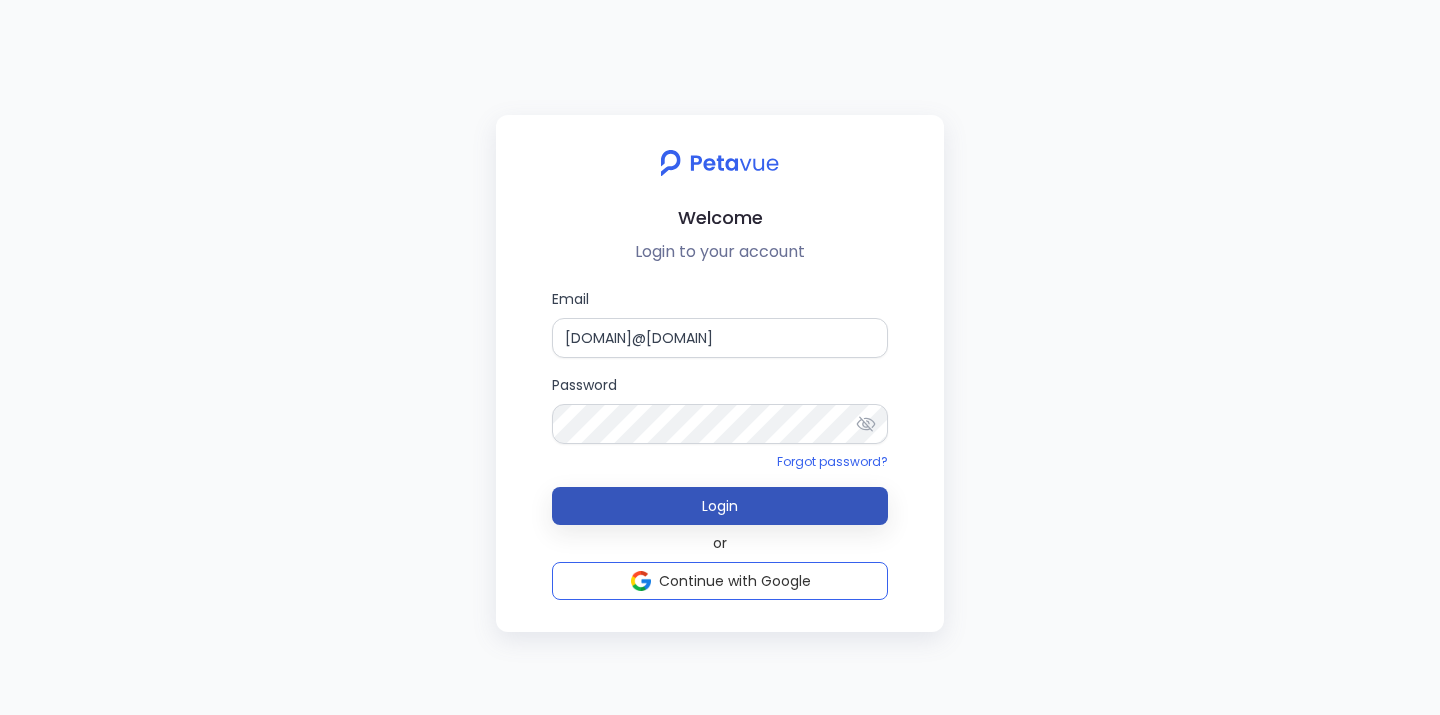 click on "Login" at bounding box center (720, 506) 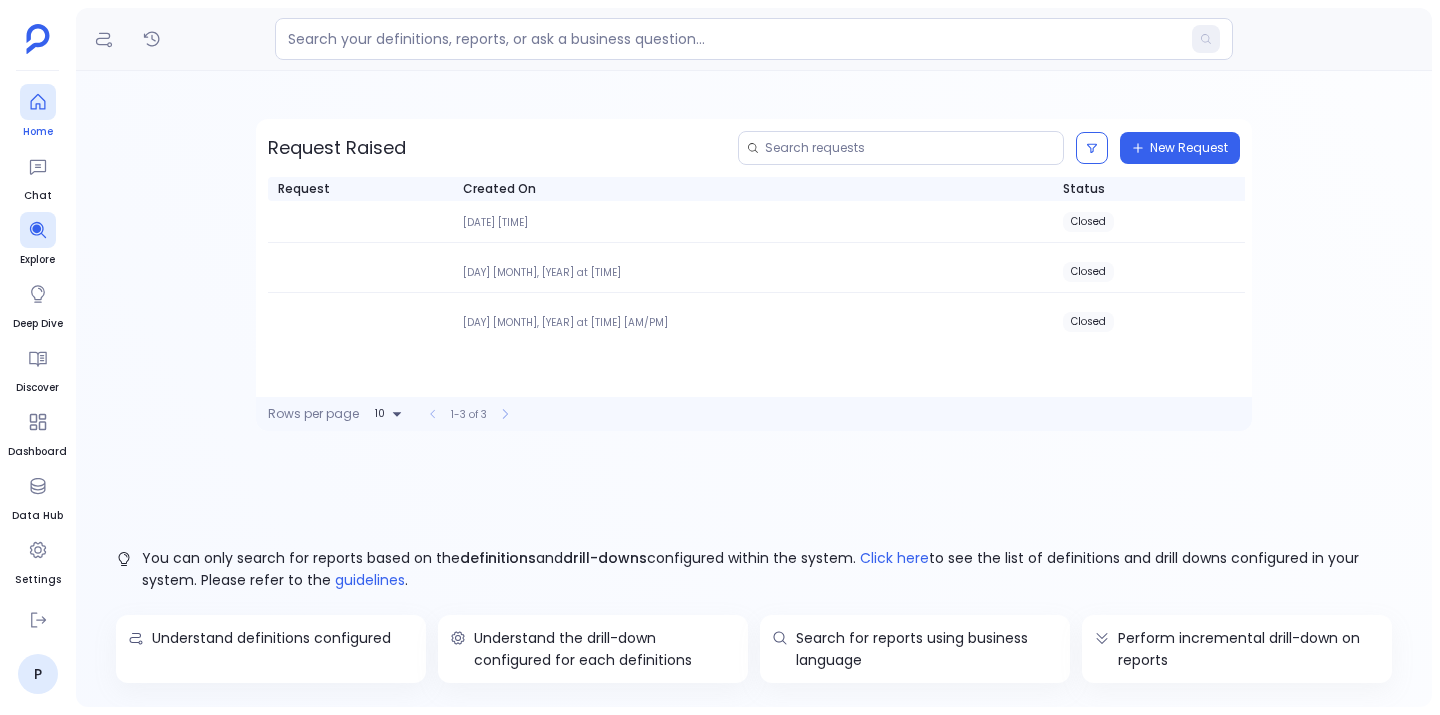 click 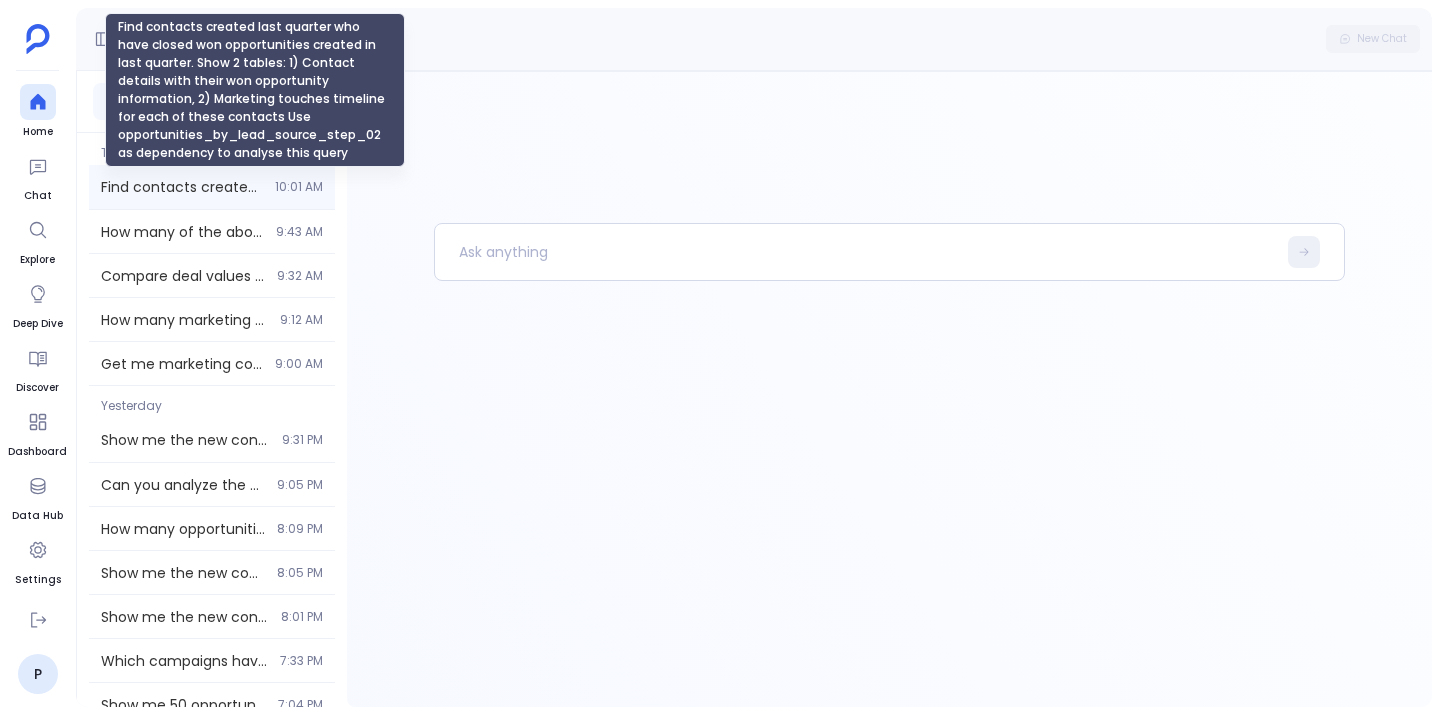 click on "Find contacts created last quarter who have closed won opportunities created in last quarter. Show 2 tables: 1) Contact details with their won opportunity information, 2) Marketing touches timeline for each of these contacts
Use opportunities_by_lead_source_step_02 as dependency to analyse this query" at bounding box center [182, 187] 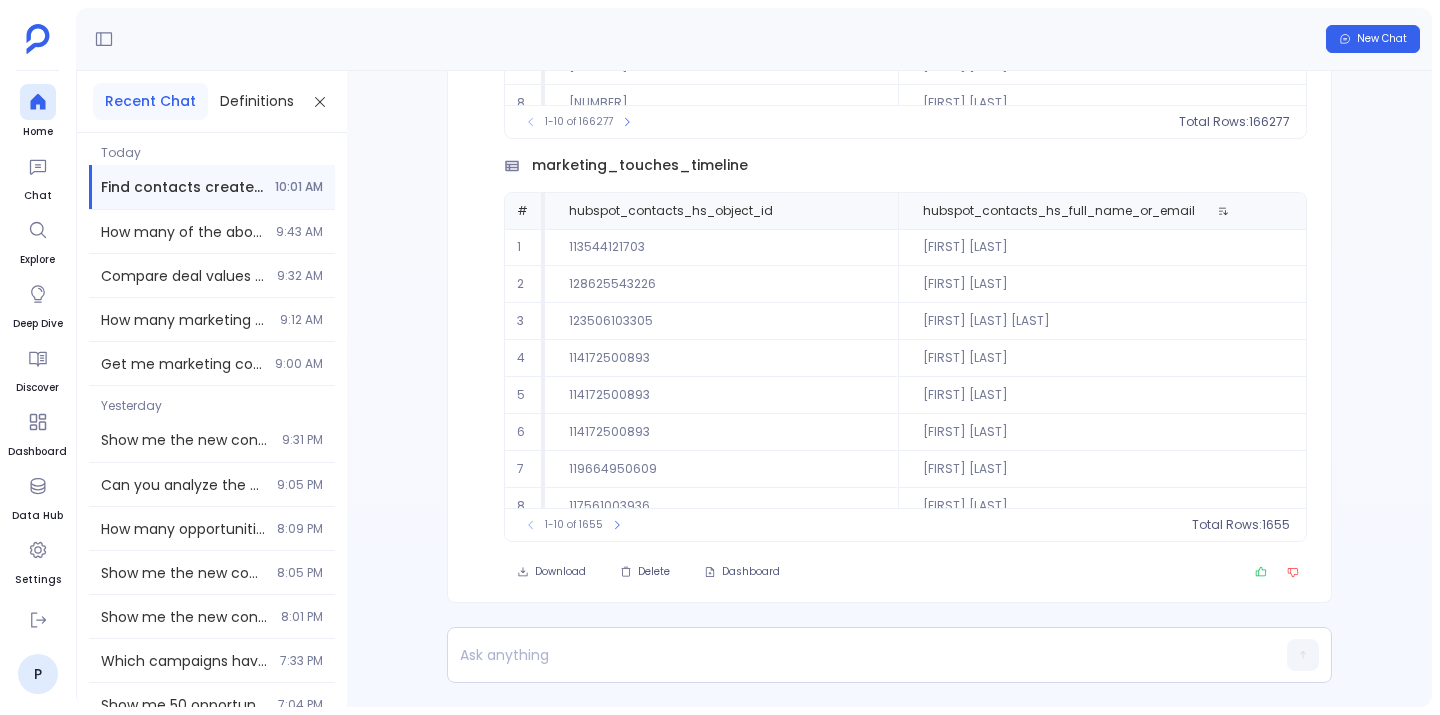 scroll, scrollTop: 0, scrollLeft: 0, axis: both 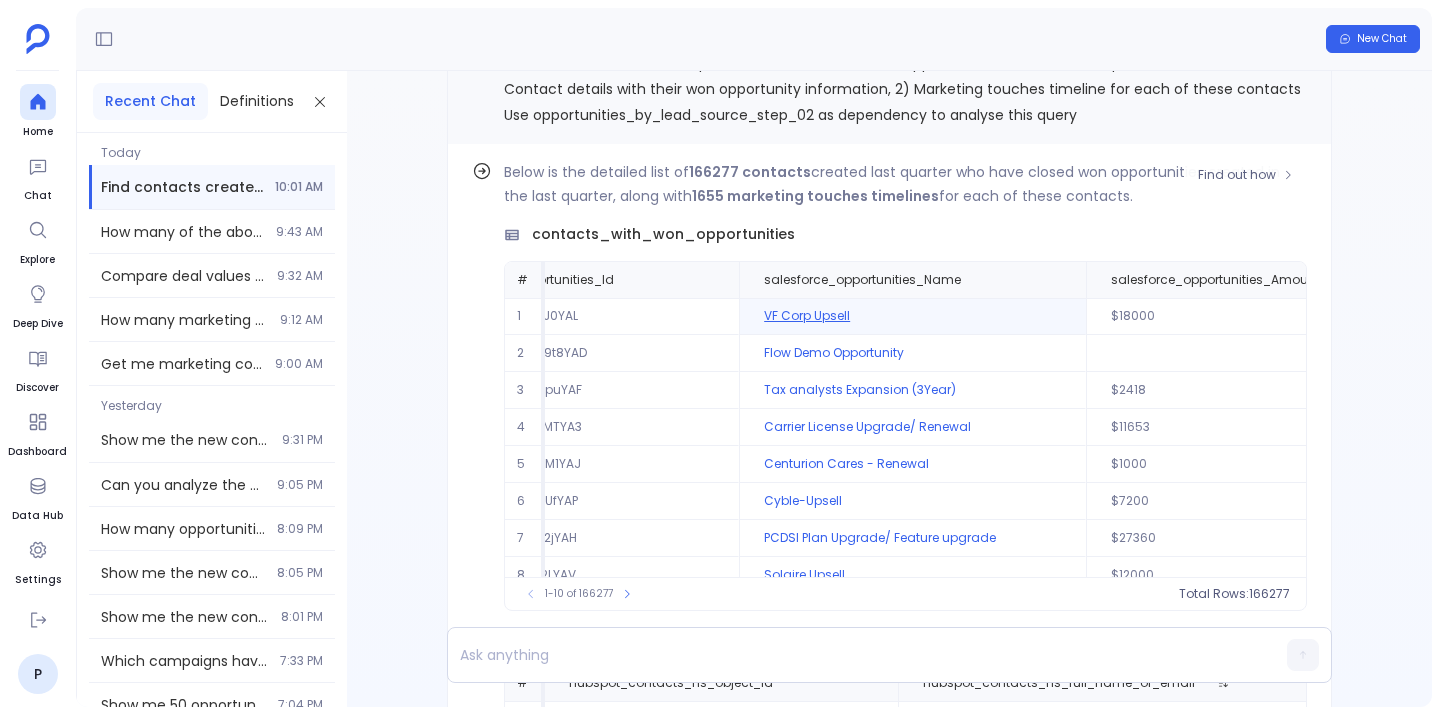 click on "VF Corp Upsell" at bounding box center [912, 316] 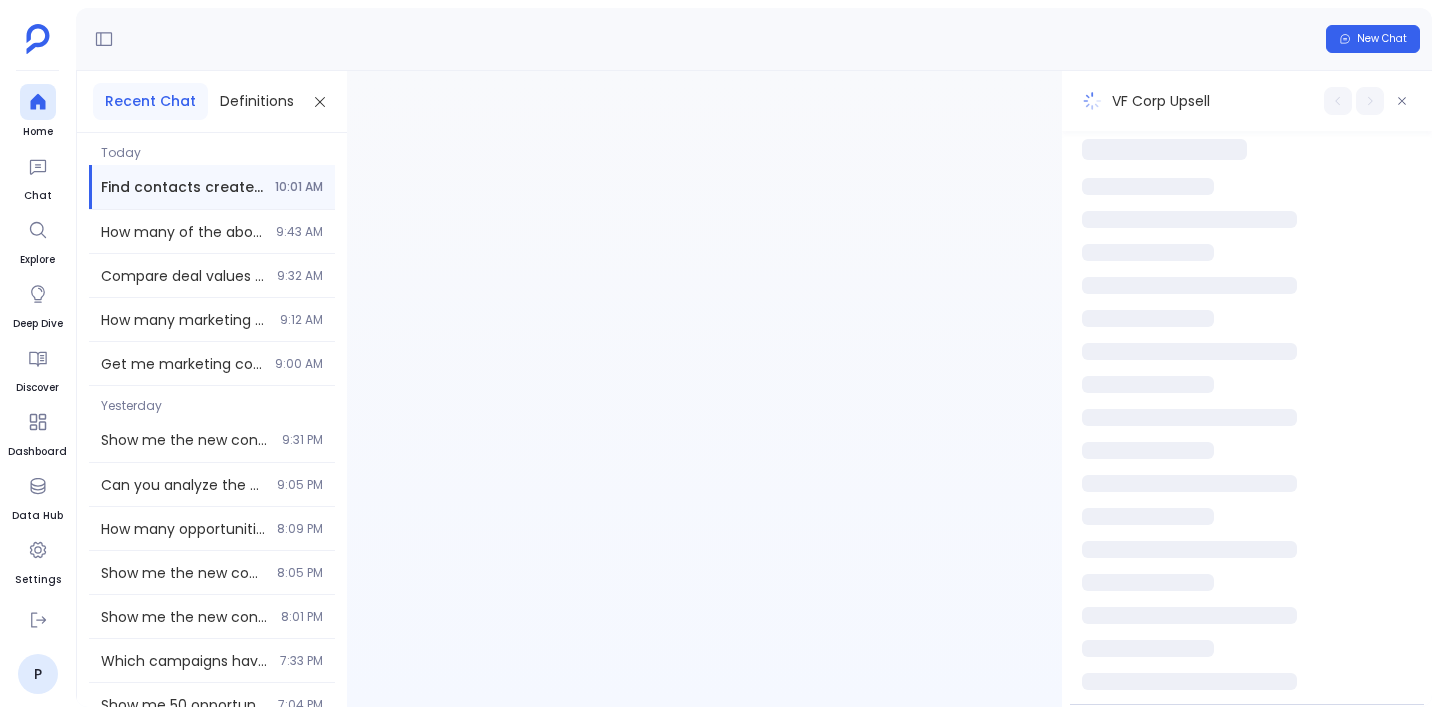 scroll, scrollTop: 0, scrollLeft: 0, axis: both 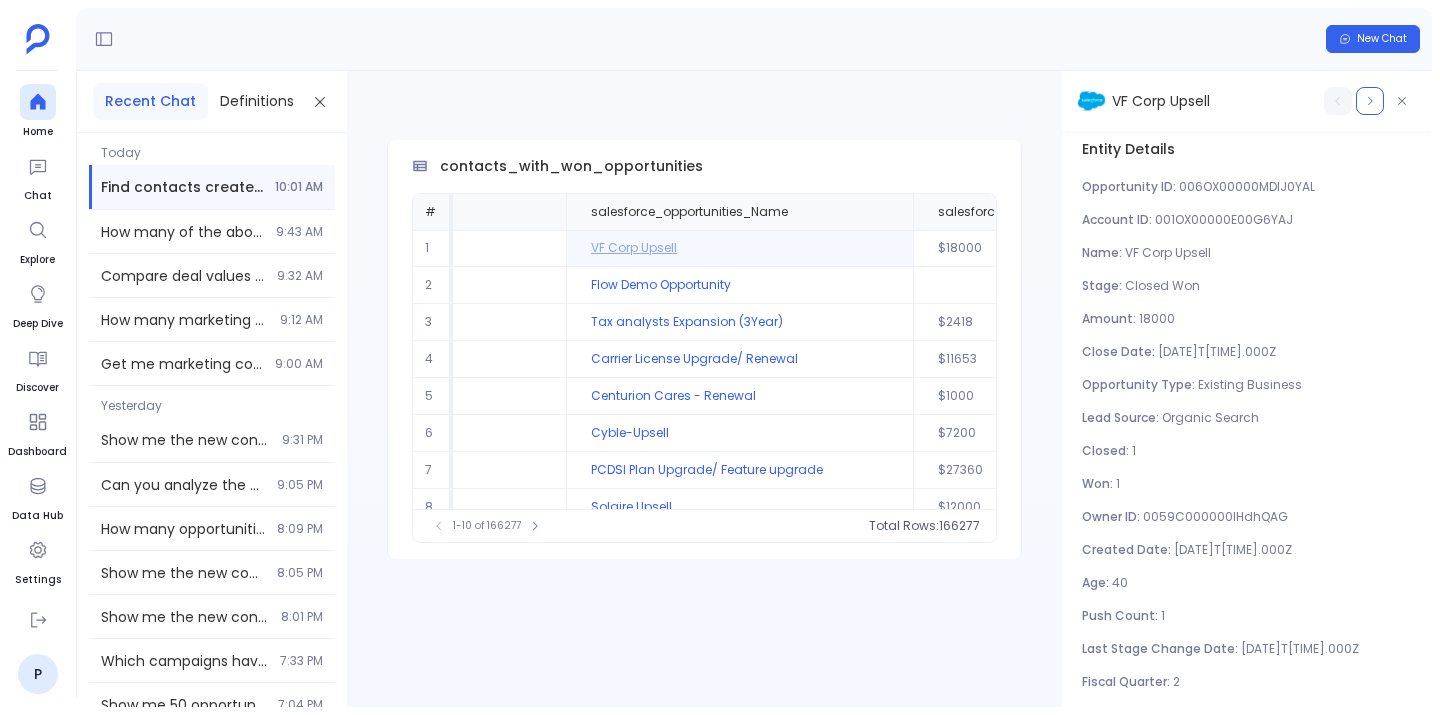 click on "001OX00000E00G6YAJ" at bounding box center (1224, 219) 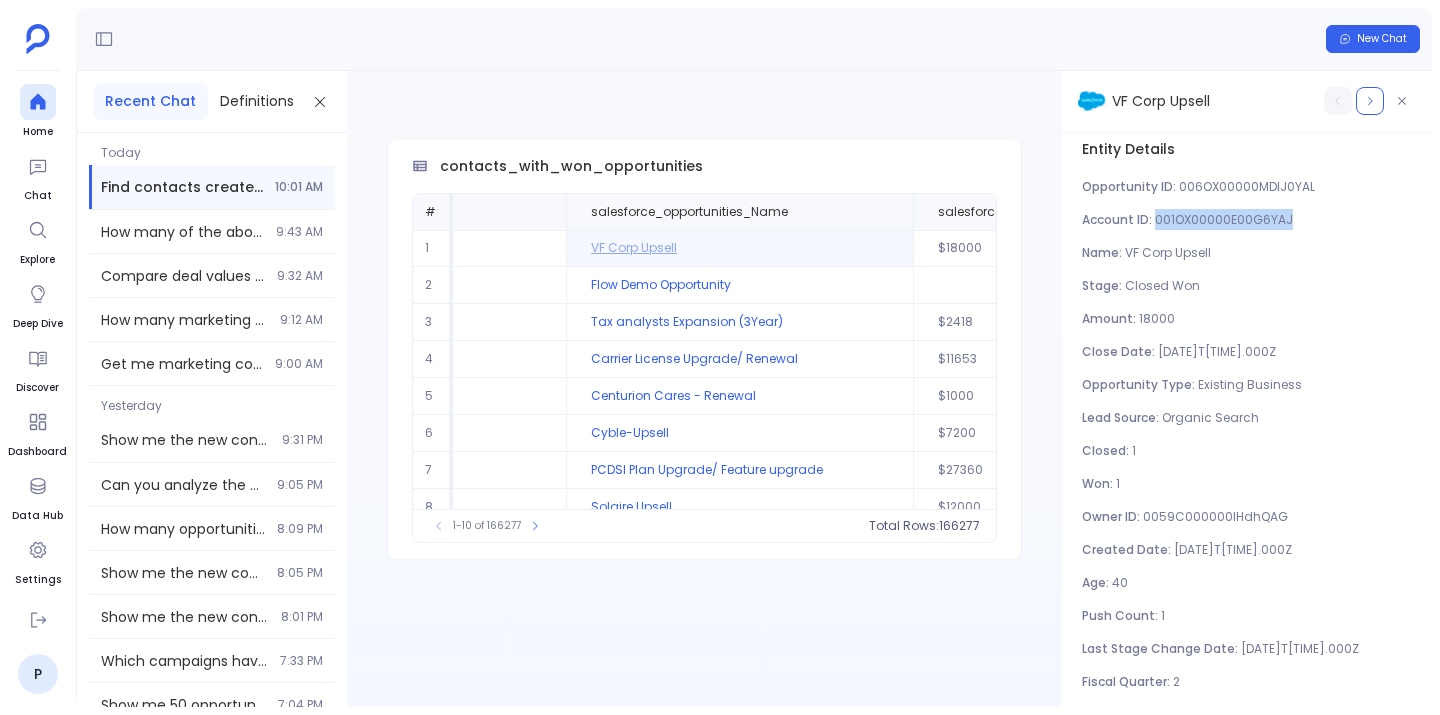 click on "001OX00000E00G6YAJ" at bounding box center (1224, 219) 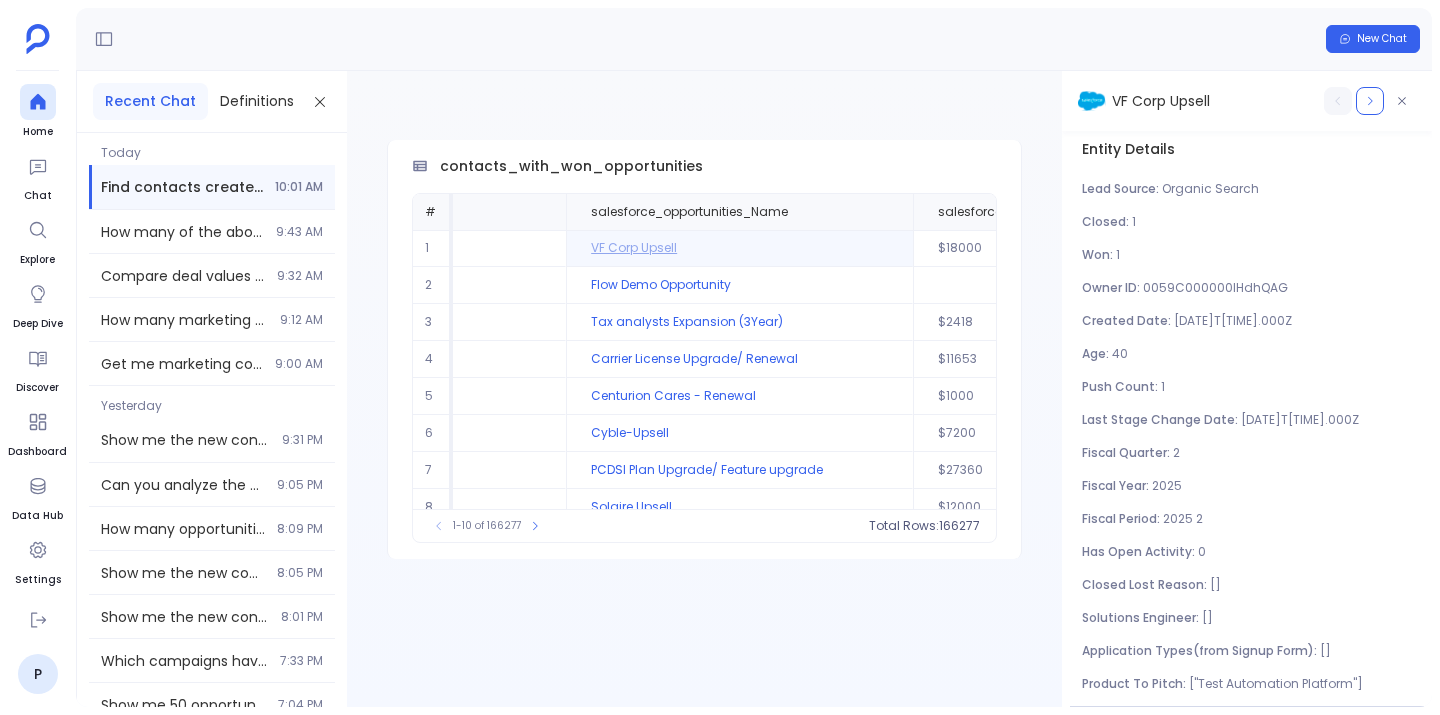 scroll, scrollTop: 229, scrollLeft: 0, axis: vertical 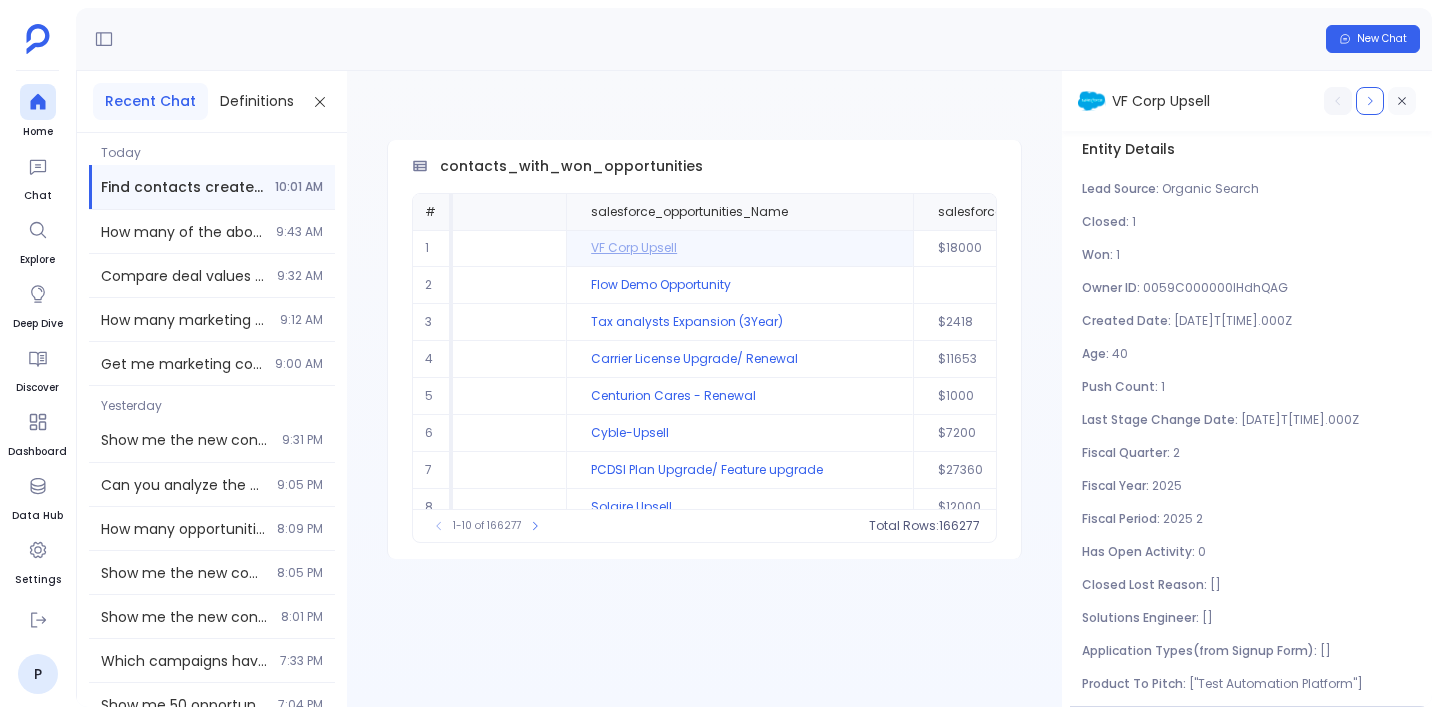 click 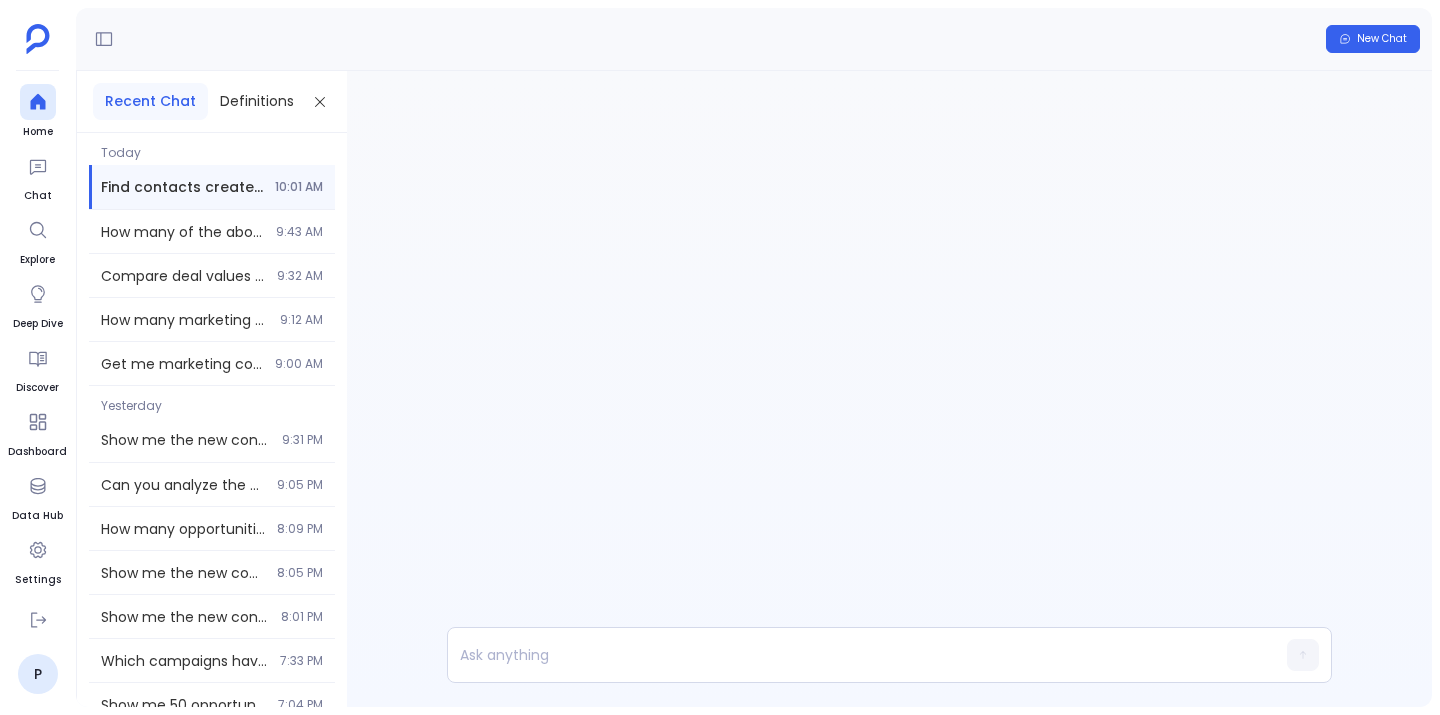 scroll, scrollTop: -425, scrollLeft: 0, axis: vertical 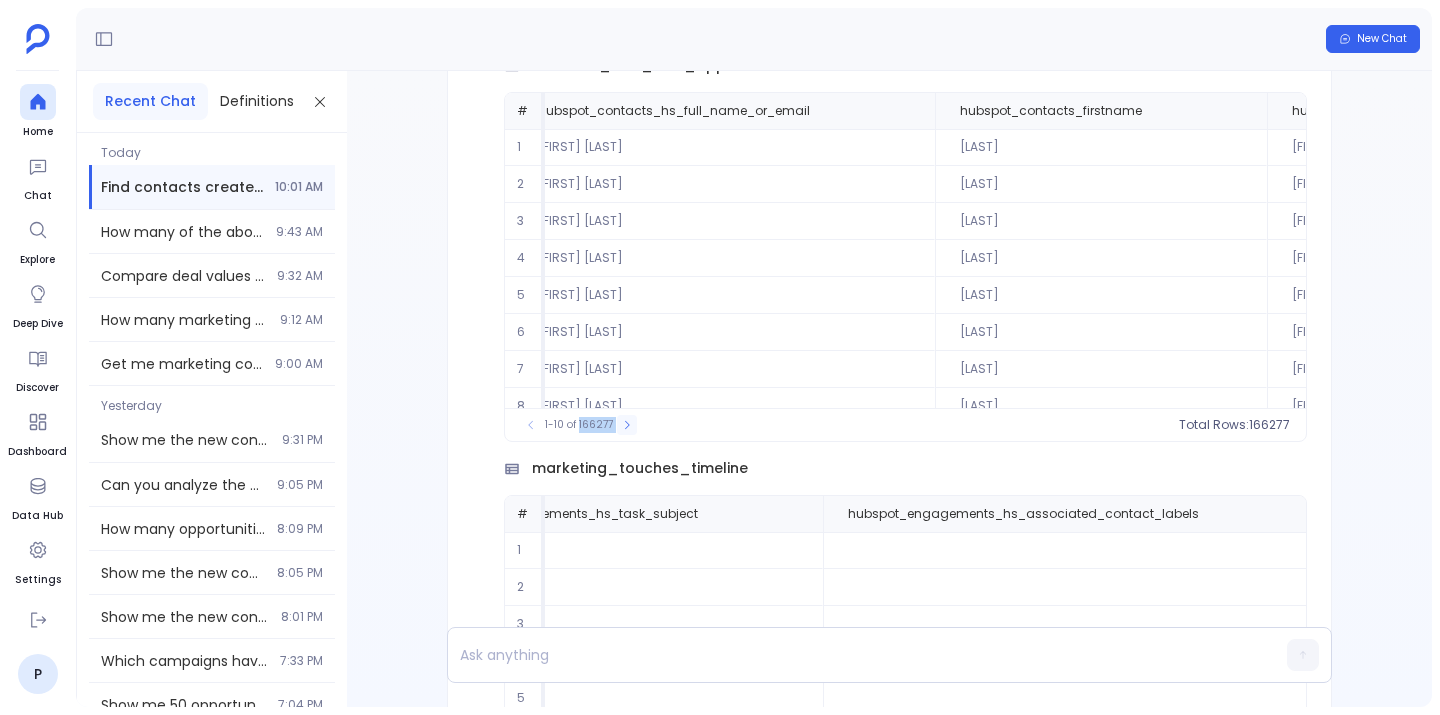 drag, startPoint x: 578, startPoint y: 426, endPoint x: 614, endPoint y: 427, distance: 36.013885 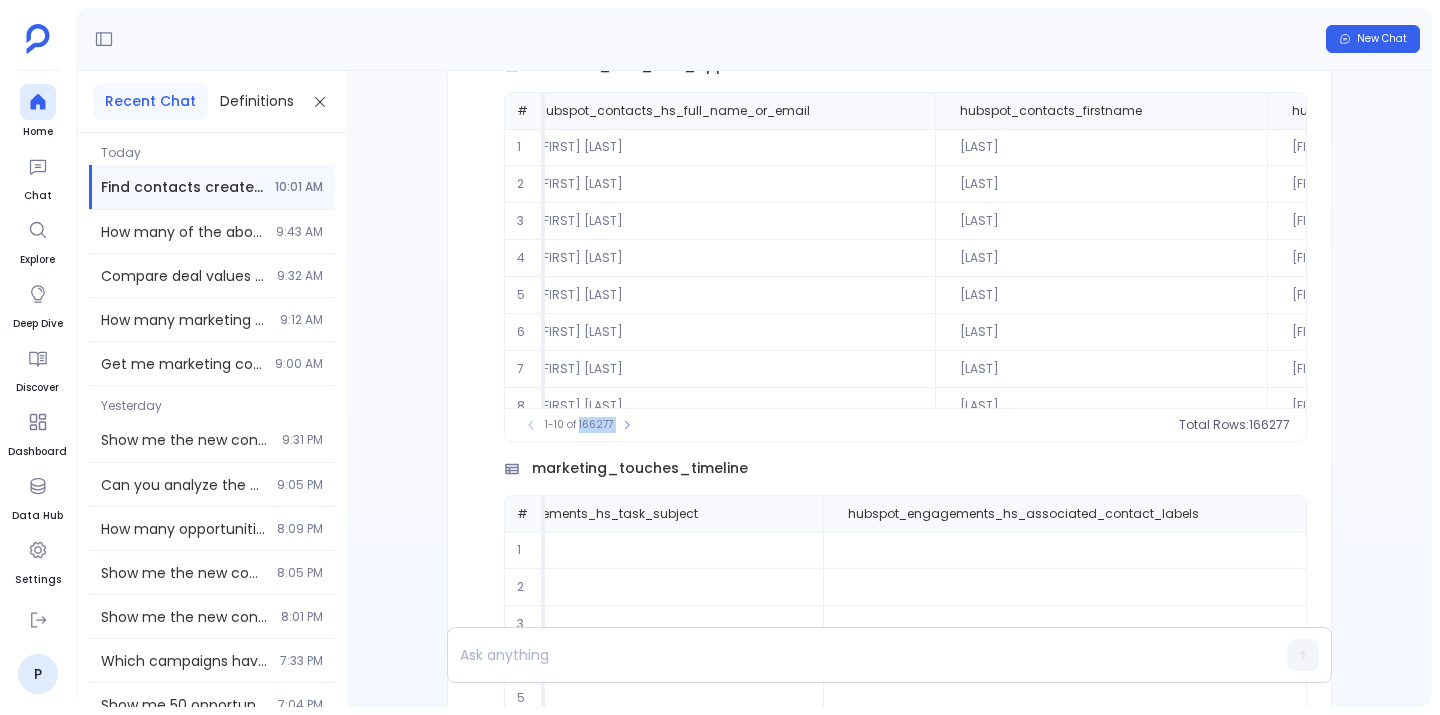click on "1-10 of 166277" at bounding box center (579, 425) 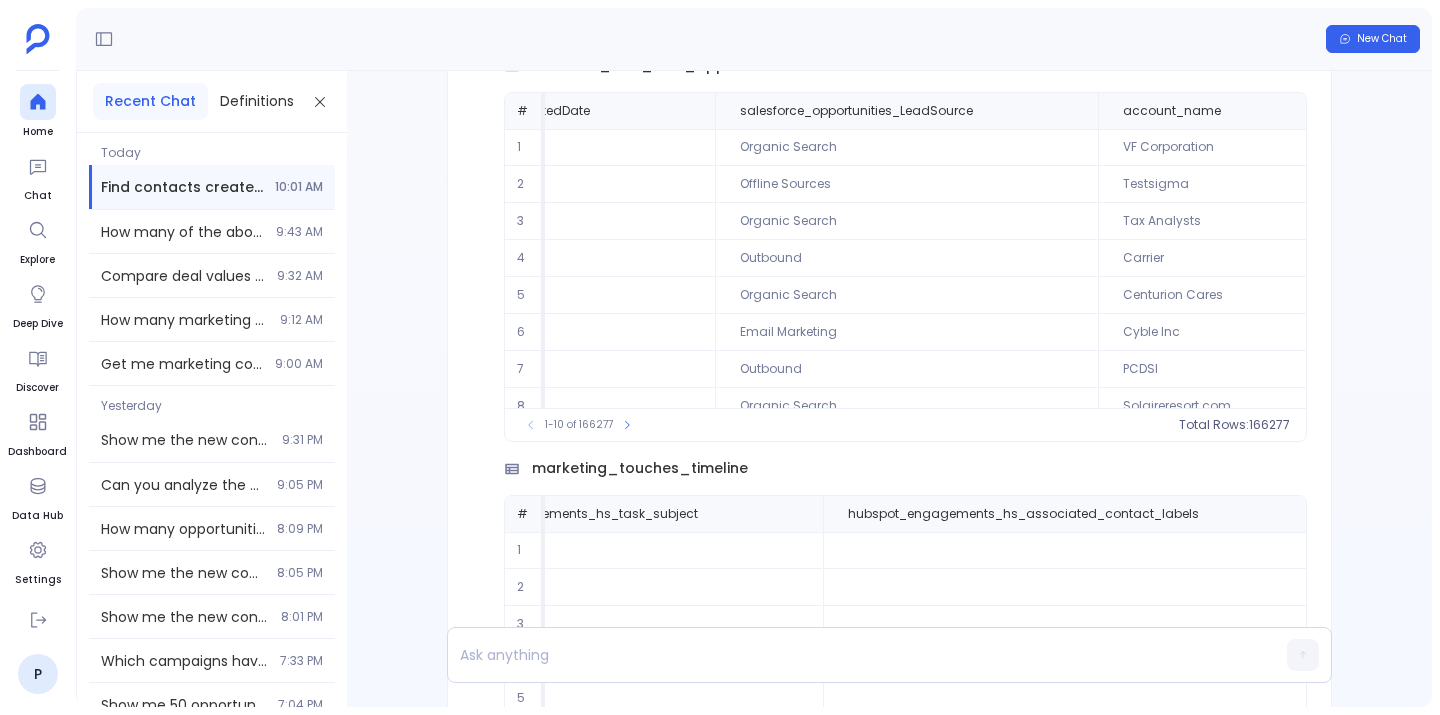 scroll, scrollTop: 0, scrollLeft: 4446, axis: horizontal 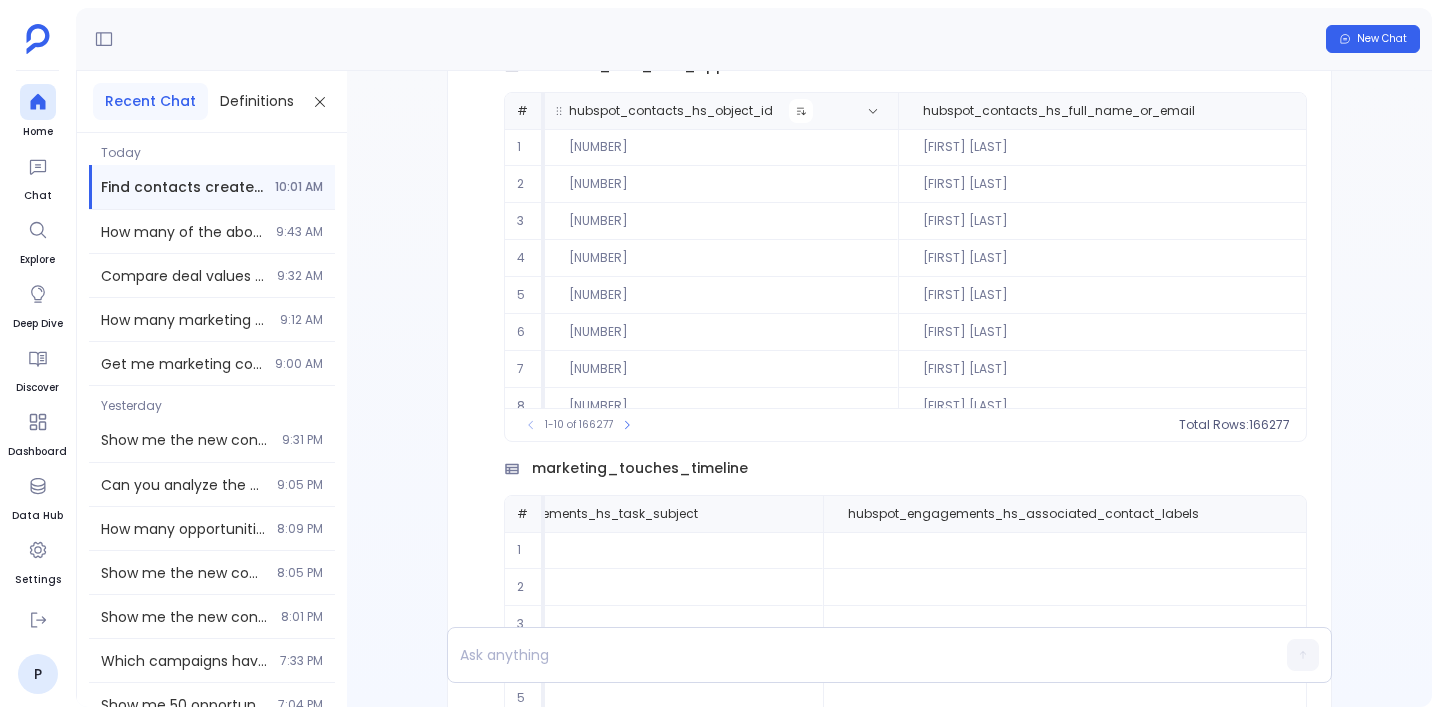 click 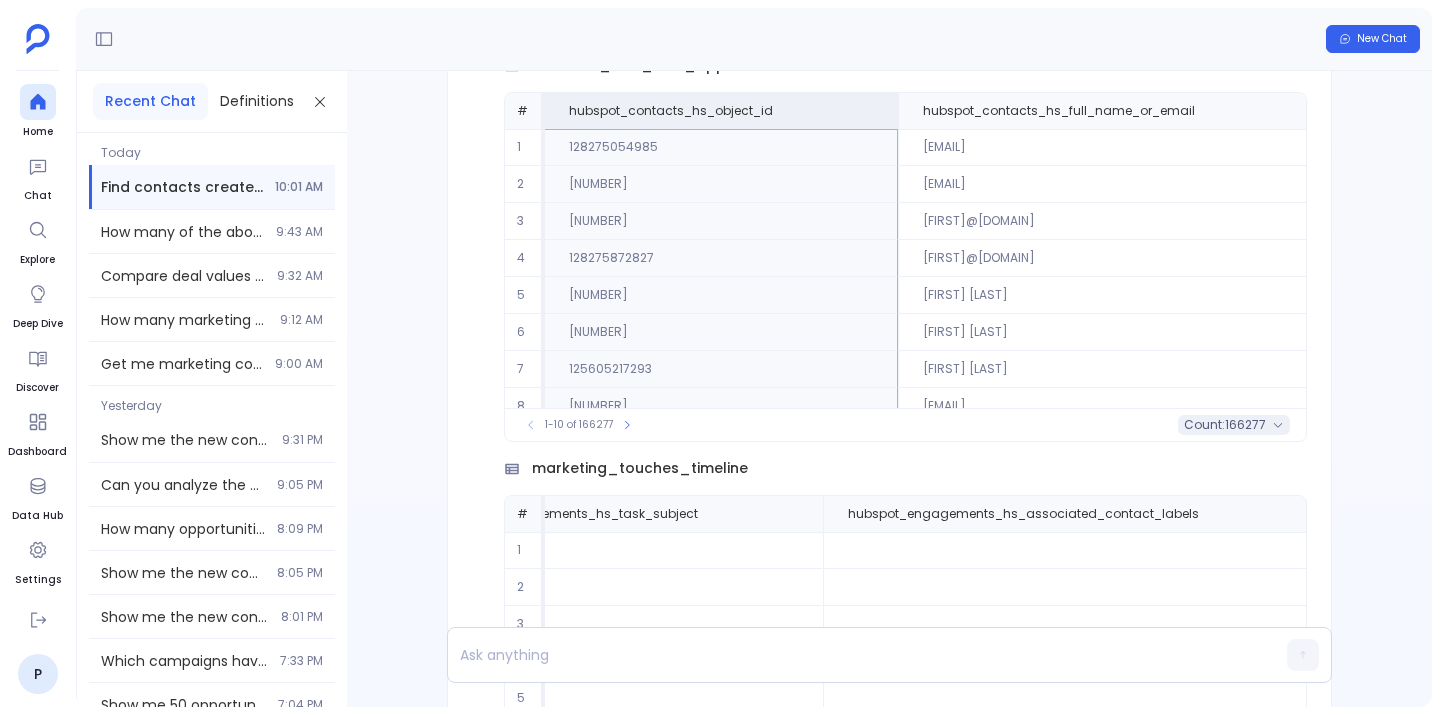 click 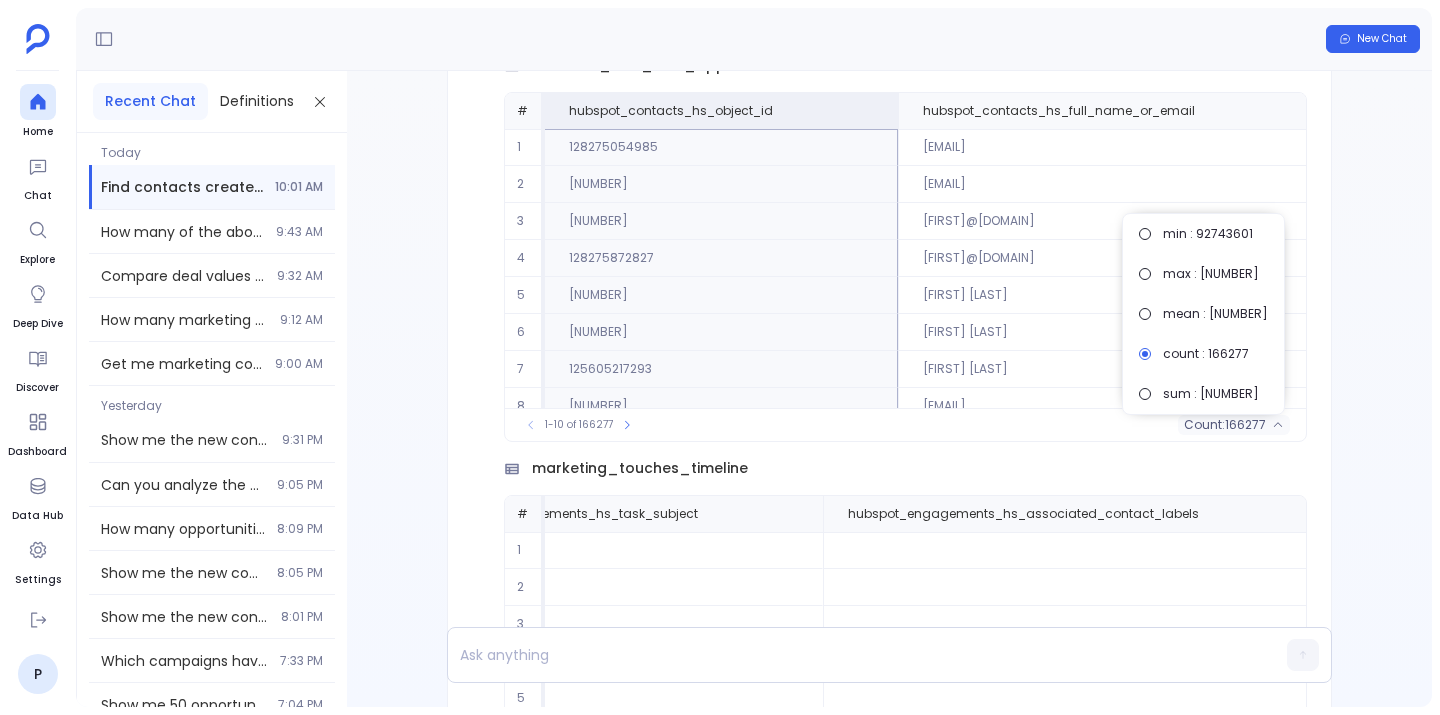 scroll, scrollTop: 0, scrollLeft: 0, axis: both 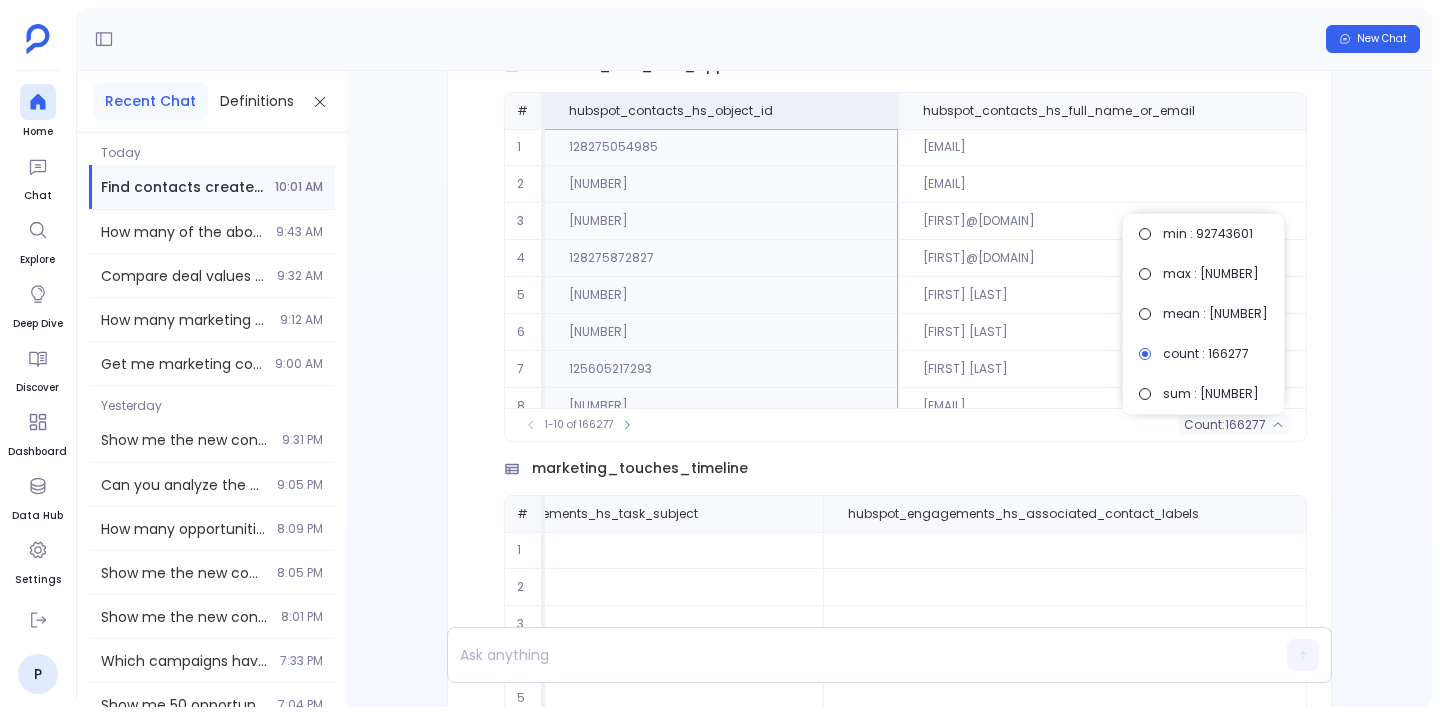 click on "Find out how Below is the detailed list of  166277 contacts  created last quarter who have closed won opportunities created in the last quarter, along with  1655 marketing touches timelines  for each of these contacts. contacts_with_won_opportunities # hubspot_contacts_hs_object_id hubspot_contacts_hs_full_name_or_email hubspot_contacts_firstname hubspot_contacts_lastname hubspot_contacts_email hubspot_contacts_company hubspot_contacts_hs_analytics_source hubspot_contacts_createdate salesforce_opportunities_Id salesforce_opportunities_Name salesforce_opportunities_Amount salesforce_opportunities_CloseDate salesforce_opportunities_CreatedDate salesforce_opportunities_LeadSource account_name 1 128275054985 [FIRST]@[DOMAIN] [FIRST]@[DOMAIN] Mozilor Offline Sources [DATE] [TIME] 006OX00000KVDUfYAP Cyble-Upsell $7200 [DATE] [DATE] [TIME] Email Marketing Cyble Inc 2 128256972935 [FIRST]@[DOMAIN] [FIRST]@[DOMAIN] Offline Sources [DATE] [TIME] 006OX00000KVDUfYAP 3 4" at bounding box center (889, 389) 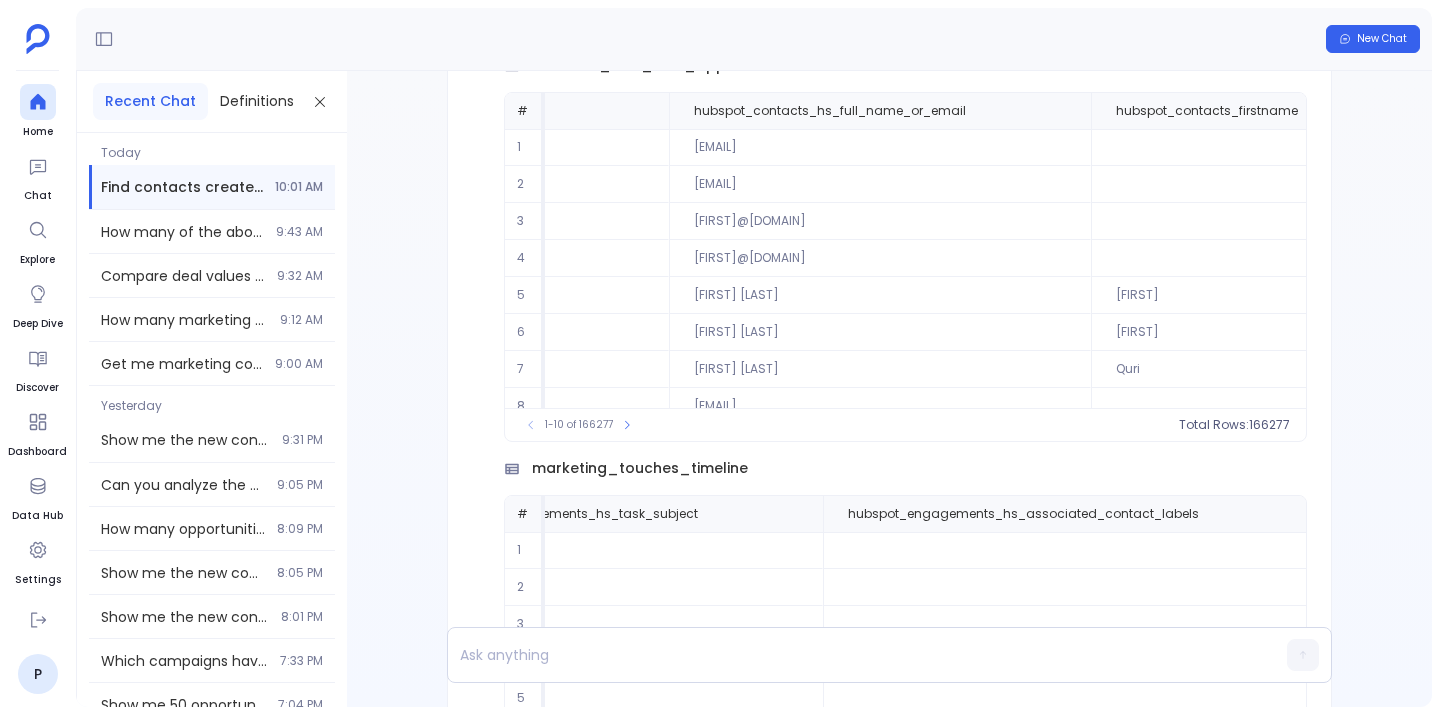 scroll, scrollTop: 0, scrollLeft: 233, axis: horizontal 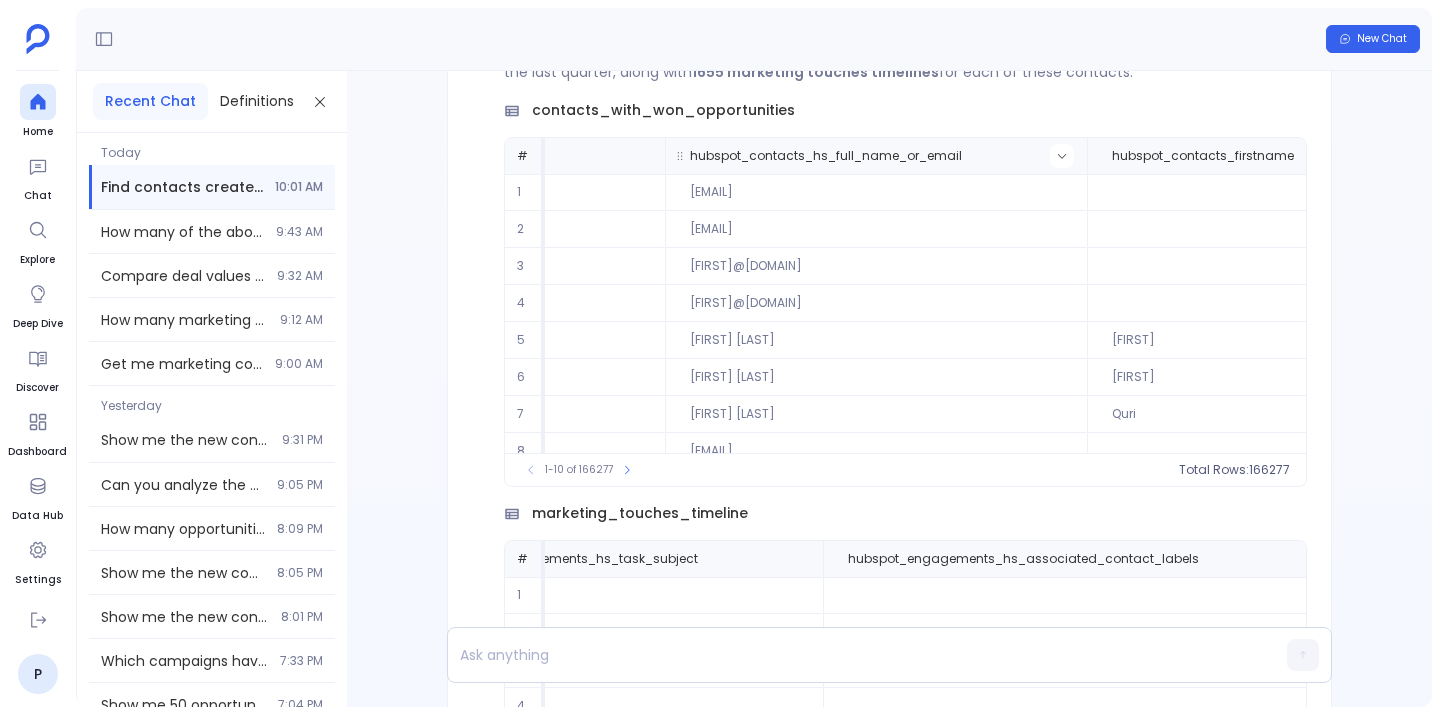 click 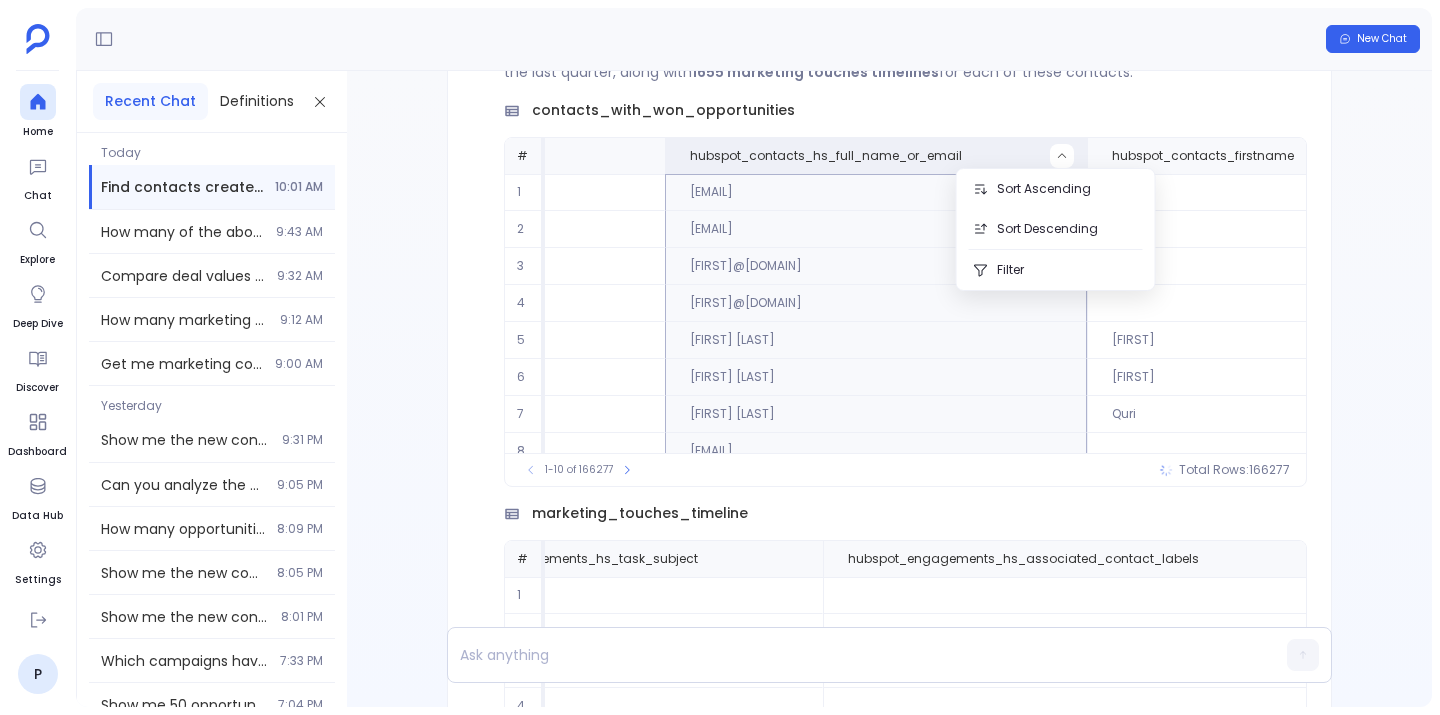 click on "contacts_with_won_opportunities" at bounding box center [905, 110] 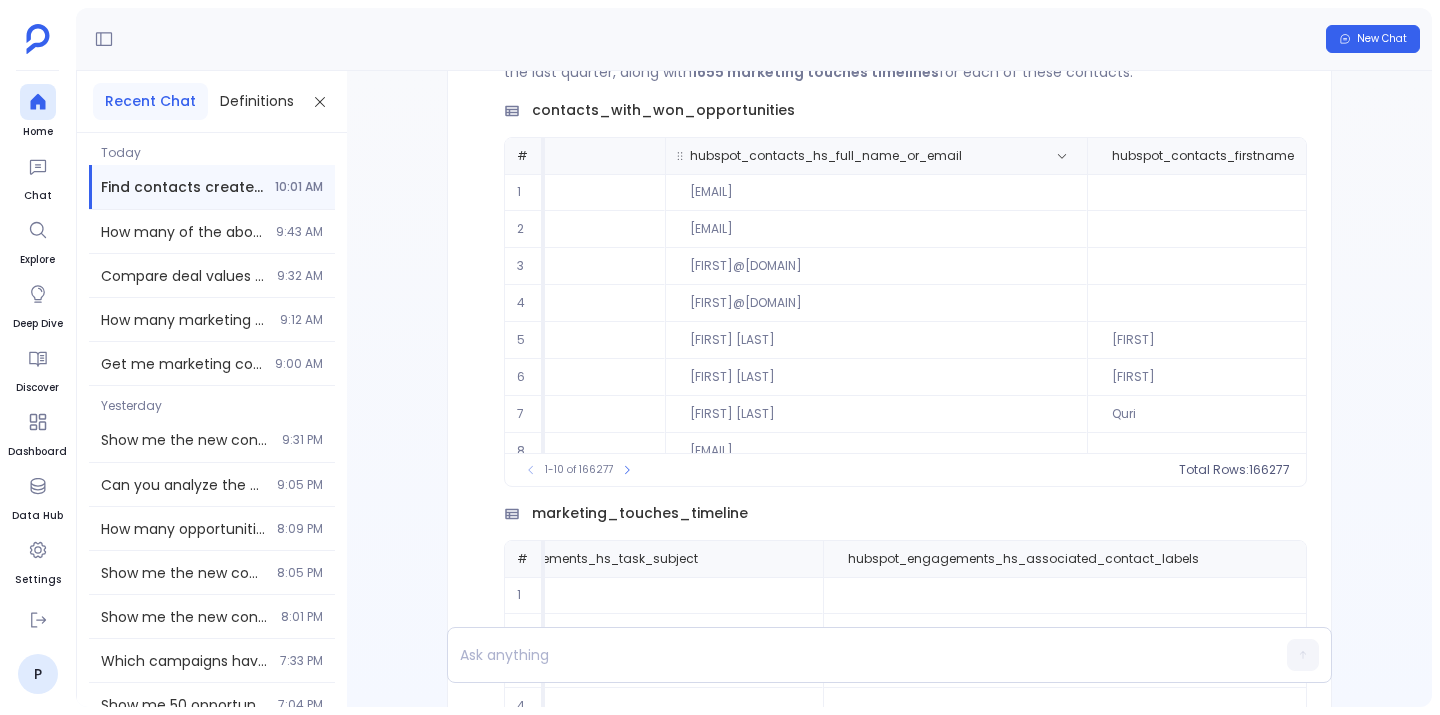 click on "hubspot_contacts_hs_full_name_or_email" at bounding box center (876, 156) 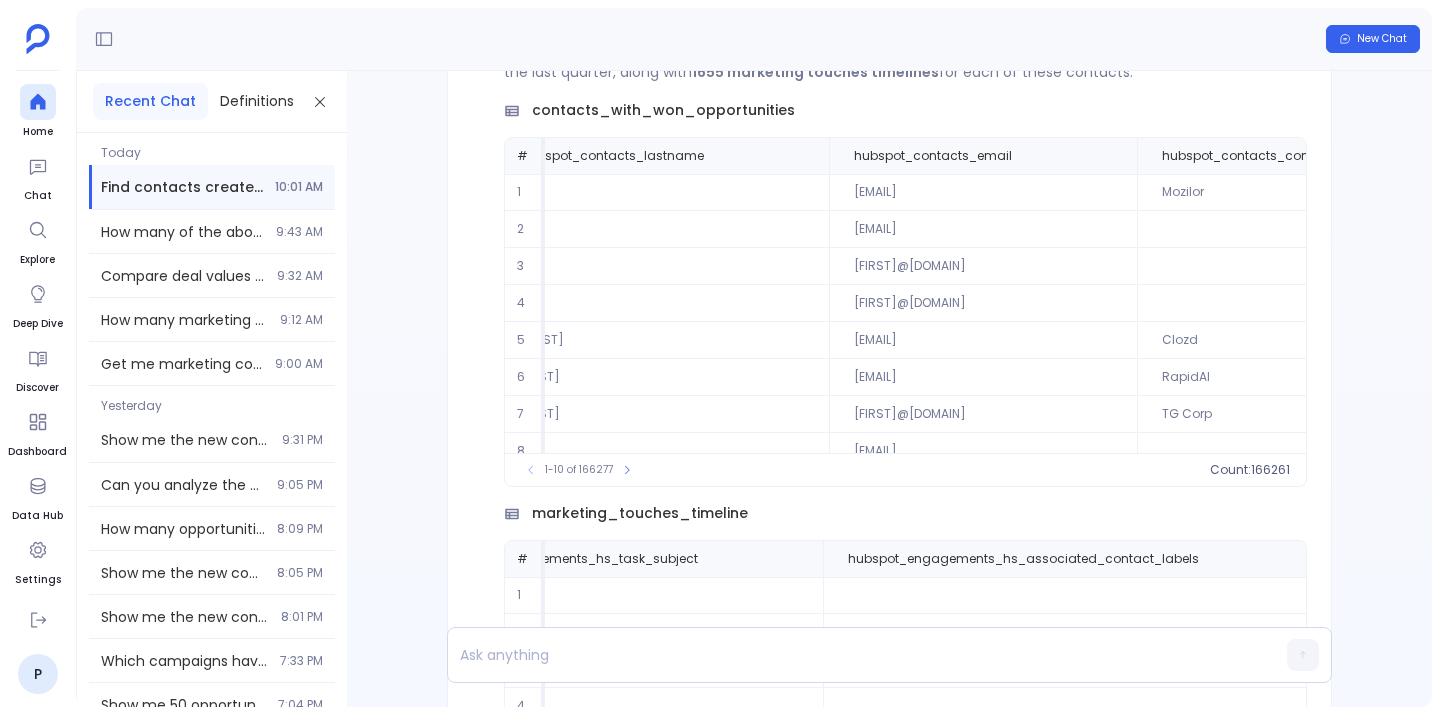 scroll, scrollTop: 0, scrollLeft: 1159, axis: horizontal 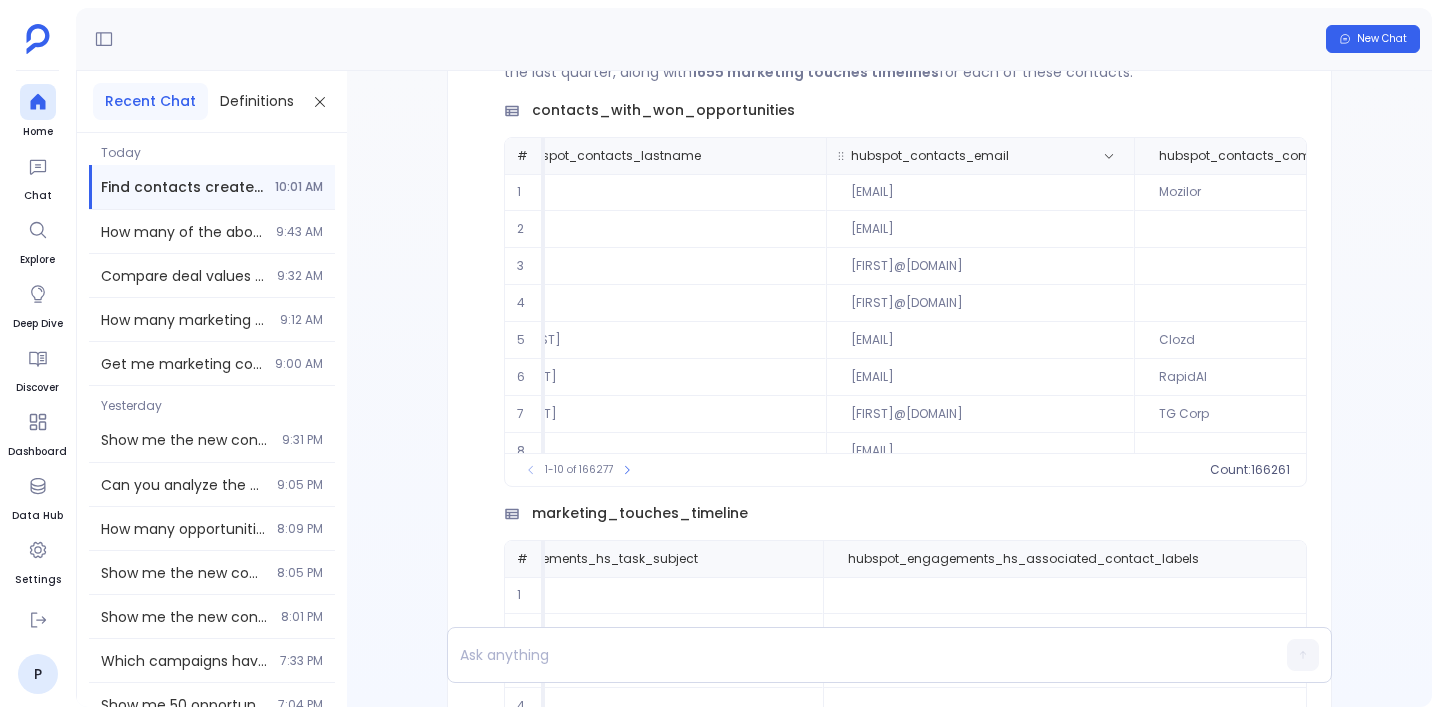 click on "hubspot_contacts_email" at bounding box center [930, 156] 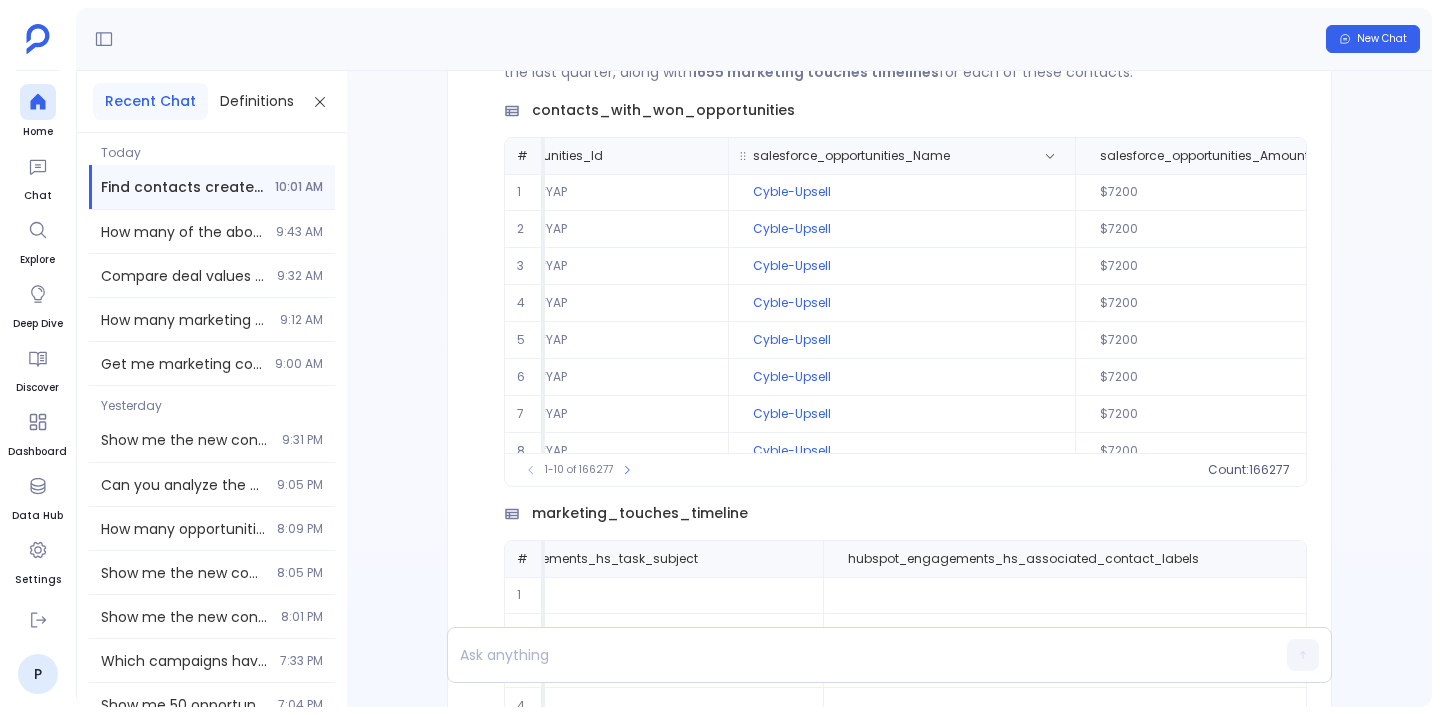 scroll, scrollTop: 0, scrollLeft: 2966, axis: horizontal 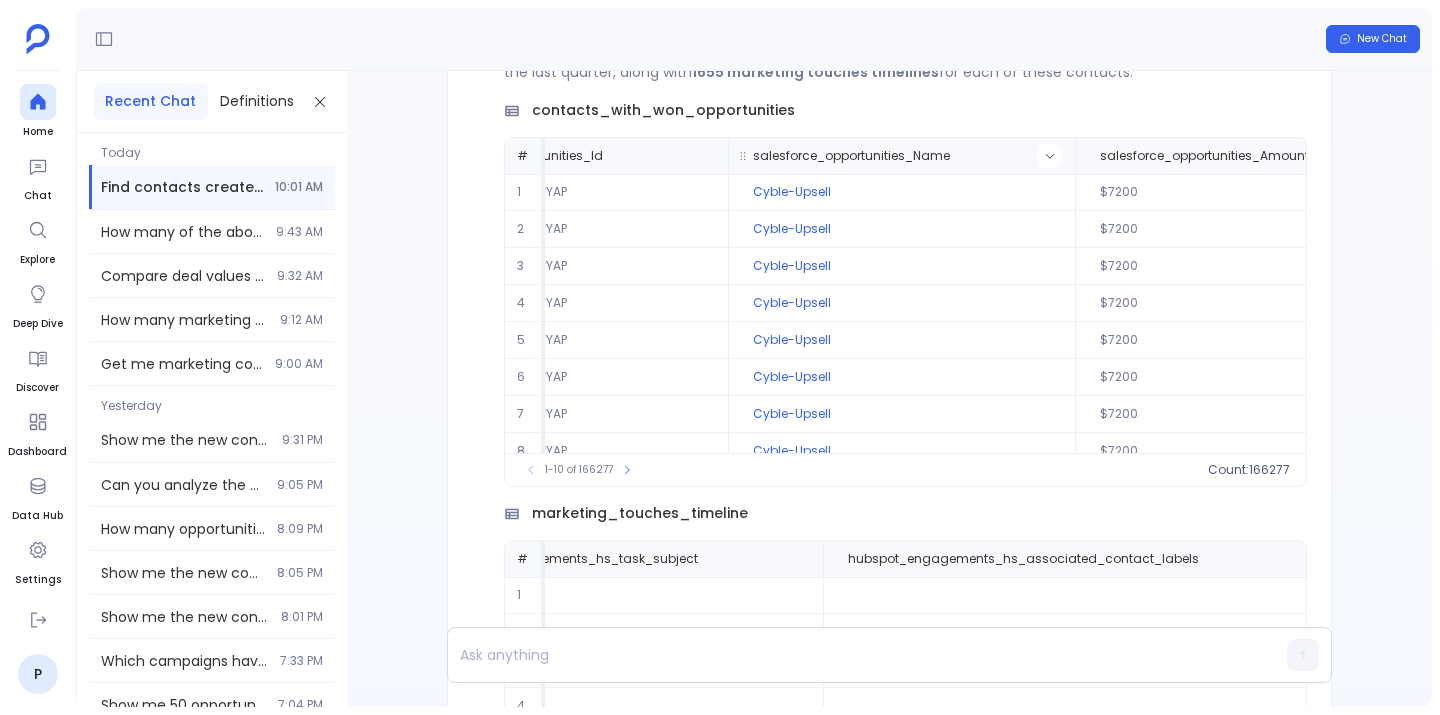 click 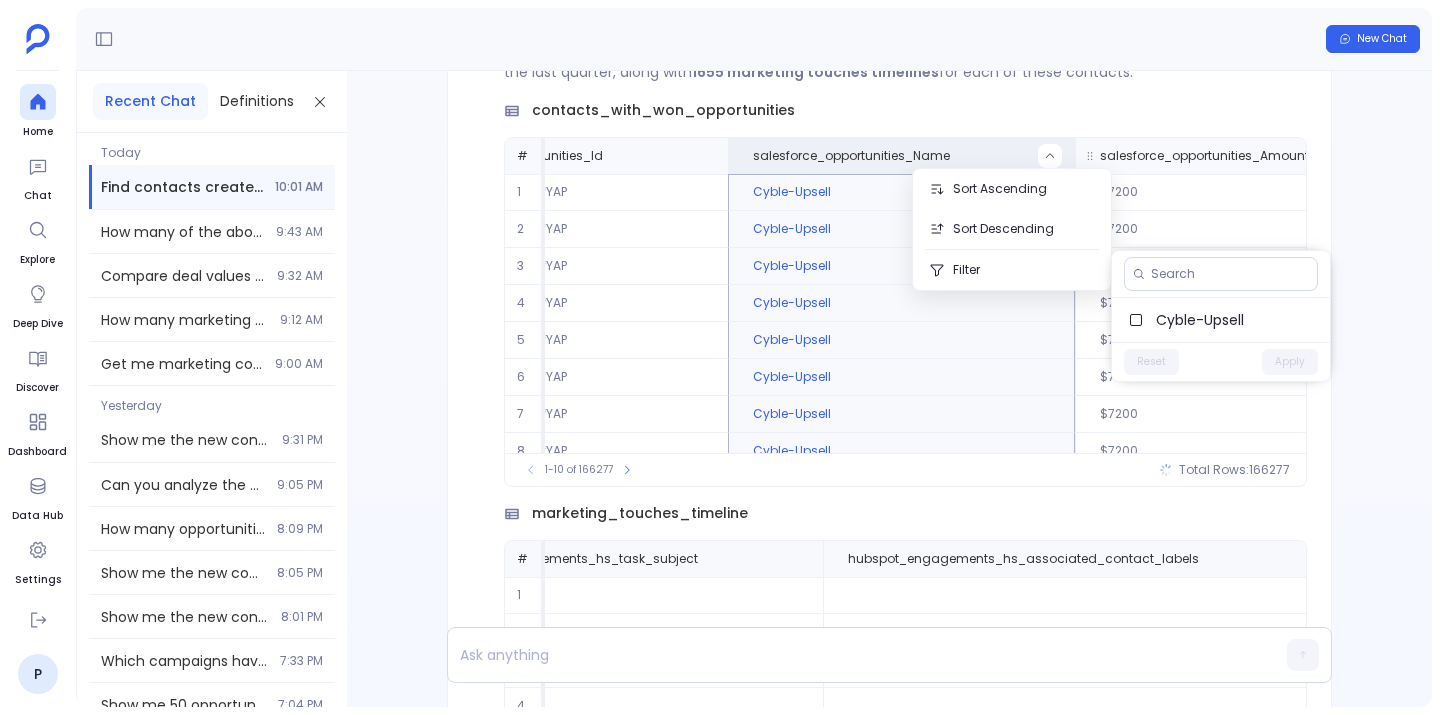 scroll, scrollTop: 0, scrollLeft: 0, axis: both 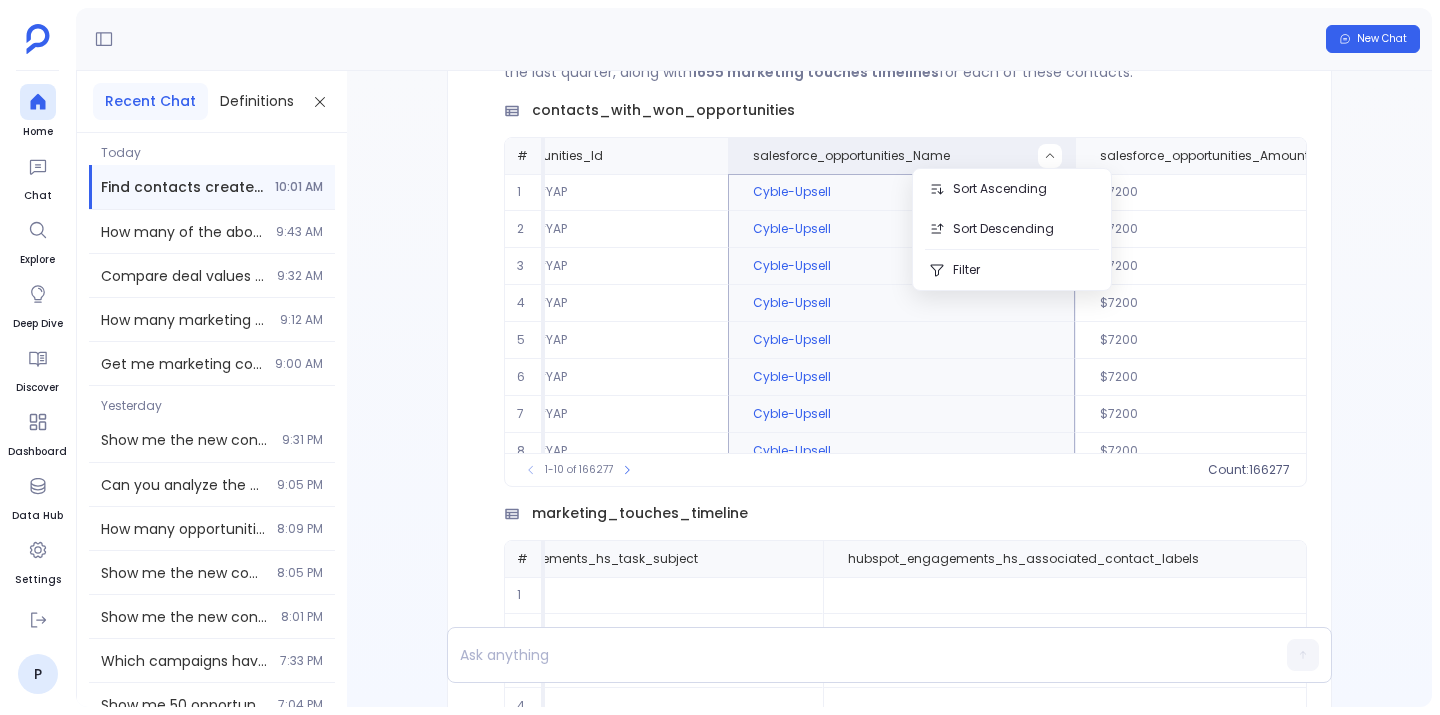 click on "contacts_with_won_opportunities" at bounding box center (905, 110) 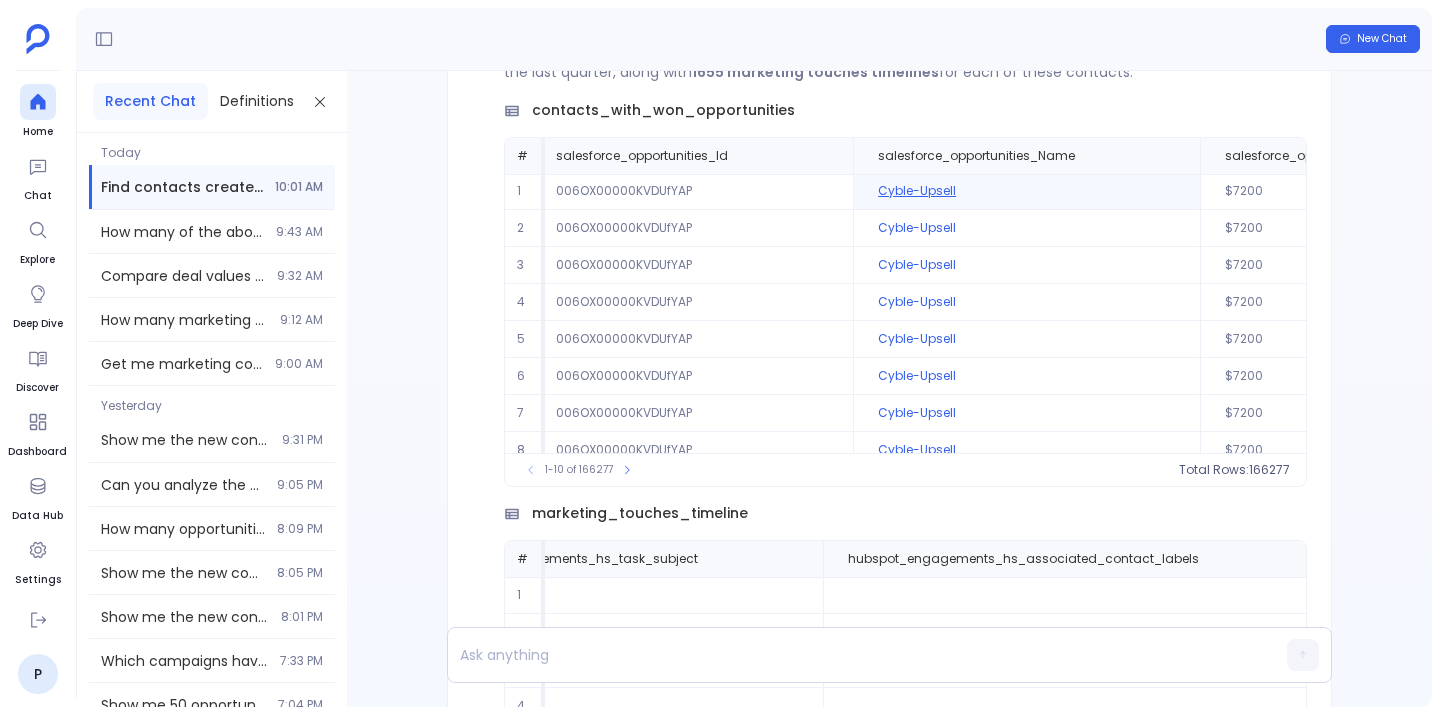 scroll, scrollTop: 1, scrollLeft: 2846, axis: both 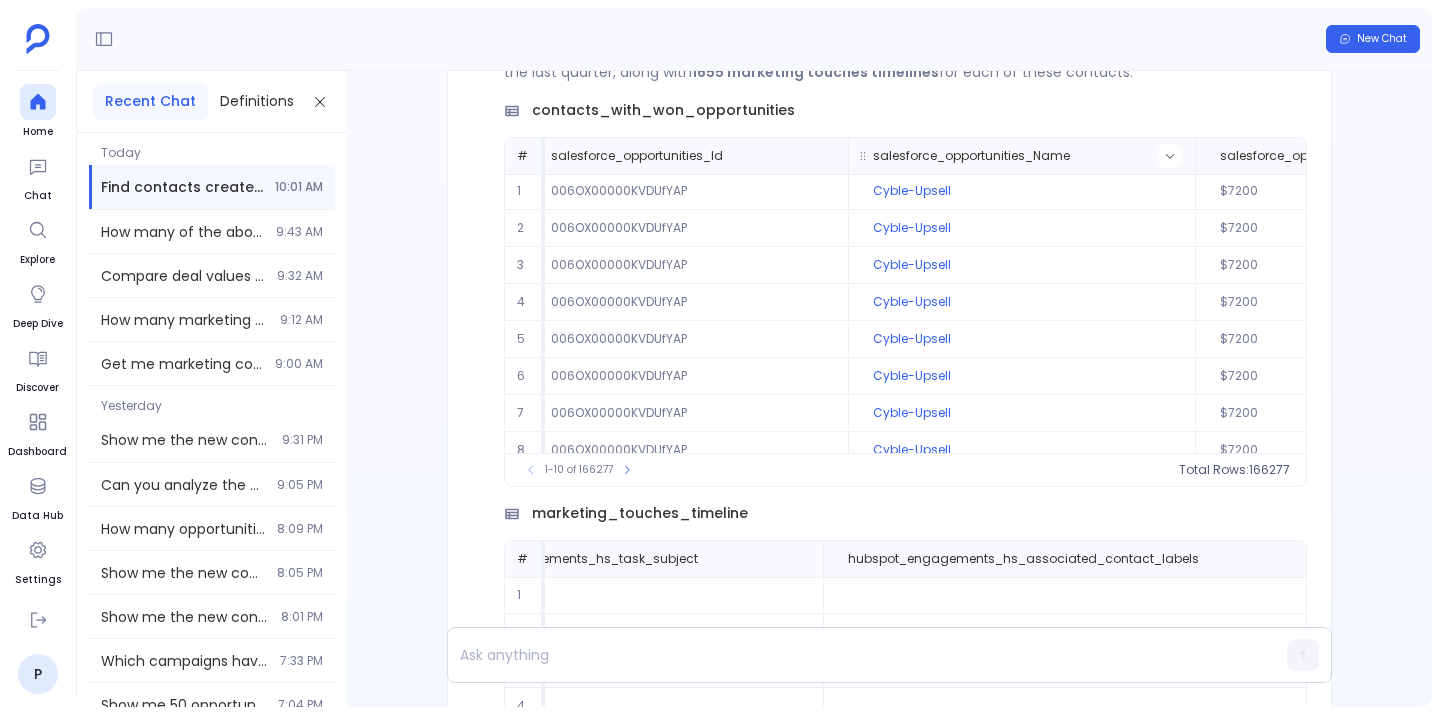click 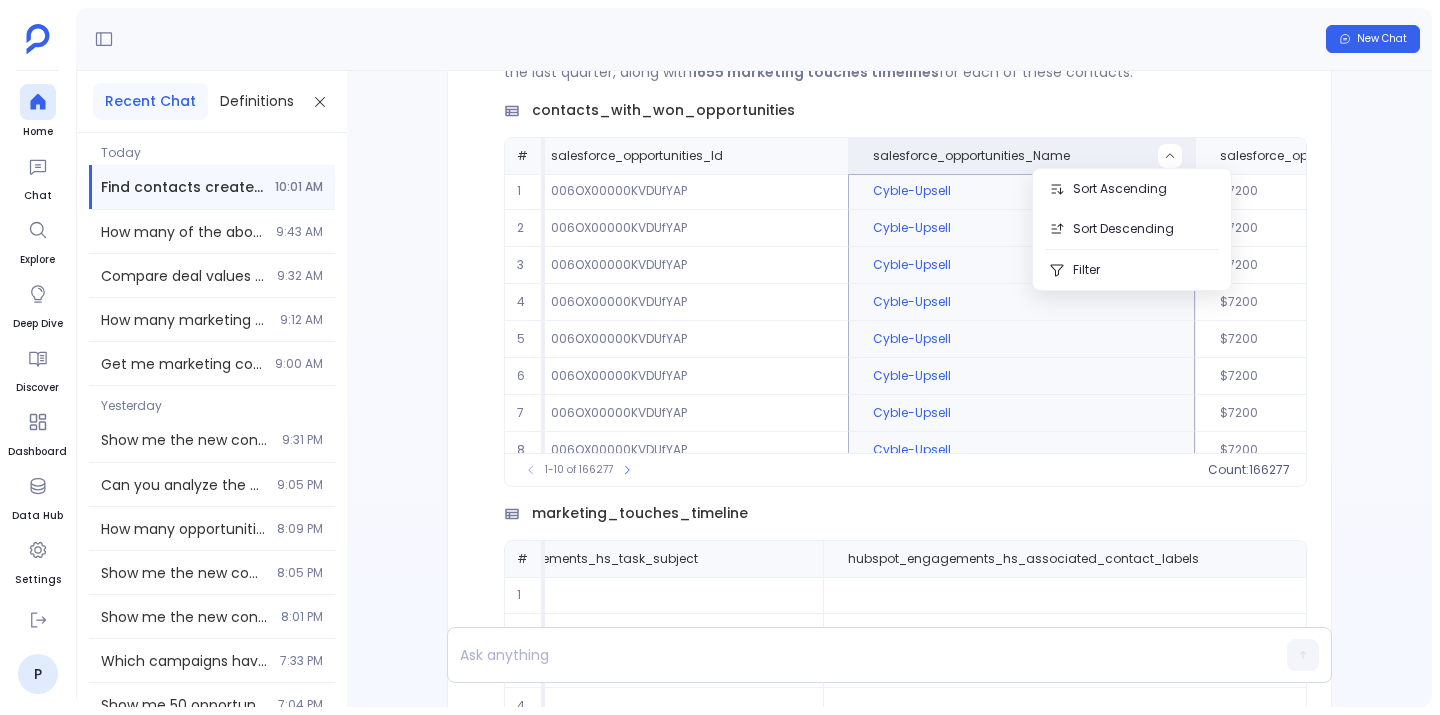 click on "Find out how Below is the detailed list of  166277 contacts  created last quarter who have closed won opportunities created in the last quarter, along with  1655 marketing touches timelines  for each of these contacts. contacts_with_won_opportunities # hubspot_contacts_hs_object_id hubspot_contacts_hs_full_name_or_email hubspot_contacts_firstname hubspot_contacts_lastname hubspot_contacts_email hubspot_contacts_company hubspot_contacts_hs_analytics_source hubspot_contacts_createdate salesforce_opportunities_Id salesforce_opportunities_Name salesforce_opportunities_Amount salesforce_opportunities_CloseDate salesforce_opportunities_CreatedDate salesforce_opportunities_LeadSource account_name 1 128275054985 [FIRST]@[DOMAIN] [FIRST]@[DOMAIN] Mozilor Offline Sources [DATE] [TIME] 006OX00000KVDUfYAP Cyble-Upsell $7200 [DATE] [DATE] [TIME] Email Marketing Cyble Inc 2 128256972935 [FIRST]@[DOMAIN] [FIRST]@[DOMAIN] Offline Sources [DATE] [TIME] 006OX00000KVDUfYAP 3 4" at bounding box center (889, 389) 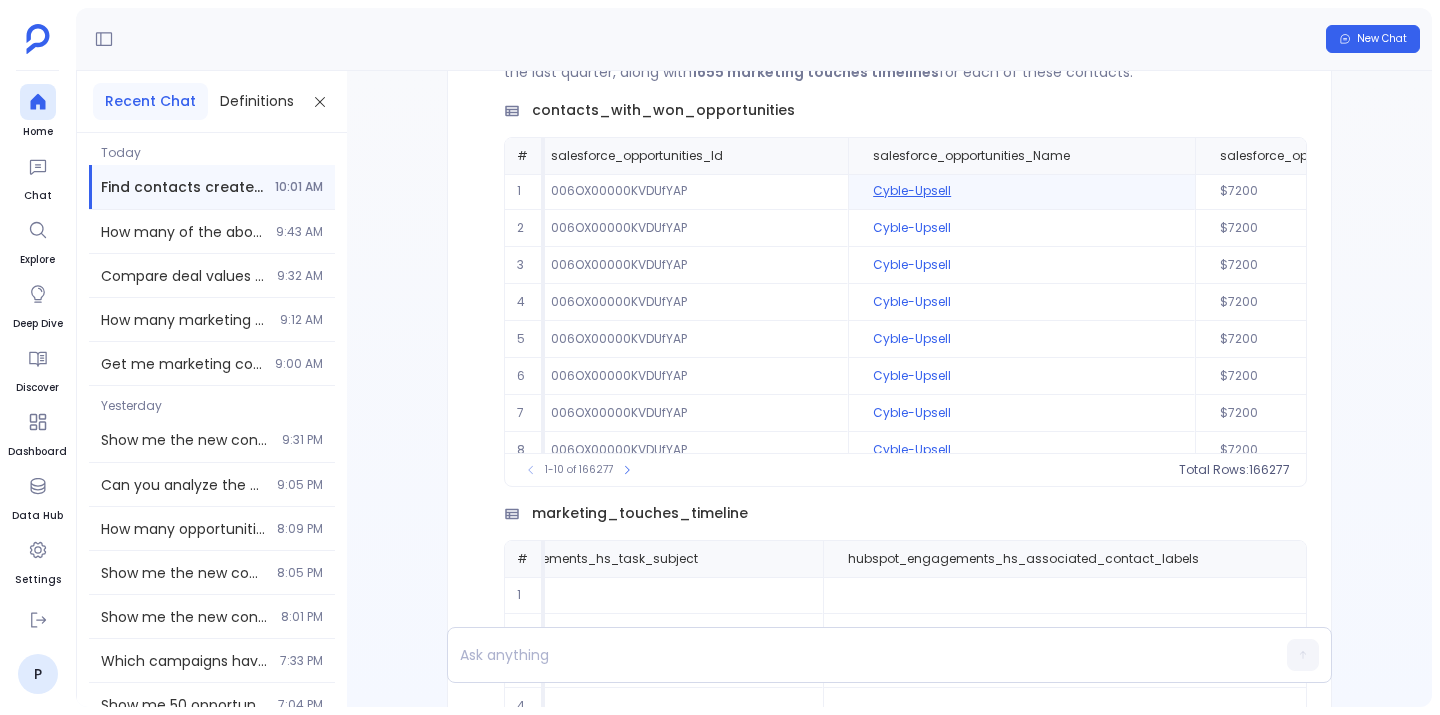 click on "Cyble-Upsell" at bounding box center [1021, 191] 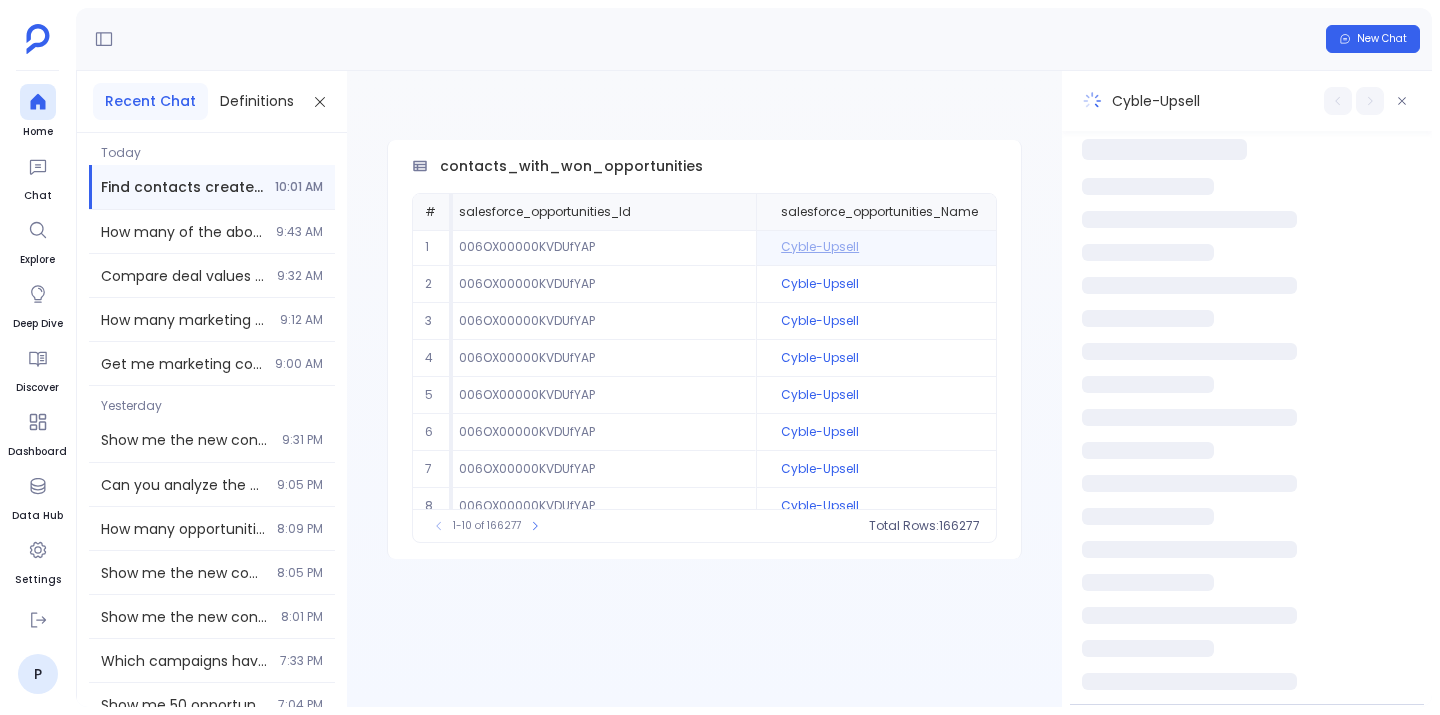 scroll, scrollTop: 0, scrollLeft: 0, axis: both 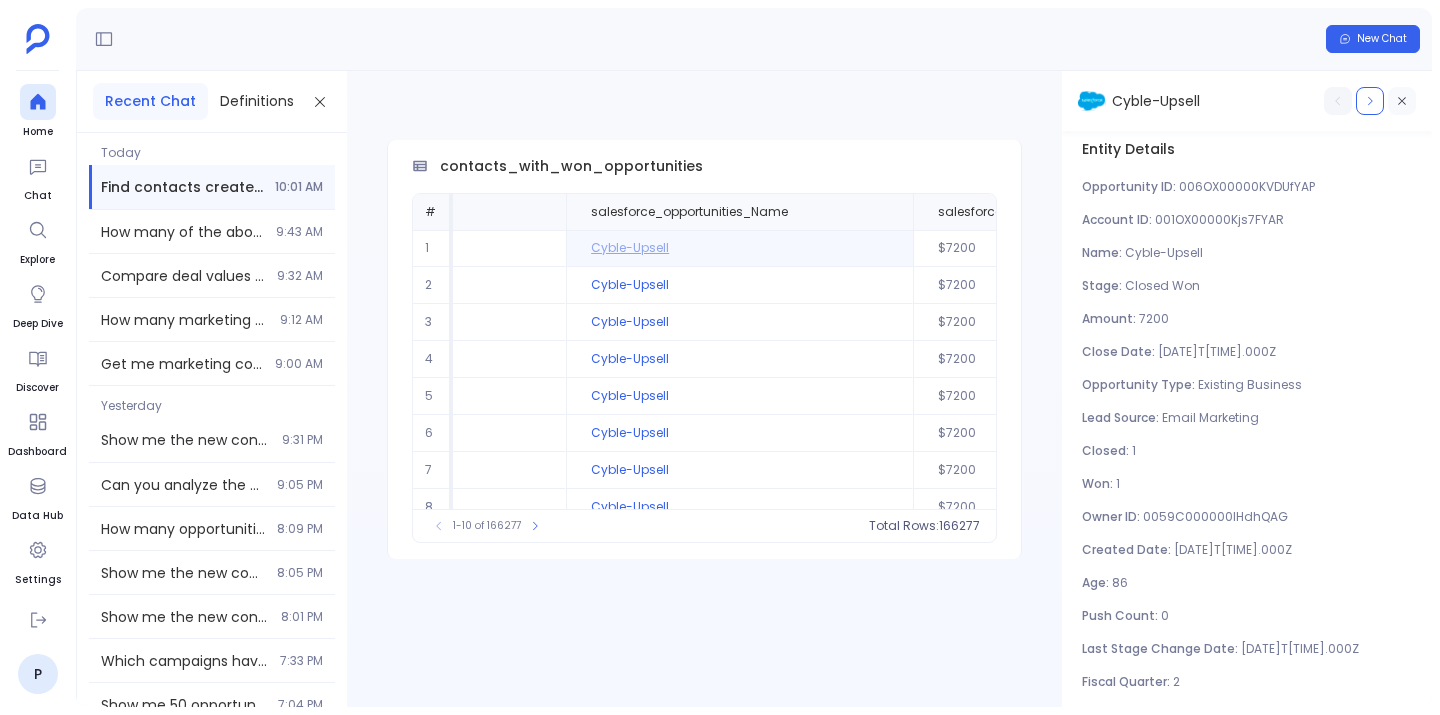 click 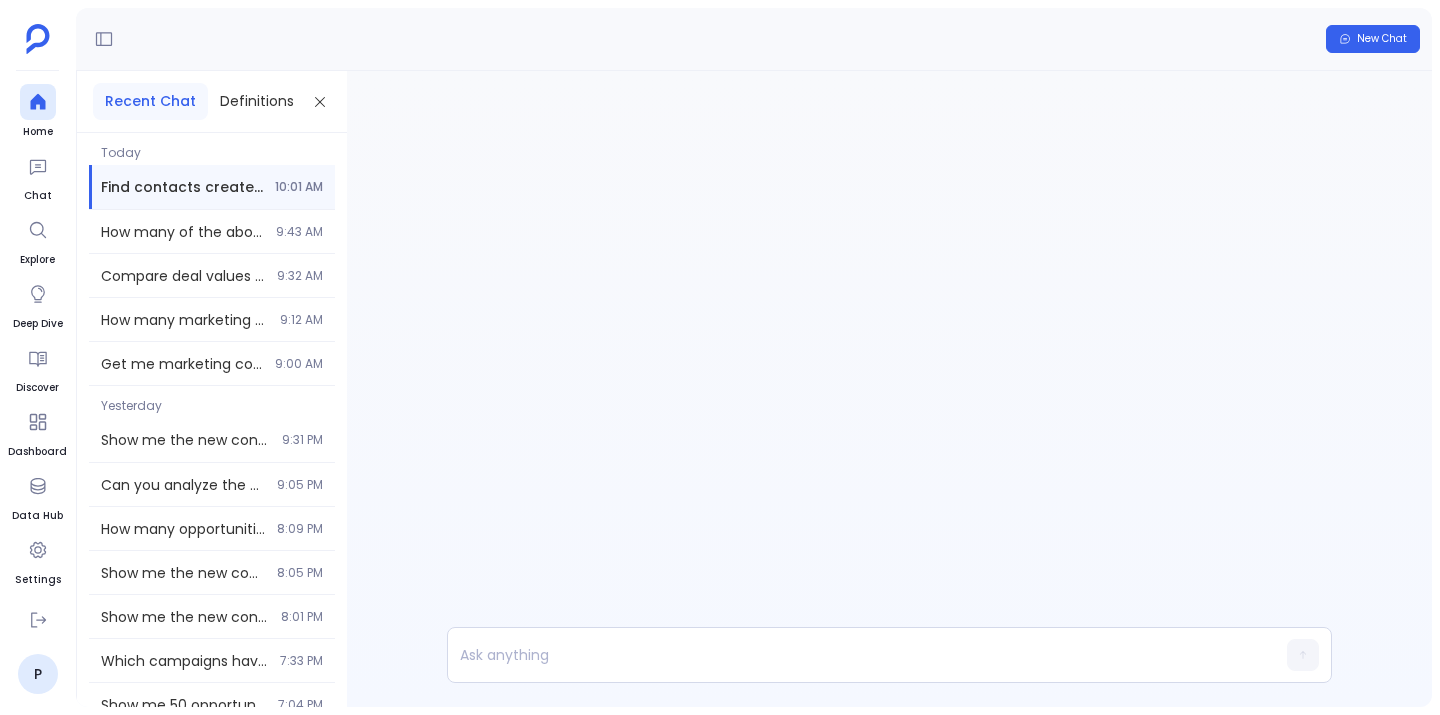 scroll, scrollTop: -425, scrollLeft: 0, axis: vertical 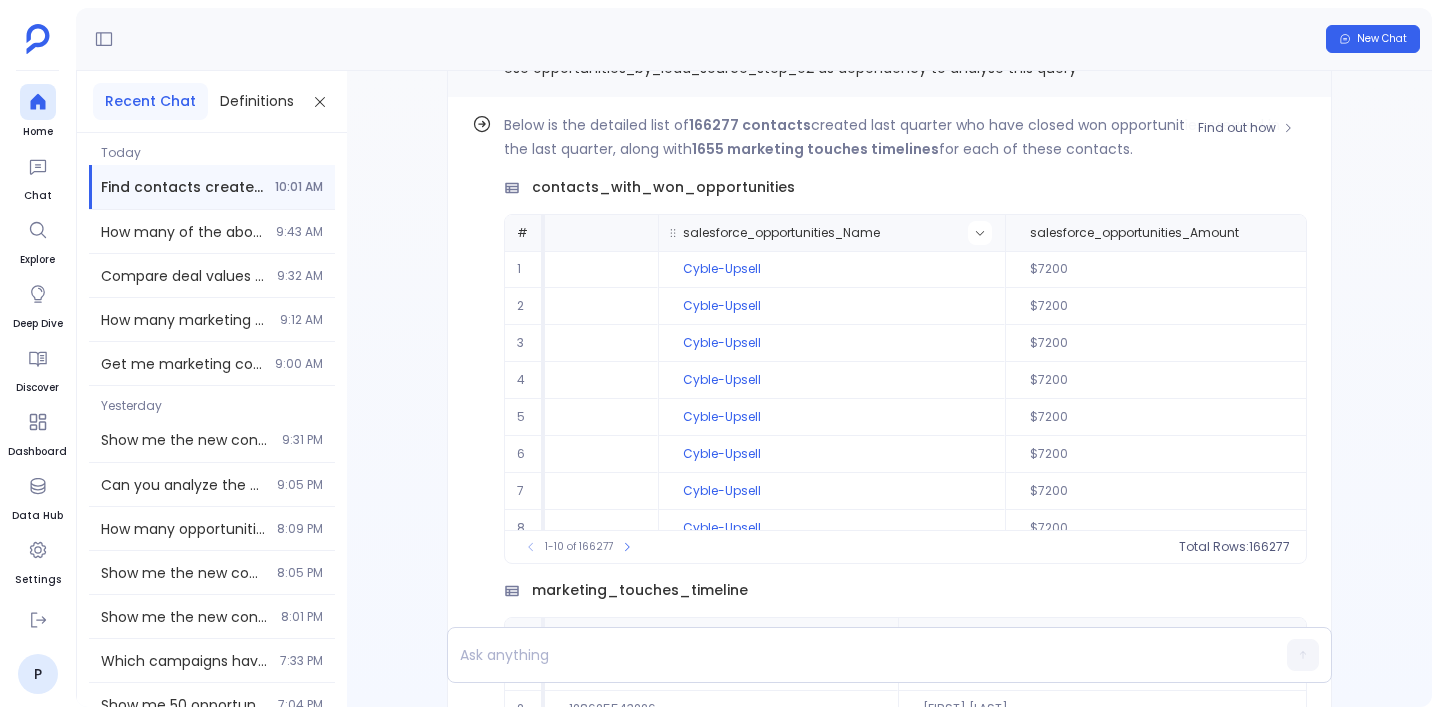 click 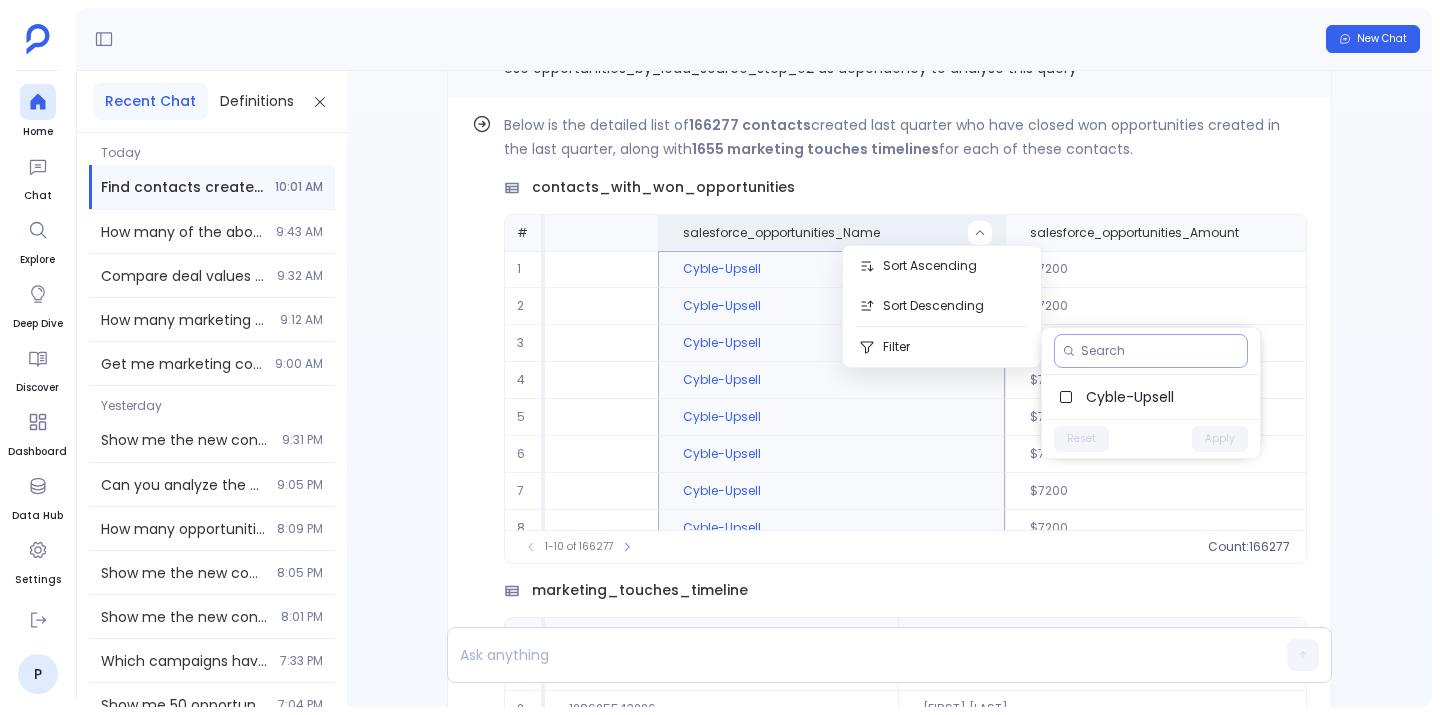 click at bounding box center (1160, 351) 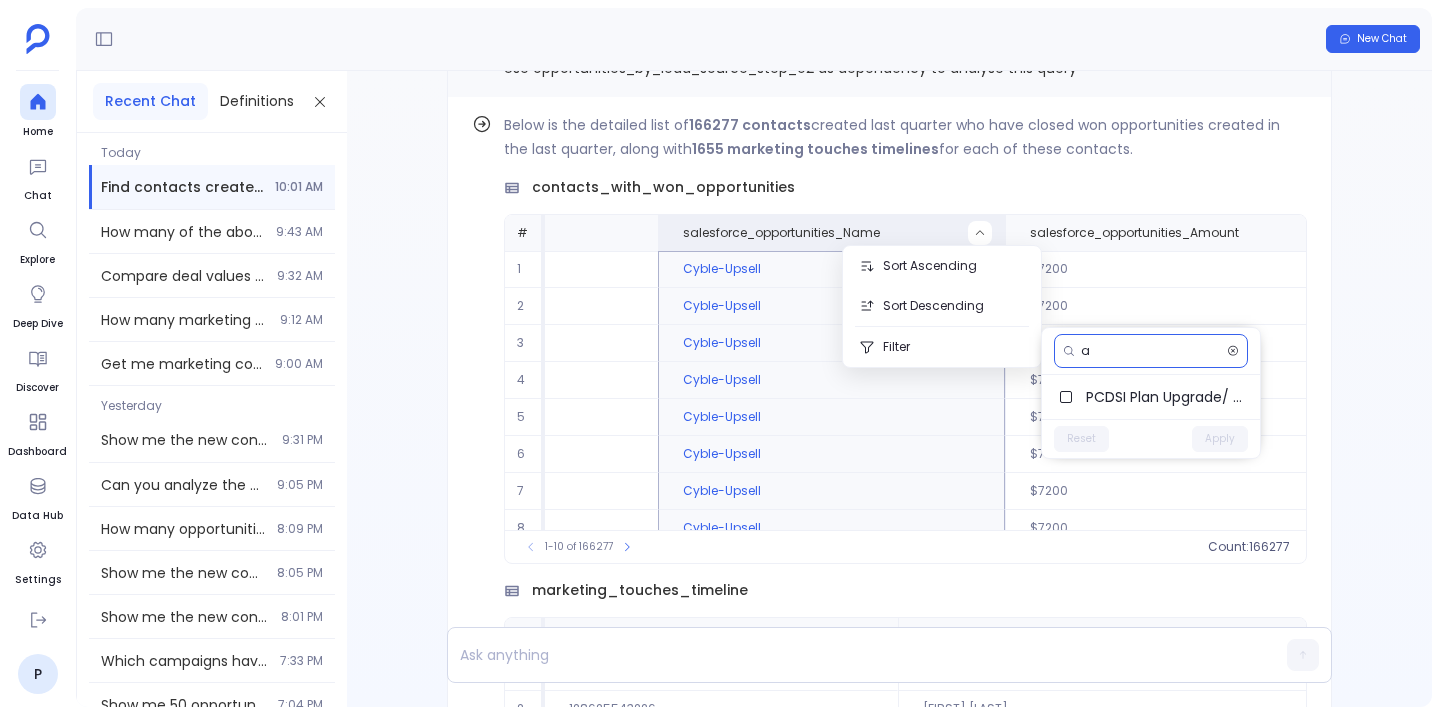 type on "a" 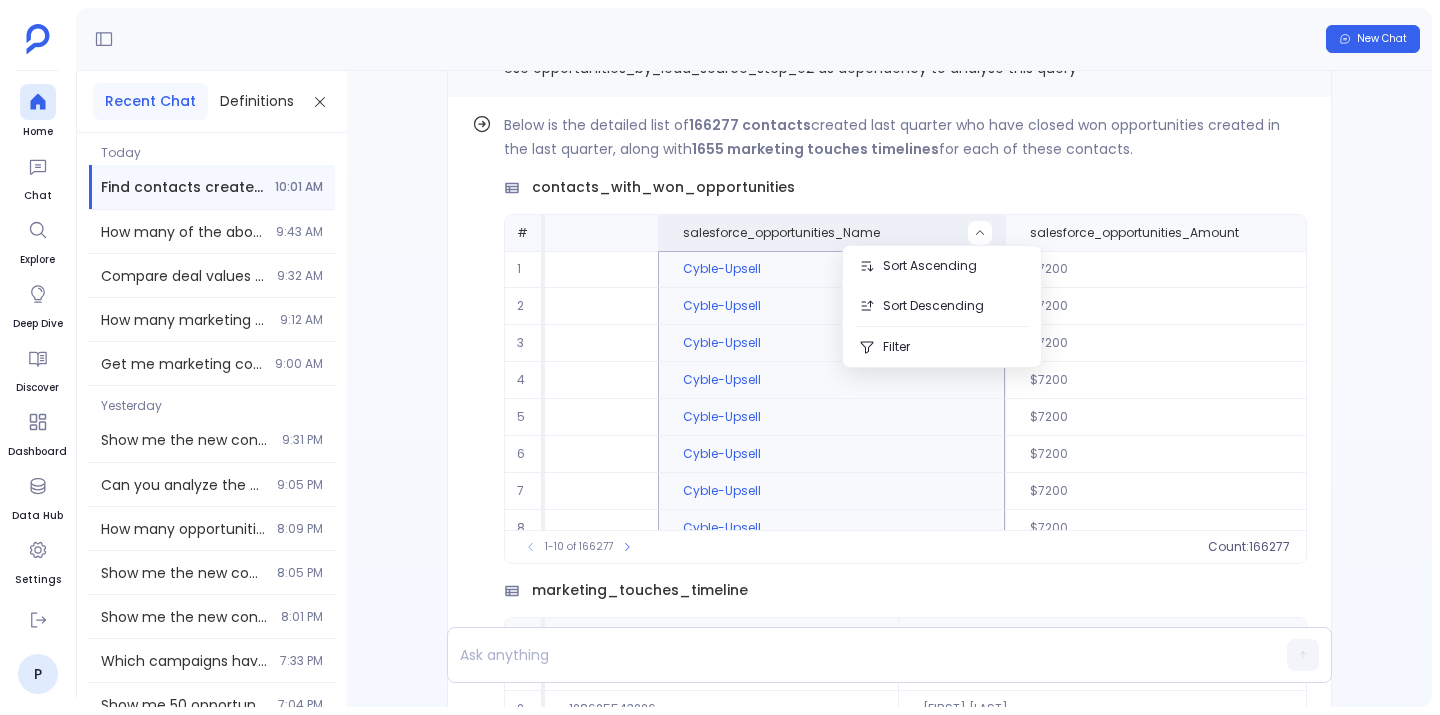 click on "Find out how Below is the detailed list of  166277 contacts  created last quarter who have closed won opportunities created in the last quarter, along with  1655 marketing touches timelines  for each of these contacts. contacts_with_won_opportunities # hubspot_contacts_hs_object_id hubspot_contacts_hs_full_name_or_email hubspot_contacts_firstname hubspot_contacts_lastname hubspot_contacts_email hubspot_contacts_company hubspot_contacts_hs_analytics_source hubspot_contacts_createdate salesforce_opportunities_Id salesforce_opportunities_Name salesforce_opportunities_Amount salesforce_opportunities_CloseDate salesforce_opportunities_CreatedDate salesforce_opportunities_LeadSource account_name 1 128275054985 [FIRST]@[DOMAIN] [FIRST]@[DOMAIN] Mozilor Offline Sources [DATE] [TIME] 006OX00000KVDUfYAP Cyble-Upsell $7200 [DATE] [DATE] [TIME] Email Marketing Cyble Inc 2 128256972935 [FIRST]@[DOMAIN] [FIRST]@[DOMAIN] Offline Sources [DATE] [TIME] 006OX00000KVDUfYAP 3 4" at bounding box center [889, 389] 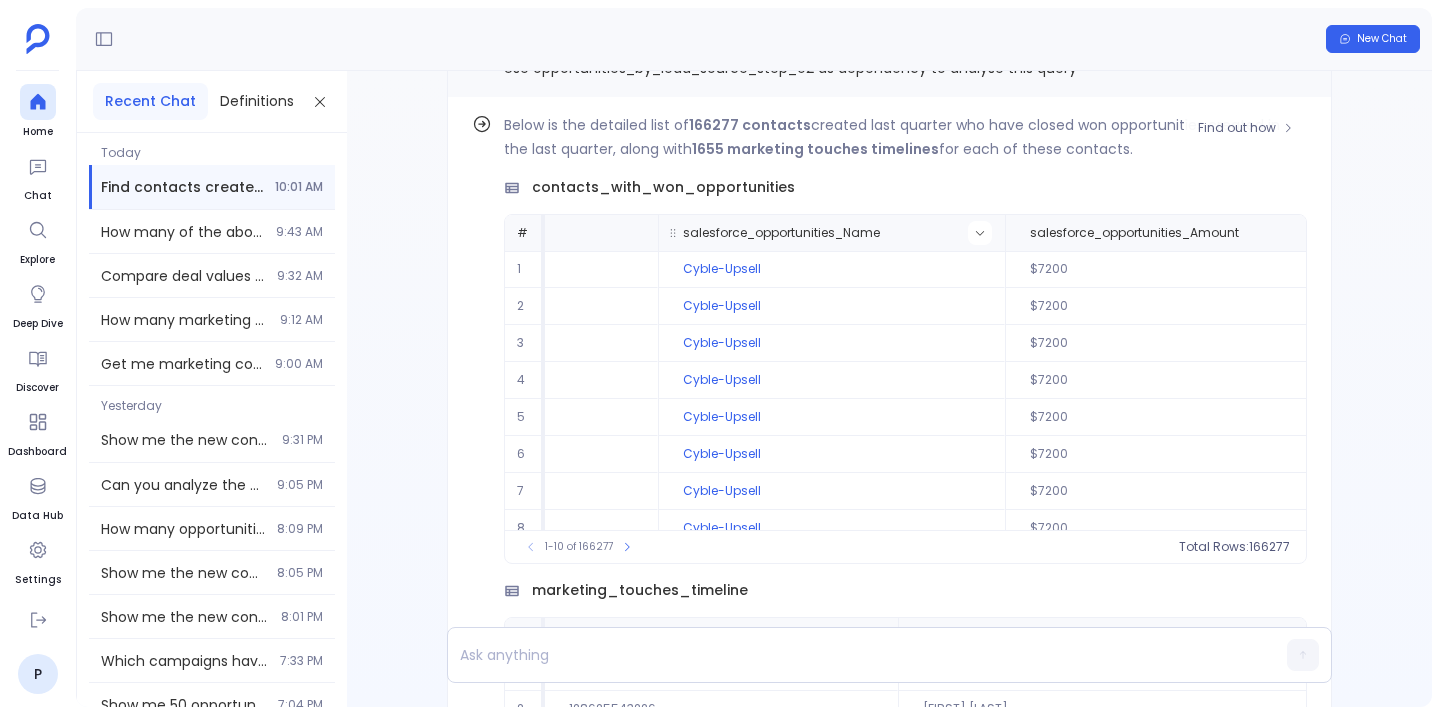 click 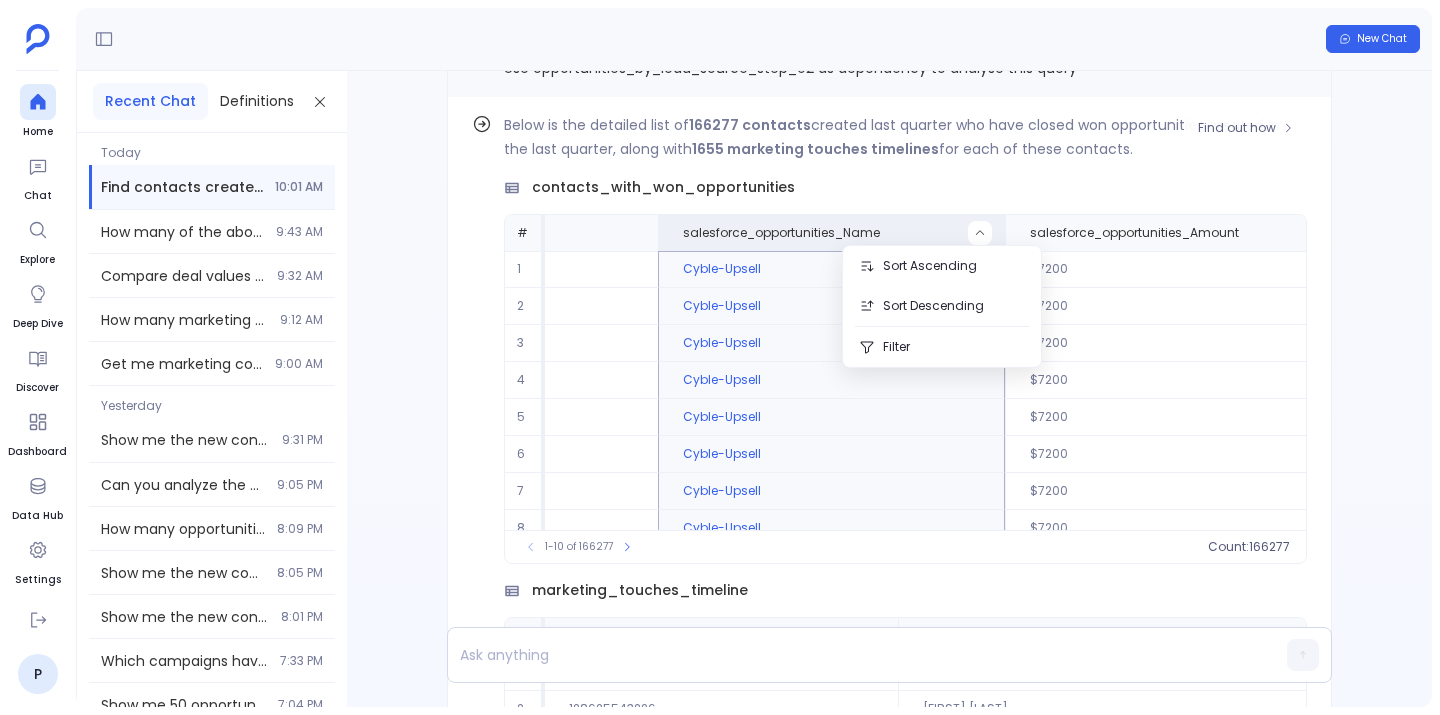 click on "contacts_with_won_opportunities" at bounding box center (905, 187) 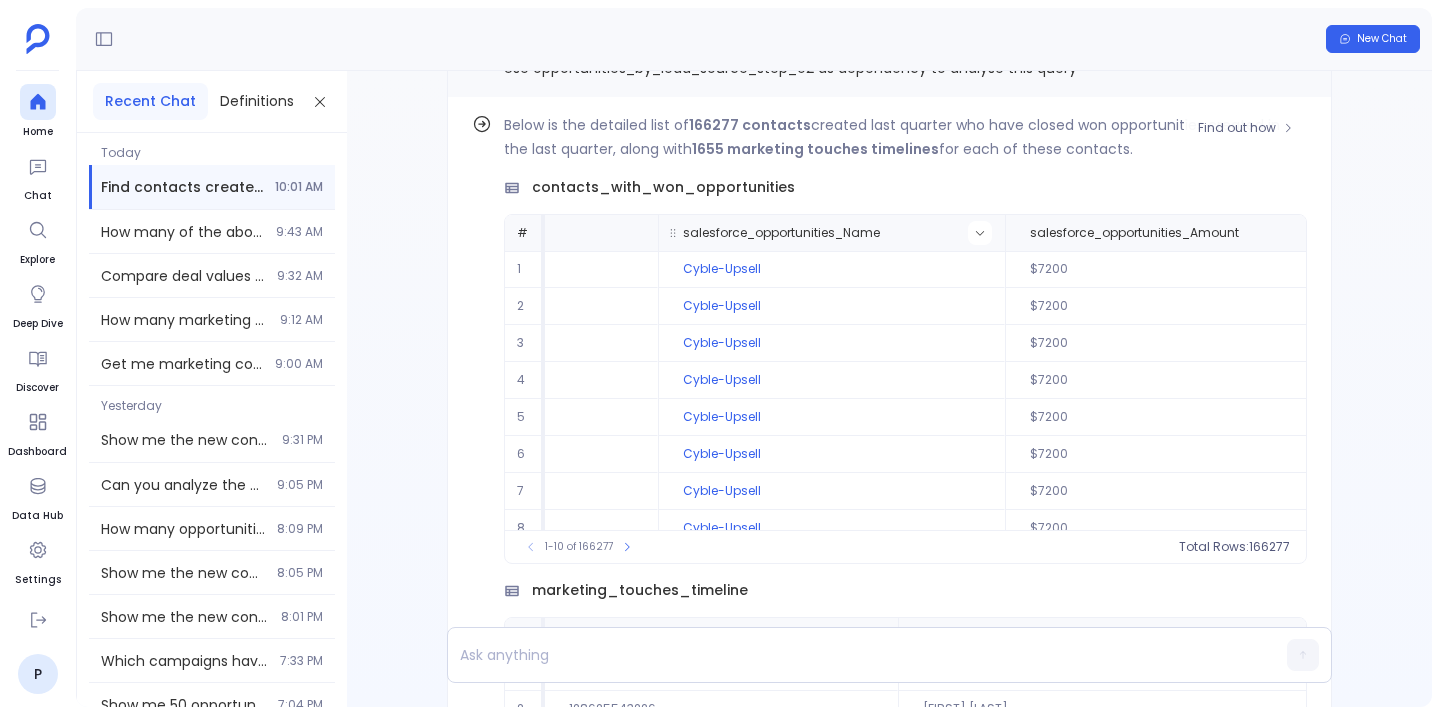 click 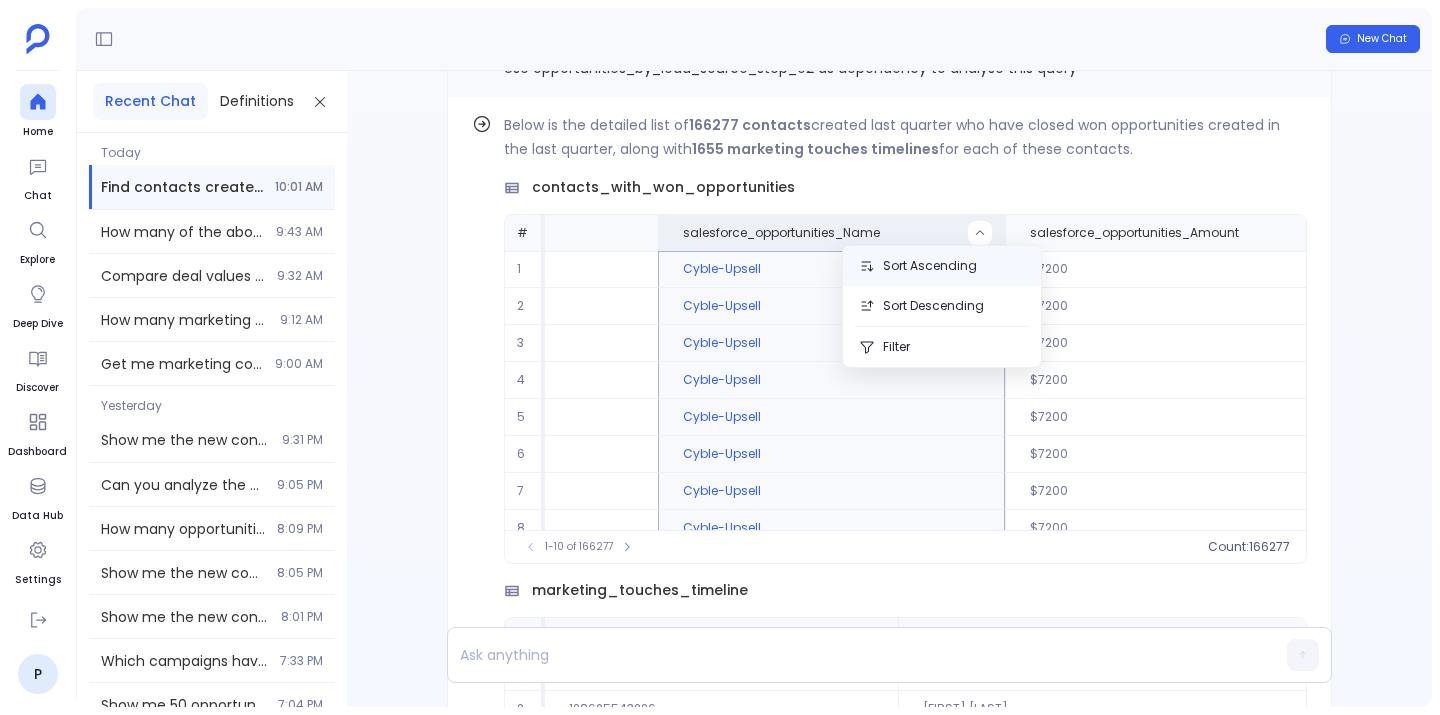 click on "Sort Ascending" at bounding box center (942, 266) 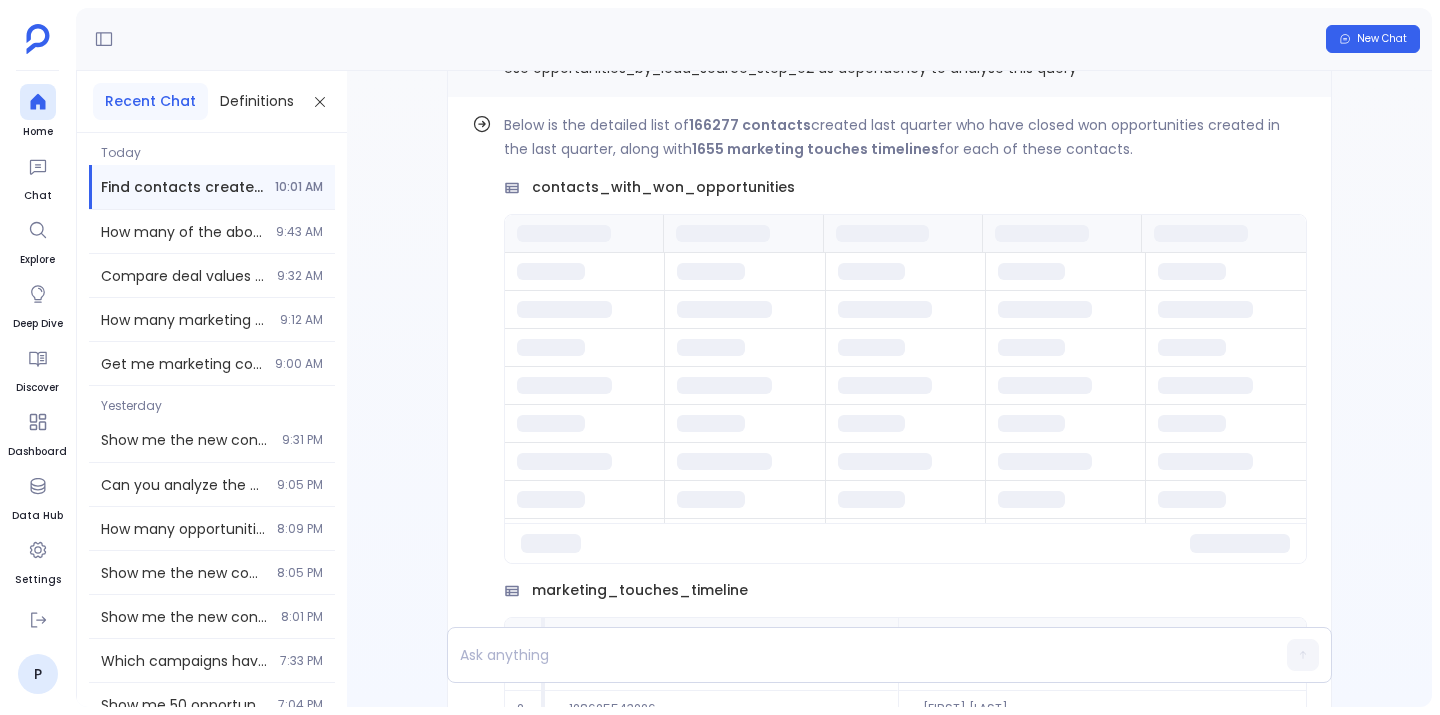 scroll, scrollTop: 0, scrollLeft: 0, axis: both 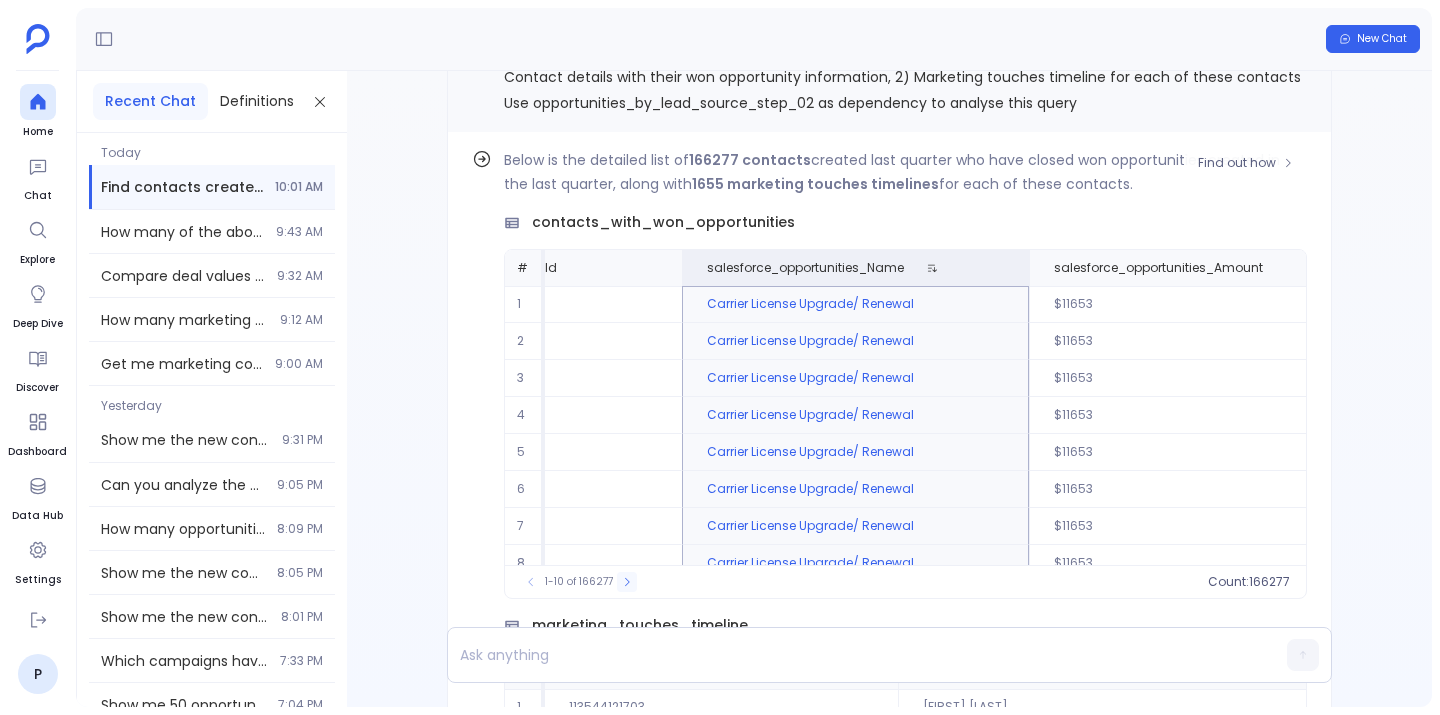 click 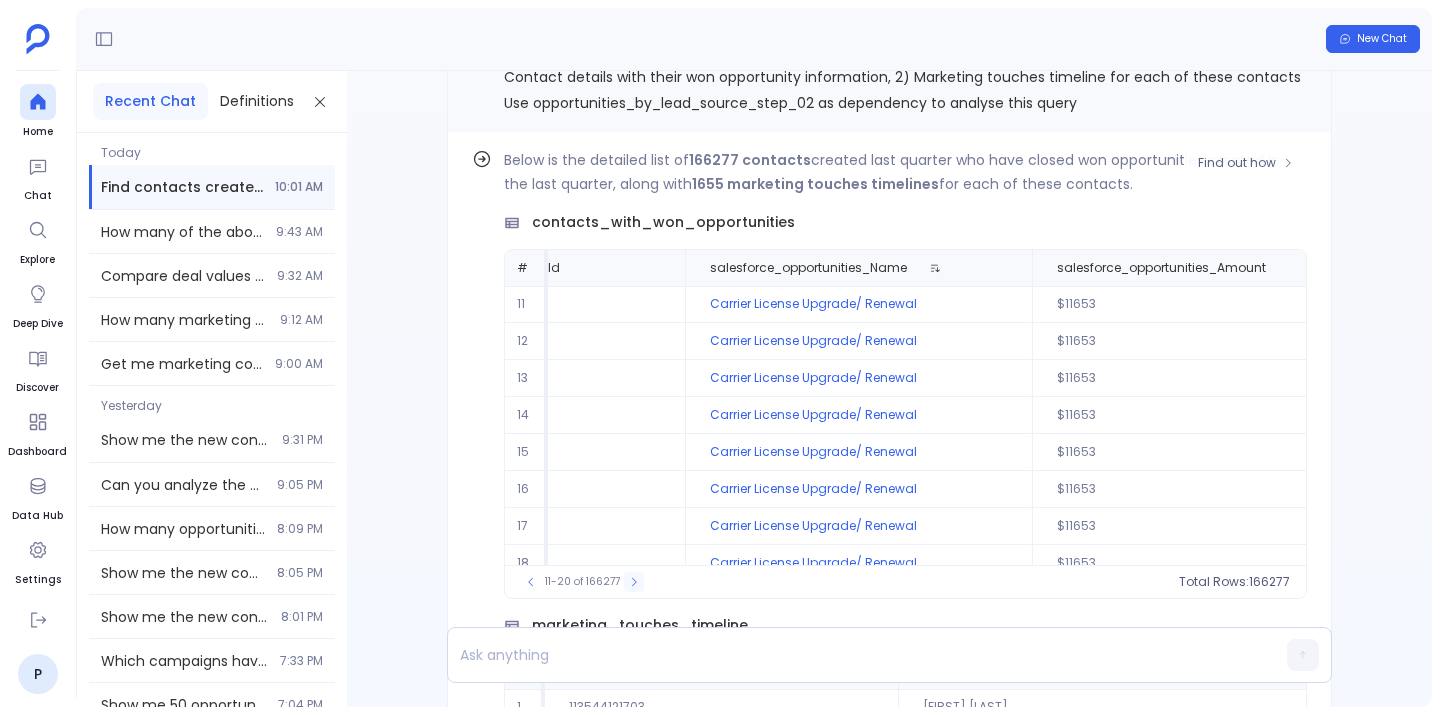 click on "11-20 of 166277" at bounding box center [582, 582] 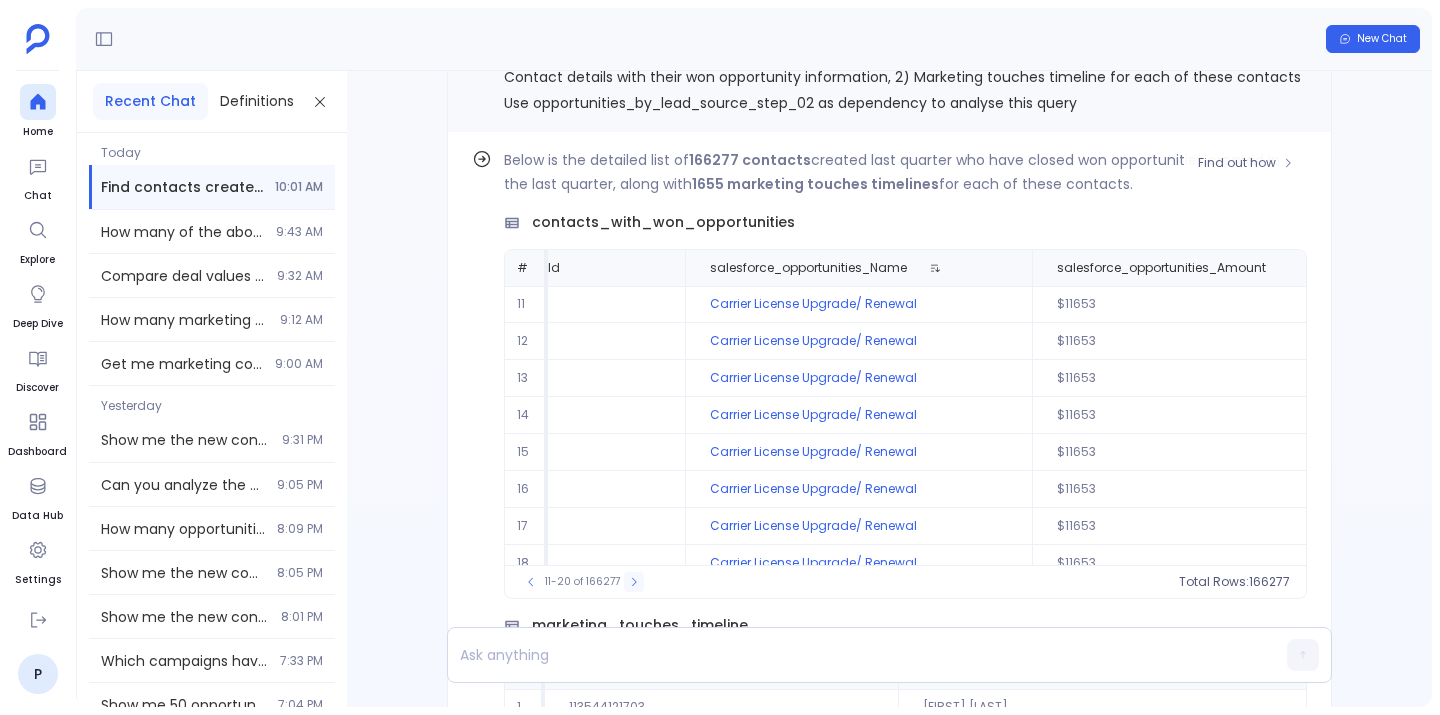 click 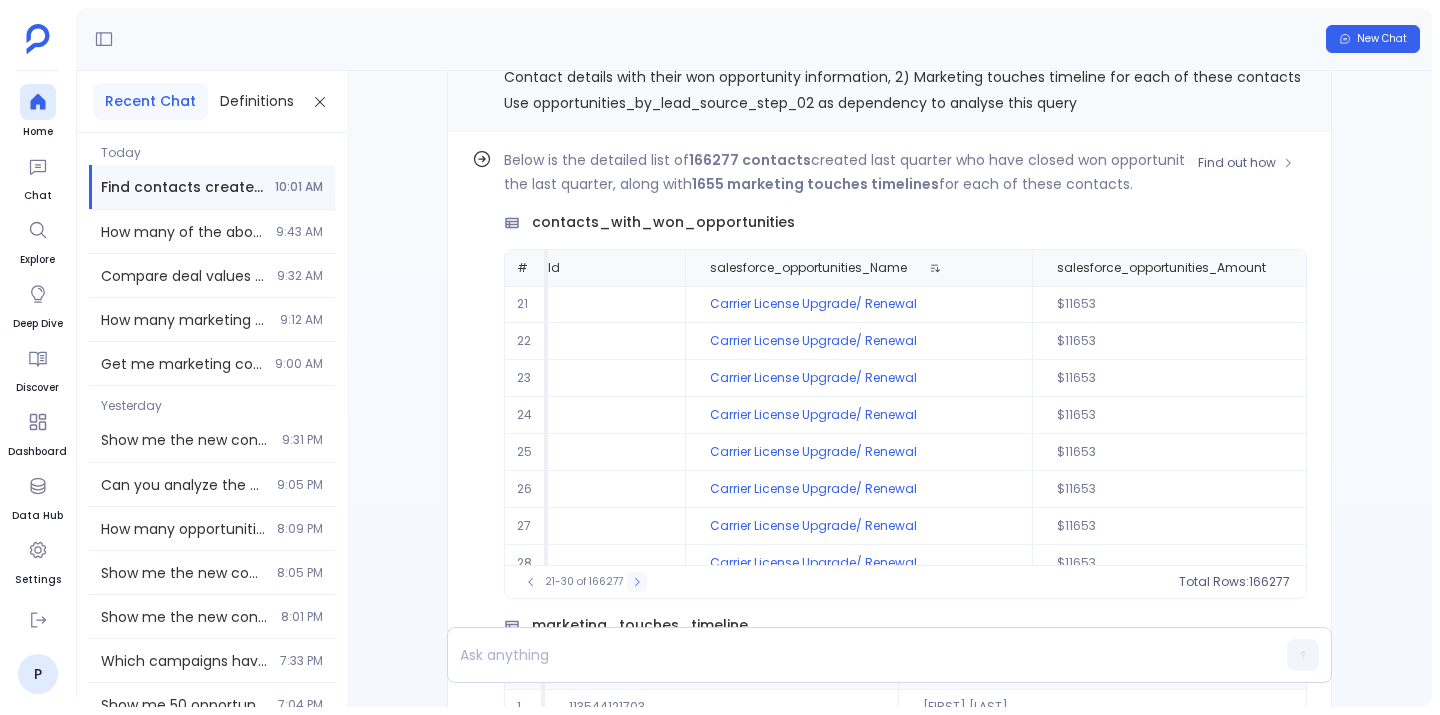click 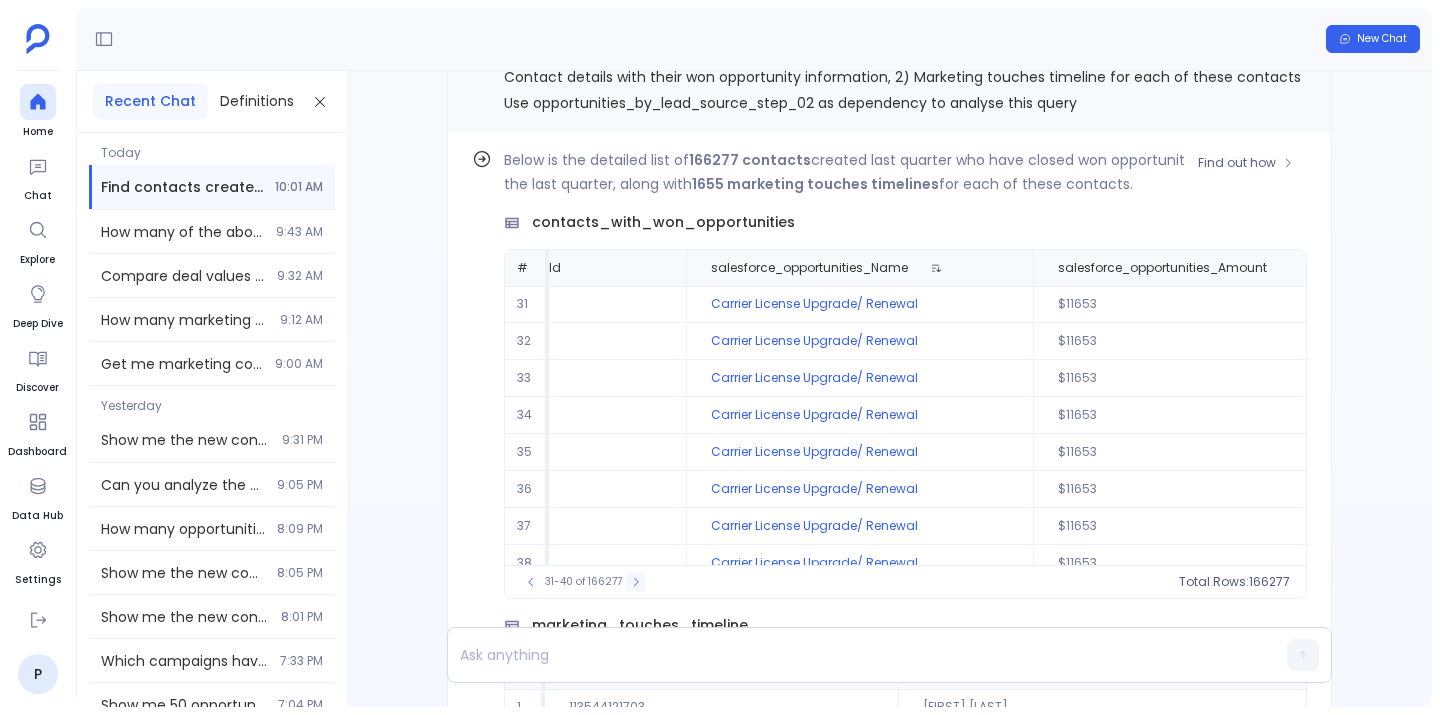 click 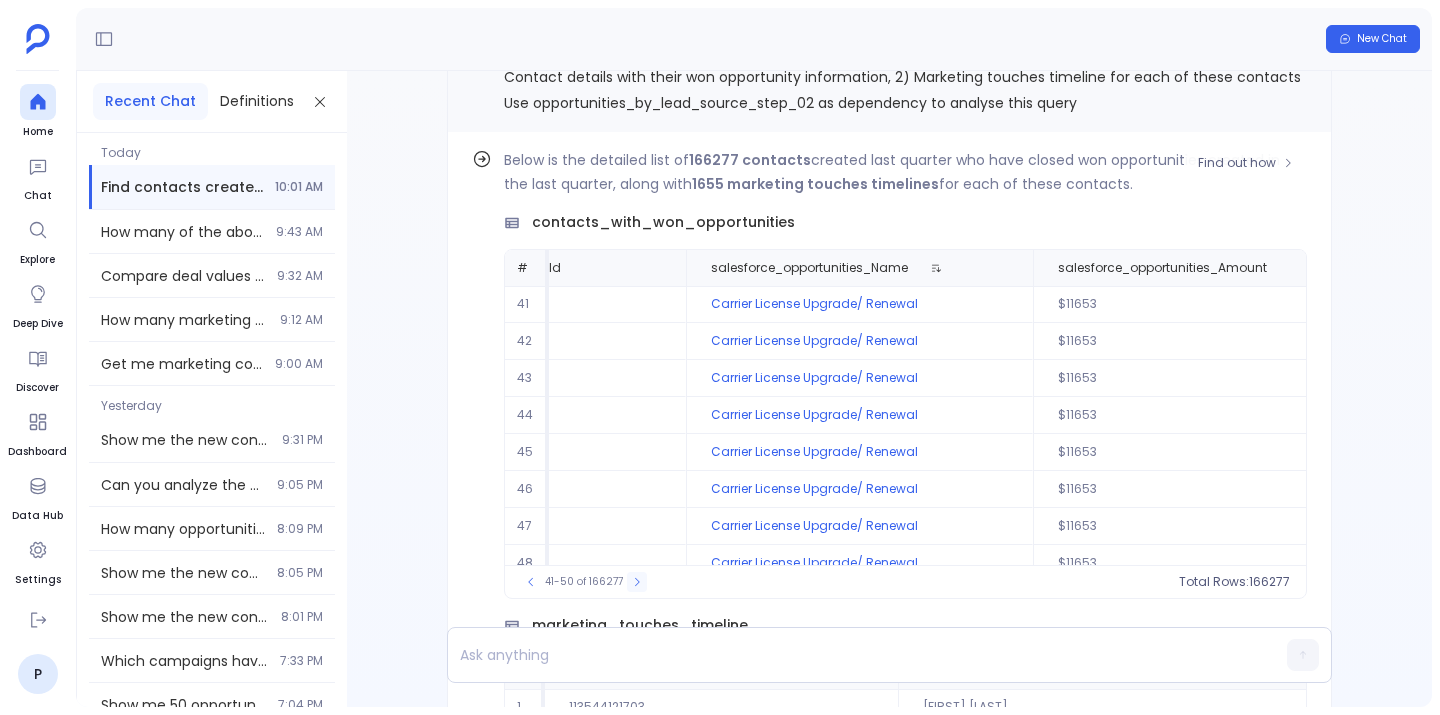 click 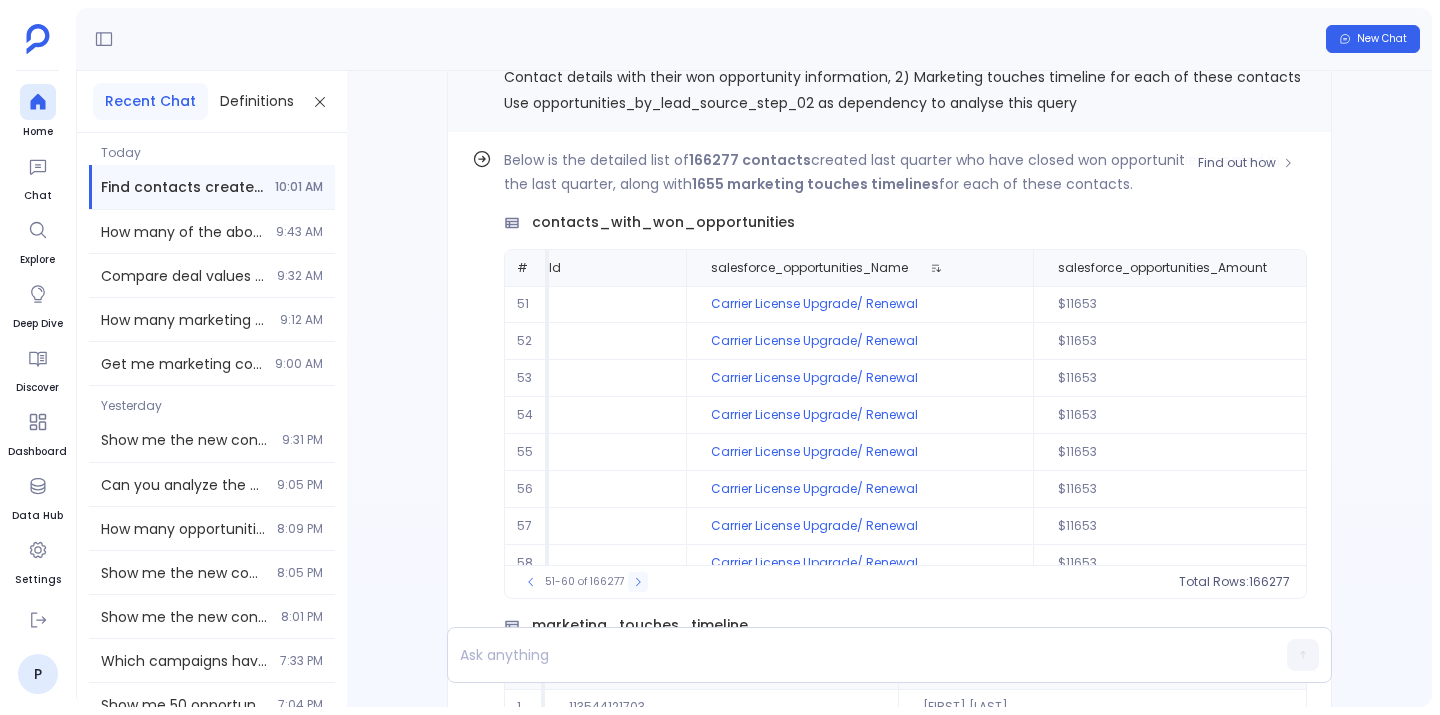 click 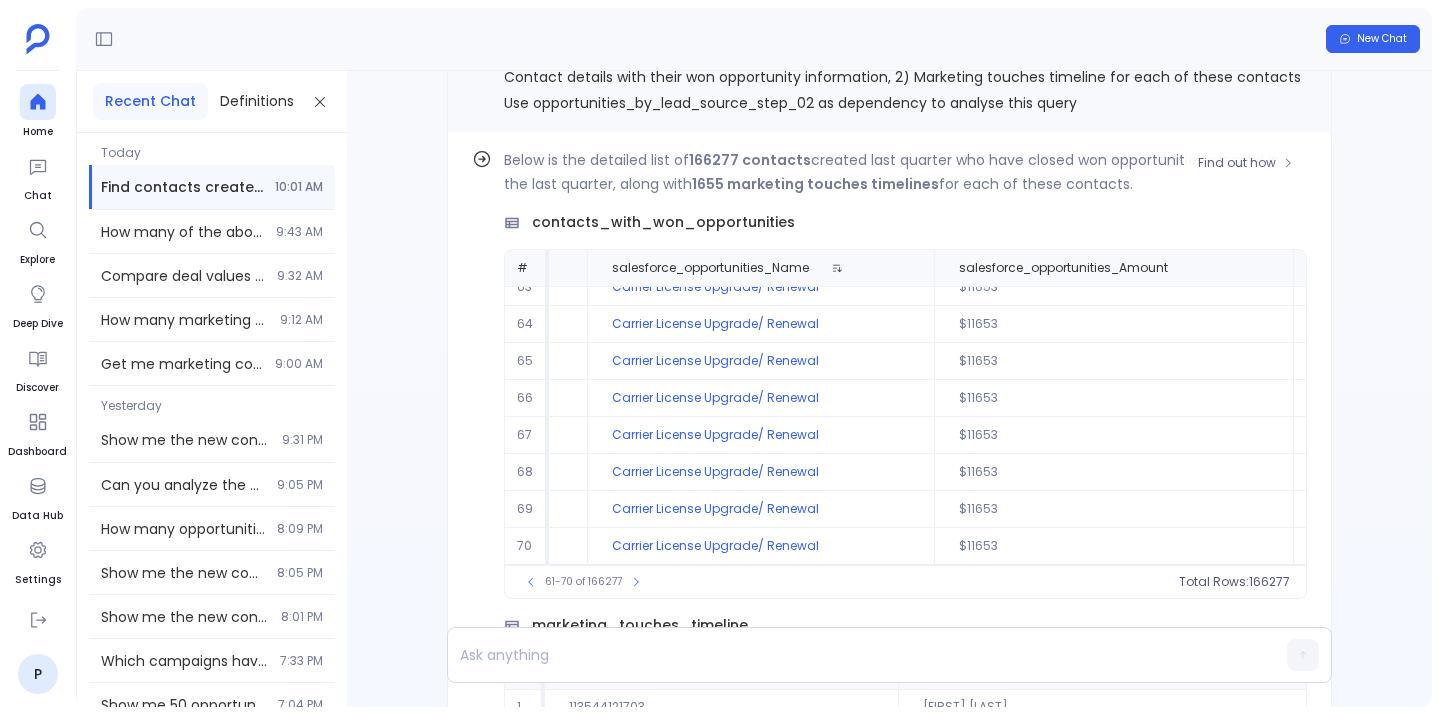 scroll, scrollTop: 96, scrollLeft: 2940, axis: both 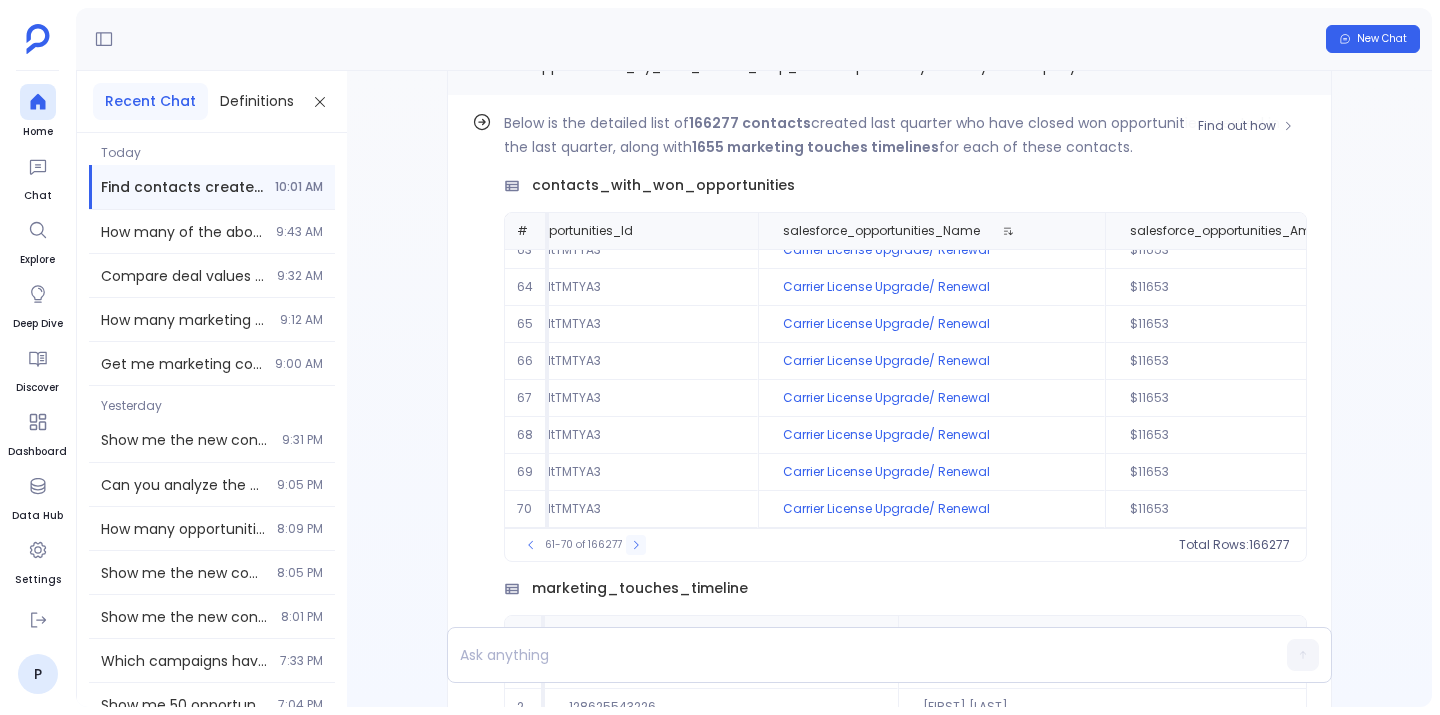 click 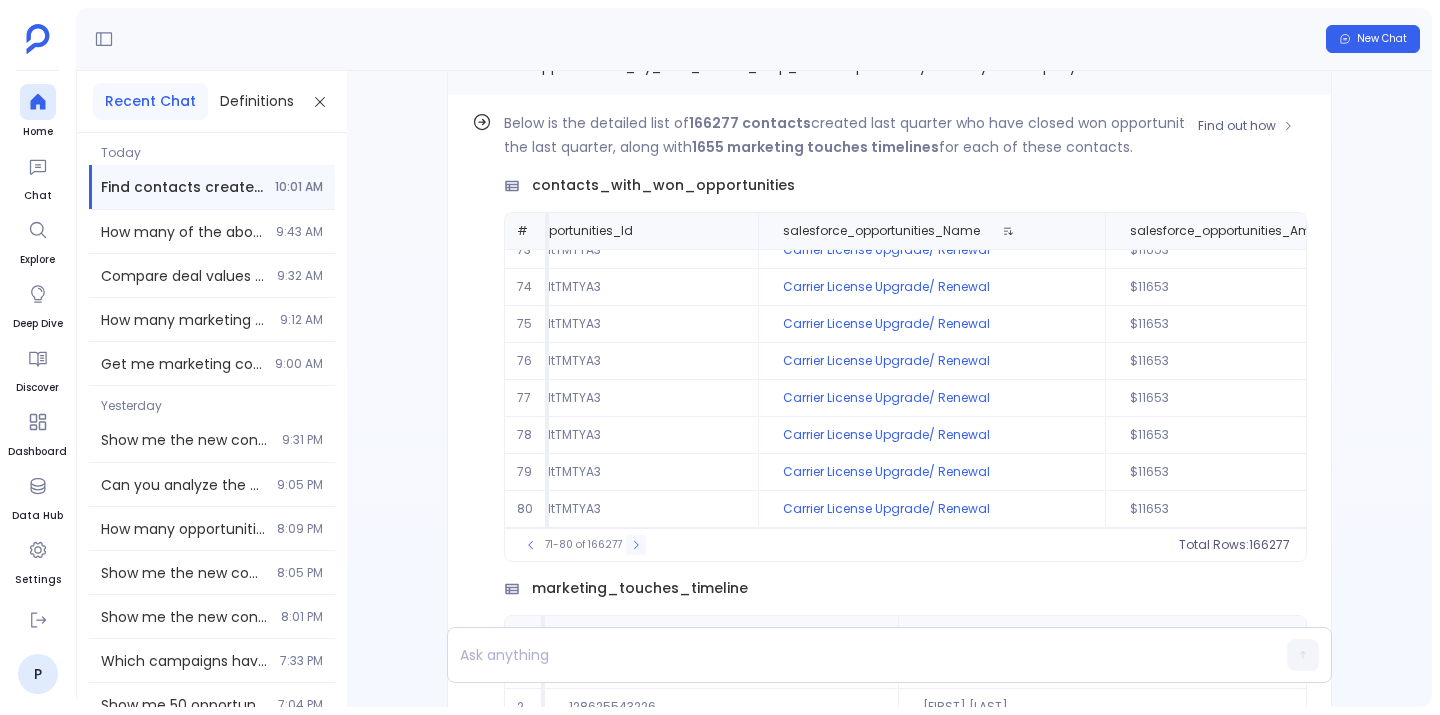 click 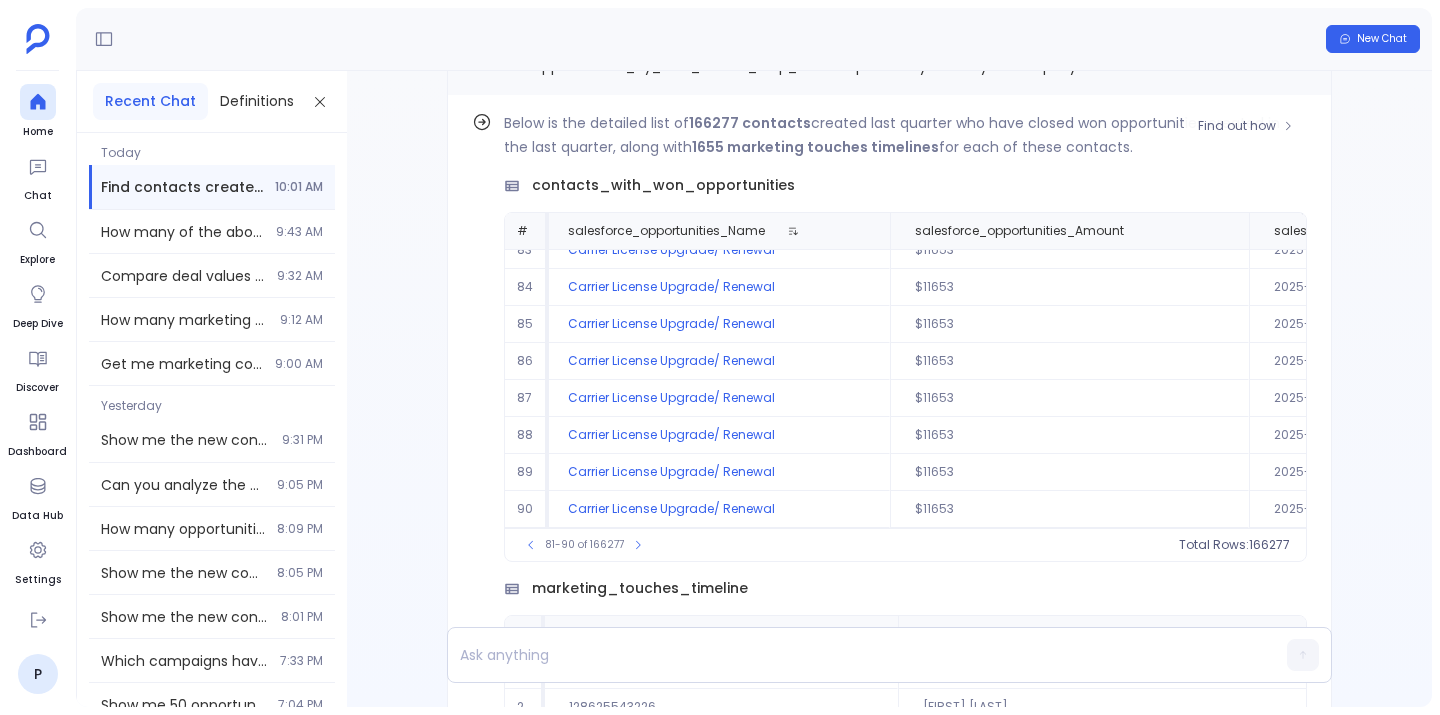 scroll, scrollTop: 95, scrollLeft: 3082, axis: both 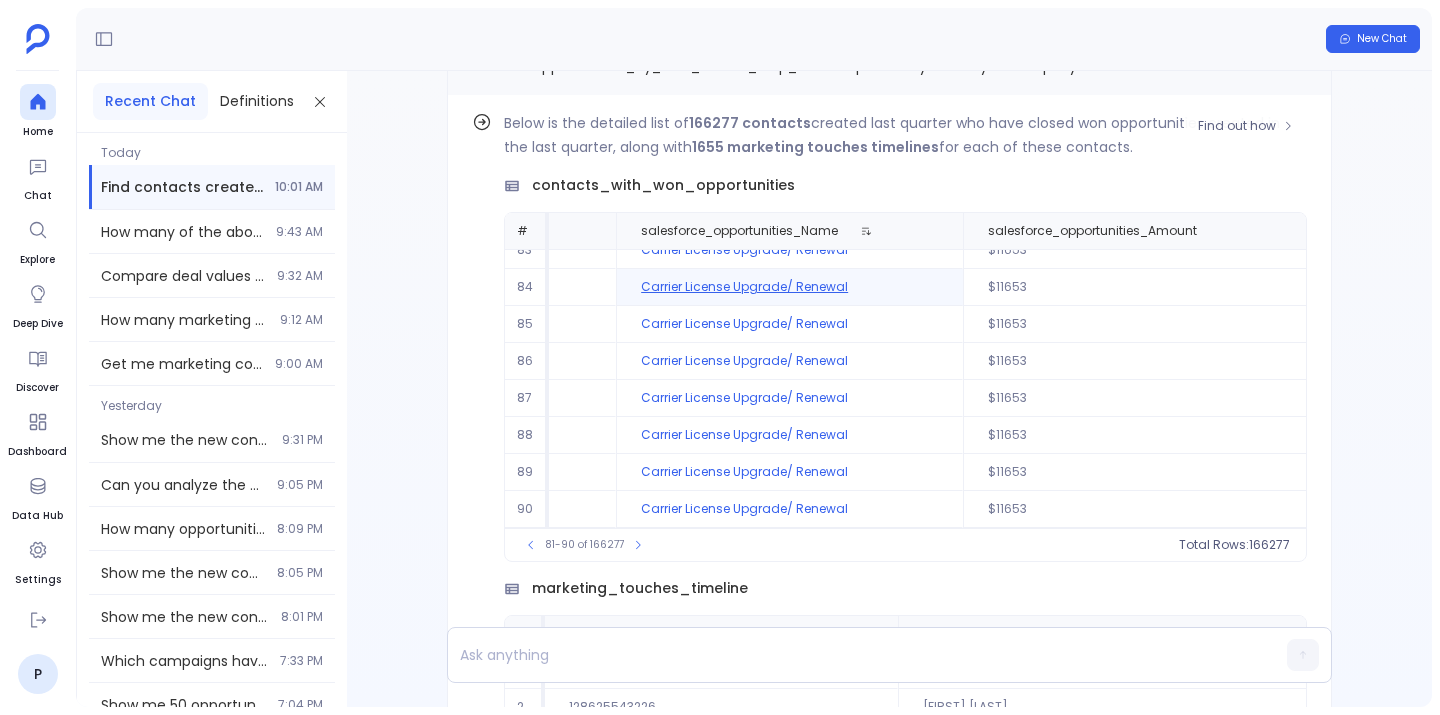 click on "Carrier License Upgrade/ Renewal" at bounding box center (789, 287) 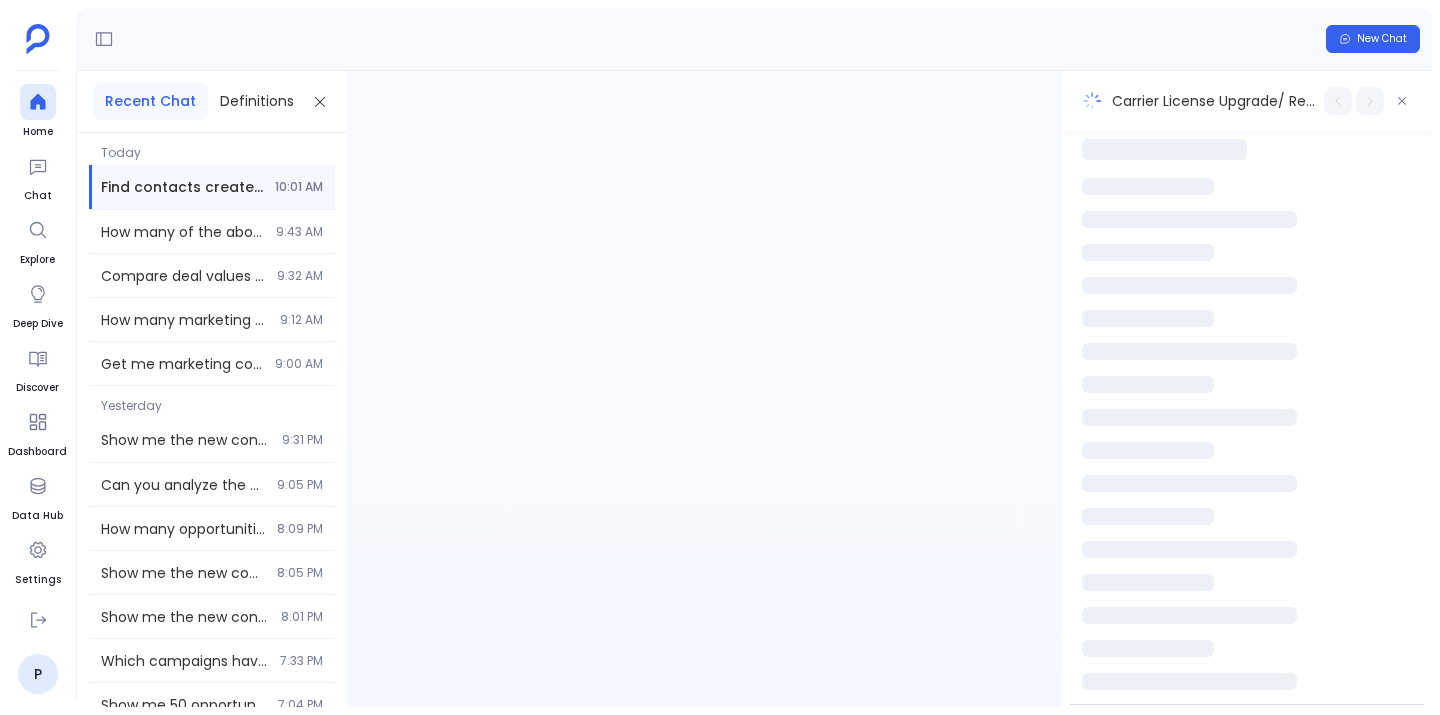 scroll, scrollTop: 0, scrollLeft: 0, axis: both 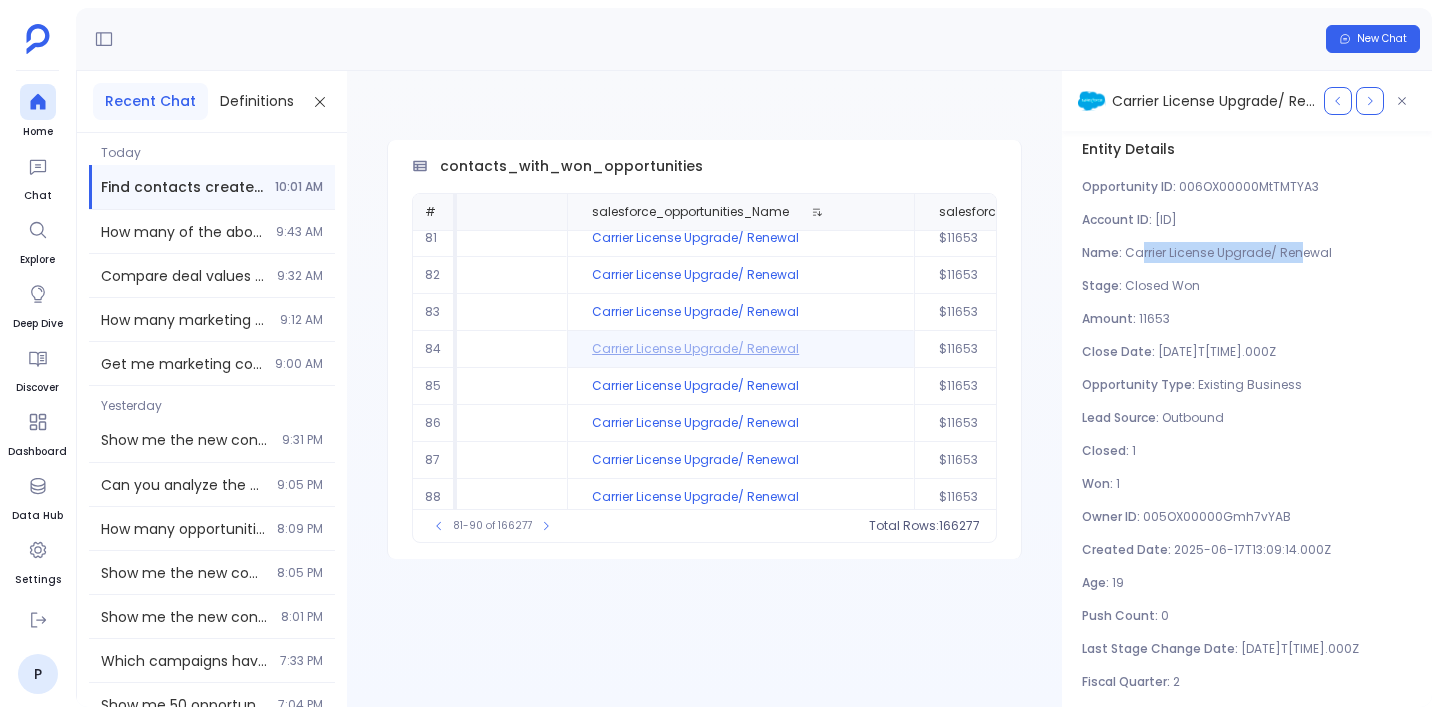 drag, startPoint x: 1140, startPoint y: 252, endPoint x: 1303, endPoint y: 257, distance: 163.07668 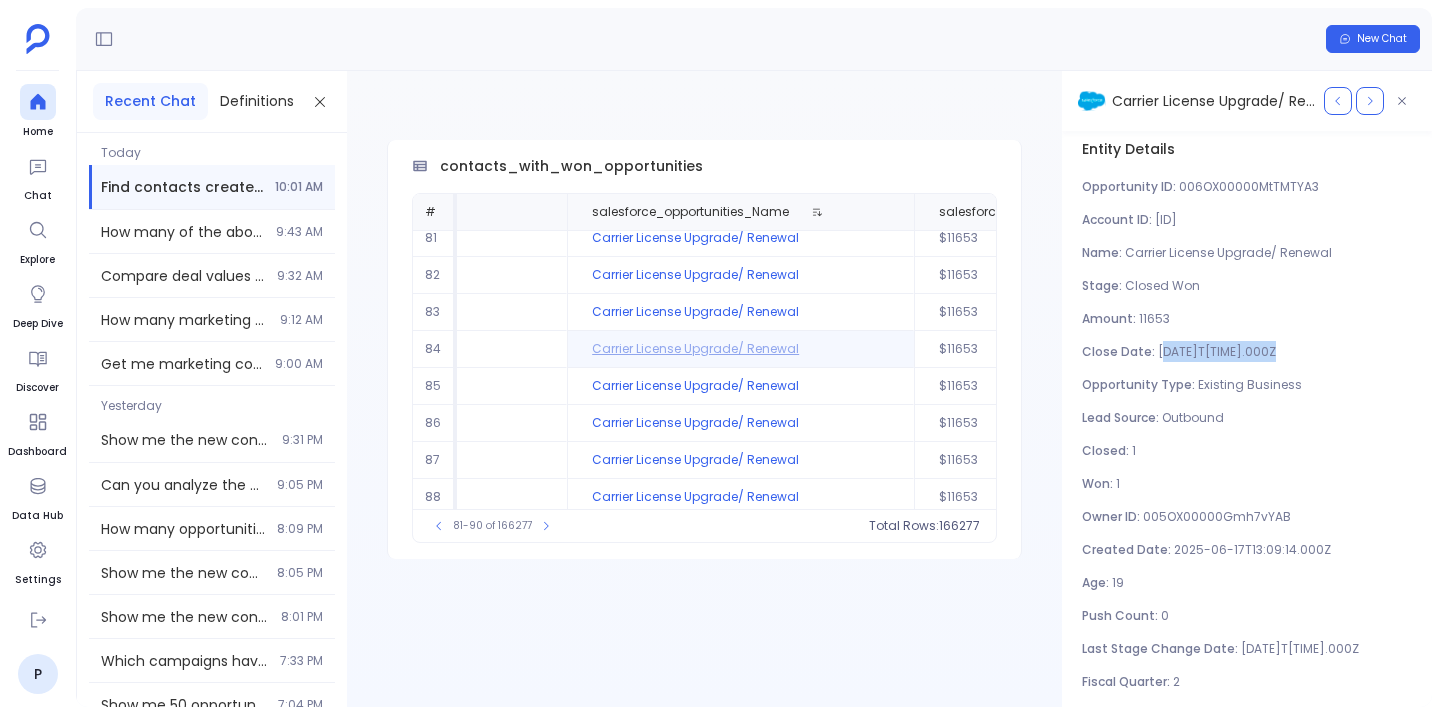 drag, startPoint x: 1162, startPoint y: 351, endPoint x: 1275, endPoint y: 349, distance: 113.0177 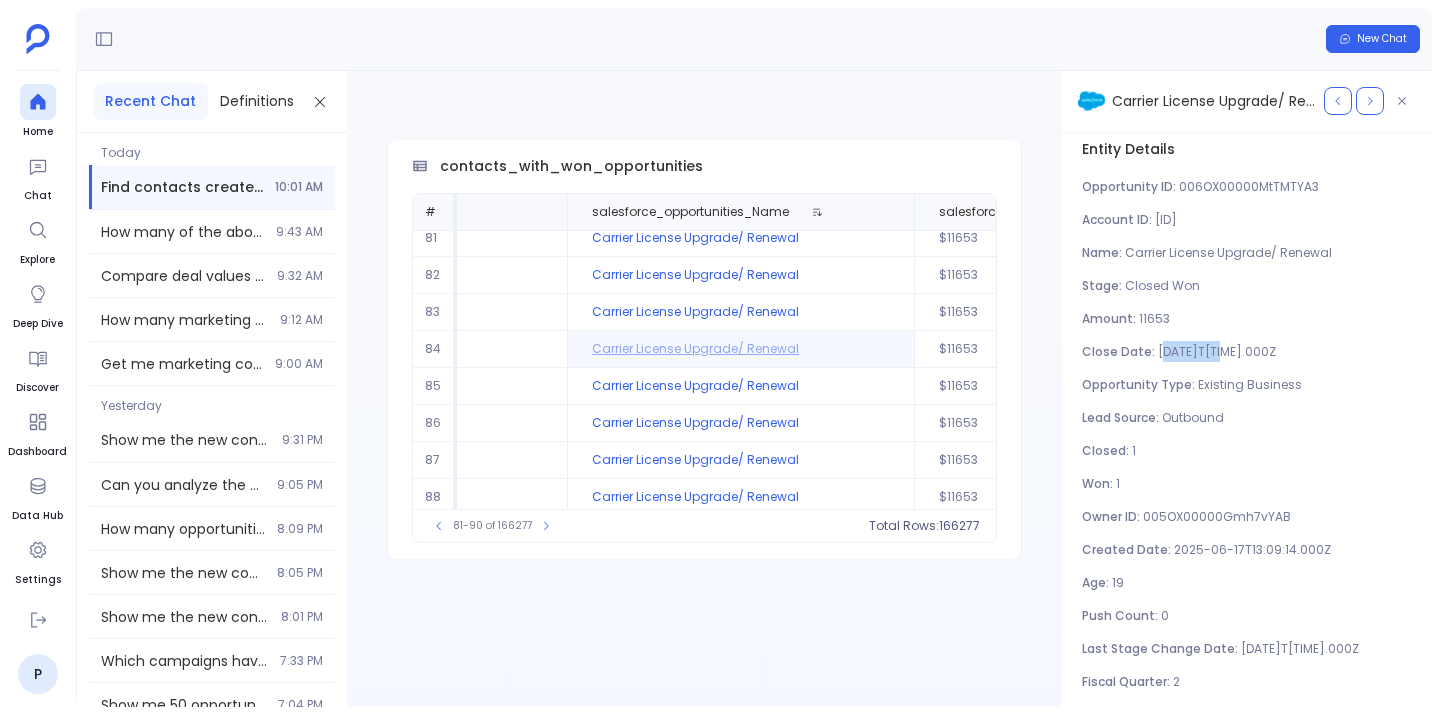 drag, startPoint x: 1164, startPoint y: 350, endPoint x: 1224, endPoint y: 347, distance: 60.074955 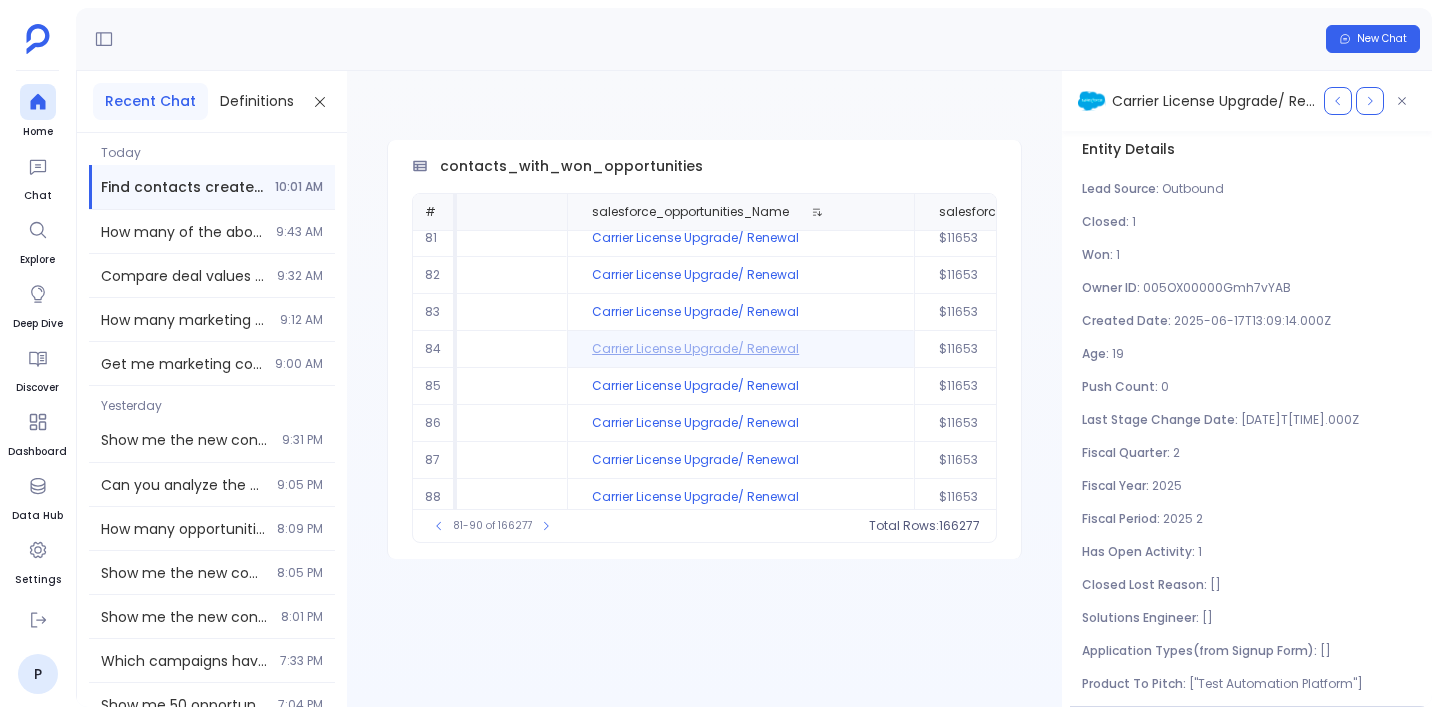 scroll, scrollTop: 229, scrollLeft: 0, axis: vertical 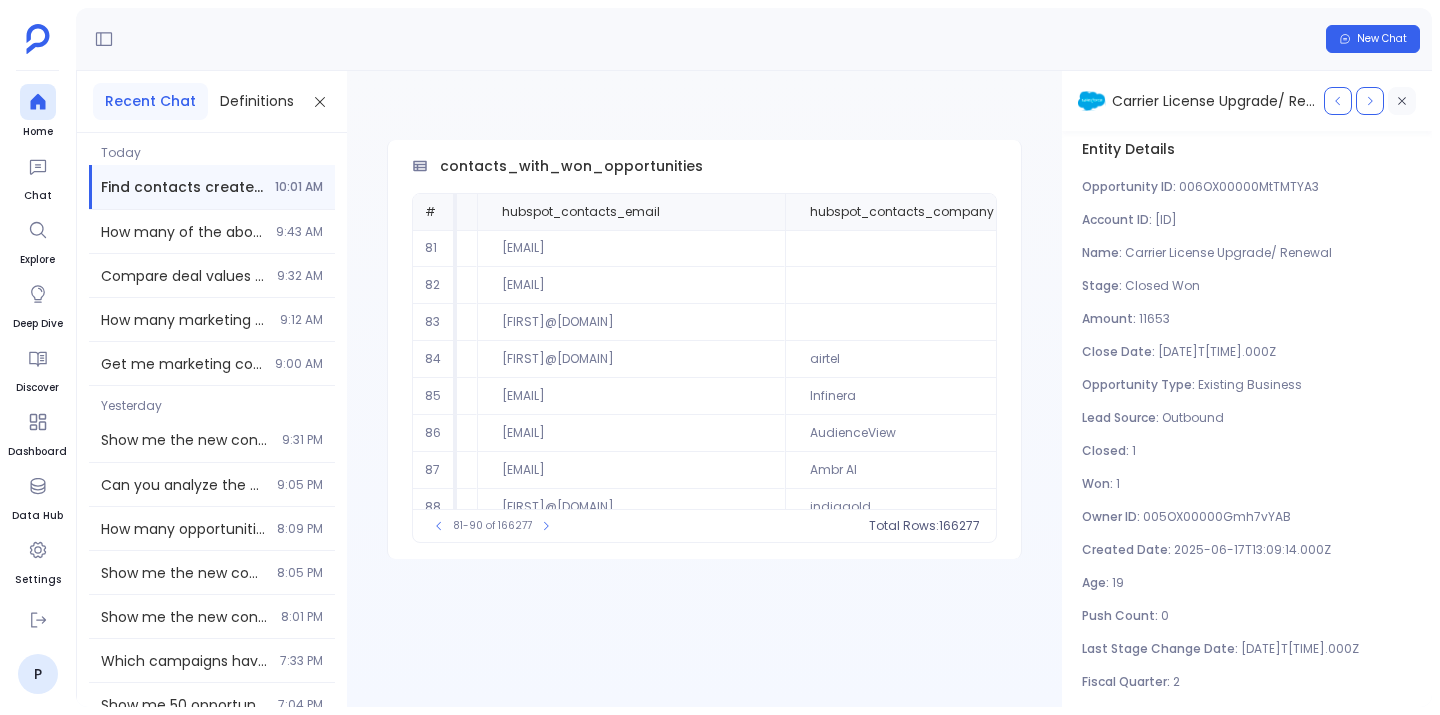 click 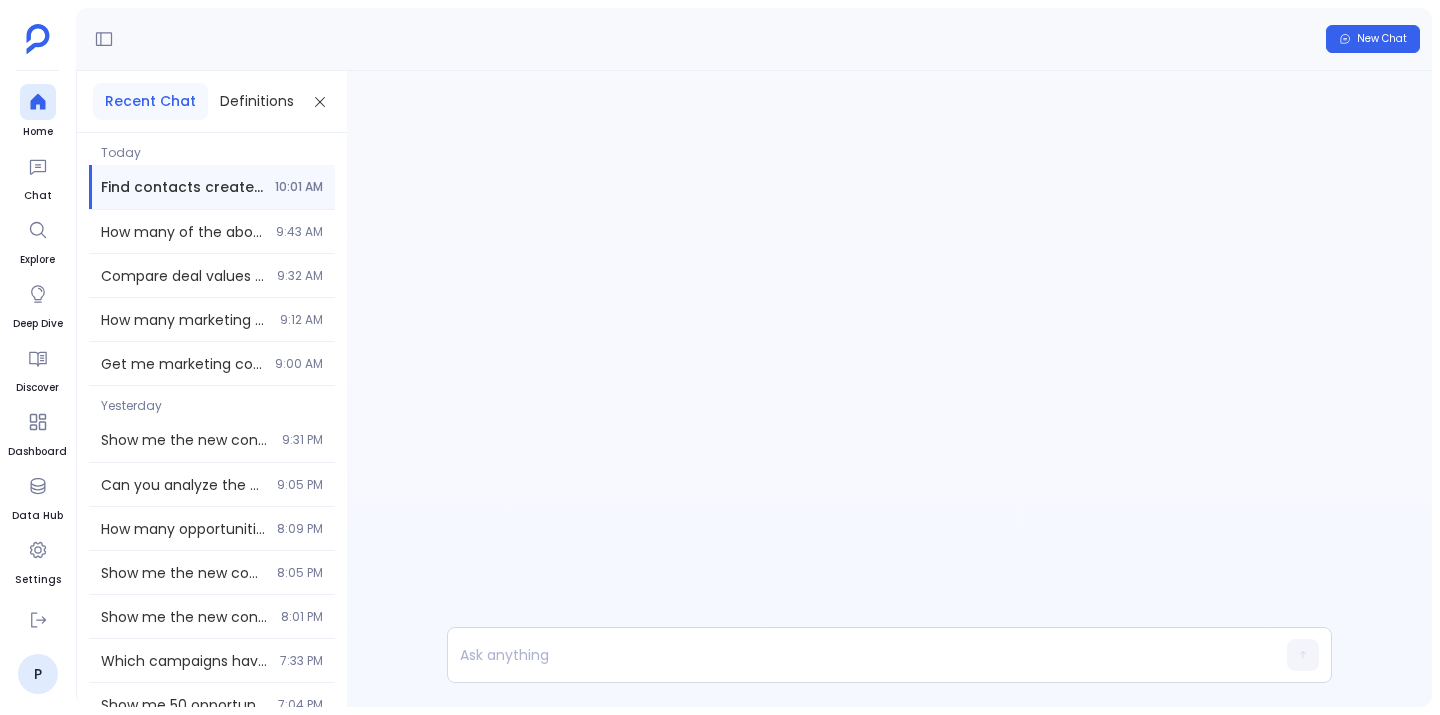 scroll, scrollTop: -425, scrollLeft: 0, axis: vertical 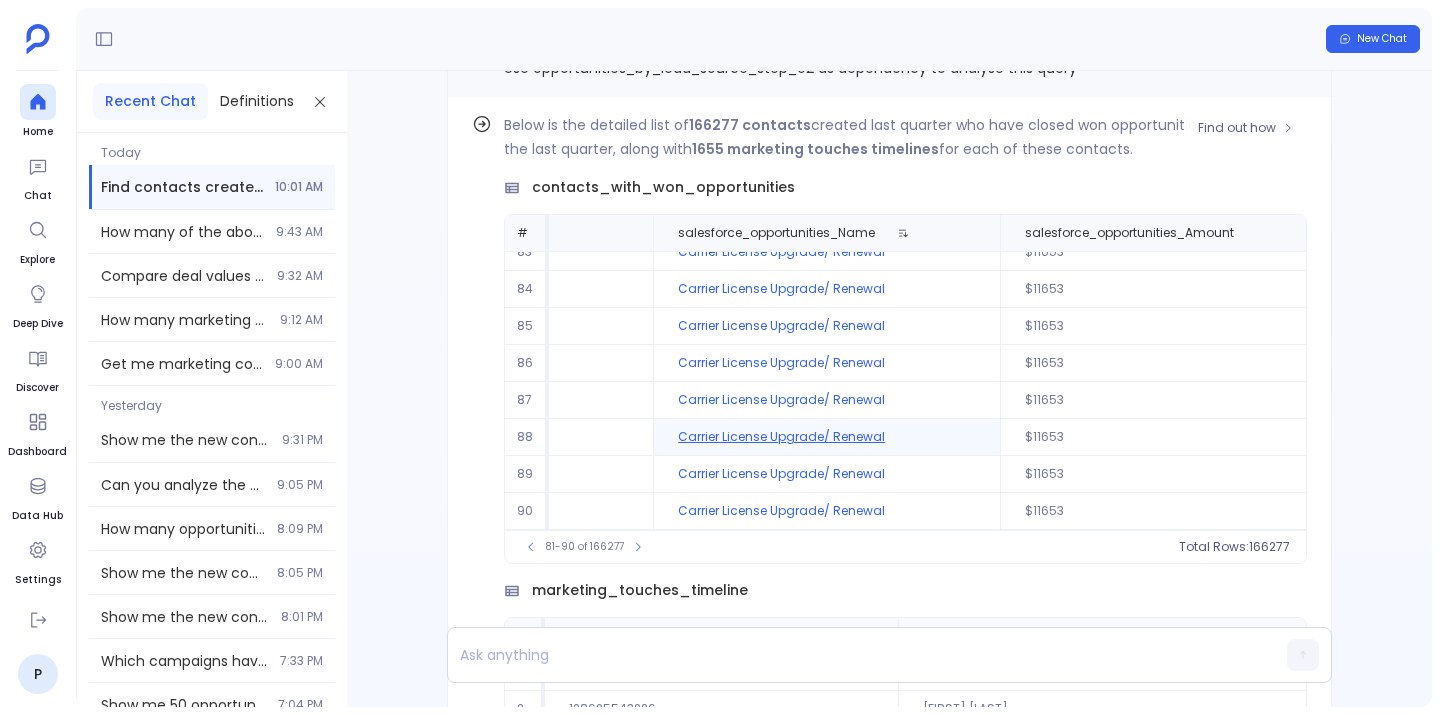 click on "Carrier License Upgrade/ Renewal" at bounding box center [826, 437] 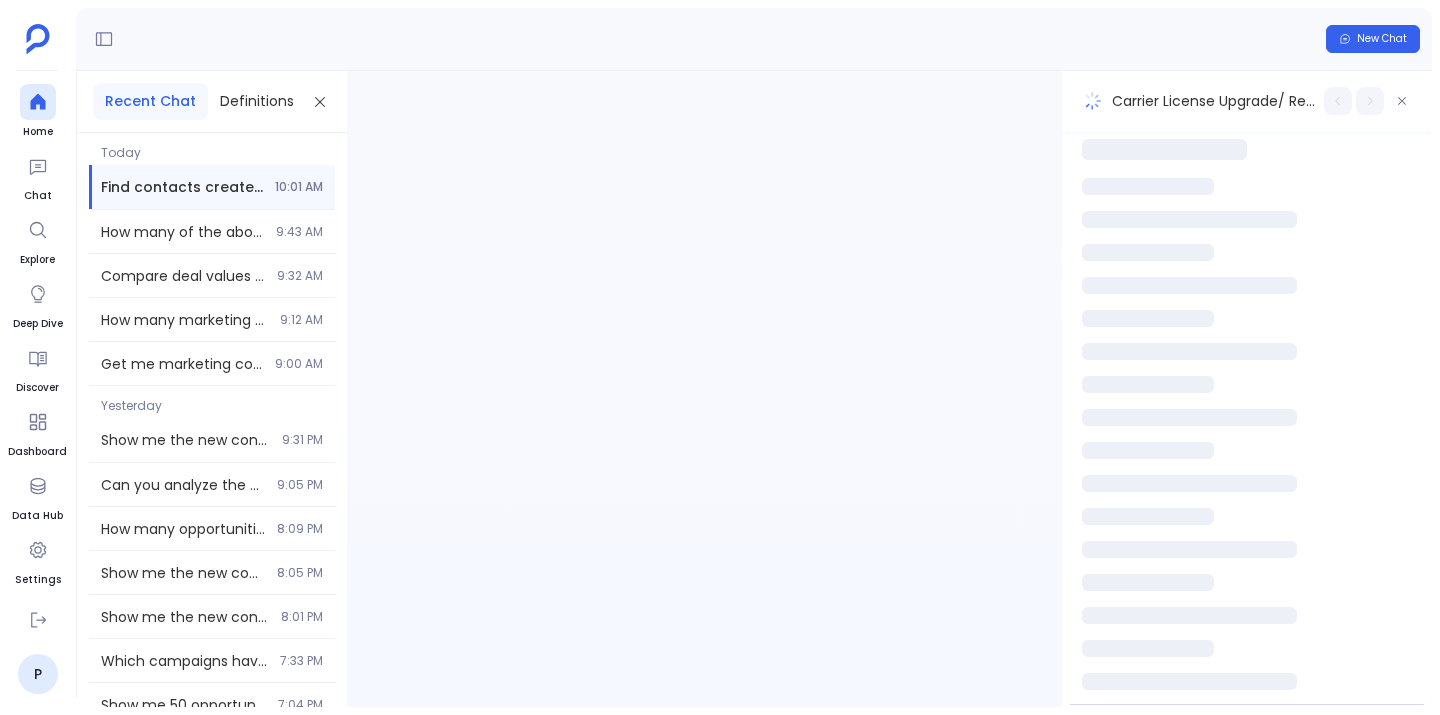 scroll, scrollTop: 0, scrollLeft: 0, axis: both 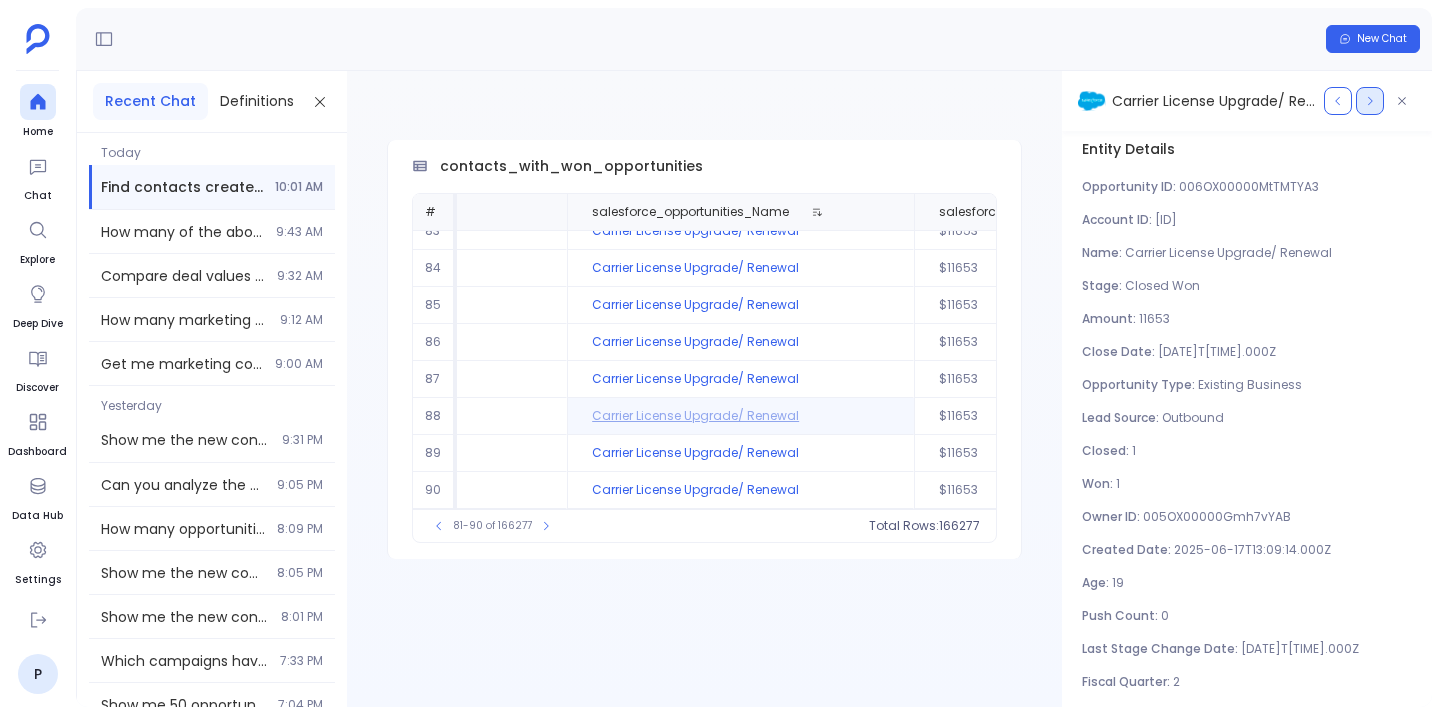 click 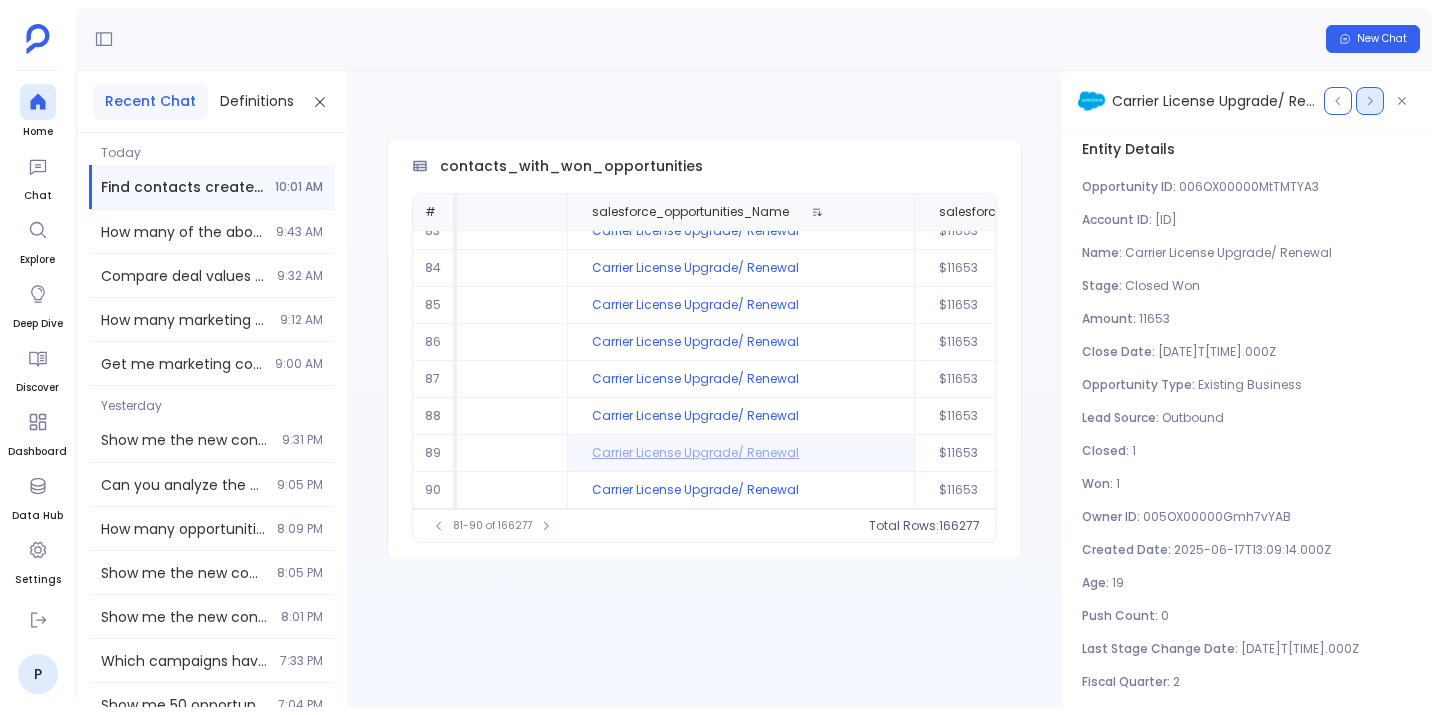 click 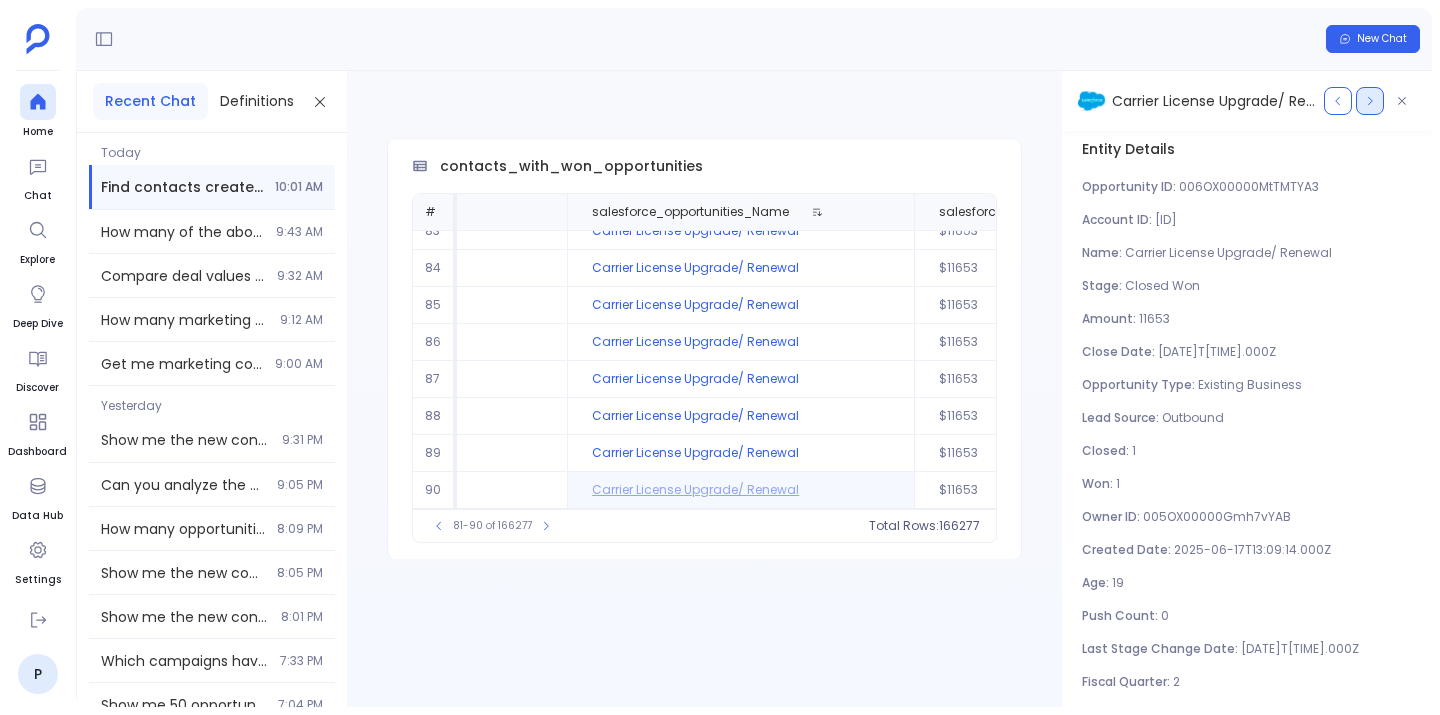 click 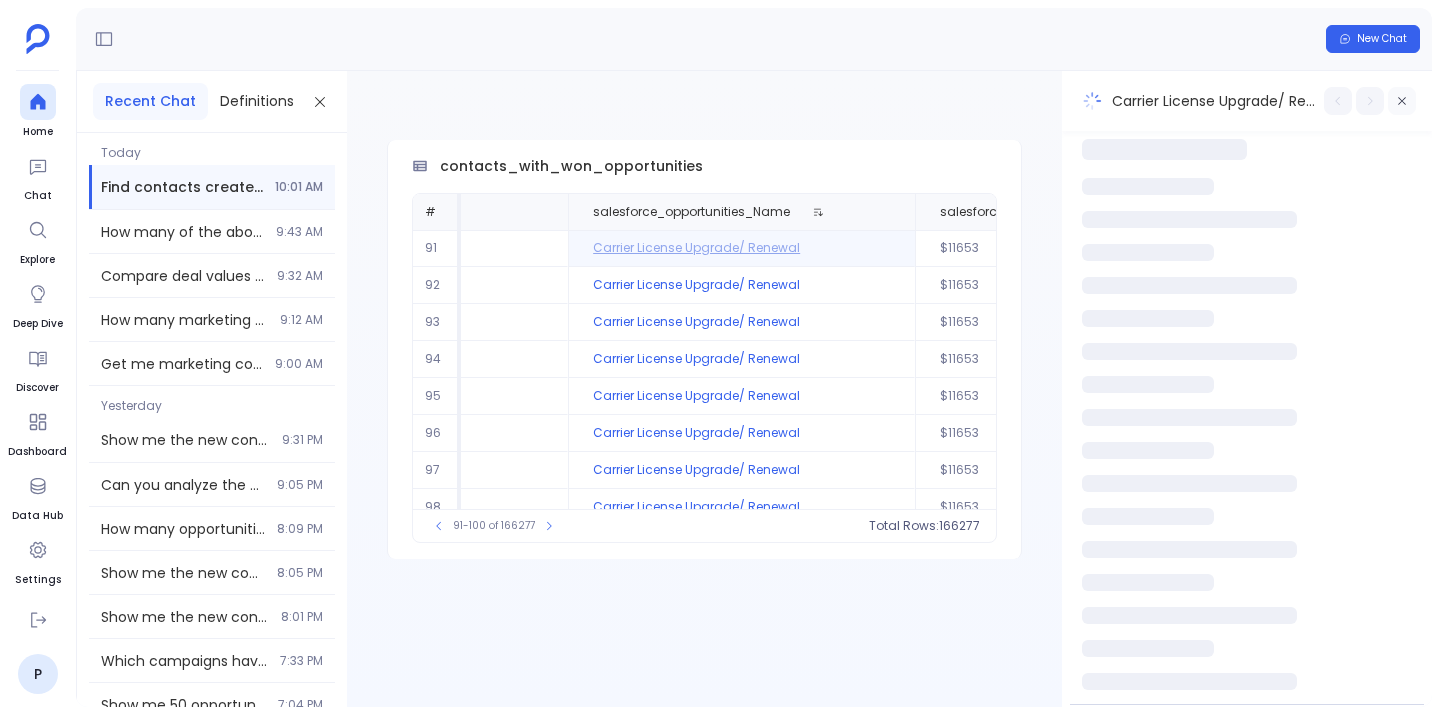 scroll, scrollTop: 0, scrollLeft: 3043, axis: horizontal 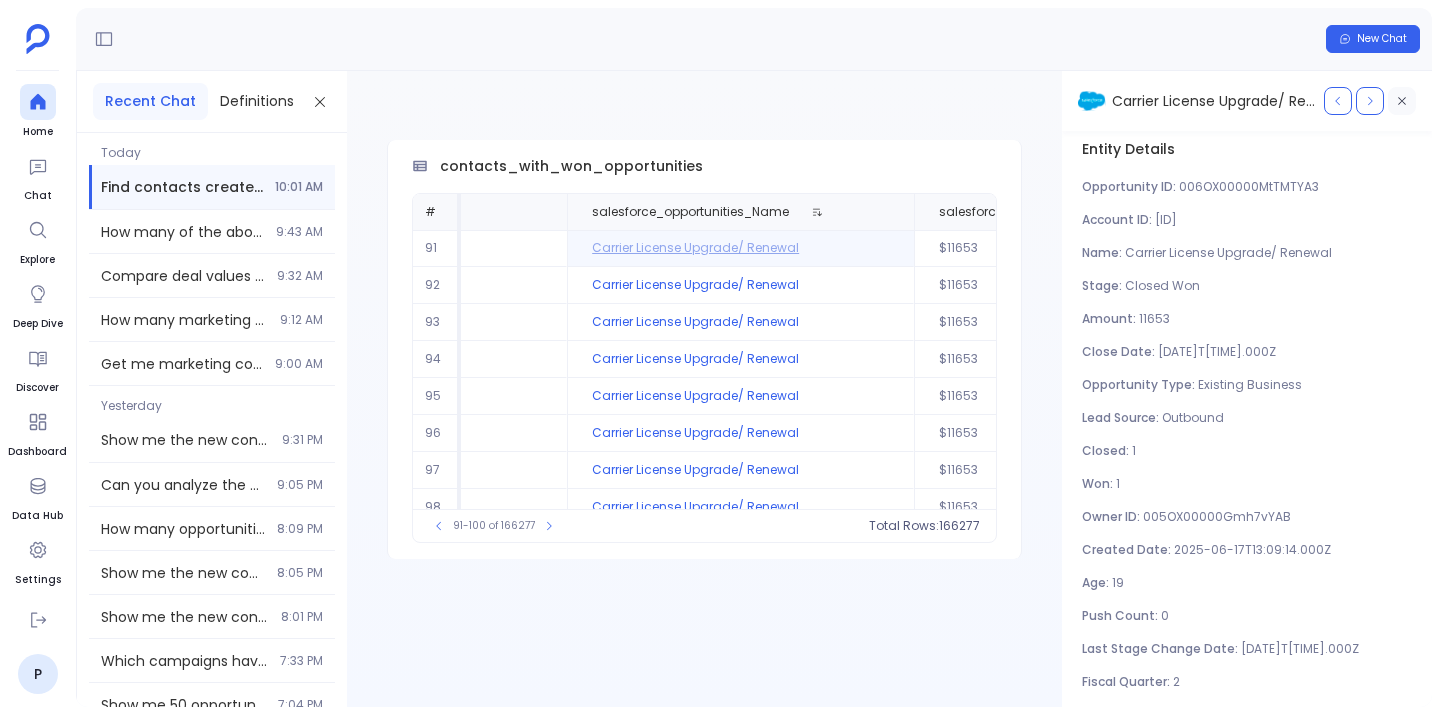 click 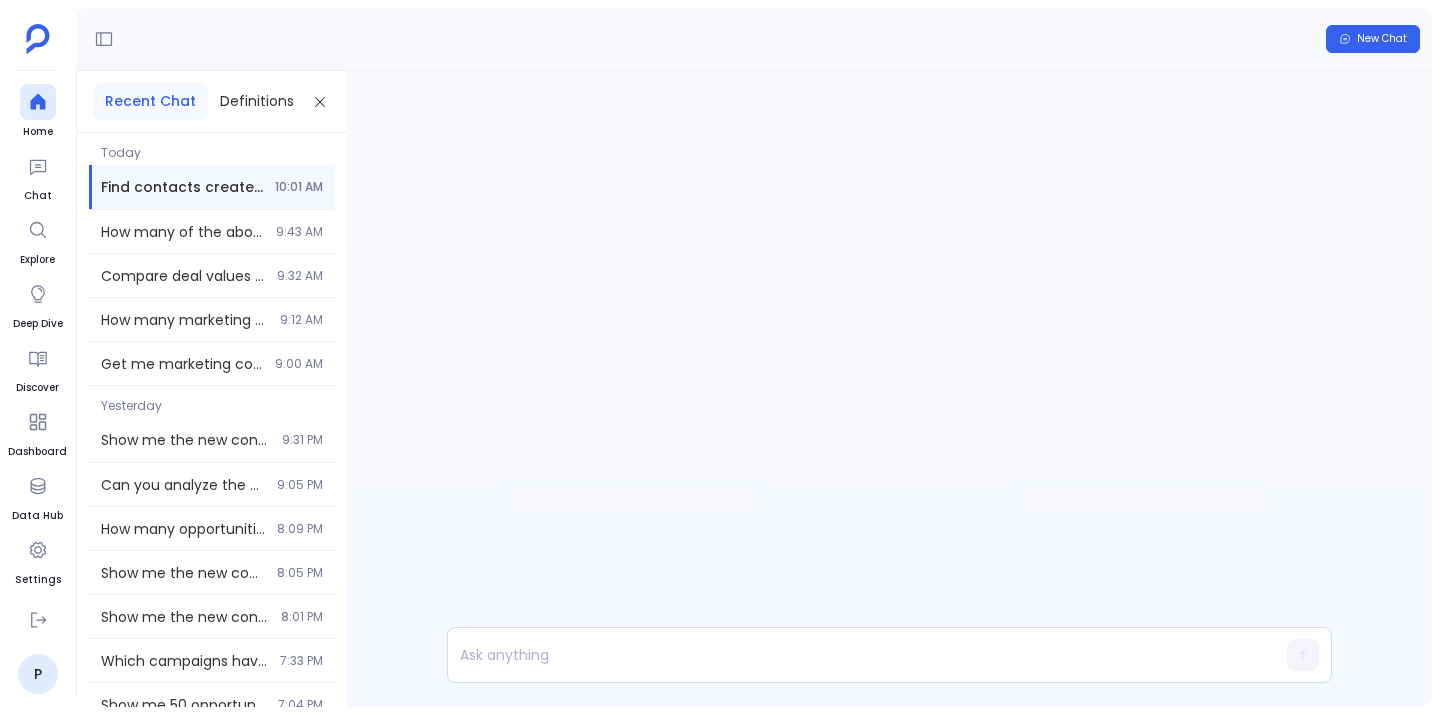 scroll, scrollTop: -425, scrollLeft: 0, axis: vertical 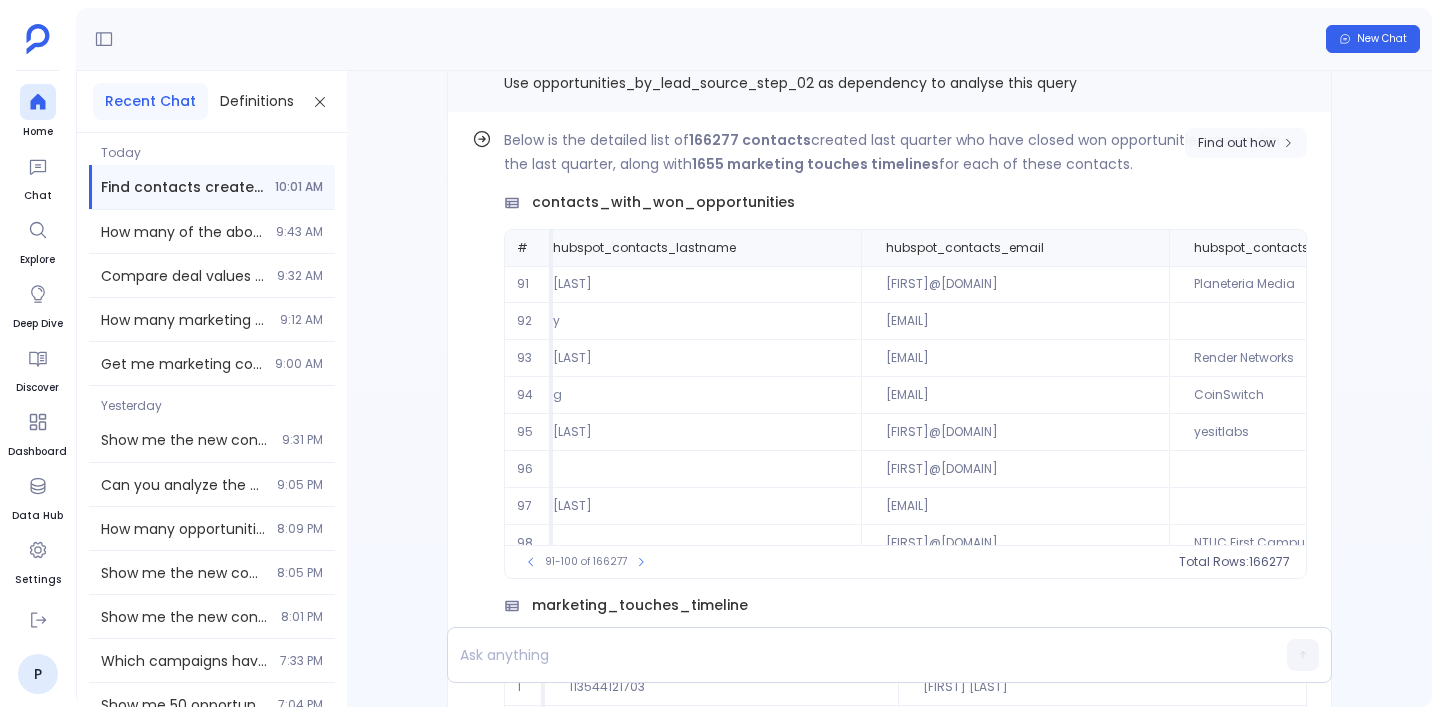 click on "Find out how" at bounding box center [1237, 143] 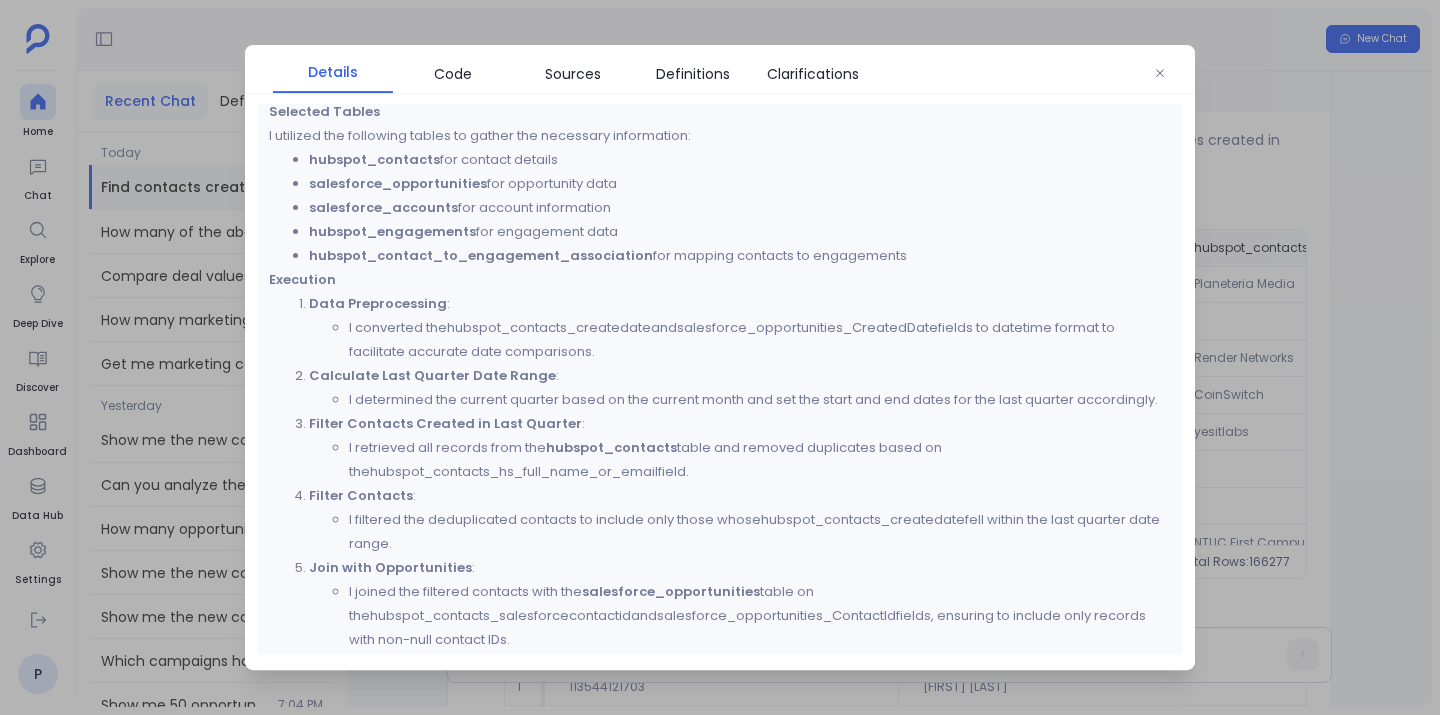 scroll, scrollTop: 2927, scrollLeft: 0, axis: vertical 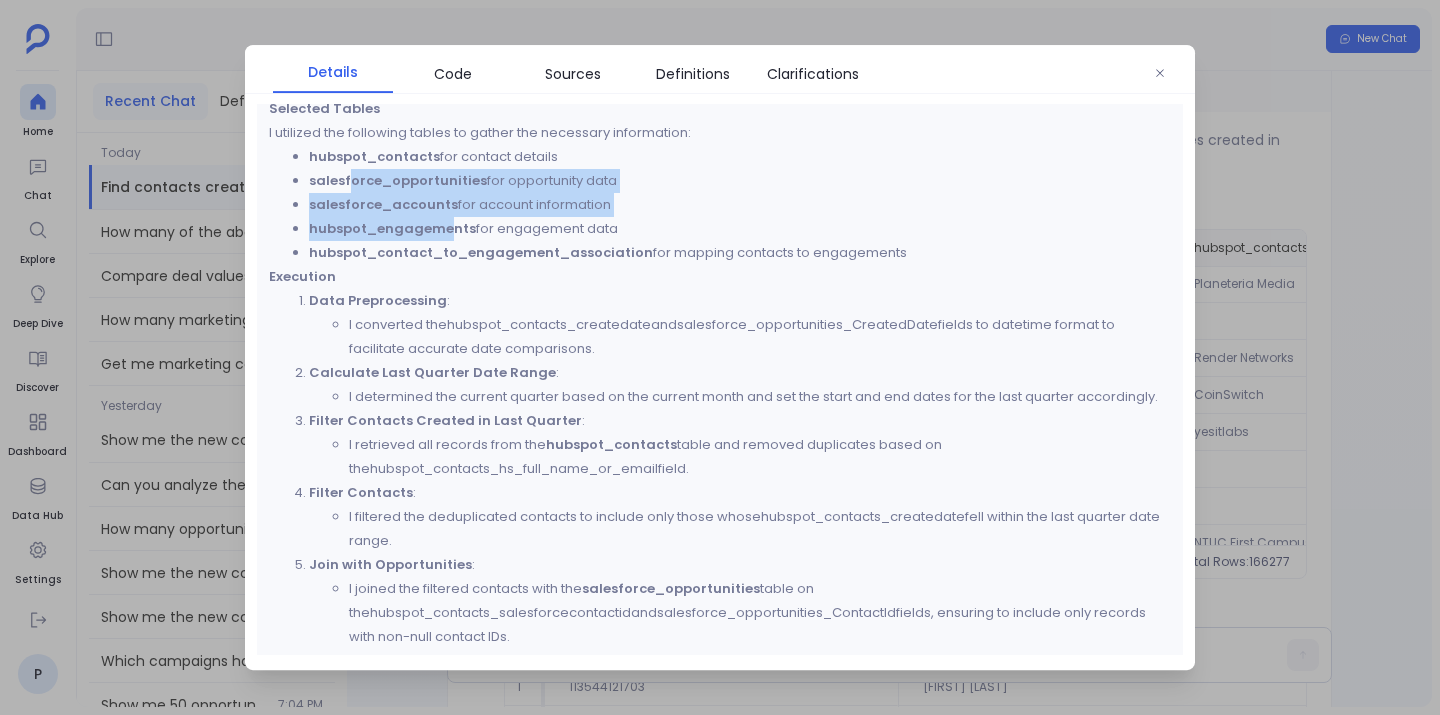 drag, startPoint x: 351, startPoint y: 184, endPoint x: 444, endPoint y: 235, distance: 106.06602 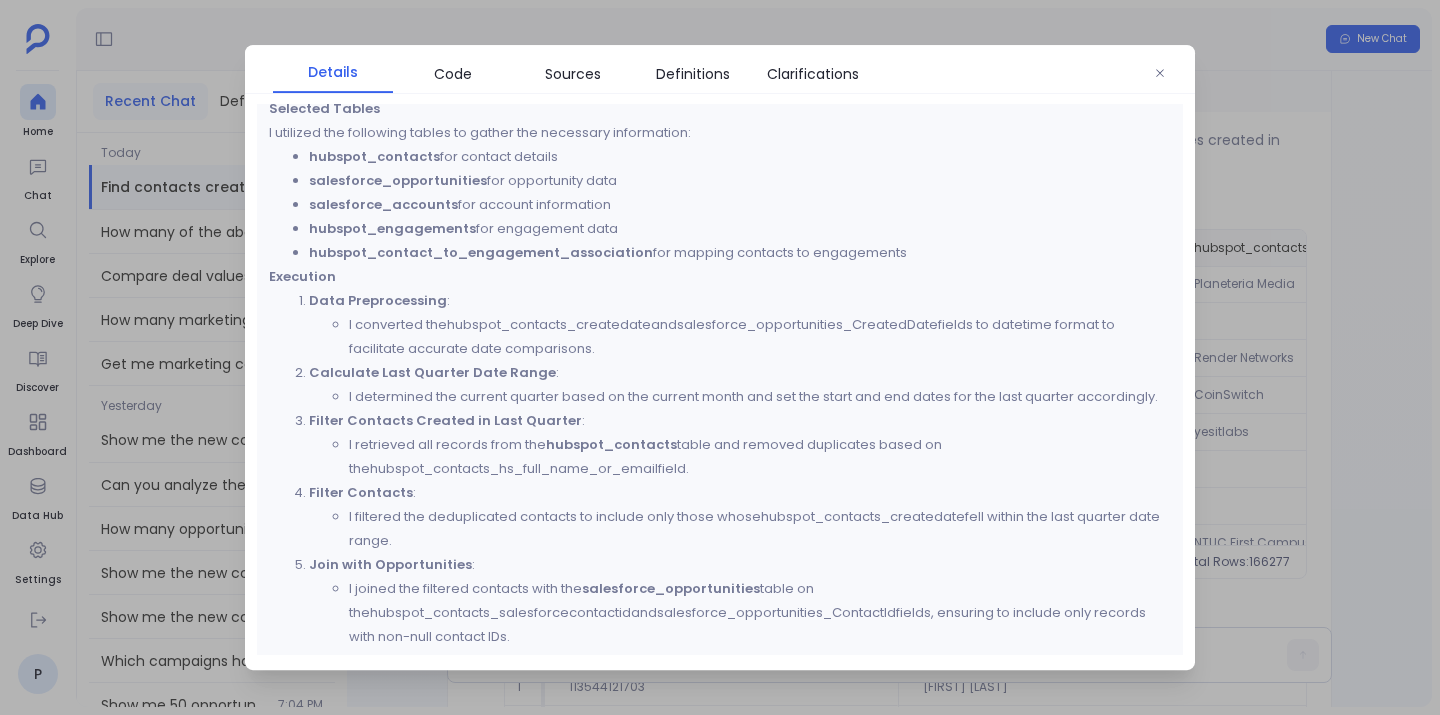 drag, startPoint x: 912, startPoint y: 252, endPoint x: 269, endPoint y: 136, distance: 653.3797 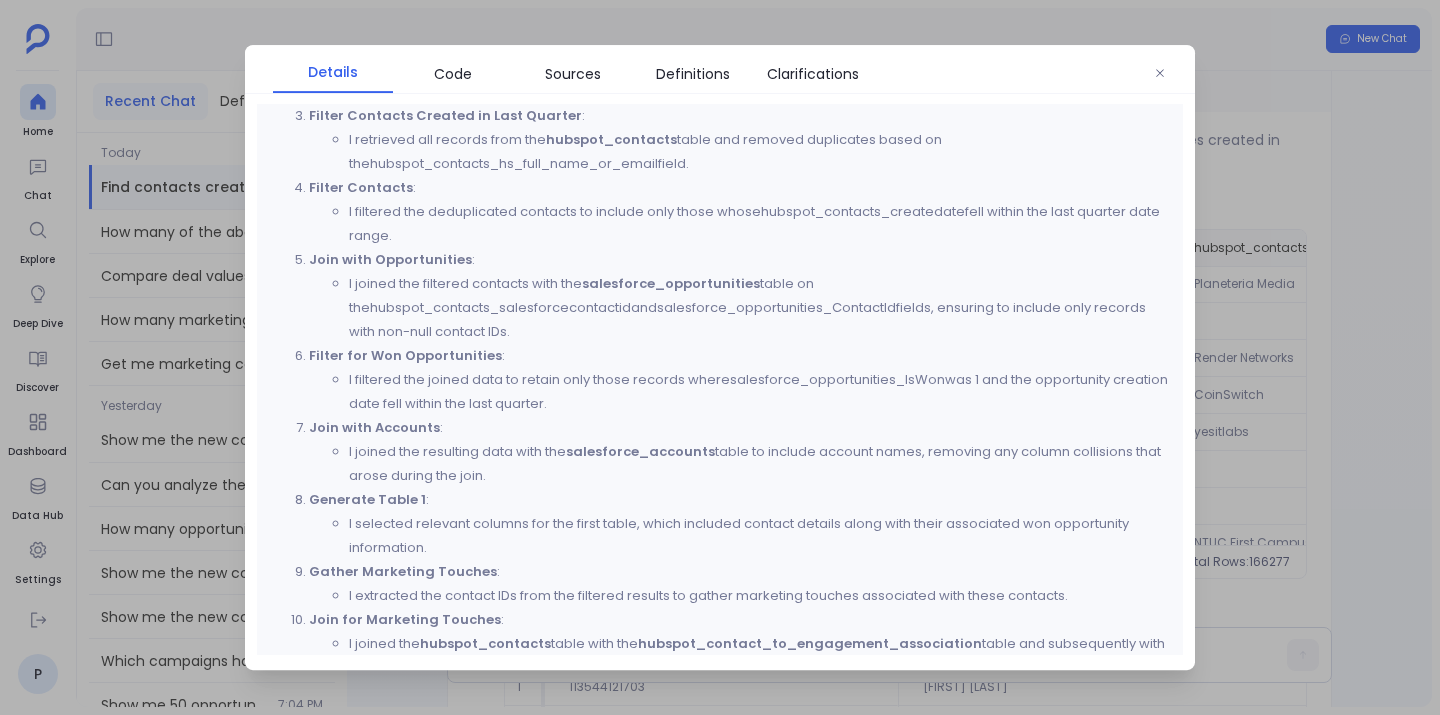 scroll, scrollTop: 3062, scrollLeft: 0, axis: vertical 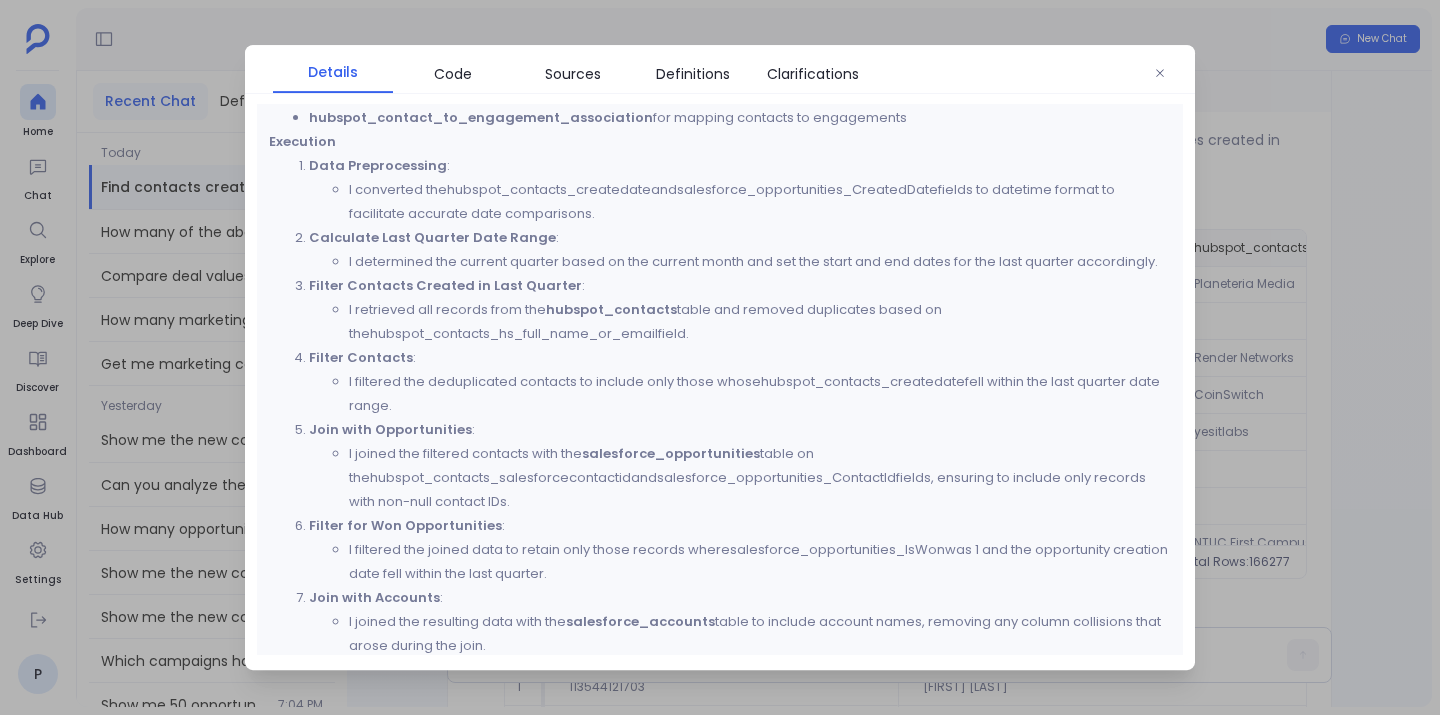 drag, startPoint x: 382, startPoint y: 330, endPoint x: 677, endPoint y: 335, distance: 295.04236 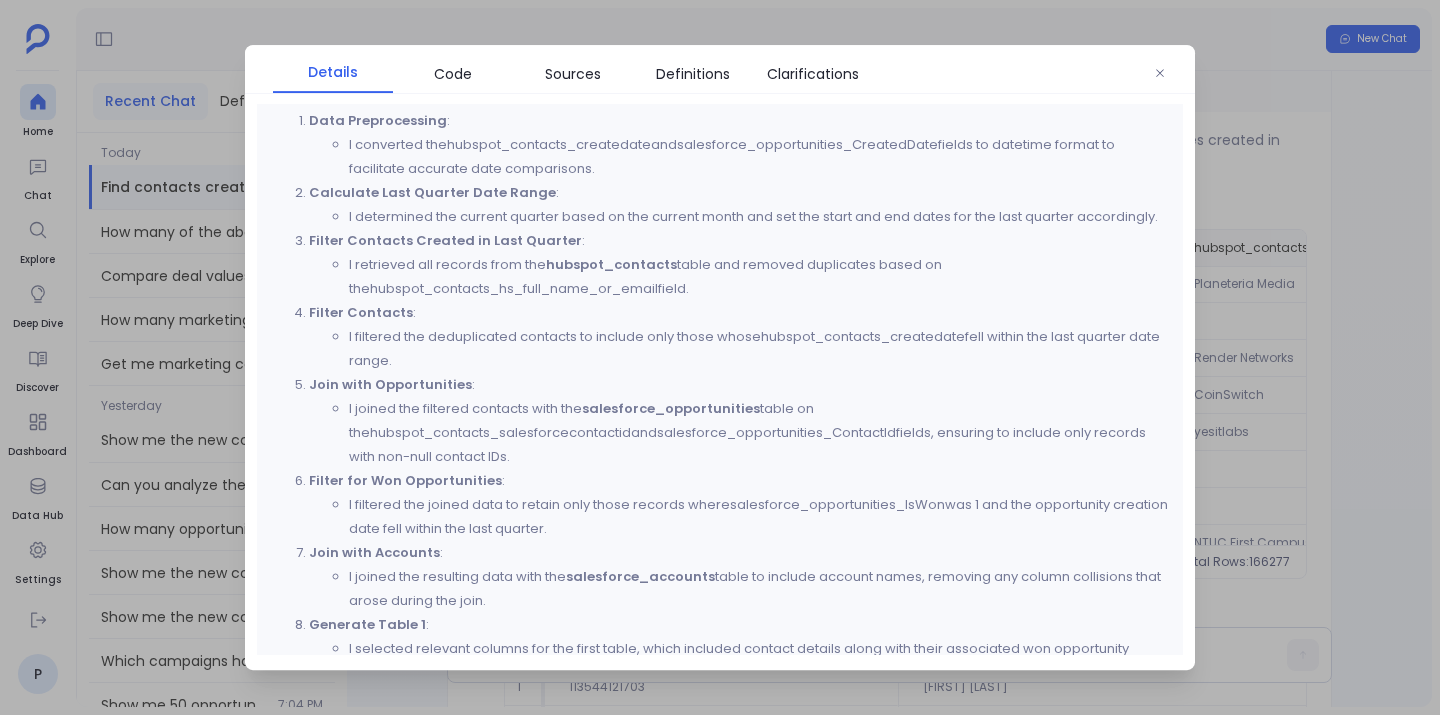 drag, startPoint x: 571, startPoint y: 324, endPoint x: 588, endPoint y: 364, distance: 43.462627 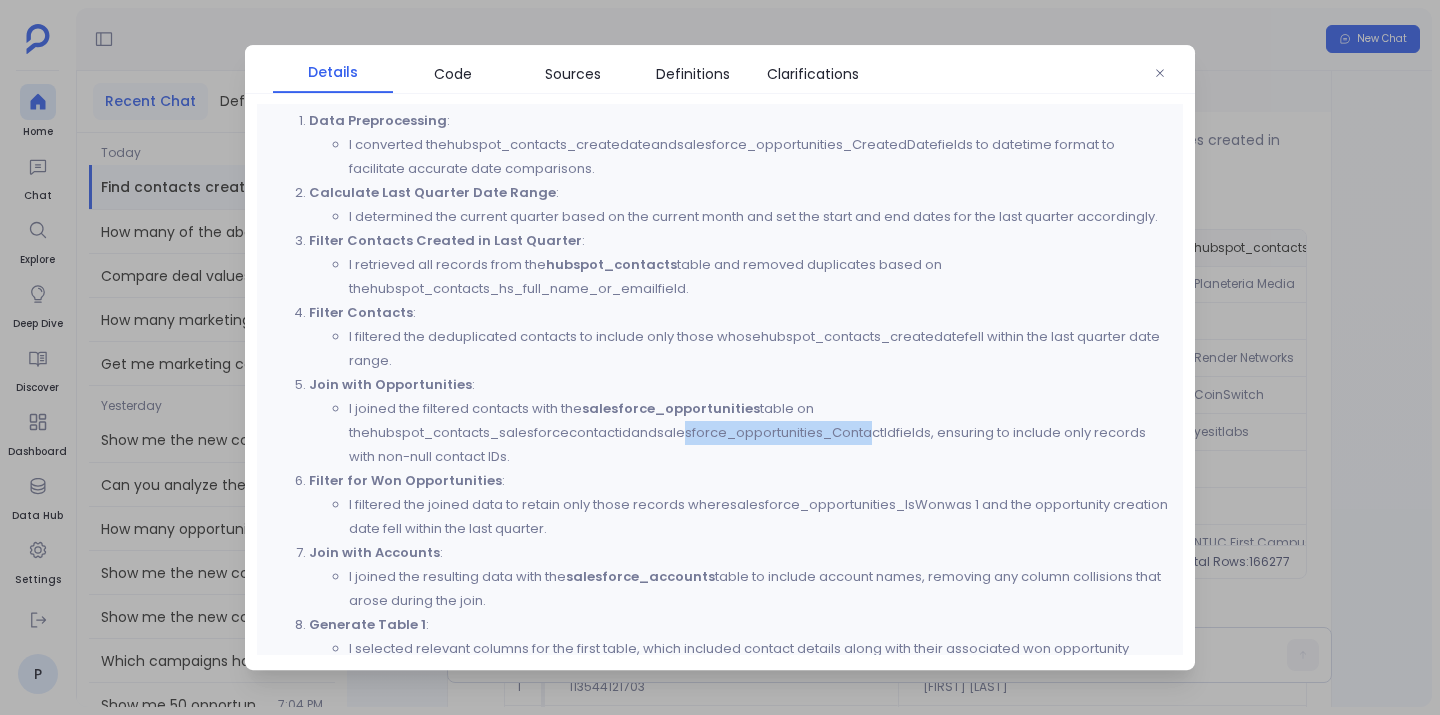 drag, startPoint x: 376, startPoint y: 436, endPoint x: 558, endPoint y: 438, distance: 182.01099 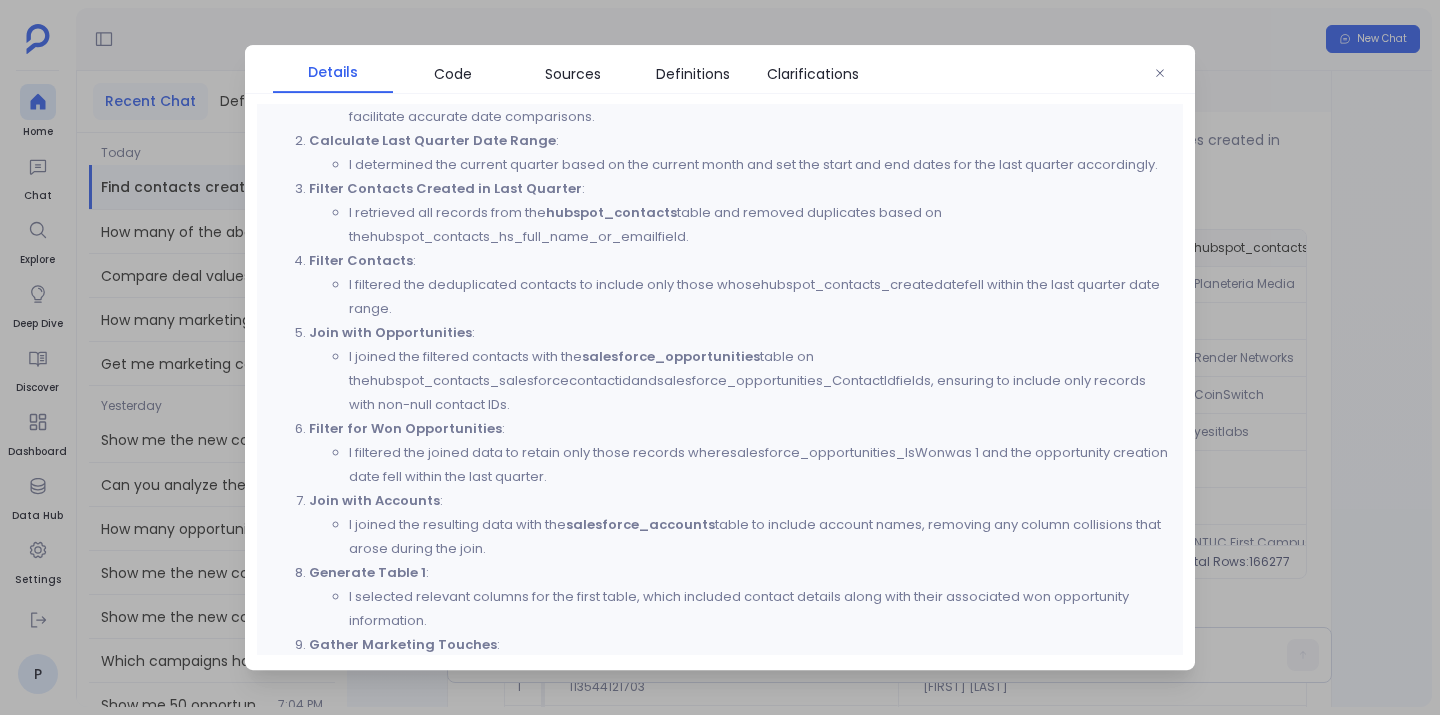 scroll, scrollTop: 3169, scrollLeft: 0, axis: vertical 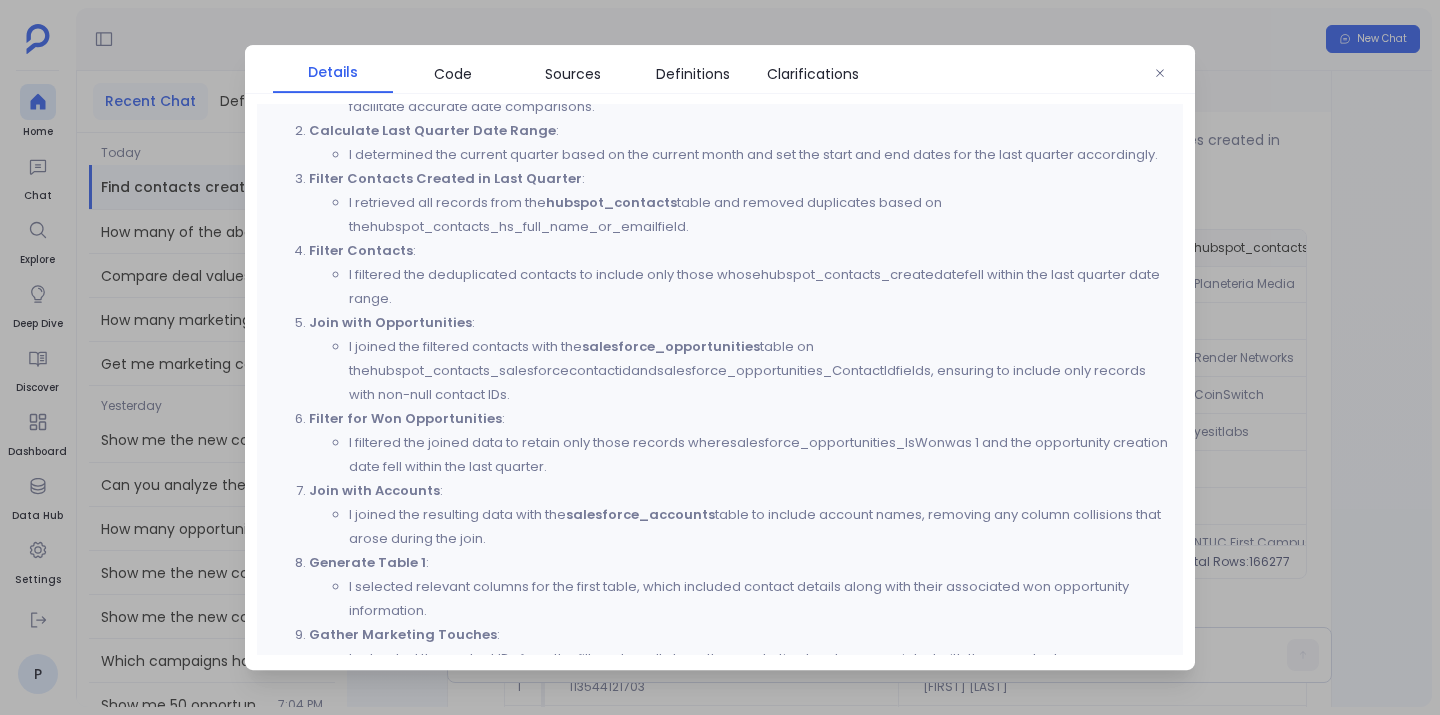 drag, startPoint x: 598, startPoint y: 395, endPoint x: 638, endPoint y: 445, distance: 64.03124 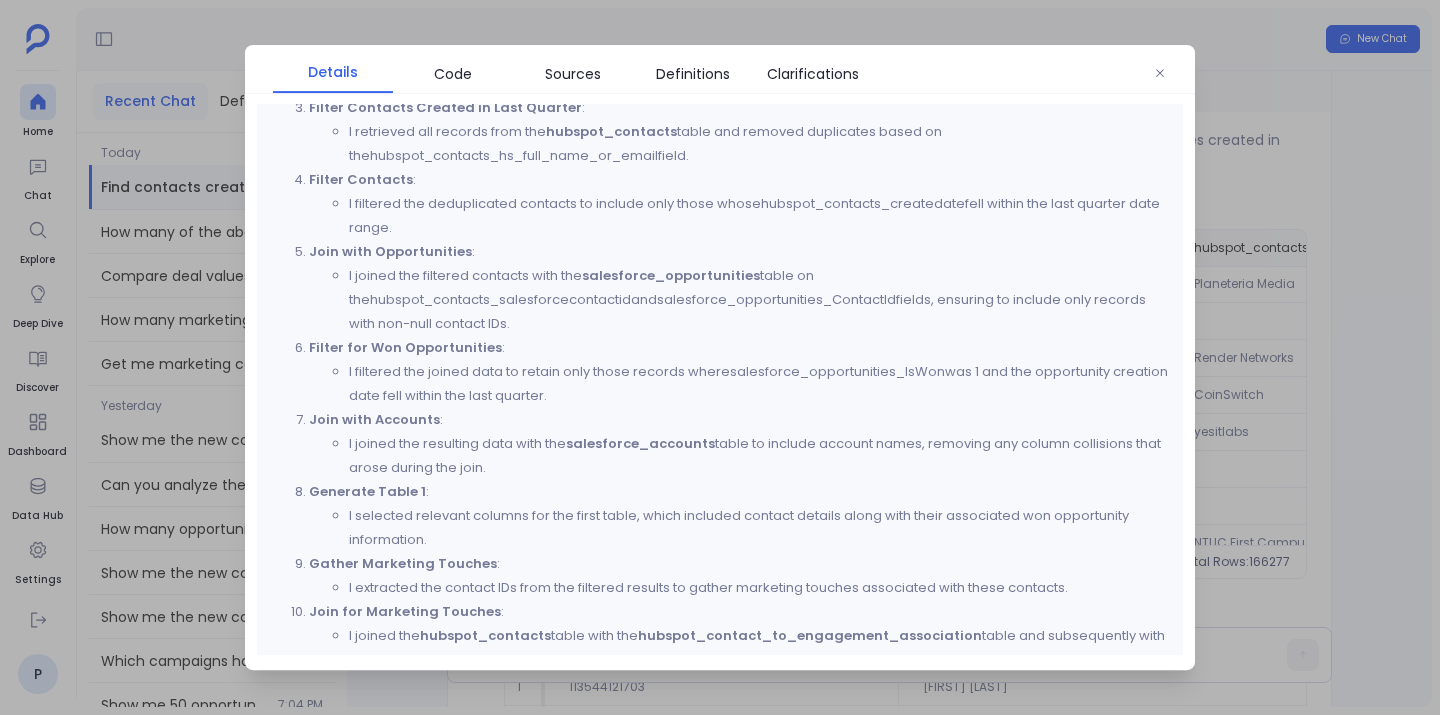 scroll, scrollTop: 3260, scrollLeft: 0, axis: vertical 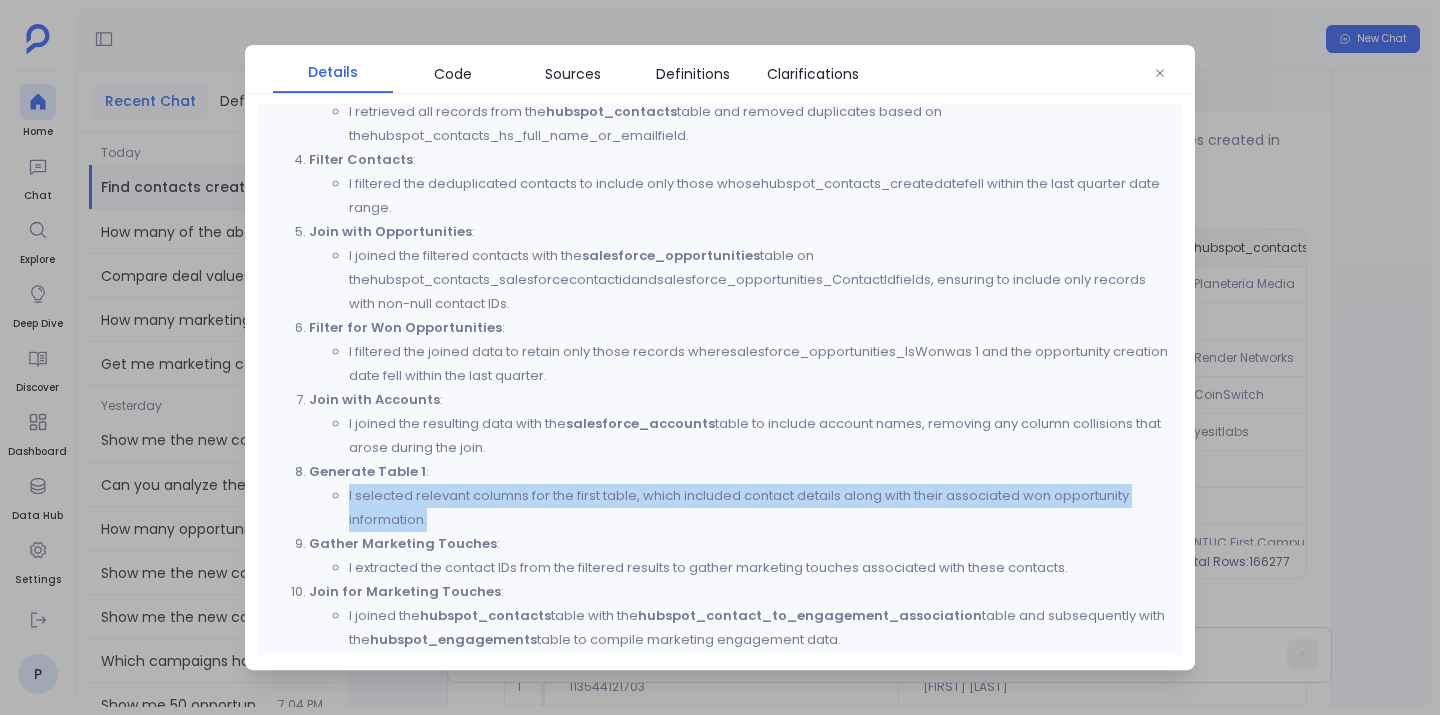 drag, startPoint x: 628, startPoint y: 450, endPoint x: 658, endPoint y: 496, distance: 54.91812 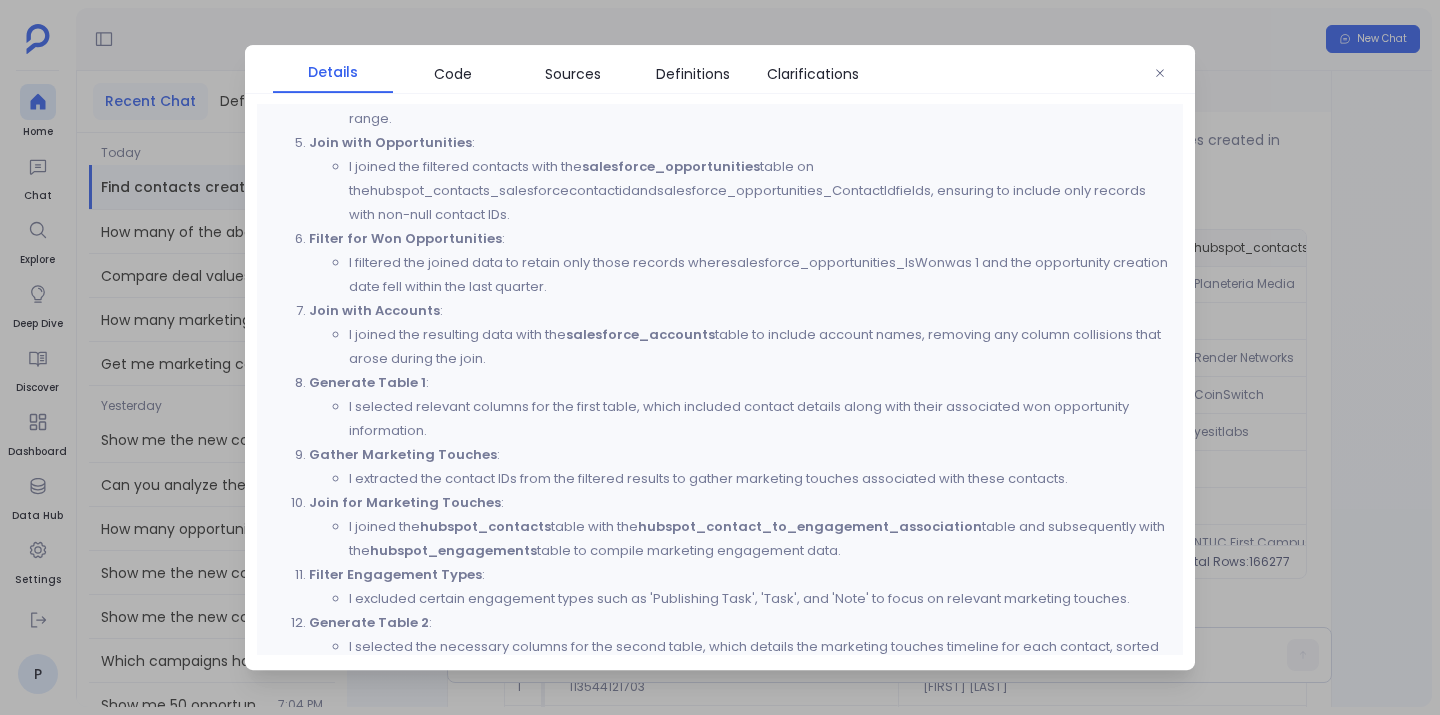 scroll, scrollTop: 3350, scrollLeft: 0, axis: vertical 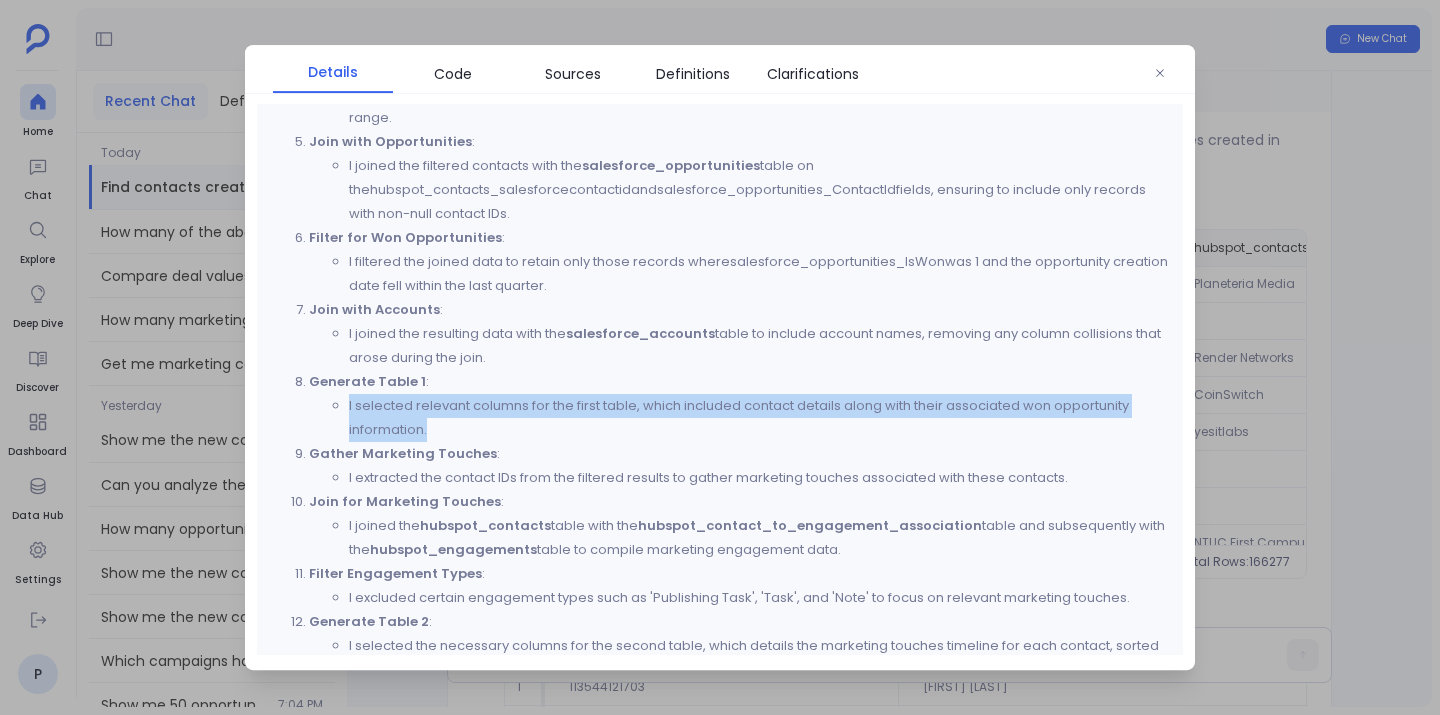 drag, startPoint x: 563, startPoint y: 349, endPoint x: 602, endPoint y: 409, distance: 71.561165 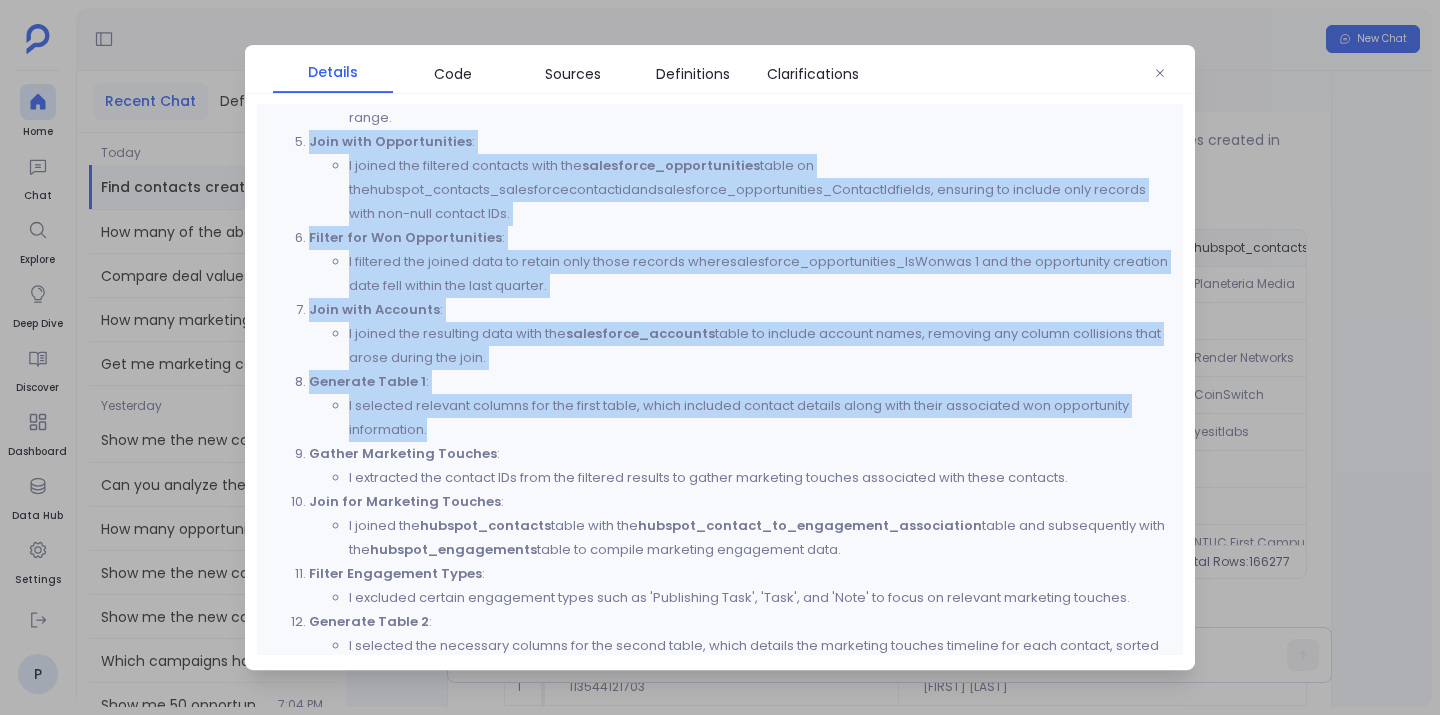 drag, startPoint x: 459, startPoint y: 401, endPoint x: 300, endPoint y: 141, distance: 304.76385 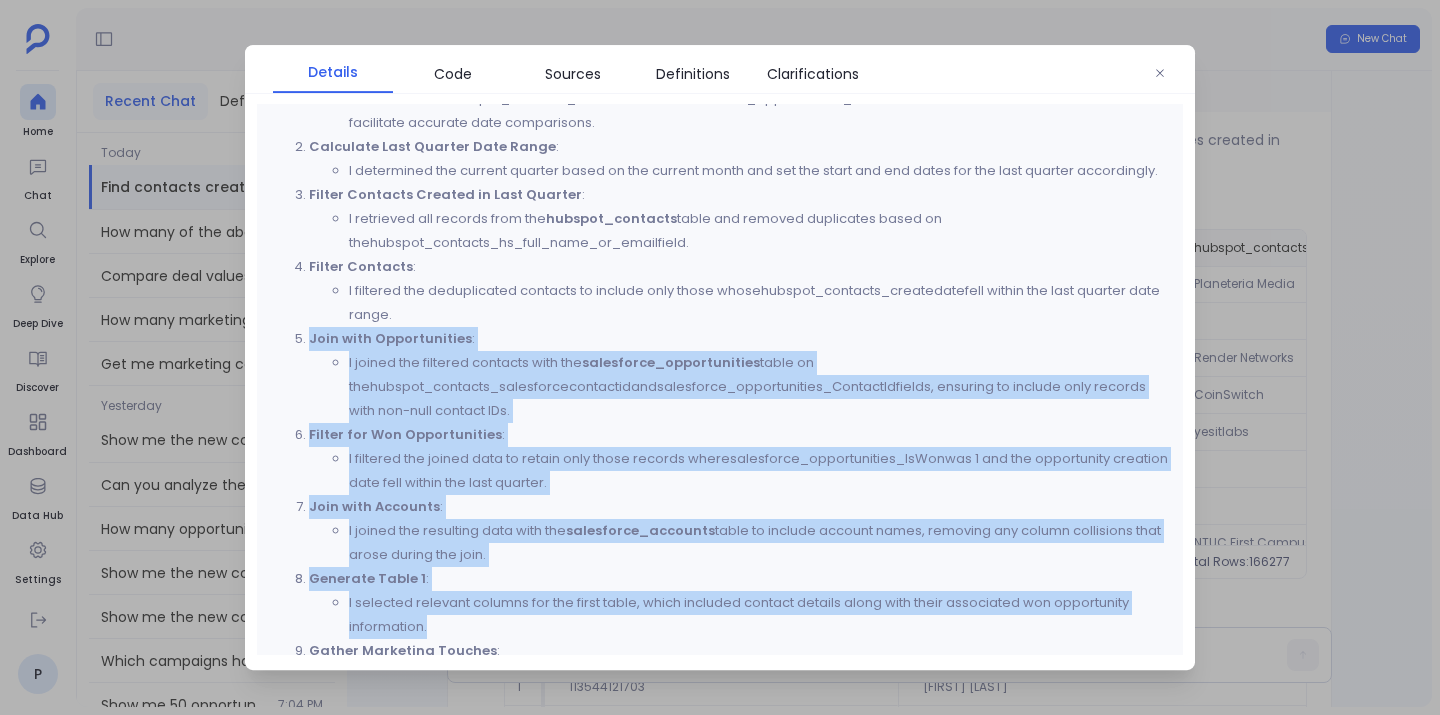 scroll, scrollTop: 3145, scrollLeft: 0, axis: vertical 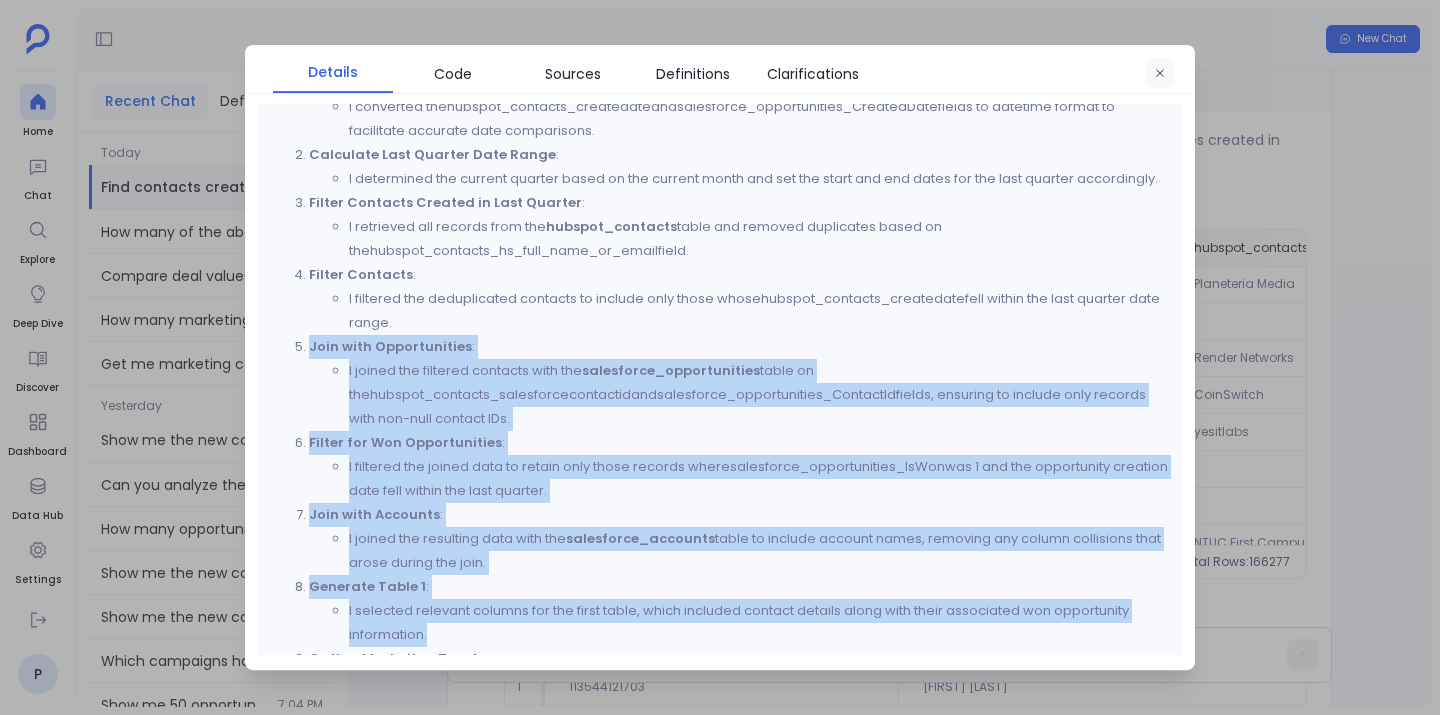 click 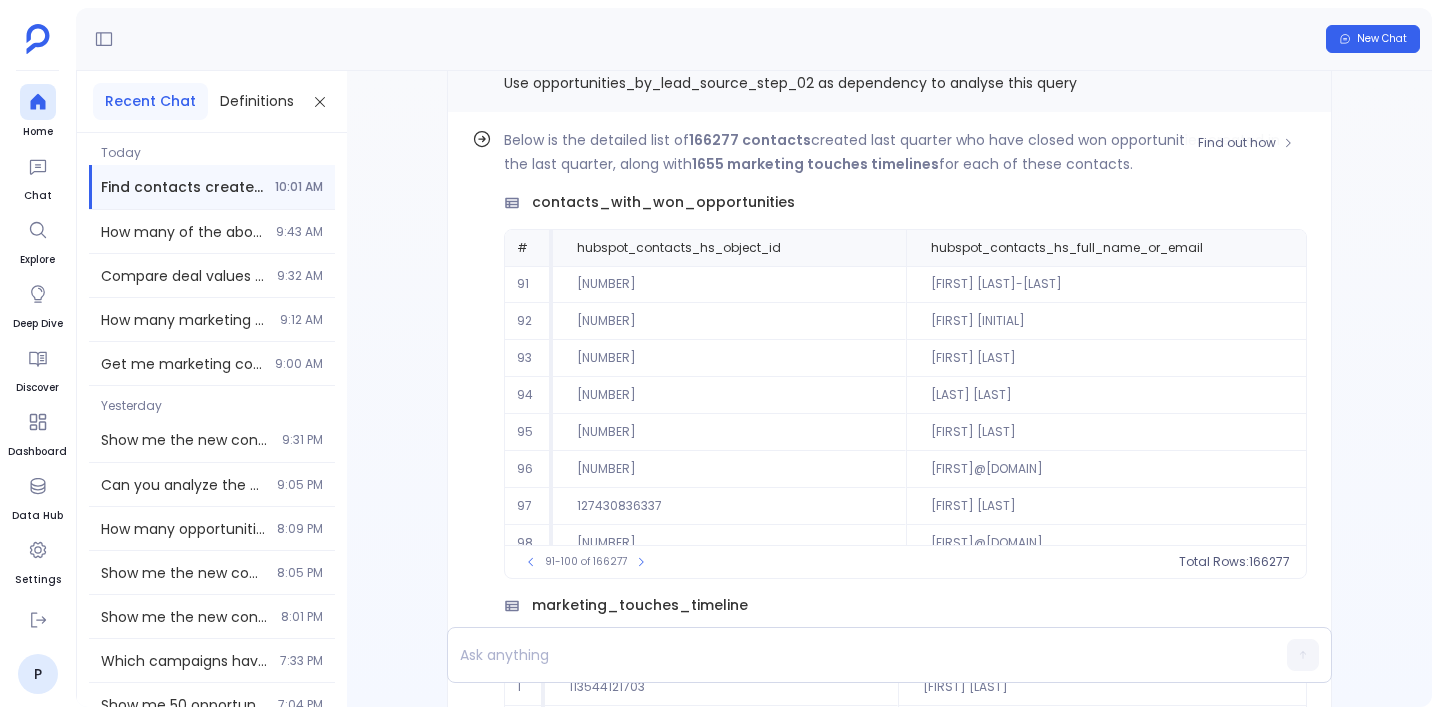 scroll, scrollTop: 0, scrollLeft: 0, axis: both 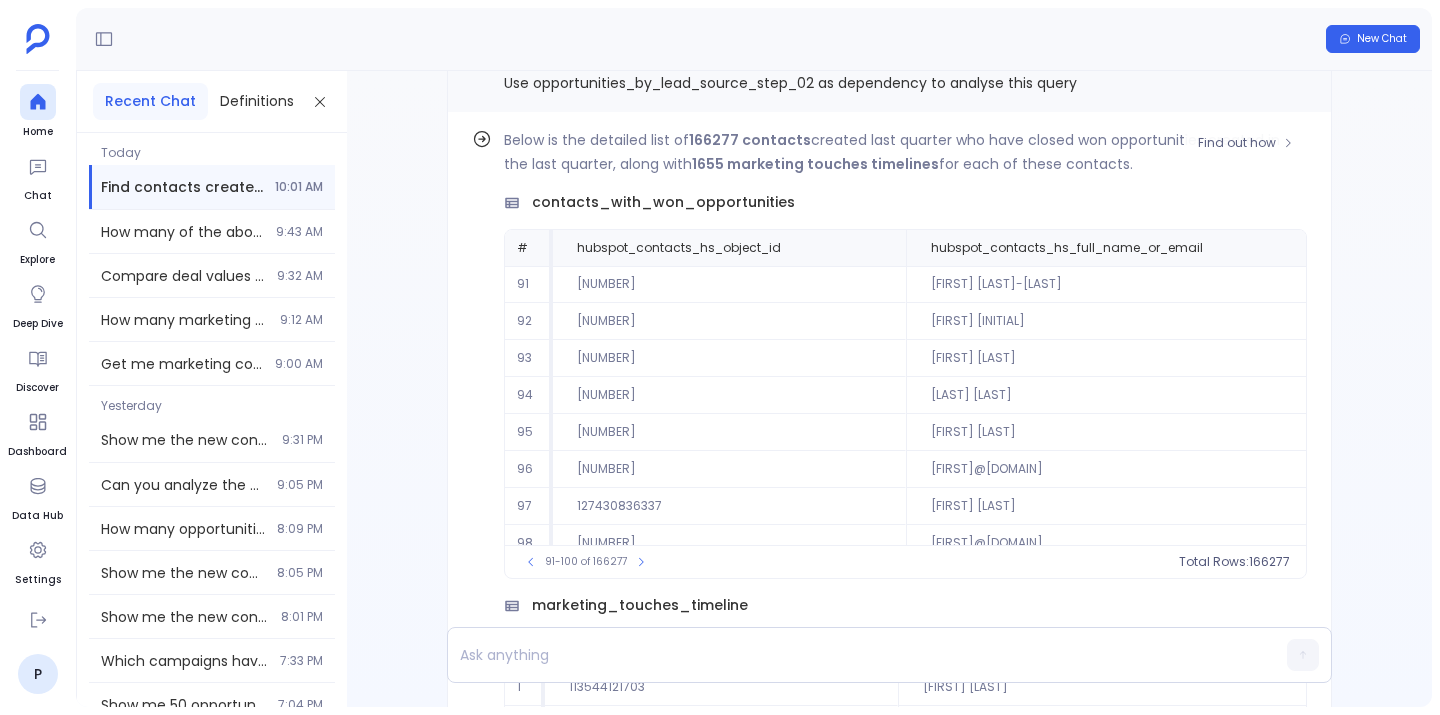 click on "[NUMBER]" at bounding box center [729, 284] 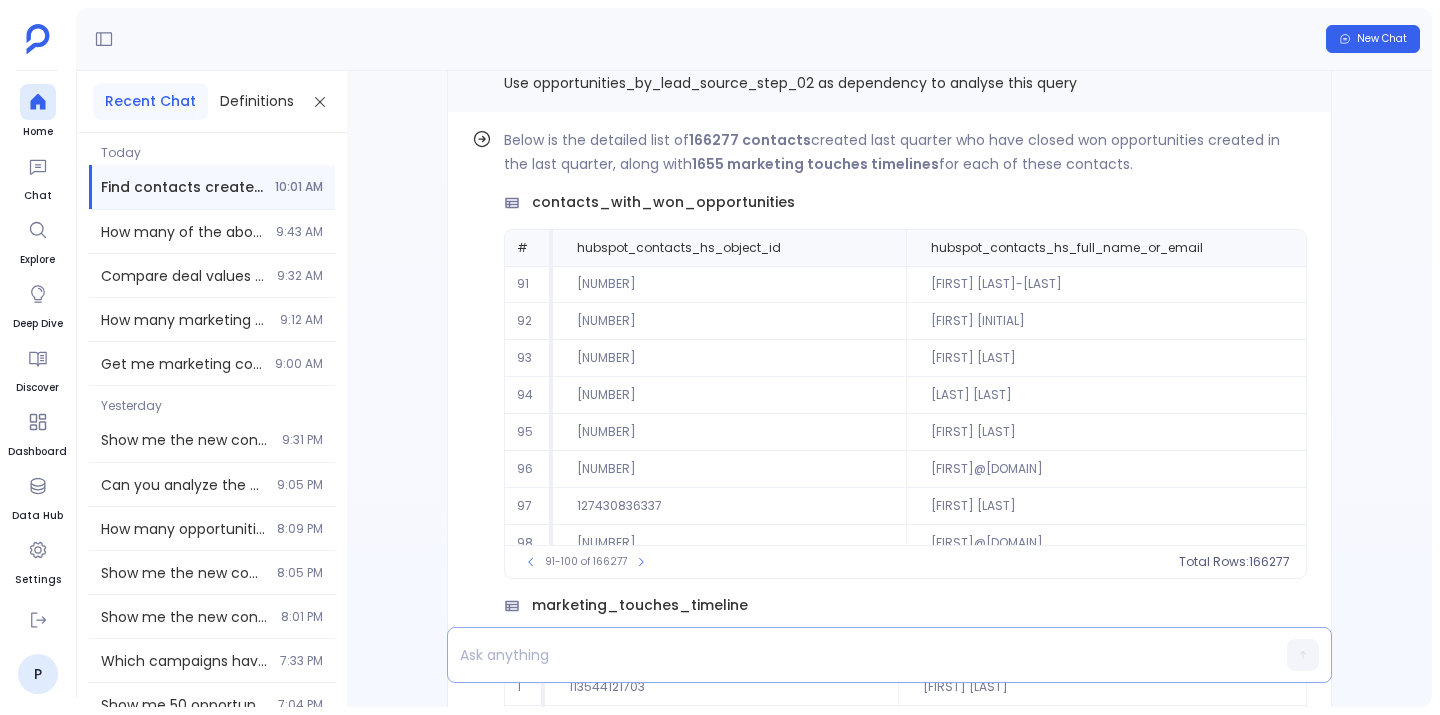 click at bounding box center [851, 655] 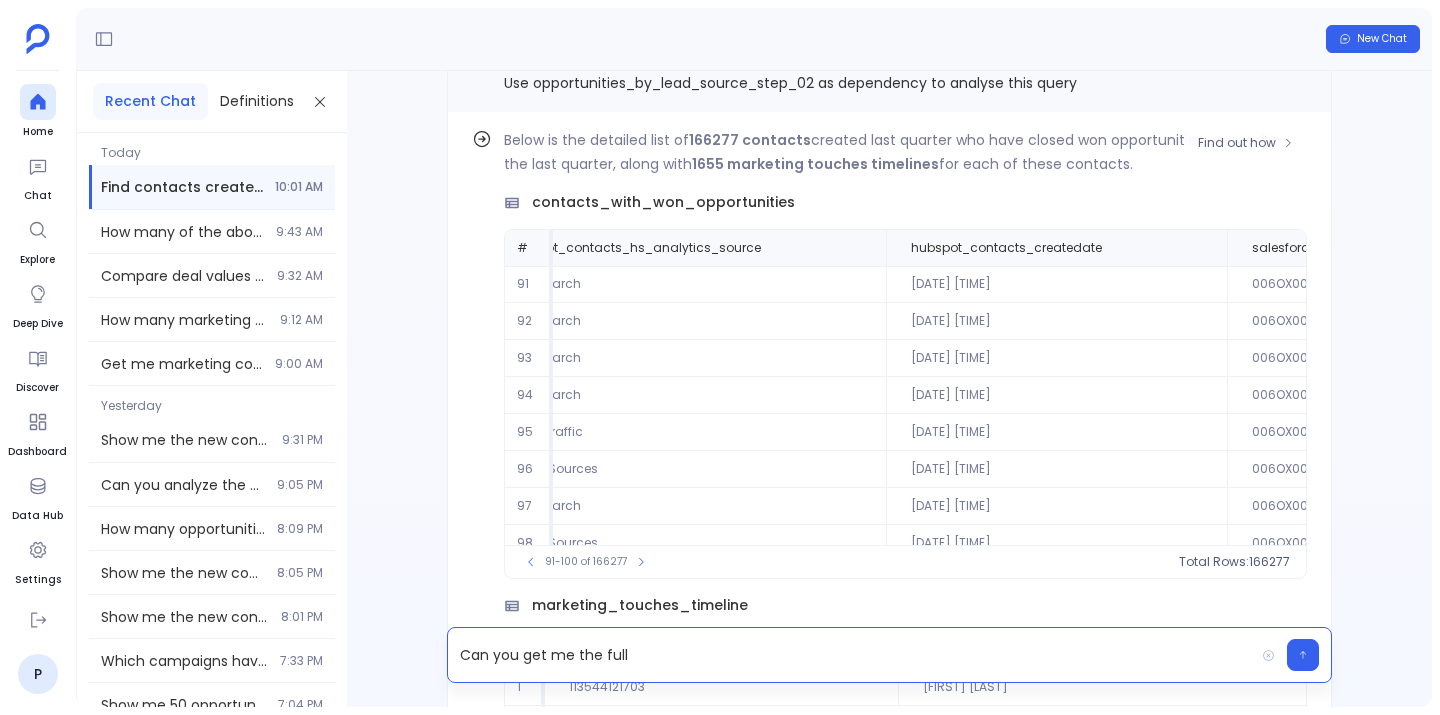 scroll, scrollTop: 0, scrollLeft: 2212, axis: horizontal 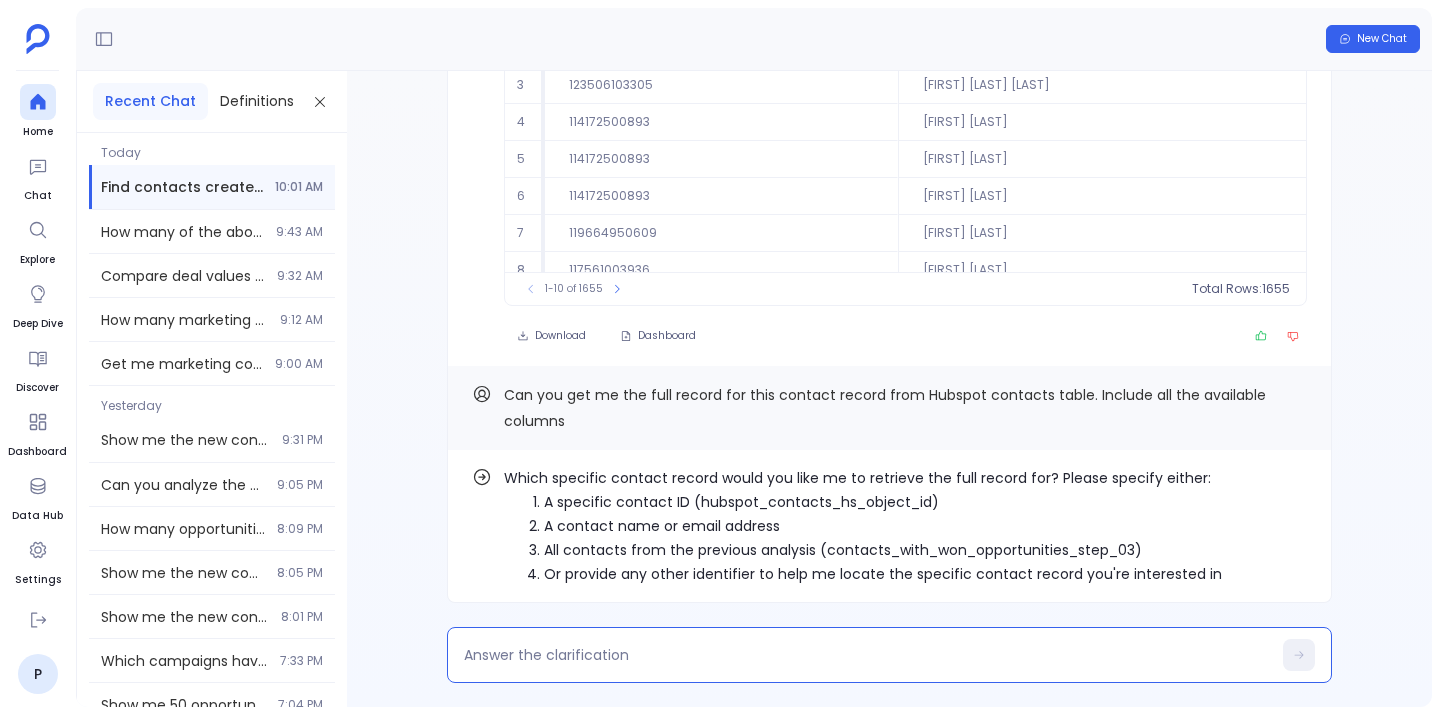 click at bounding box center [867, 655] 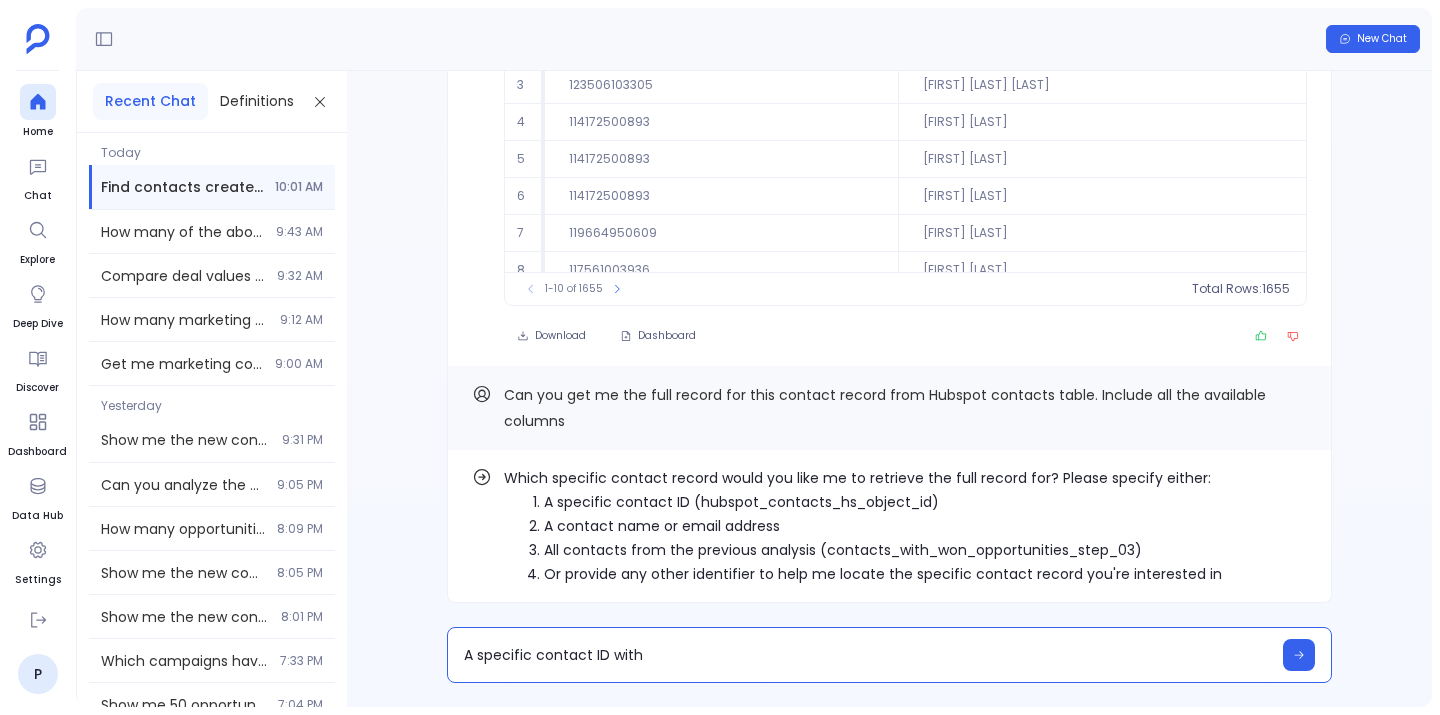 type on "A specific contact ID with [NUMBER]" 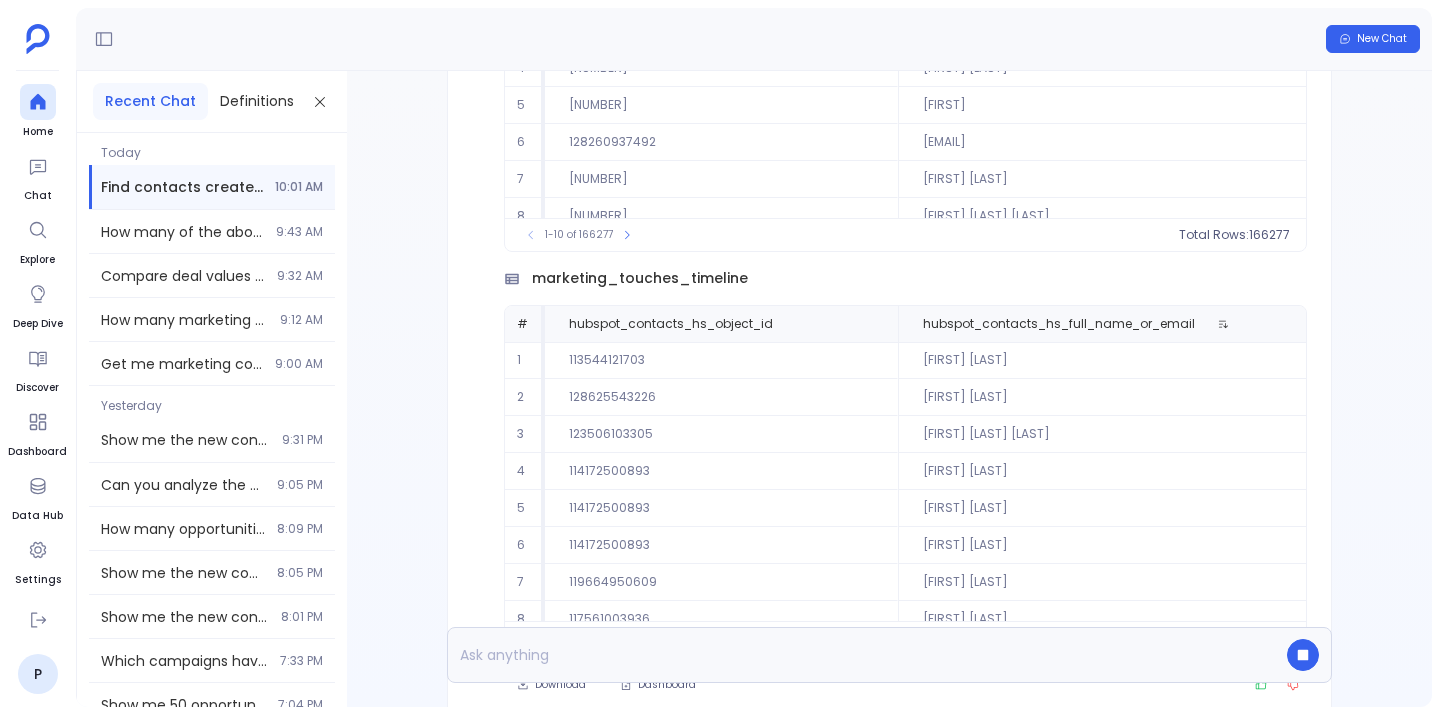 scroll, scrollTop: -280, scrollLeft: 0, axis: vertical 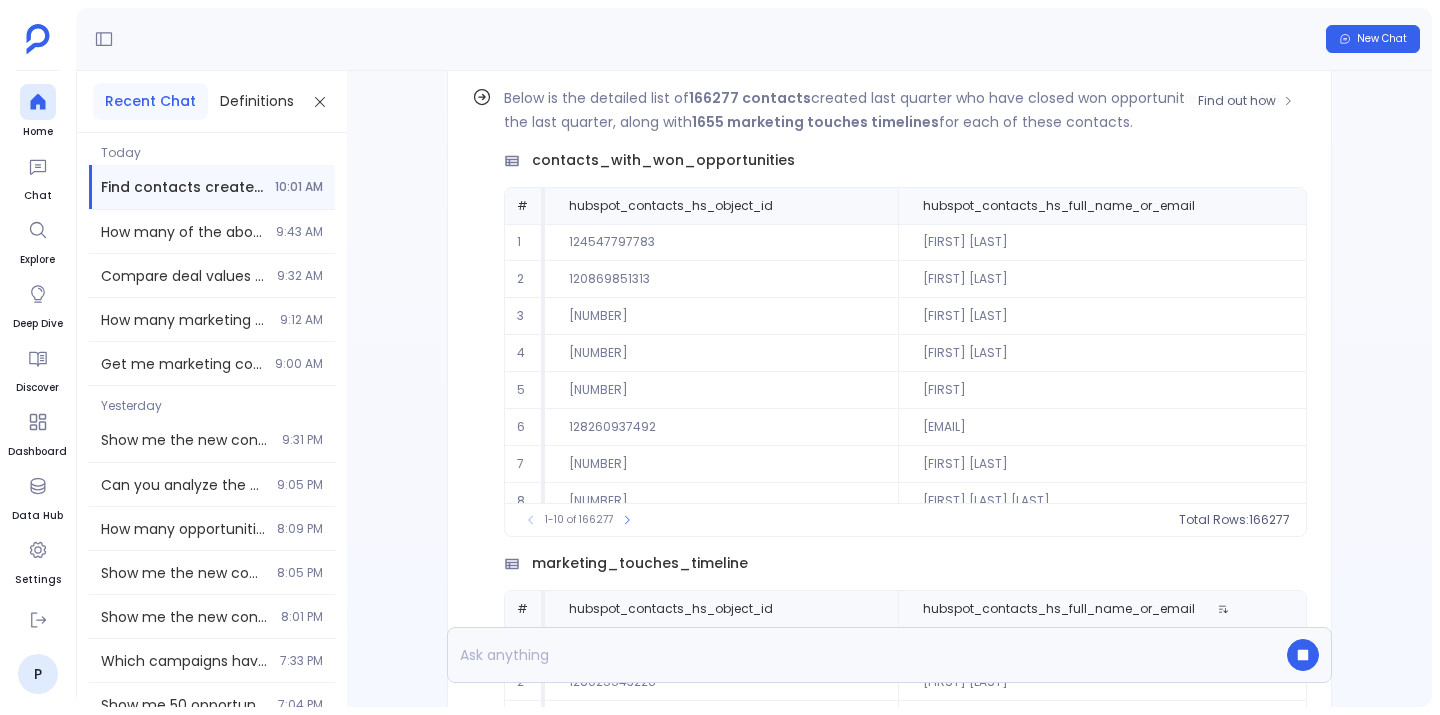 click on "124547797783" at bounding box center (721, 242) 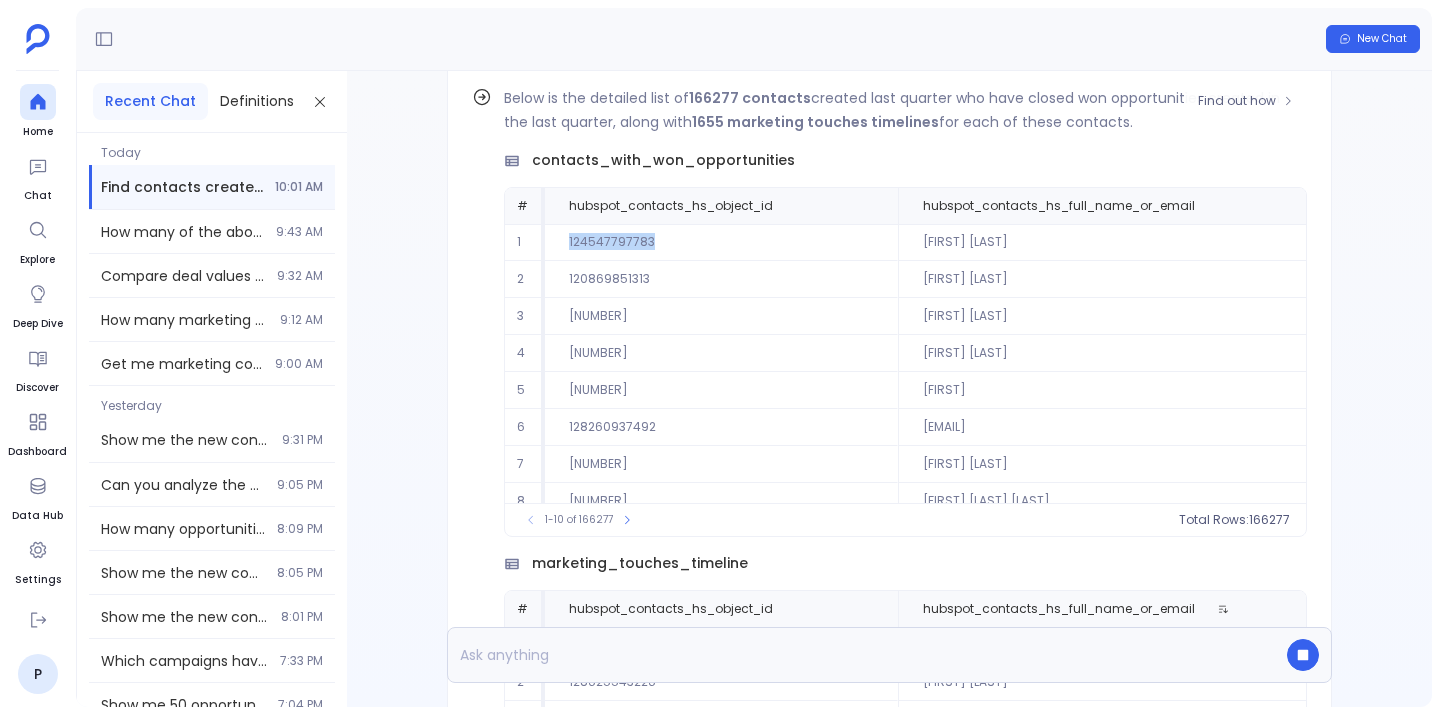 click on "124547797783" at bounding box center [721, 242] 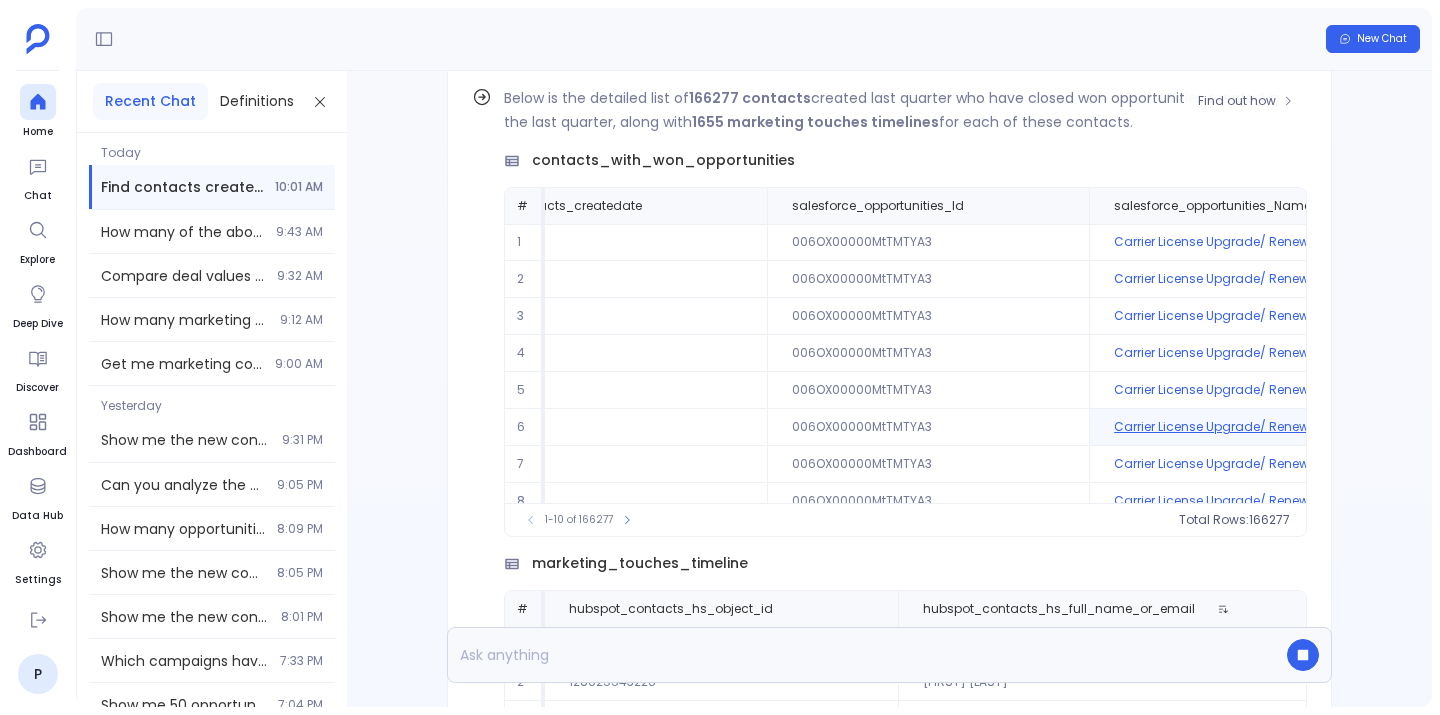 scroll, scrollTop: 0, scrollLeft: 2596, axis: horizontal 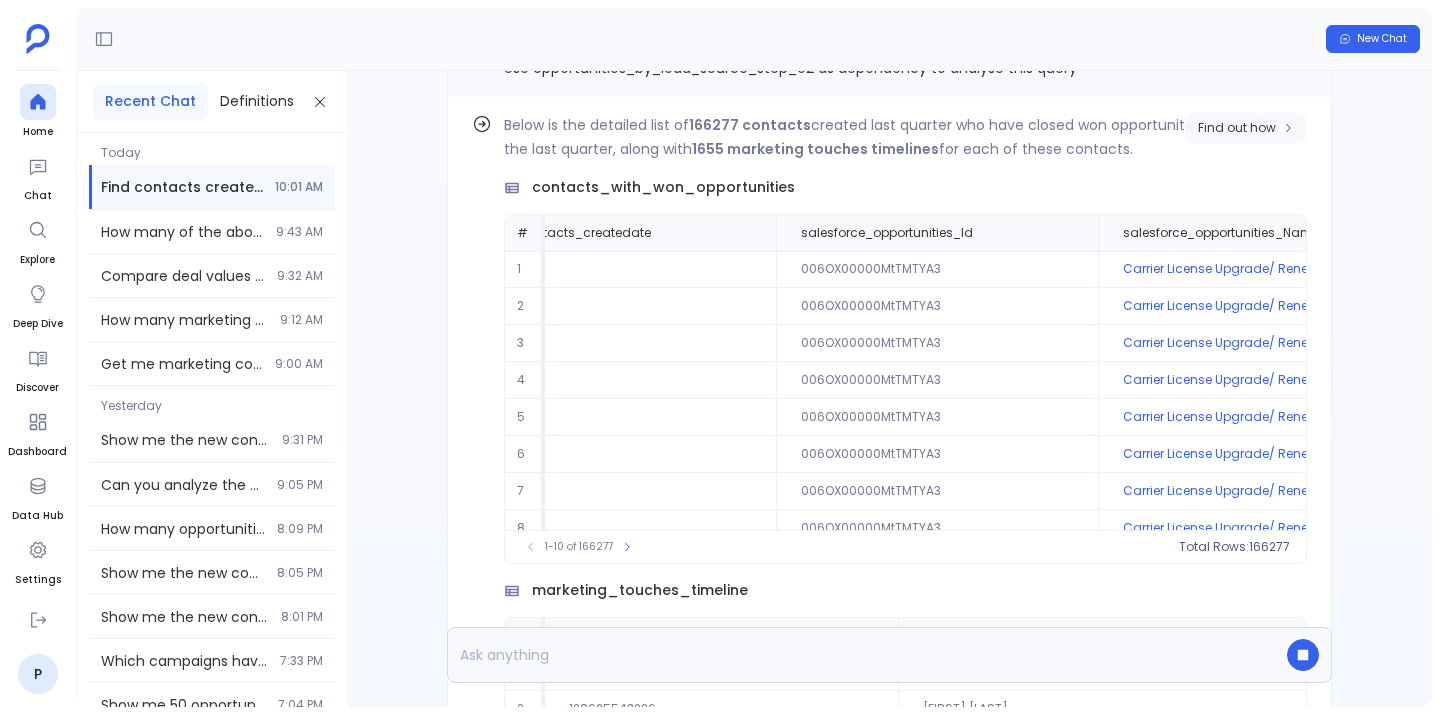 click on "Find out how" at bounding box center (1237, 128) 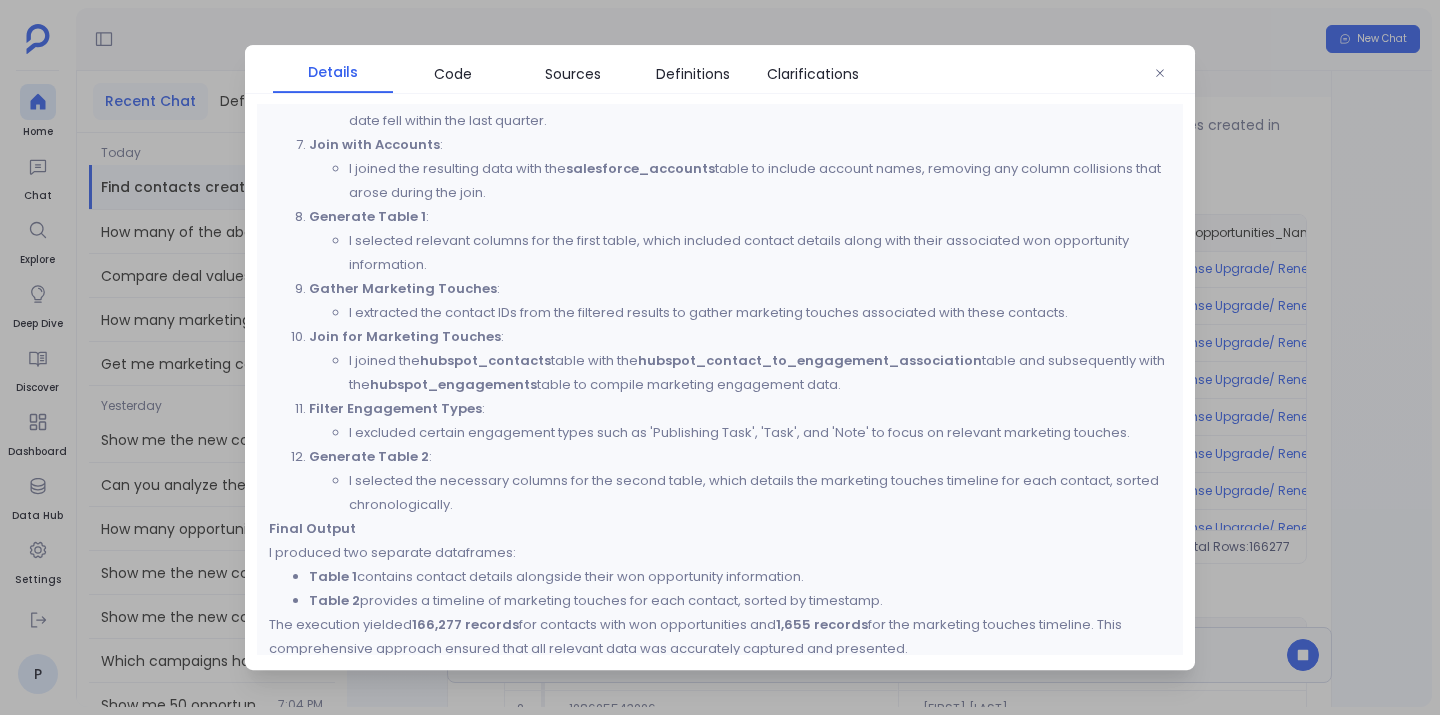 scroll, scrollTop: 3510, scrollLeft: 0, axis: vertical 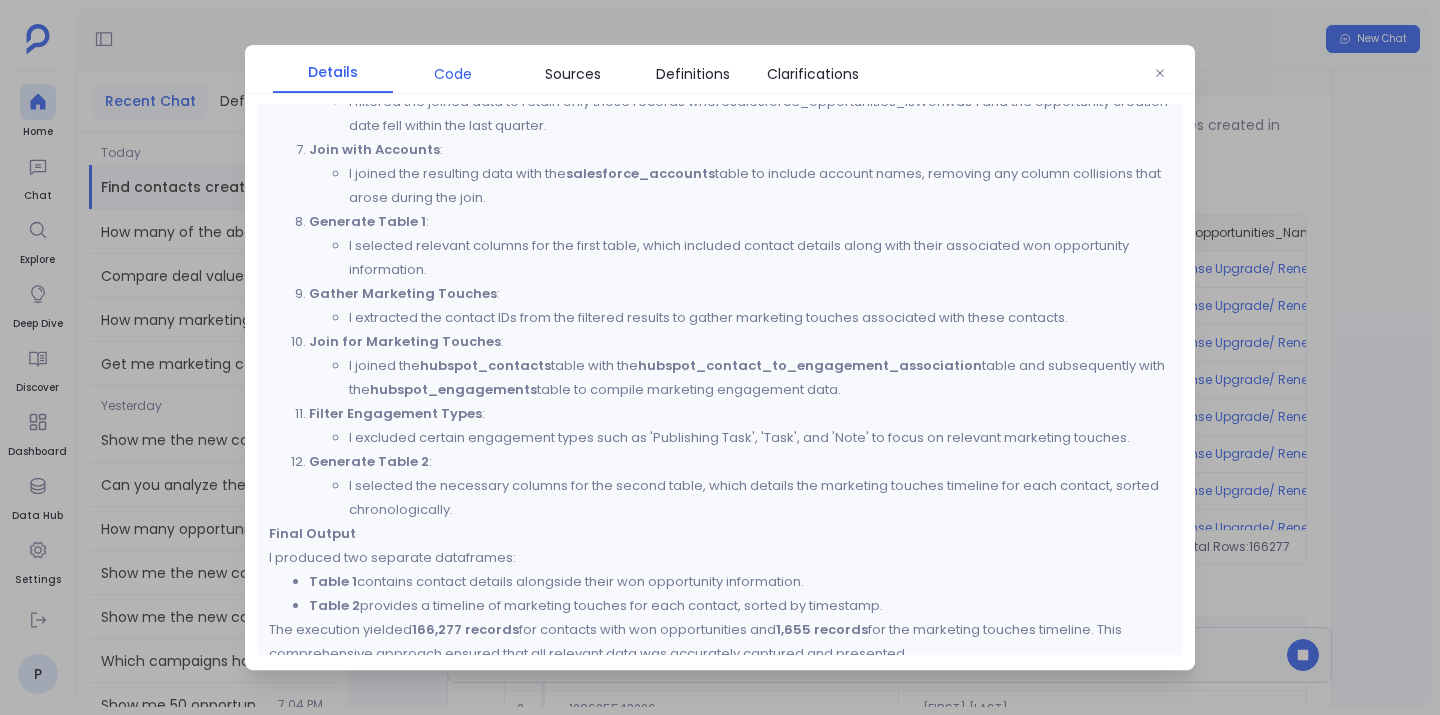 click on "Code" at bounding box center (453, 74) 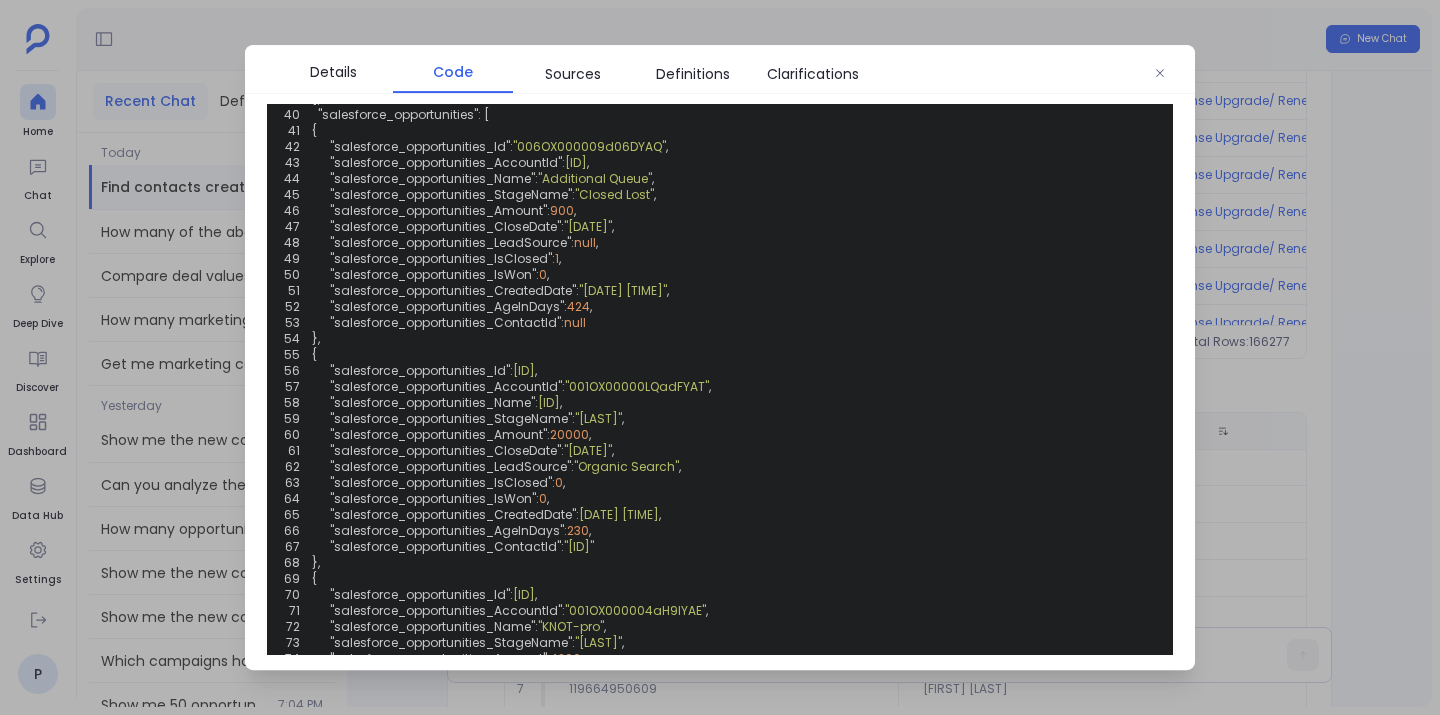 scroll, scrollTop: 1828, scrollLeft: 0, axis: vertical 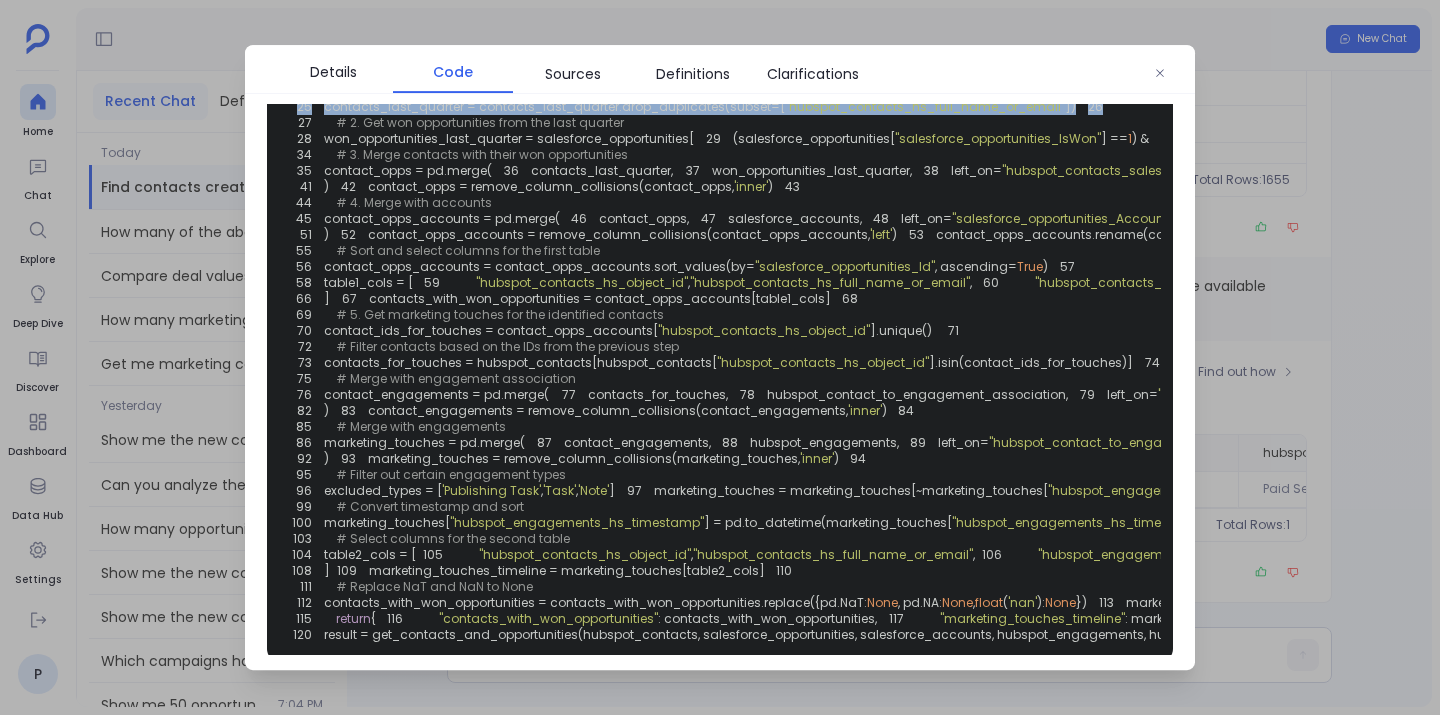 drag, startPoint x: 831, startPoint y: 282, endPoint x: 850, endPoint y: 310, distance: 33.83785 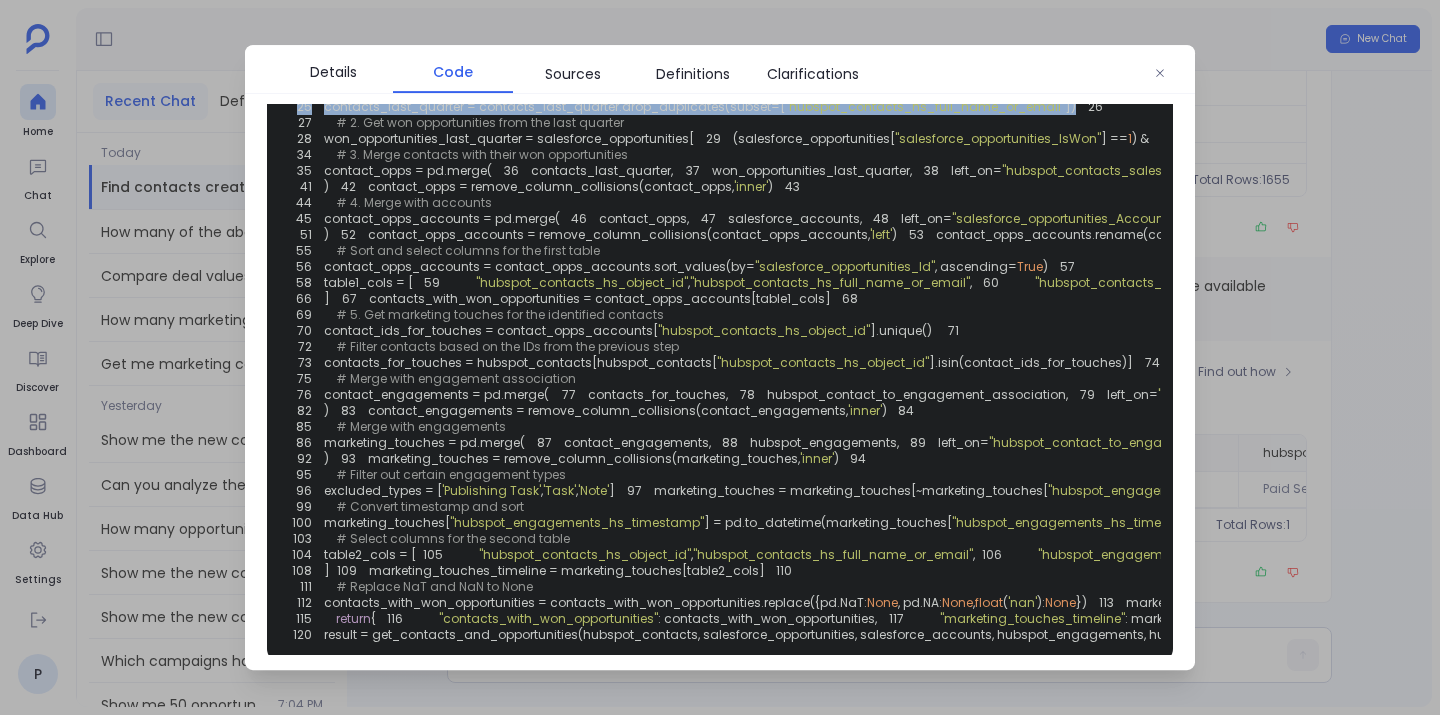 drag, startPoint x: 1081, startPoint y: 297, endPoint x: 272, endPoint y: 284, distance: 809.10443 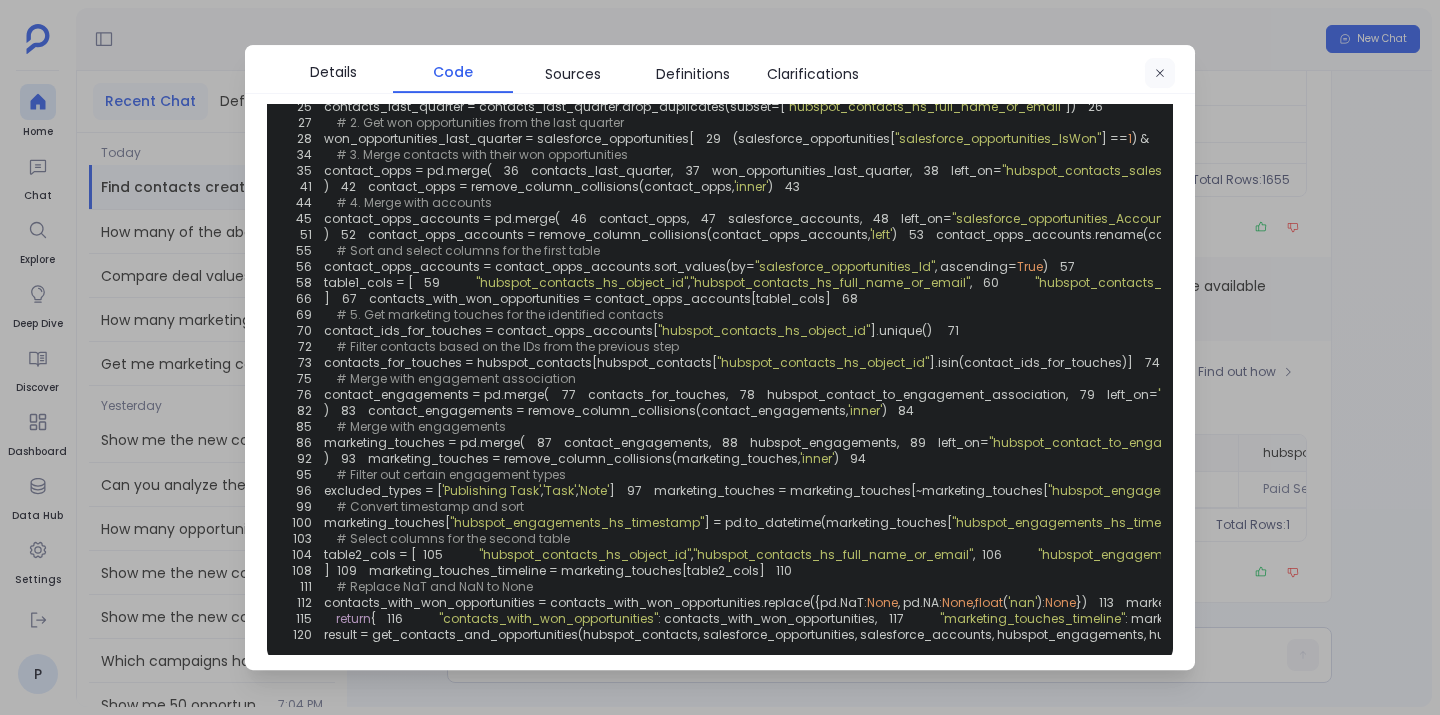 click 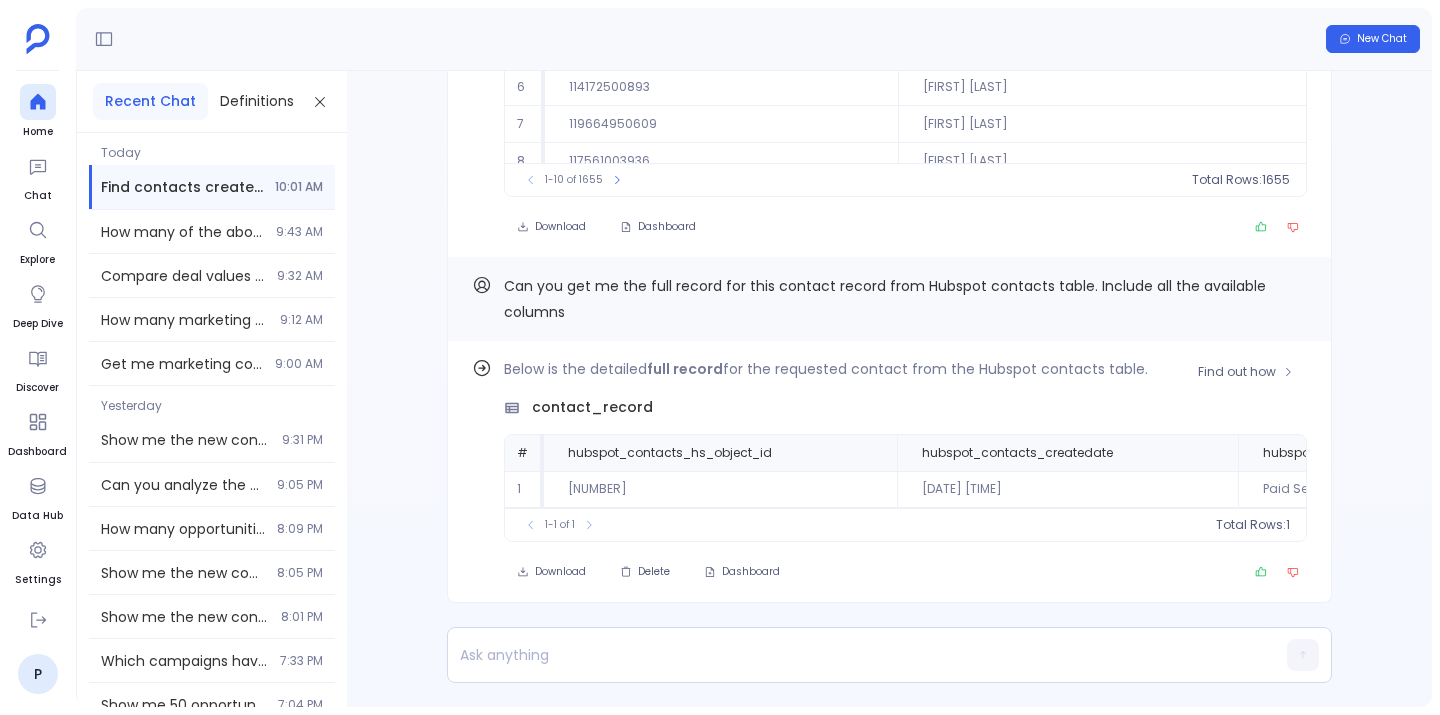 scroll, scrollTop: 0, scrollLeft: 0, axis: both 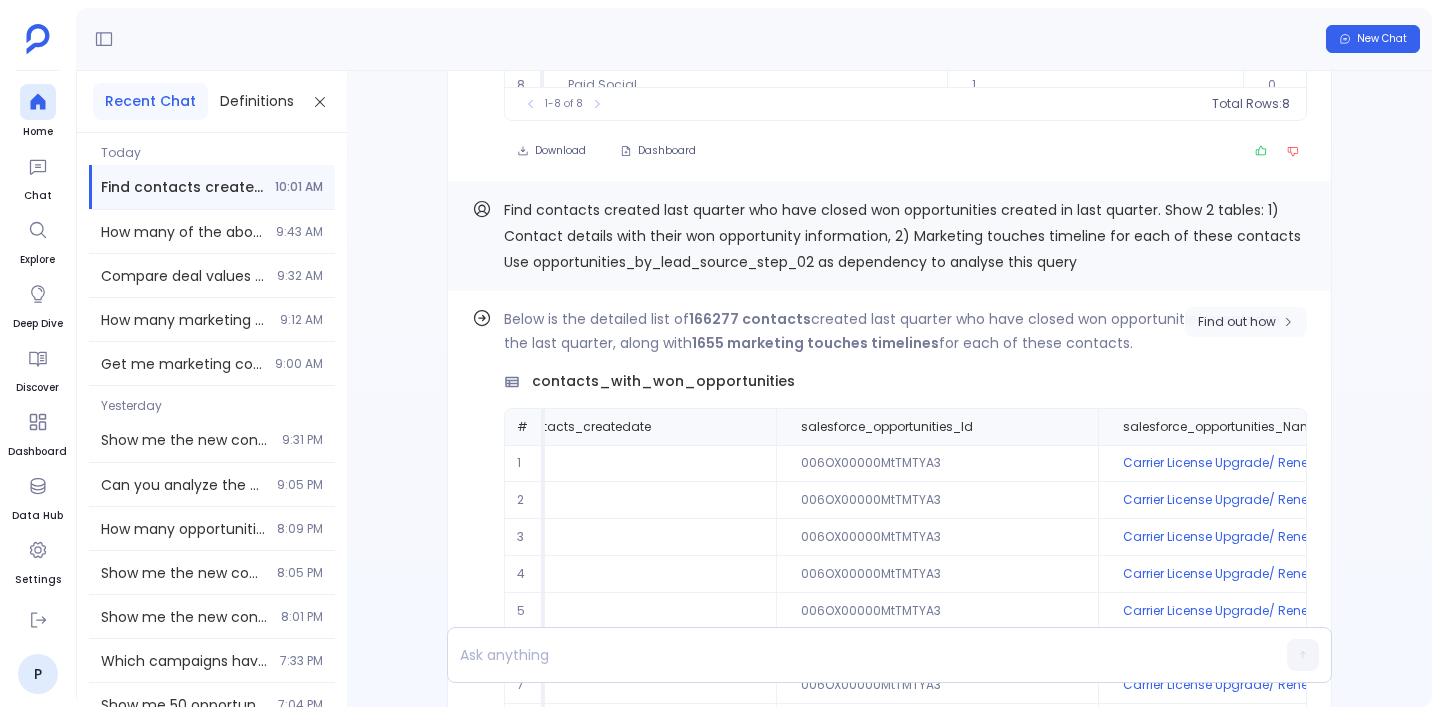 click on "Find out how" at bounding box center (1237, 322) 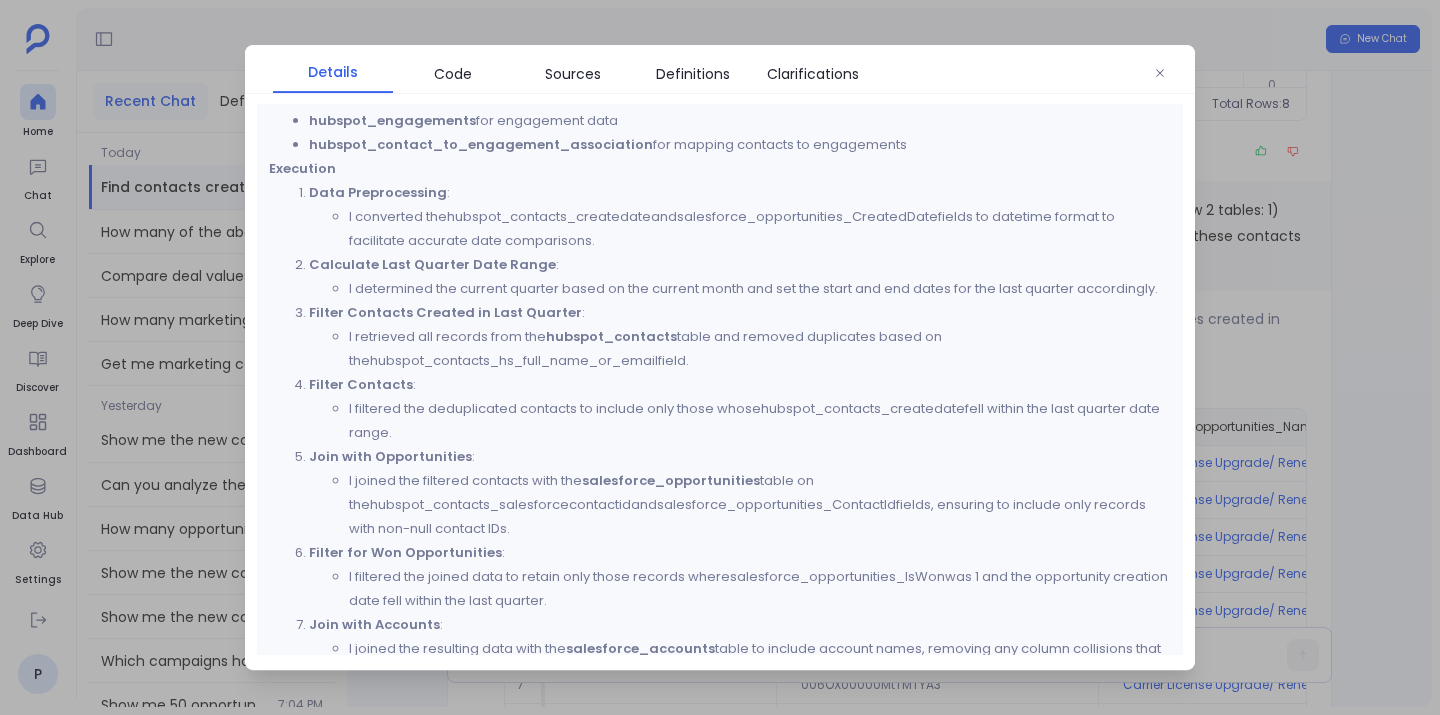 scroll, scrollTop: 3036, scrollLeft: 0, axis: vertical 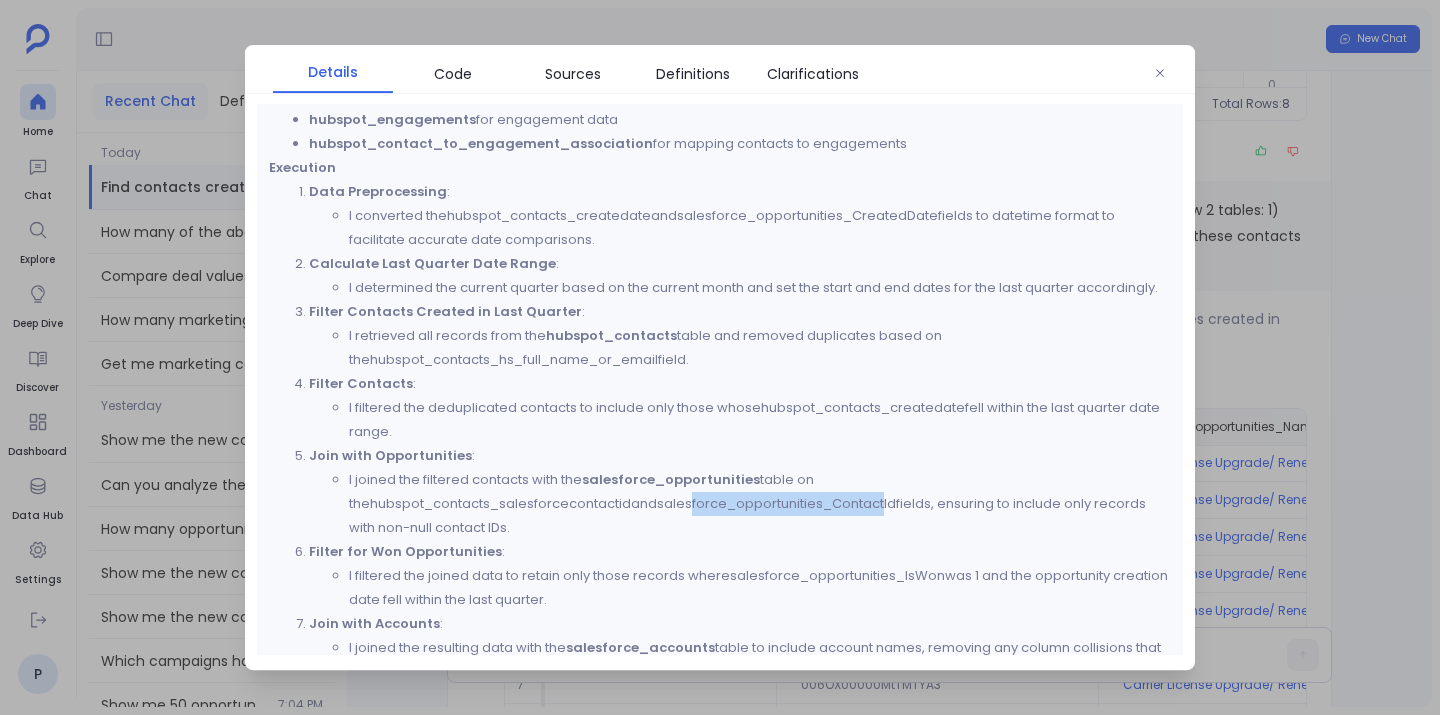 drag, startPoint x: 384, startPoint y: 506, endPoint x: 572, endPoint y: 505, distance: 188.00266 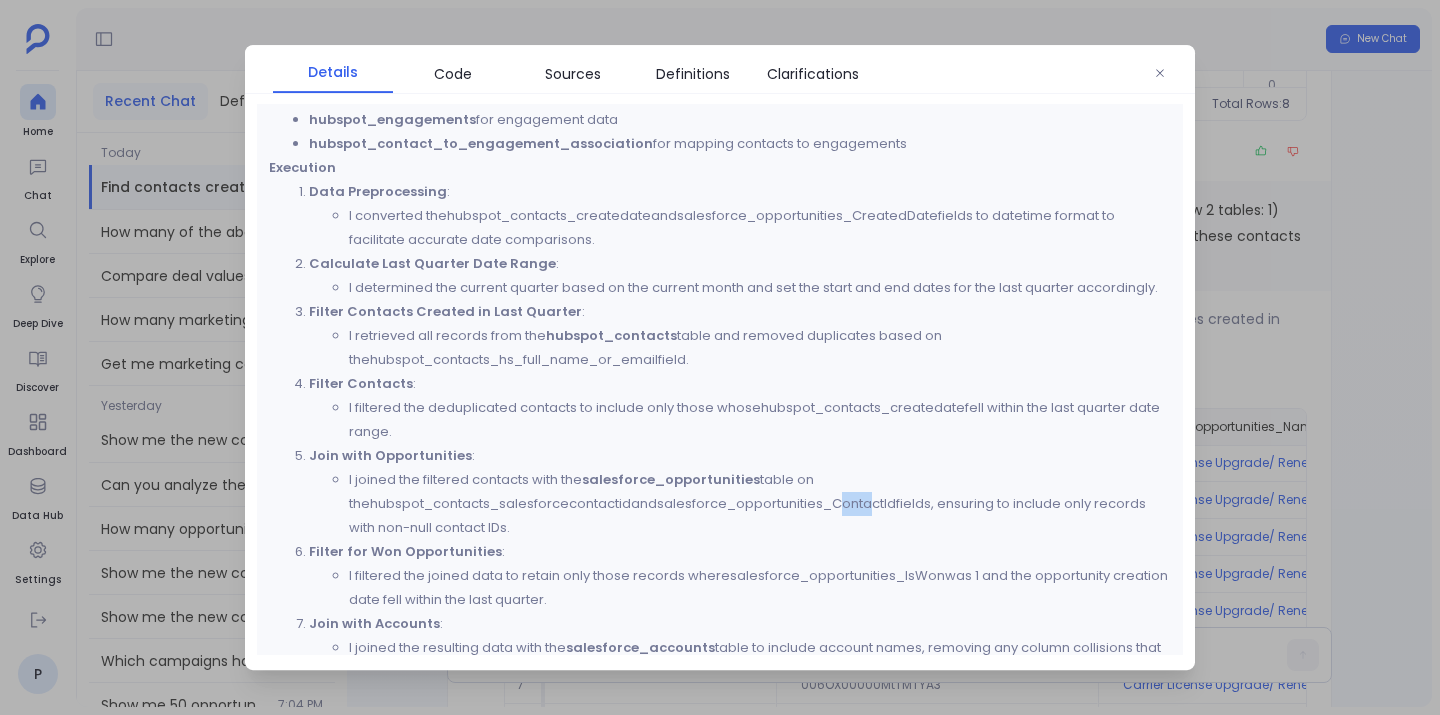 drag, startPoint x: 533, startPoint y: 505, endPoint x: 559, endPoint y: 508, distance: 26.172504 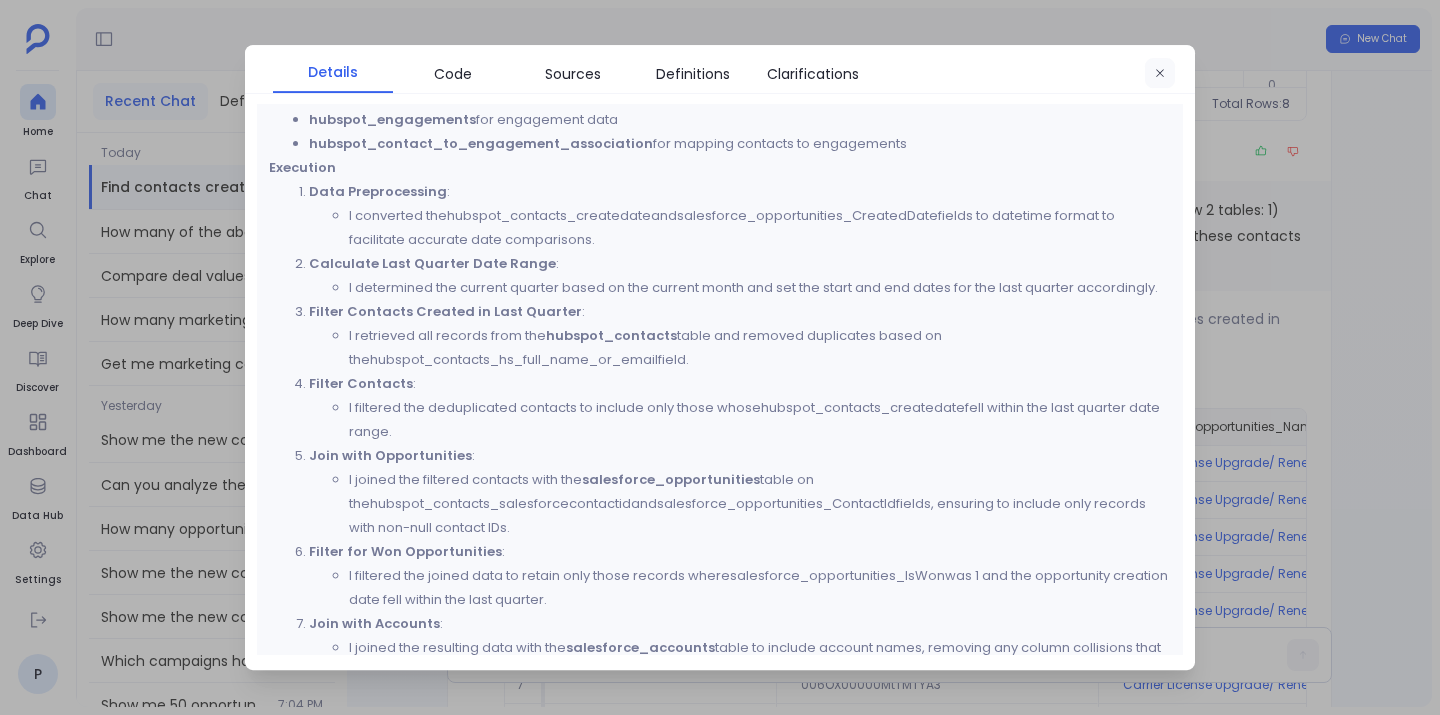 click 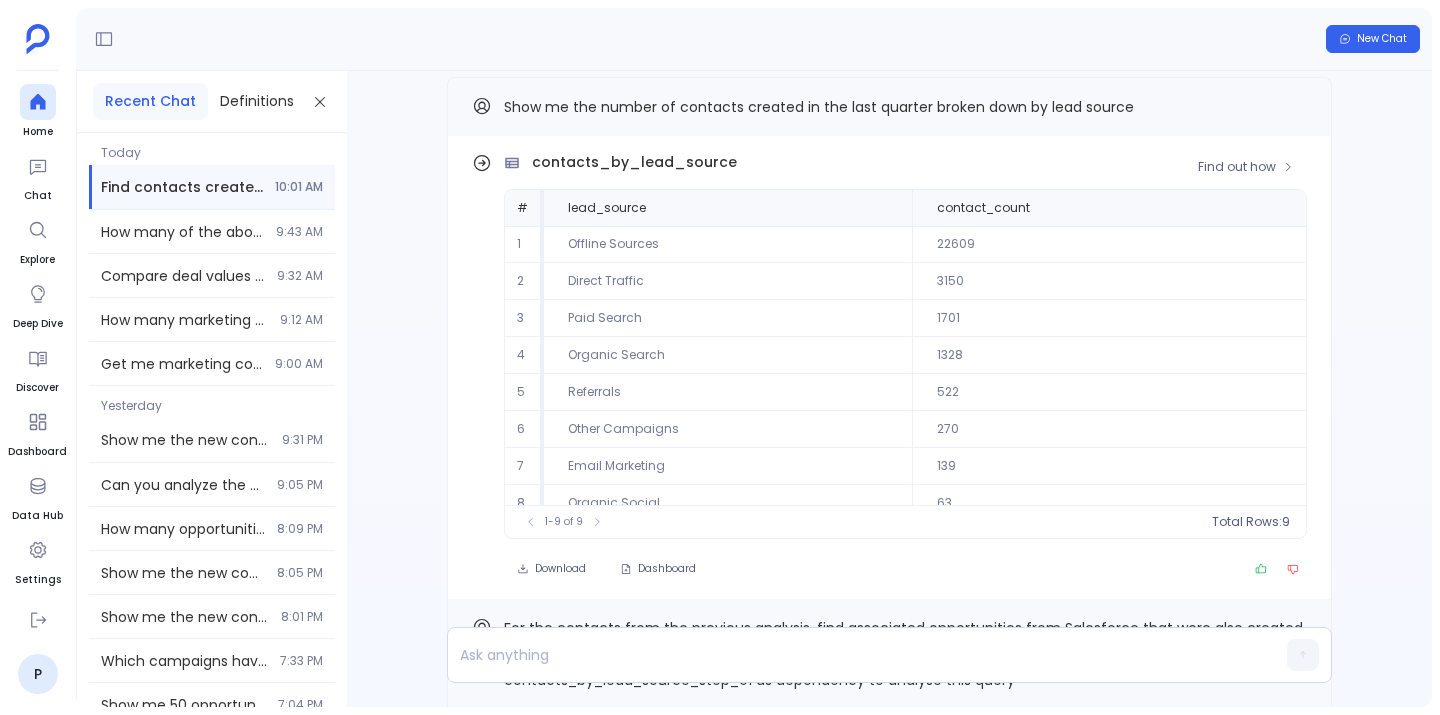 scroll, scrollTop: -1954, scrollLeft: 0, axis: vertical 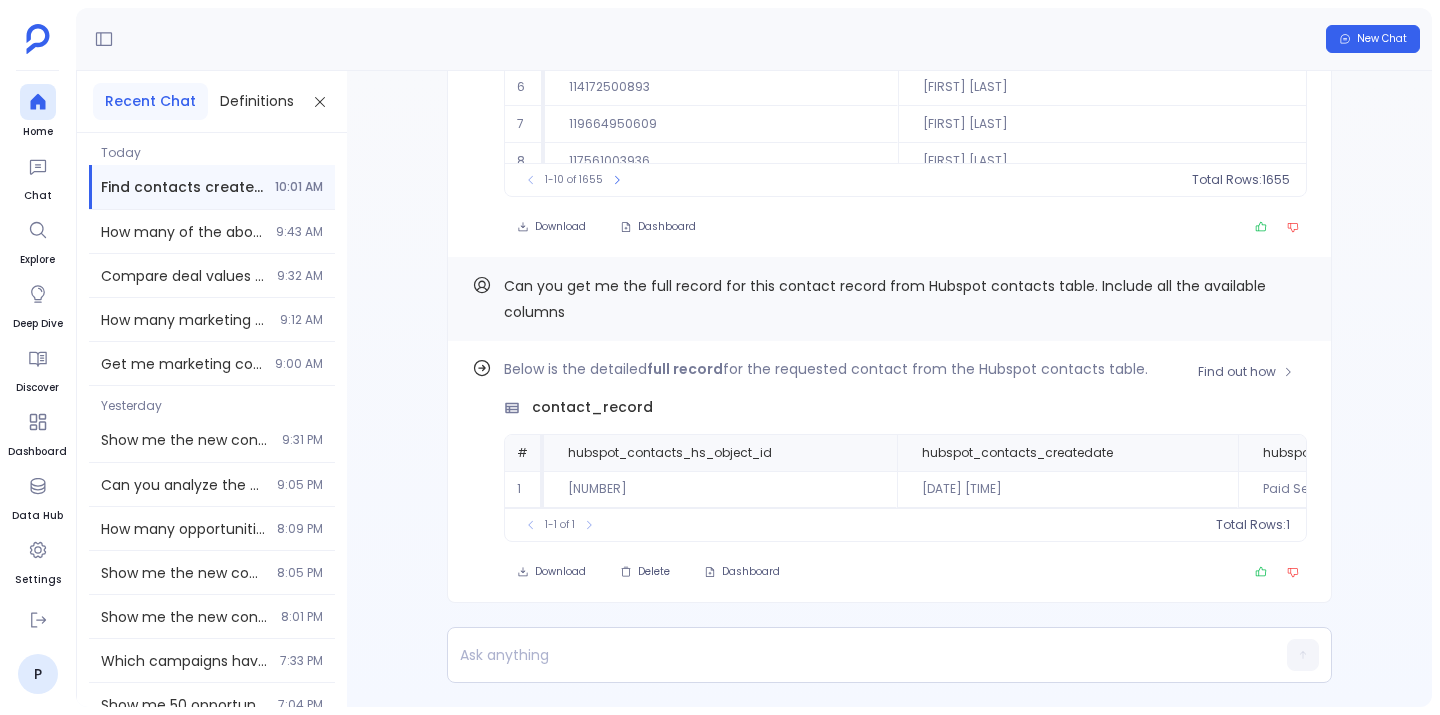 click on "[NUMBER]" at bounding box center (720, 489) 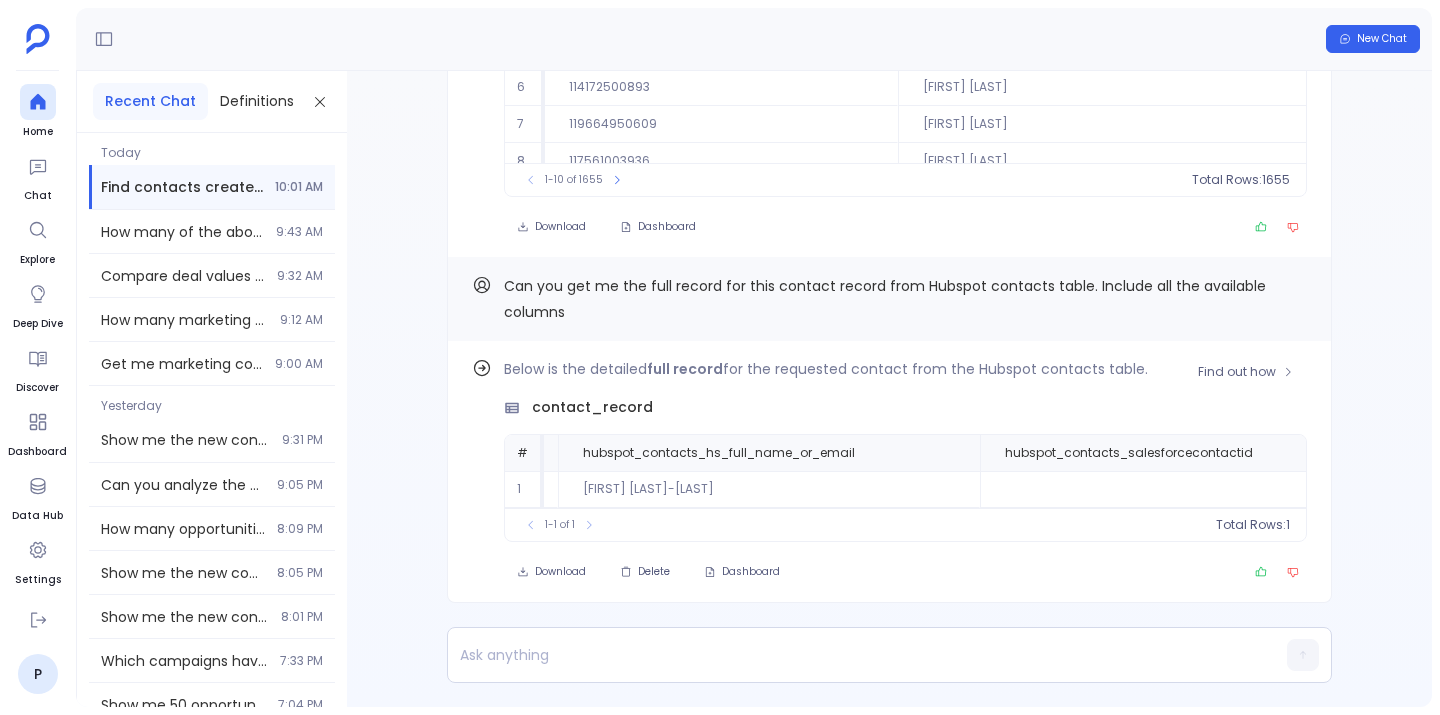 scroll, scrollTop: 0, scrollLeft: 1096, axis: horizontal 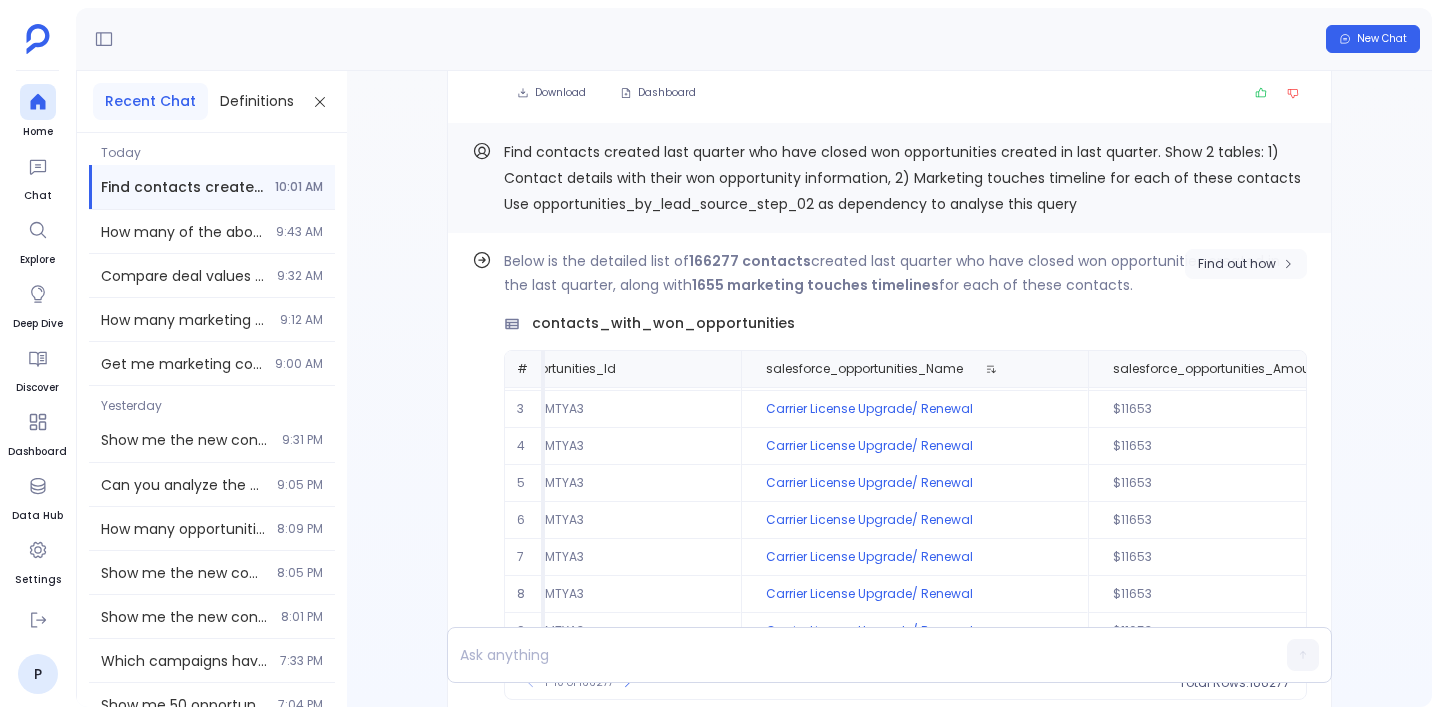 click on "Find out how" at bounding box center [1237, 264] 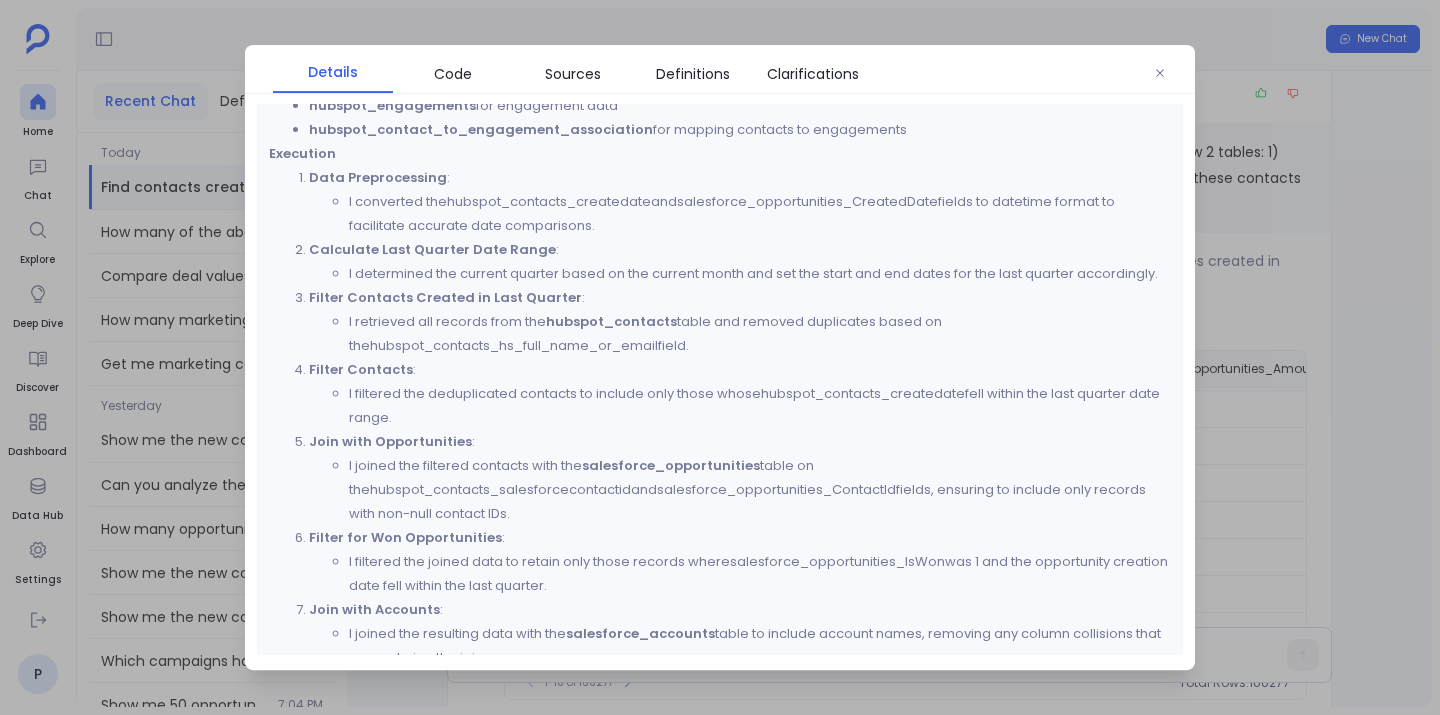 scroll, scrollTop: 2798, scrollLeft: 0, axis: vertical 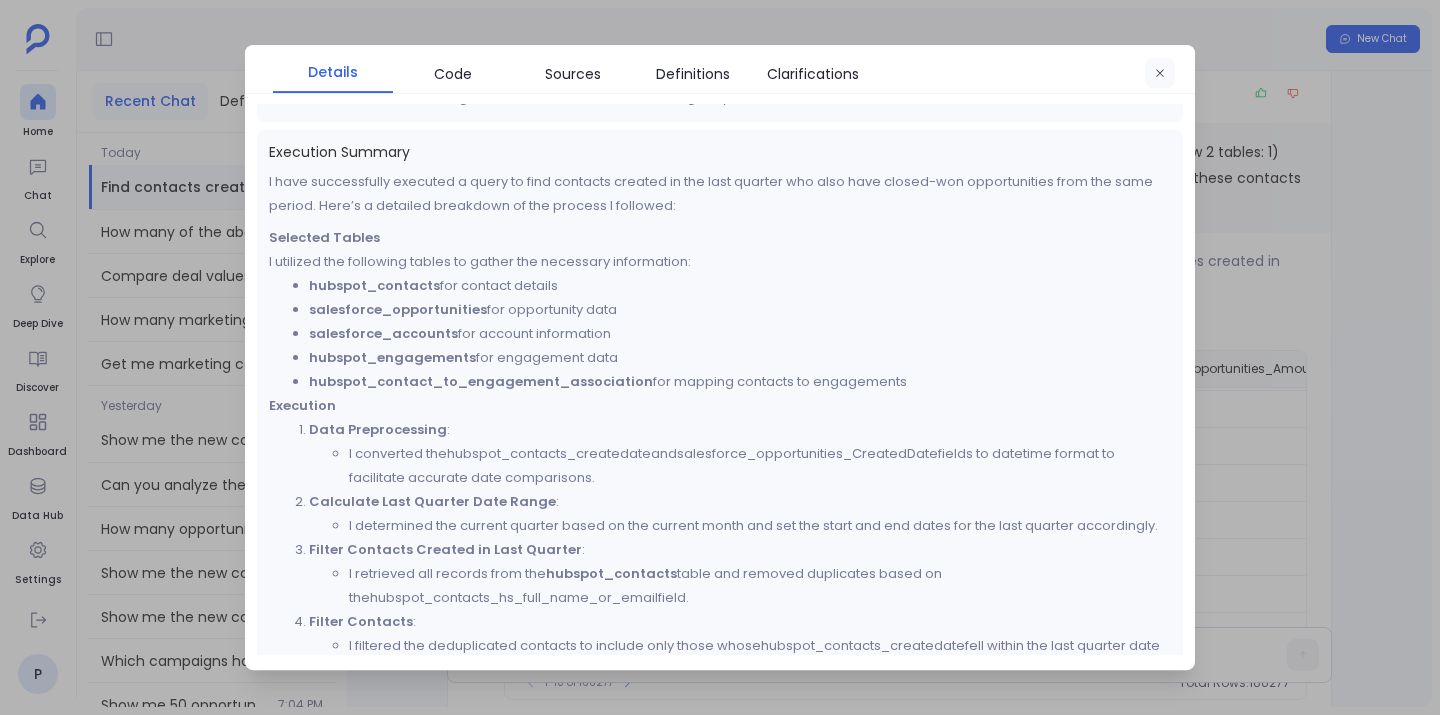 click 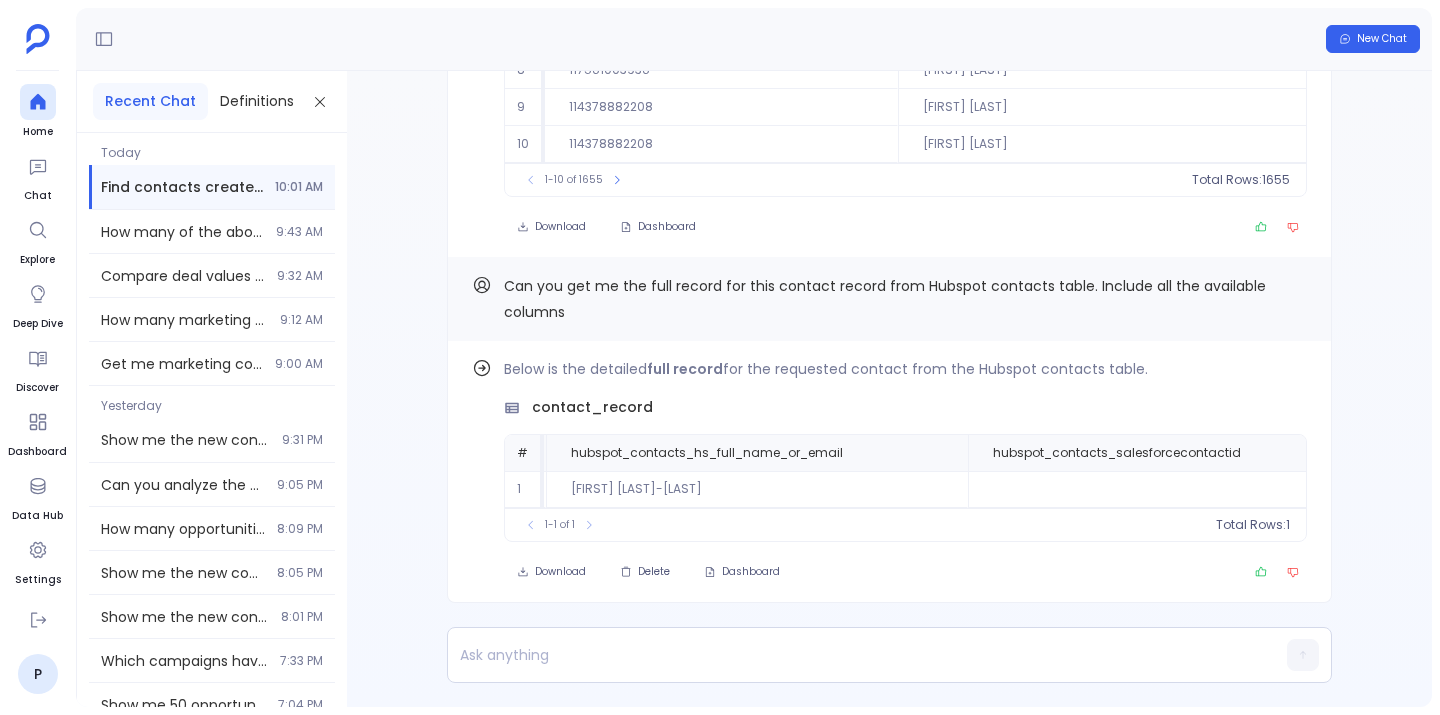 scroll, scrollTop: 0, scrollLeft: 0, axis: both 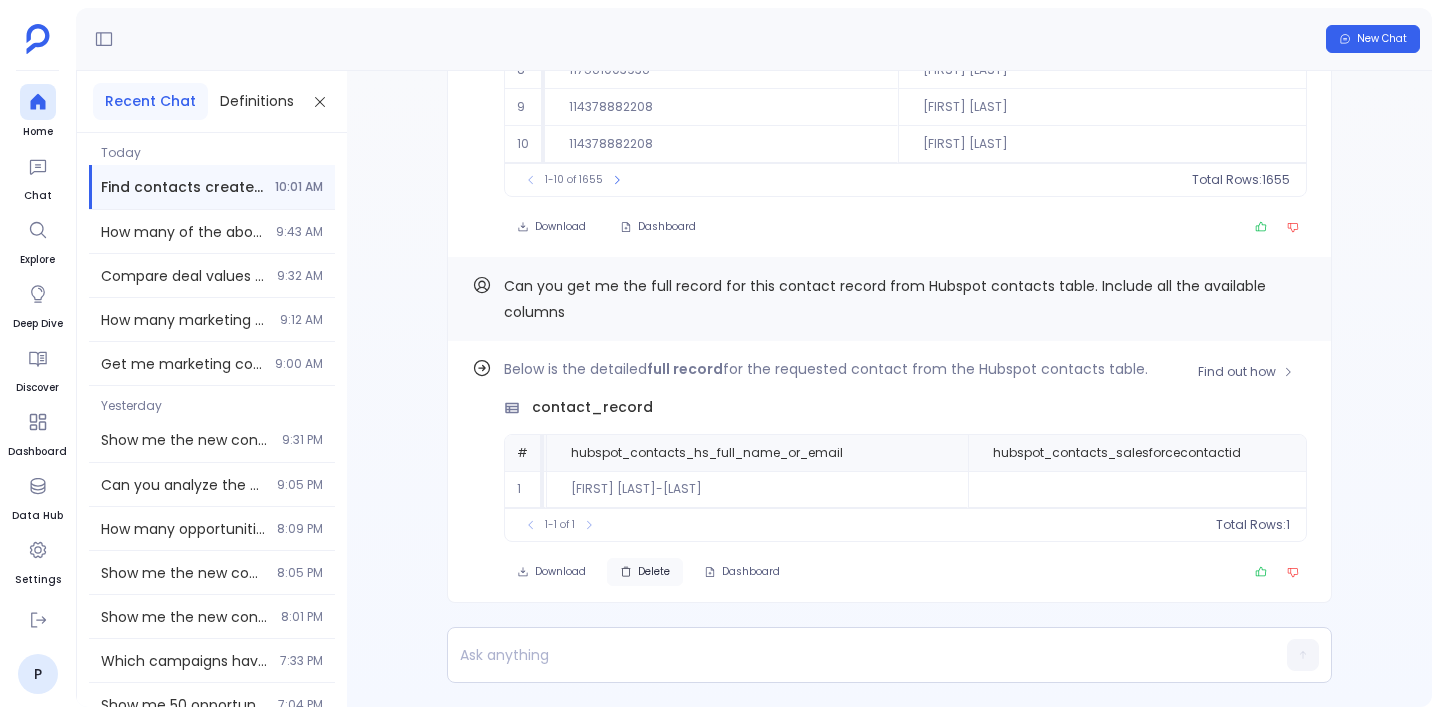 click on "Delete" at bounding box center [654, 572] 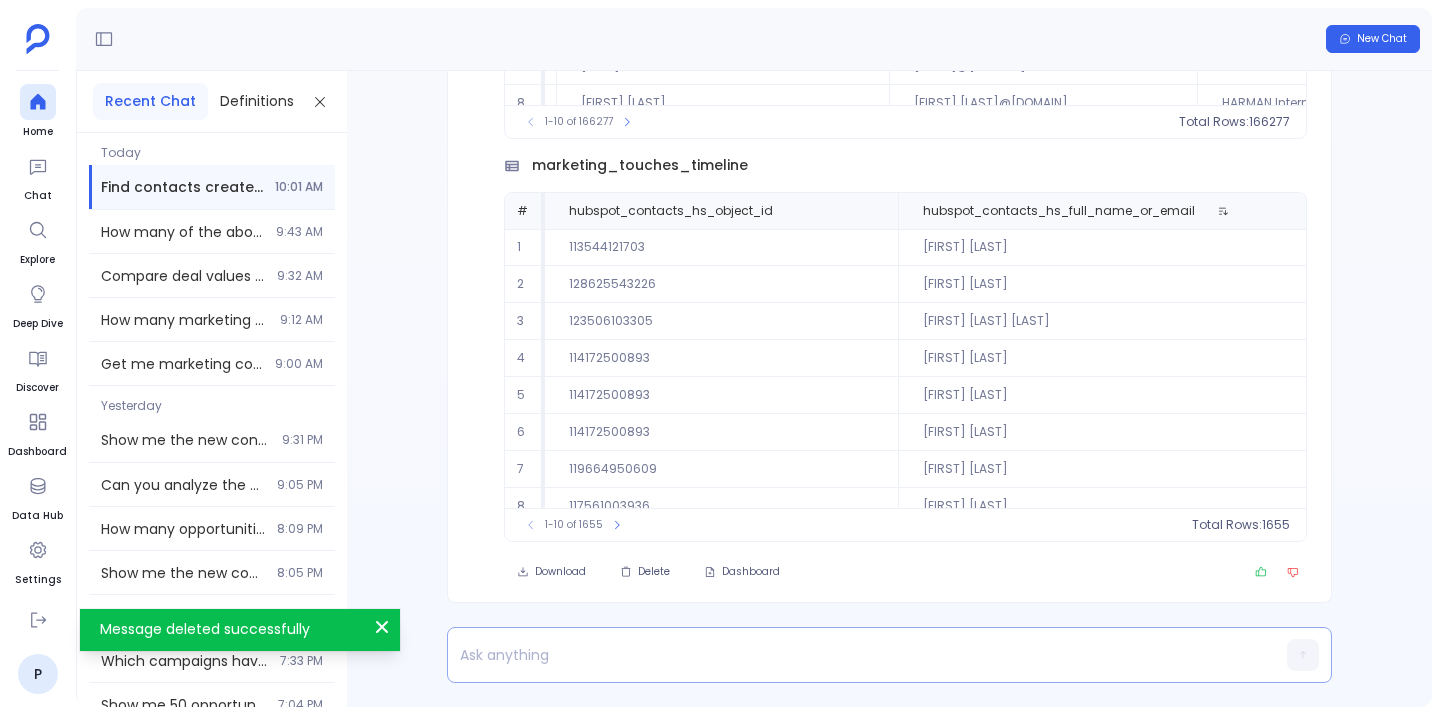 scroll, scrollTop: 22, scrollLeft: 2104, axis: both 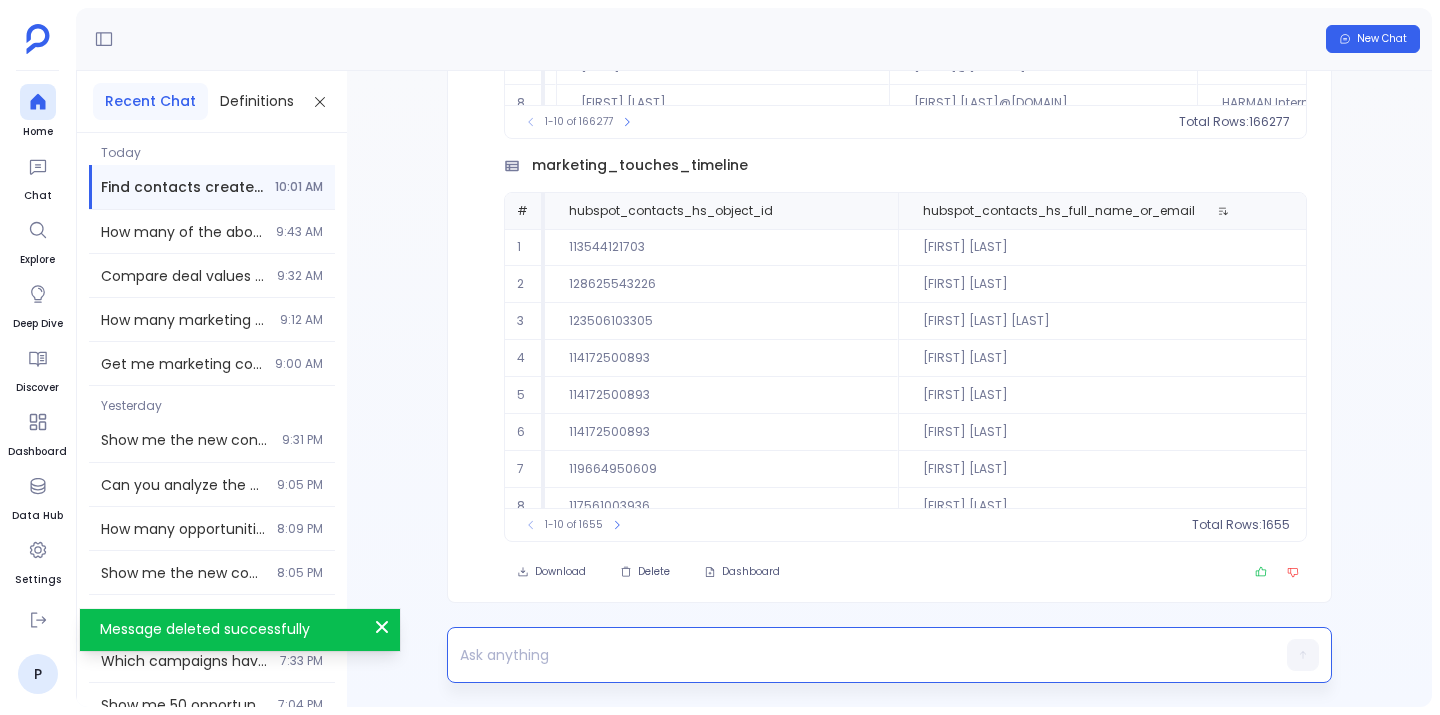 type 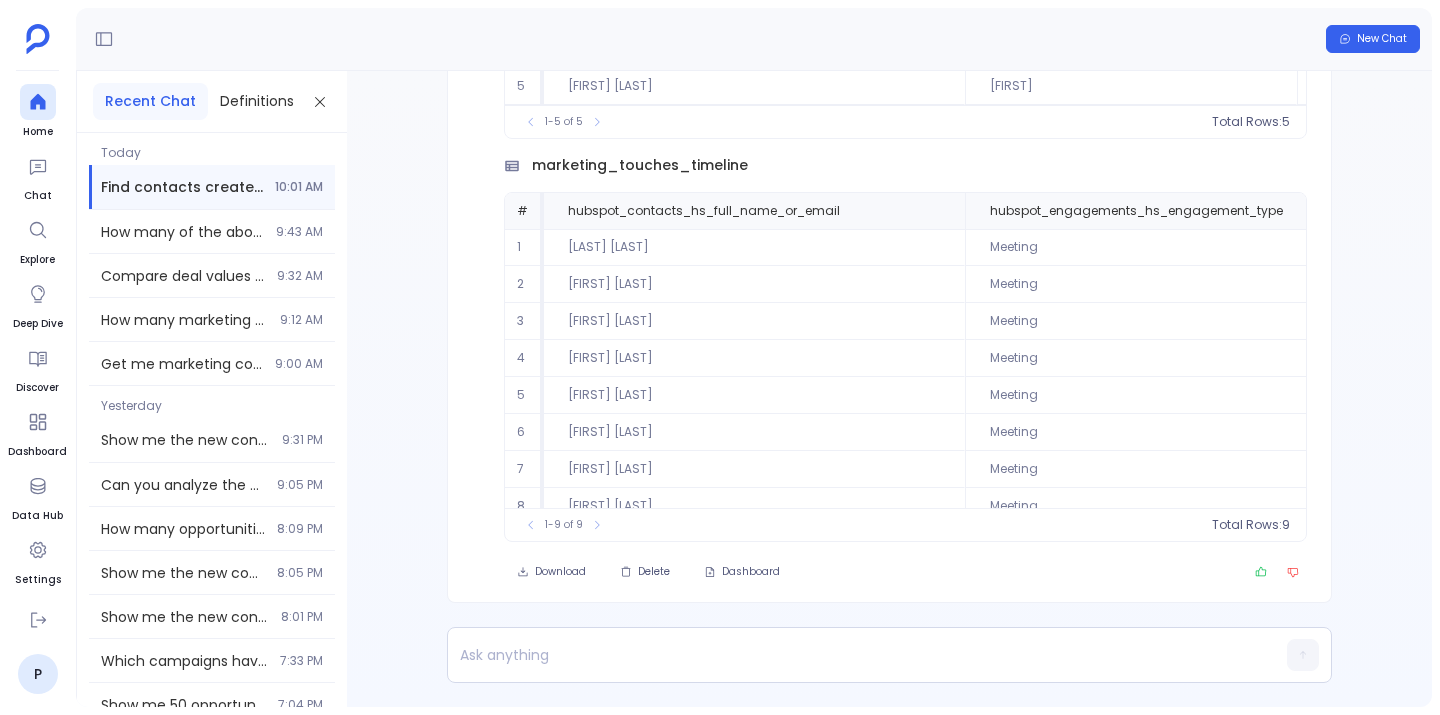 scroll, scrollTop: 0, scrollLeft: 0, axis: both 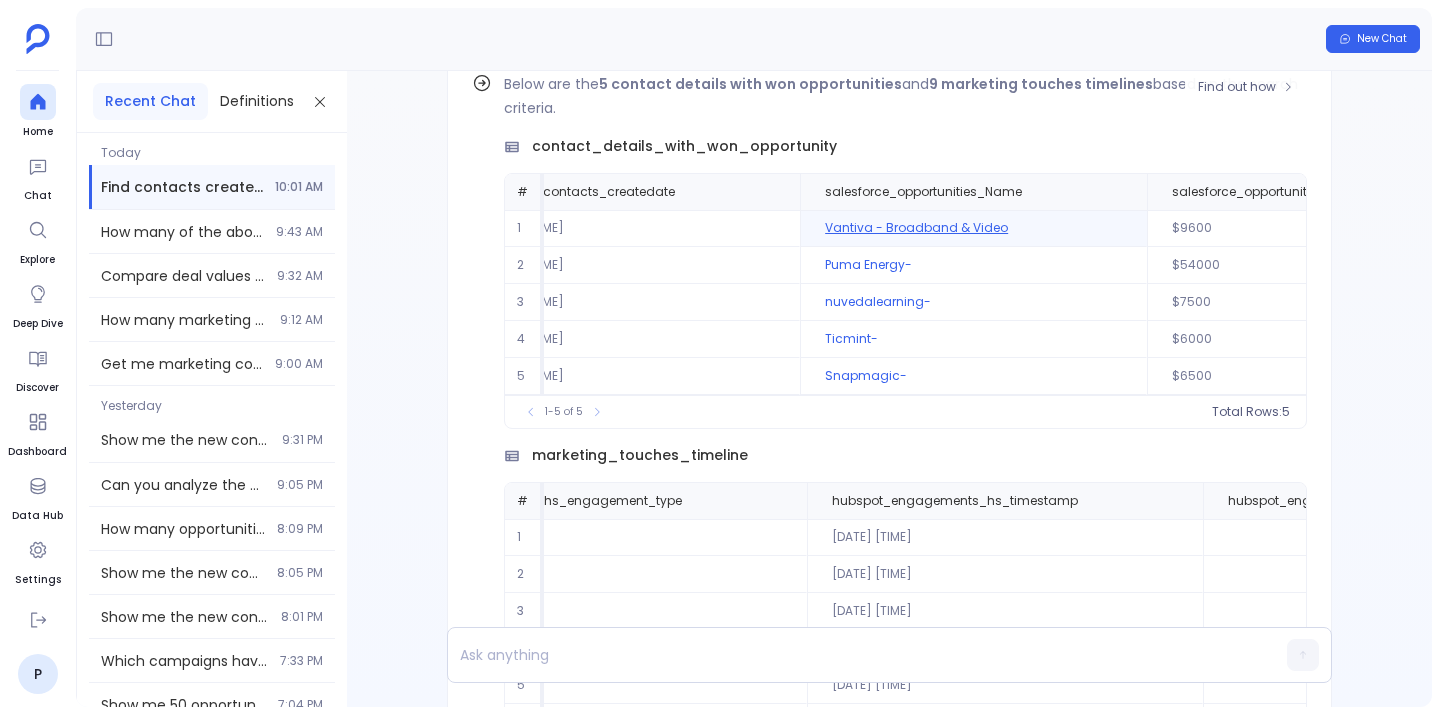 click on "Vantiva - Broadband & Video" at bounding box center [973, 228] 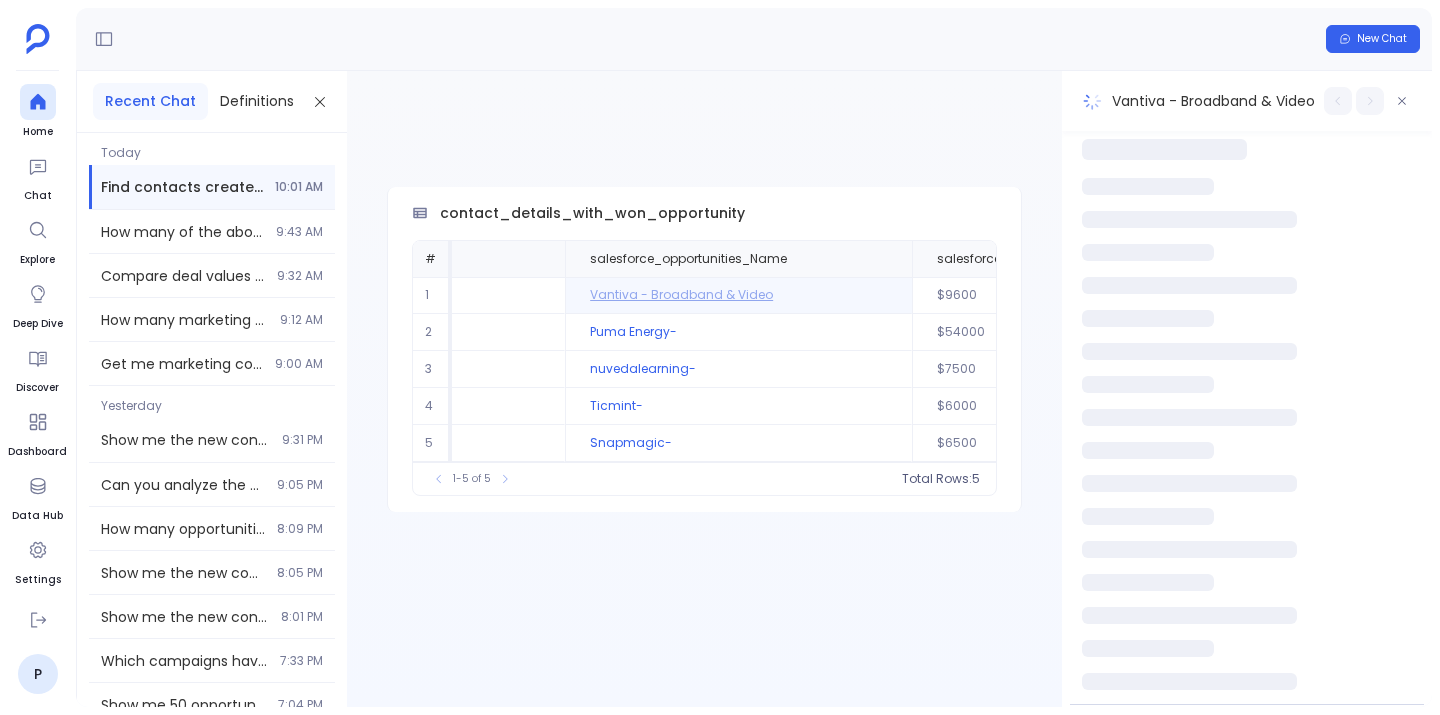 scroll, scrollTop: 0, scrollLeft: 2360, axis: horizontal 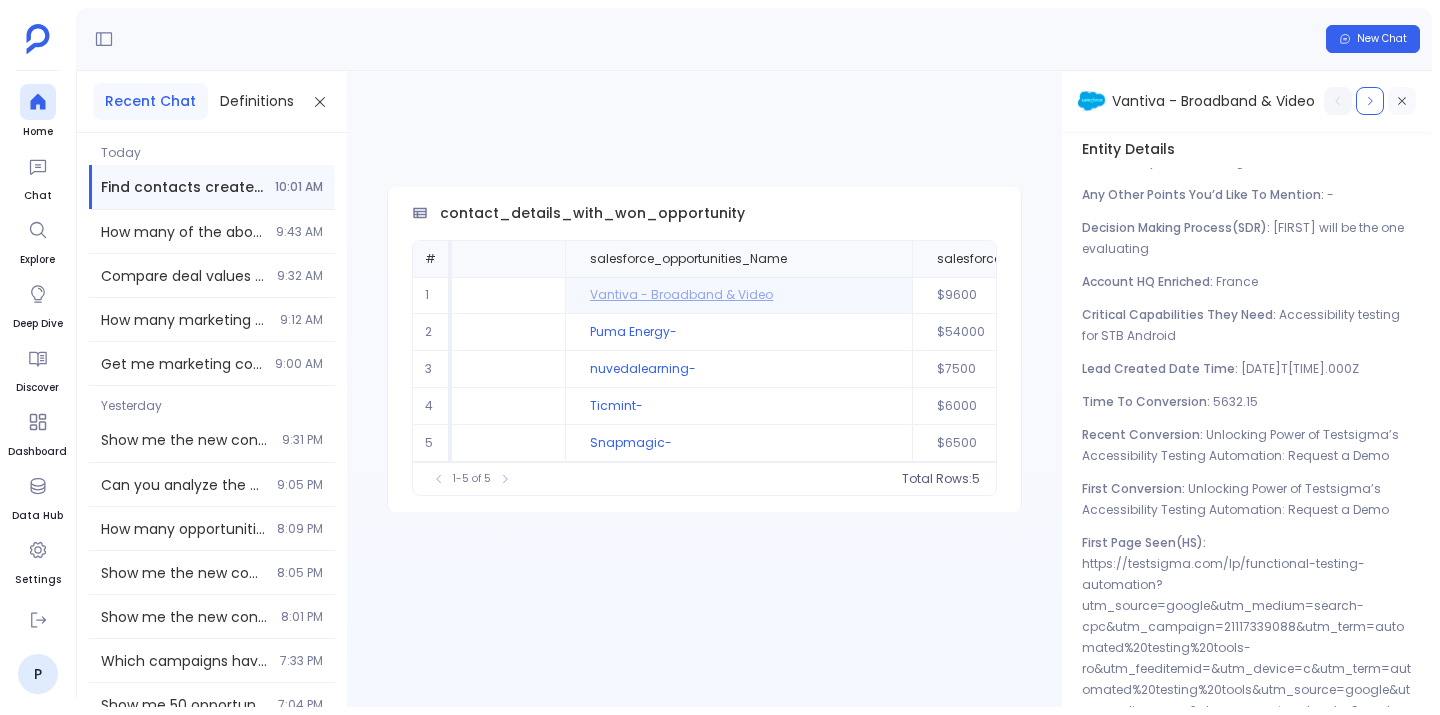 click 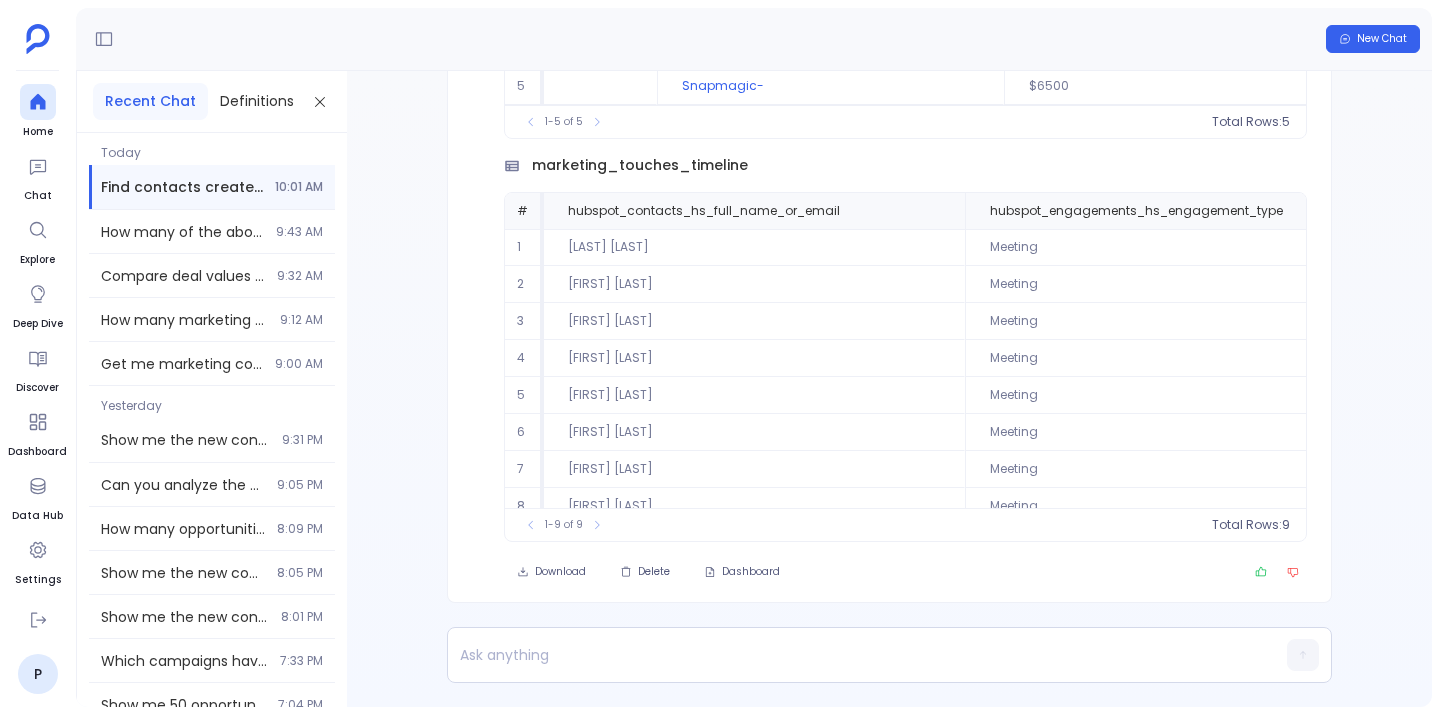 scroll, scrollTop: 0, scrollLeft: 0, axis: both 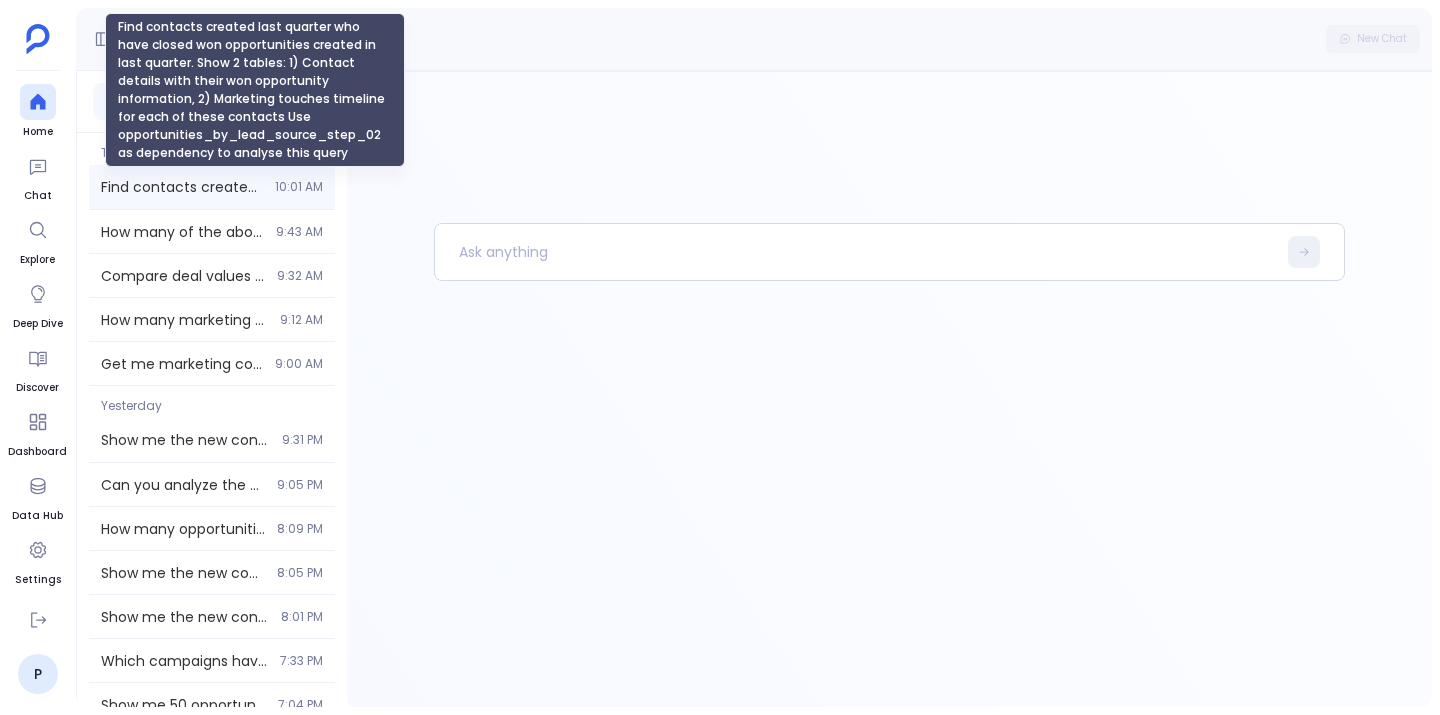 click on "Find contacts created last quarter who have closed won opportunities created in last quarter. Show 2 tables: 1) Contact details with their won opportunity information, 2) Marketing touches timeline for each of these contacts
Use opportunities_by_lead_source_step_02 as dependency to analyse this query" at bounding box center [182, 187] 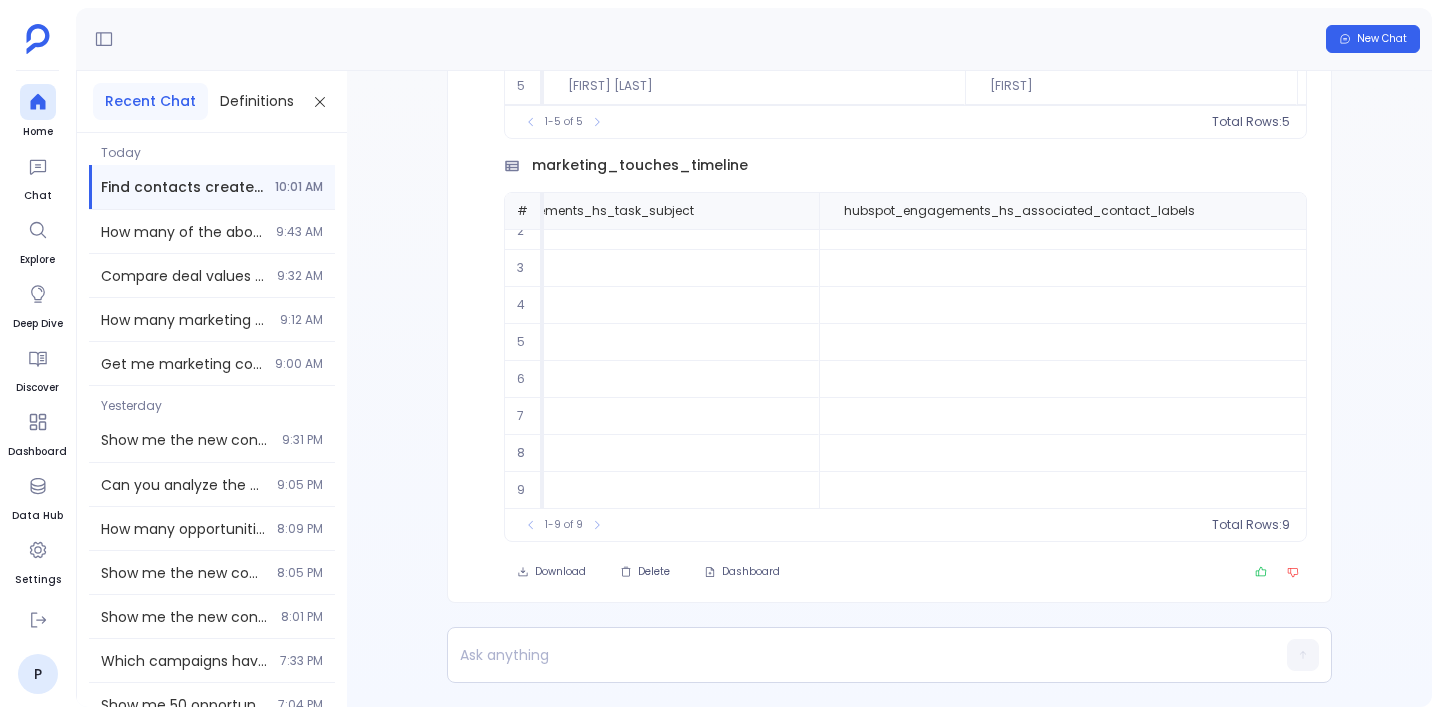 scroll, scrollTop: 53, scrollLeft: 1391, axis: both 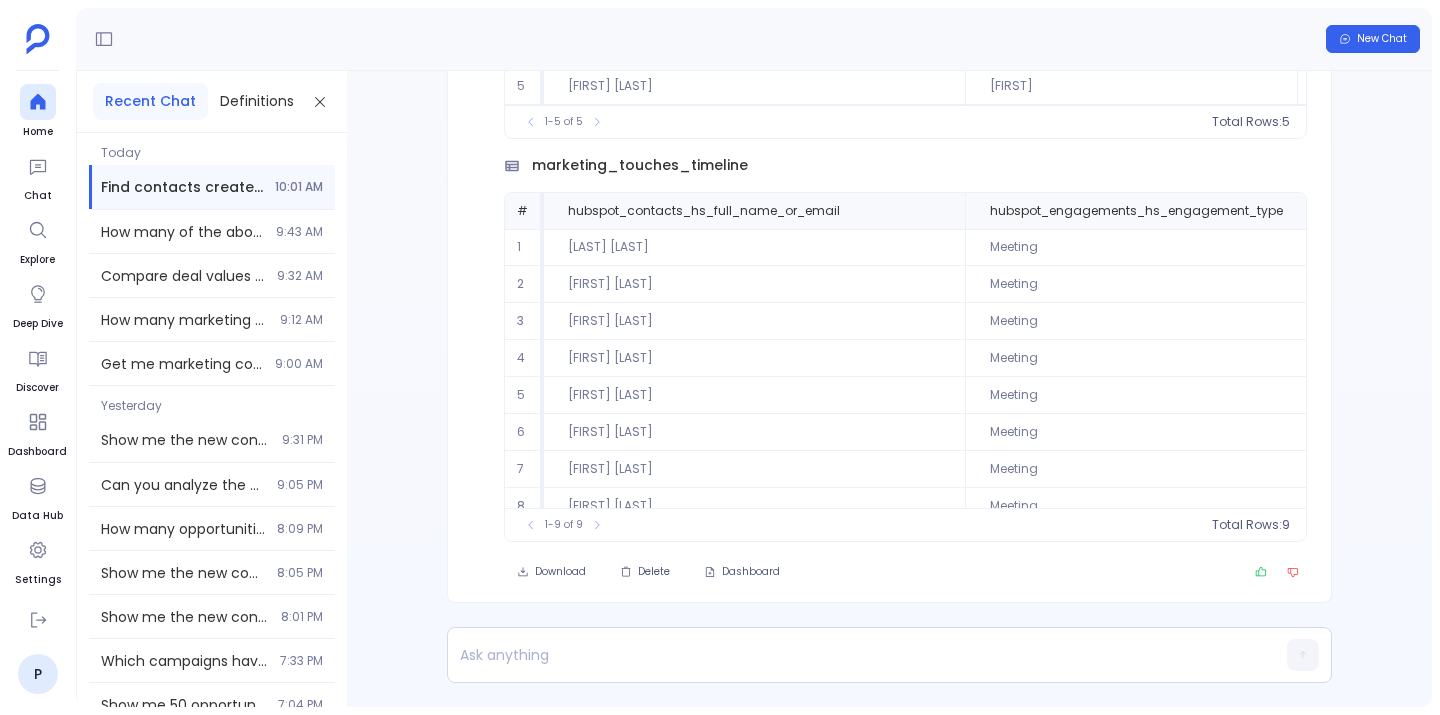 drag, startPoint x: 601, startPoint y: 249, endPoint x: 673, endPoint y: 290, distance: 82.85529 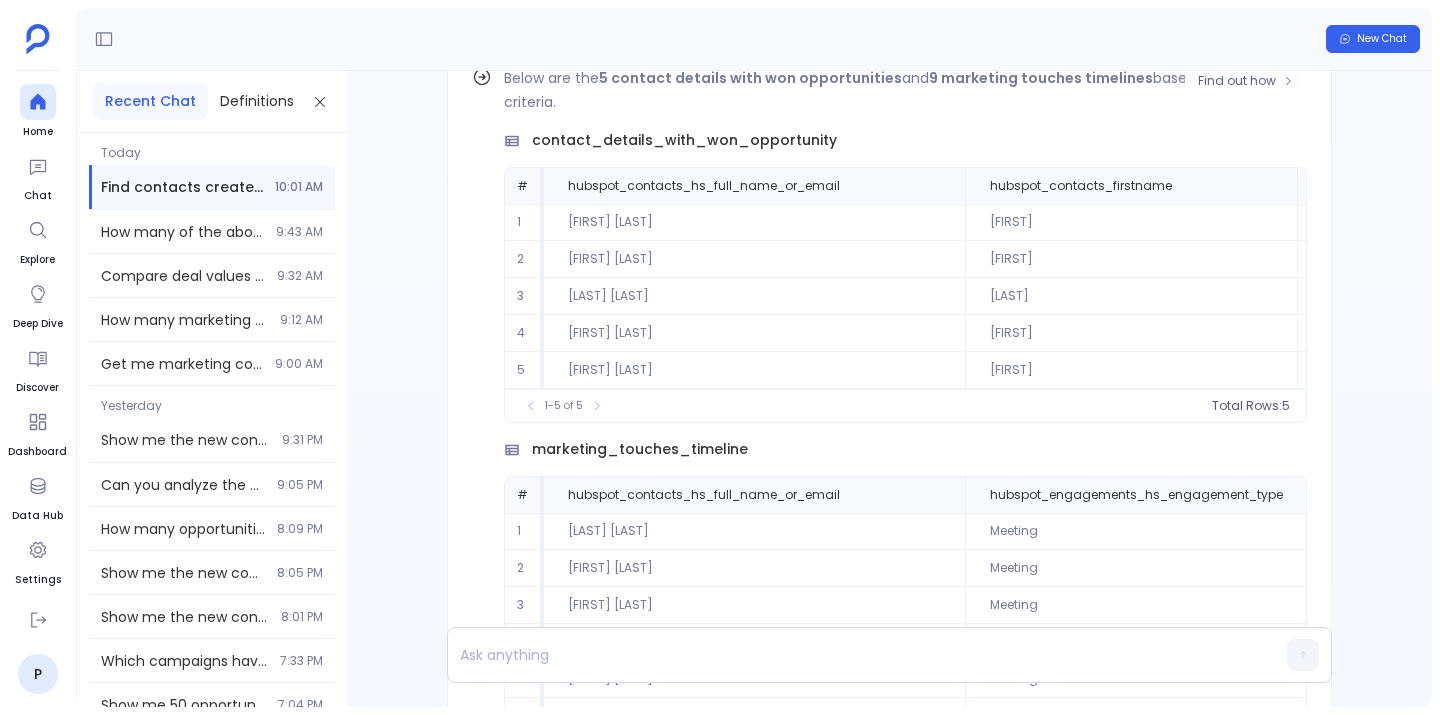 scroll, scrollTop: -283, scrollLeft: 0, axis: vertical 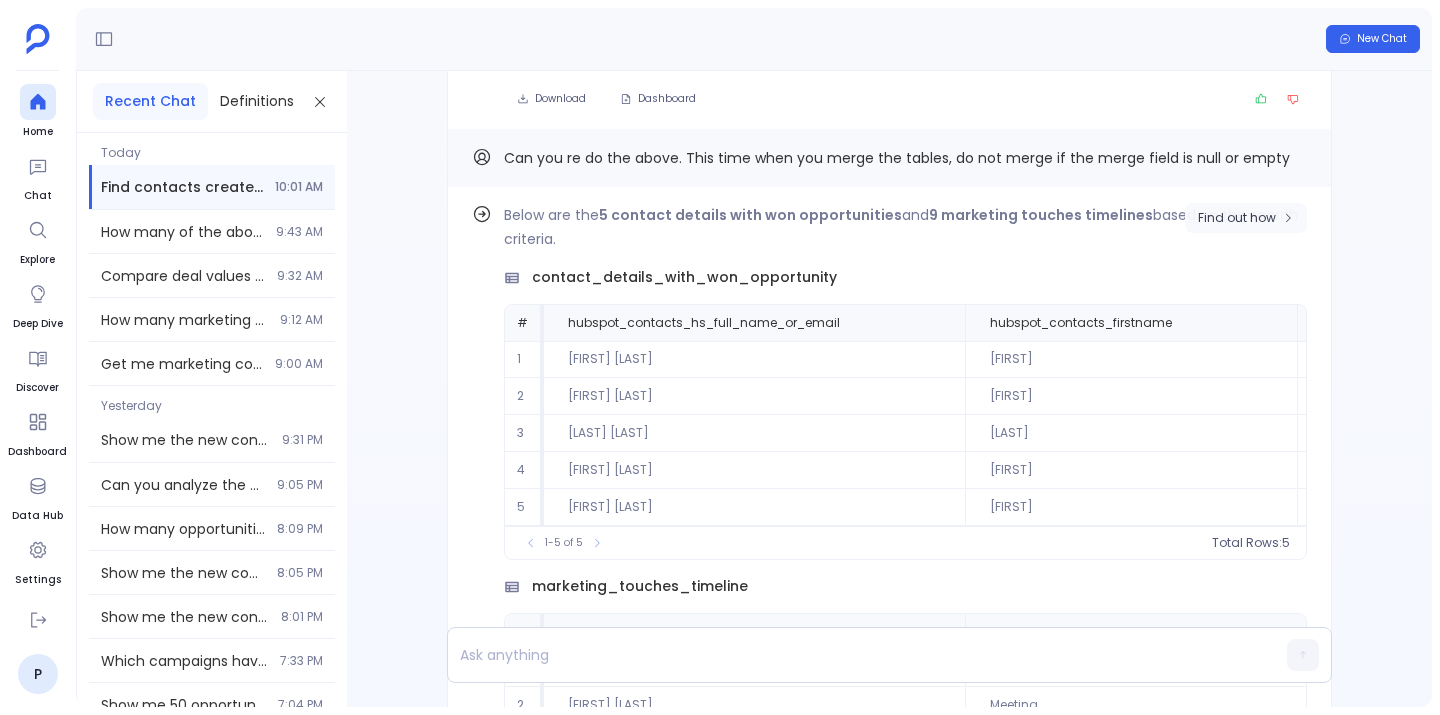 click on "Find out how" at bounding box center (1237, 218) 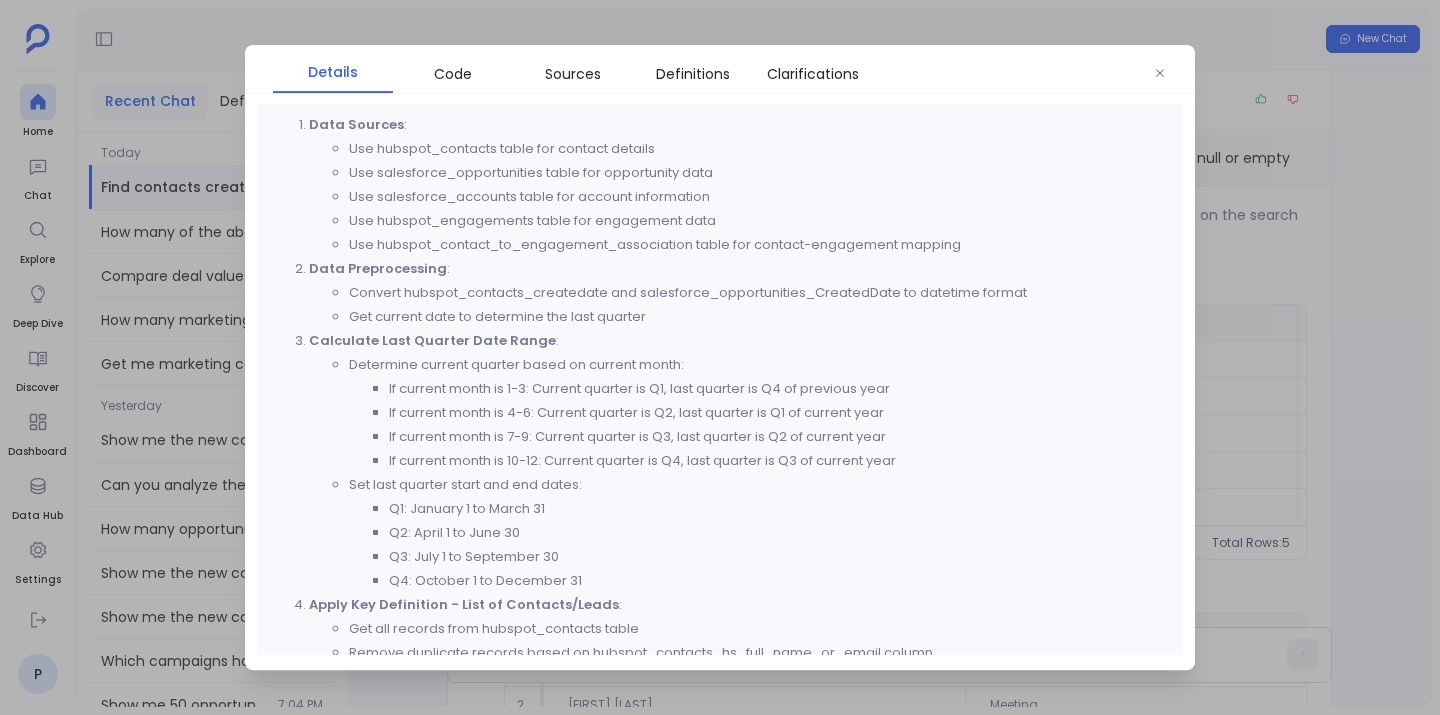 scroll, scrollTop: 443, scrollLeft: 0, axis: vertical 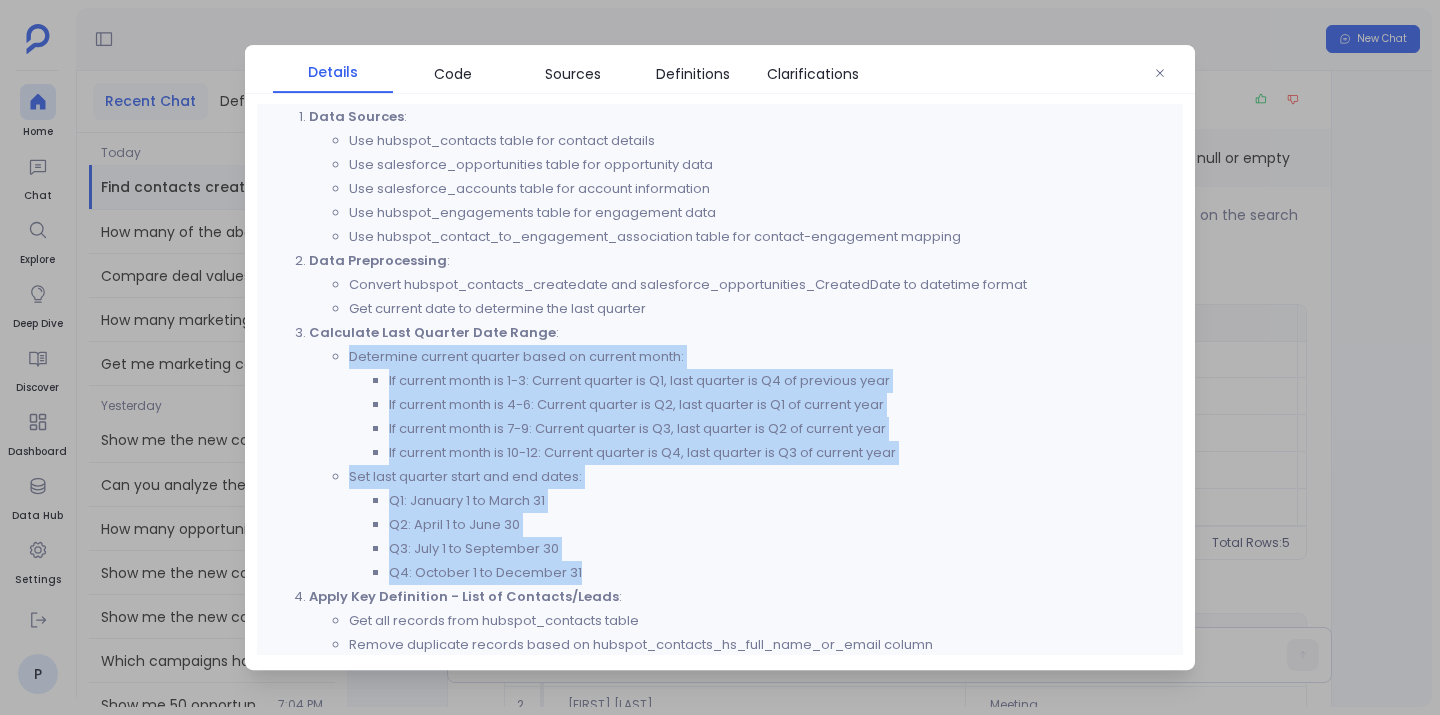 drag, startPoint x: 687, startPoint y: 340, endPoint x: 793, endPoint y: 577, distance: 259.62473 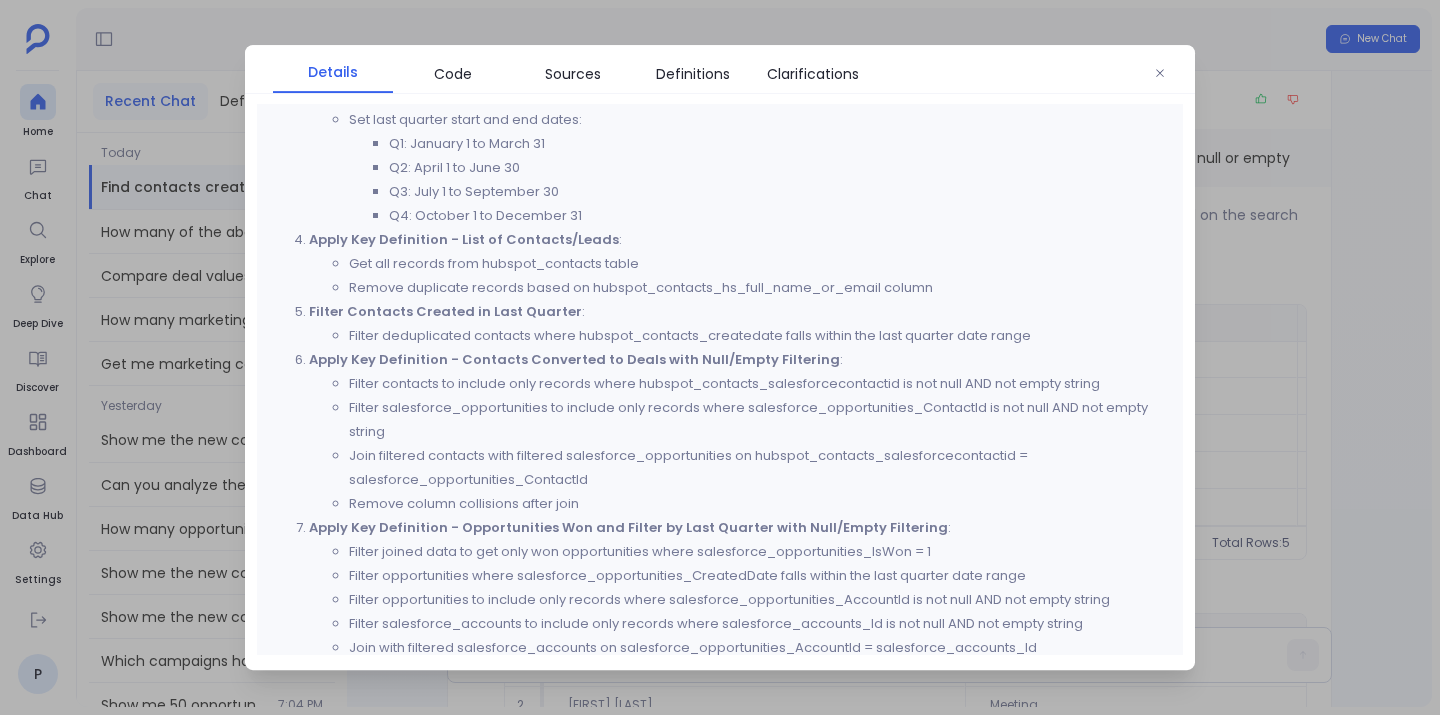 scroll, scrollTop: 801, scrollLeft: 0, axis: vertical 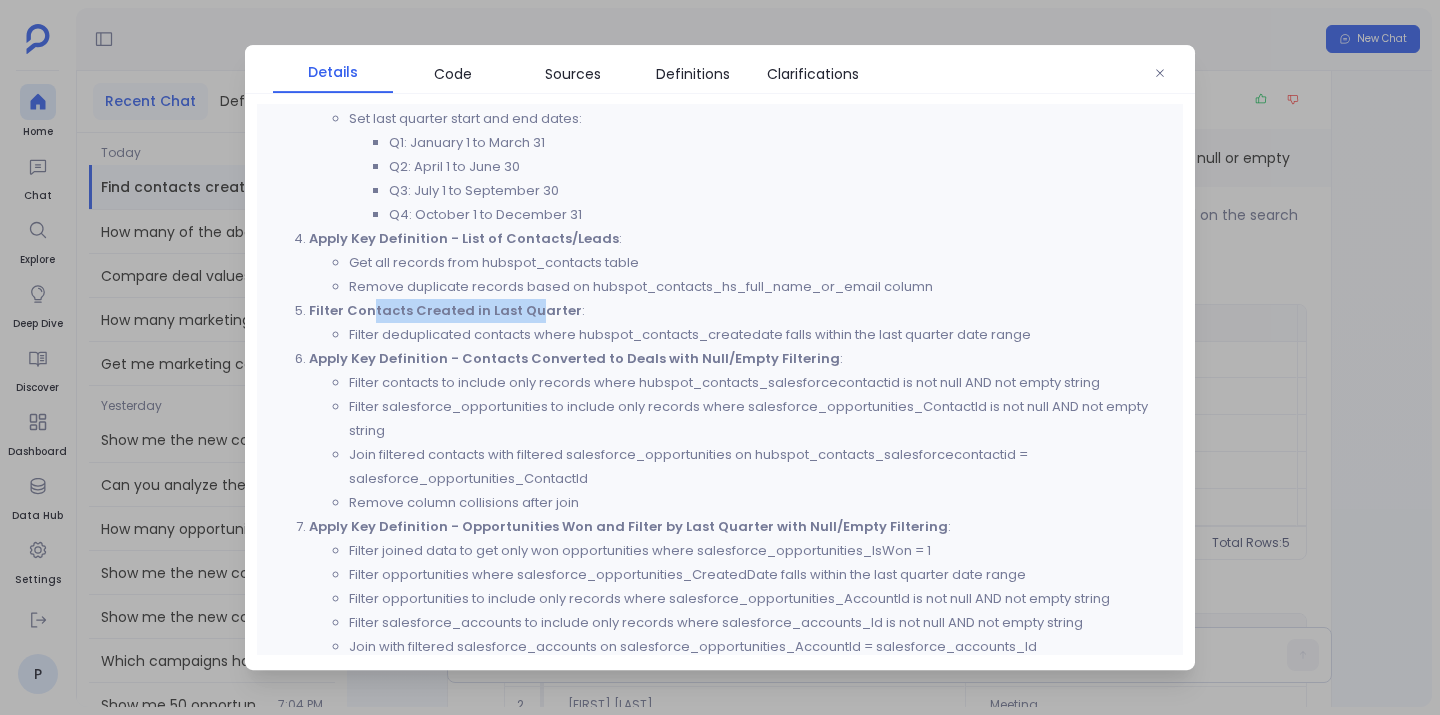 drag, startPoint x: 371, startPoint y: 309, endPoint x: 527, endPoint y: 306, distance: 156.02884 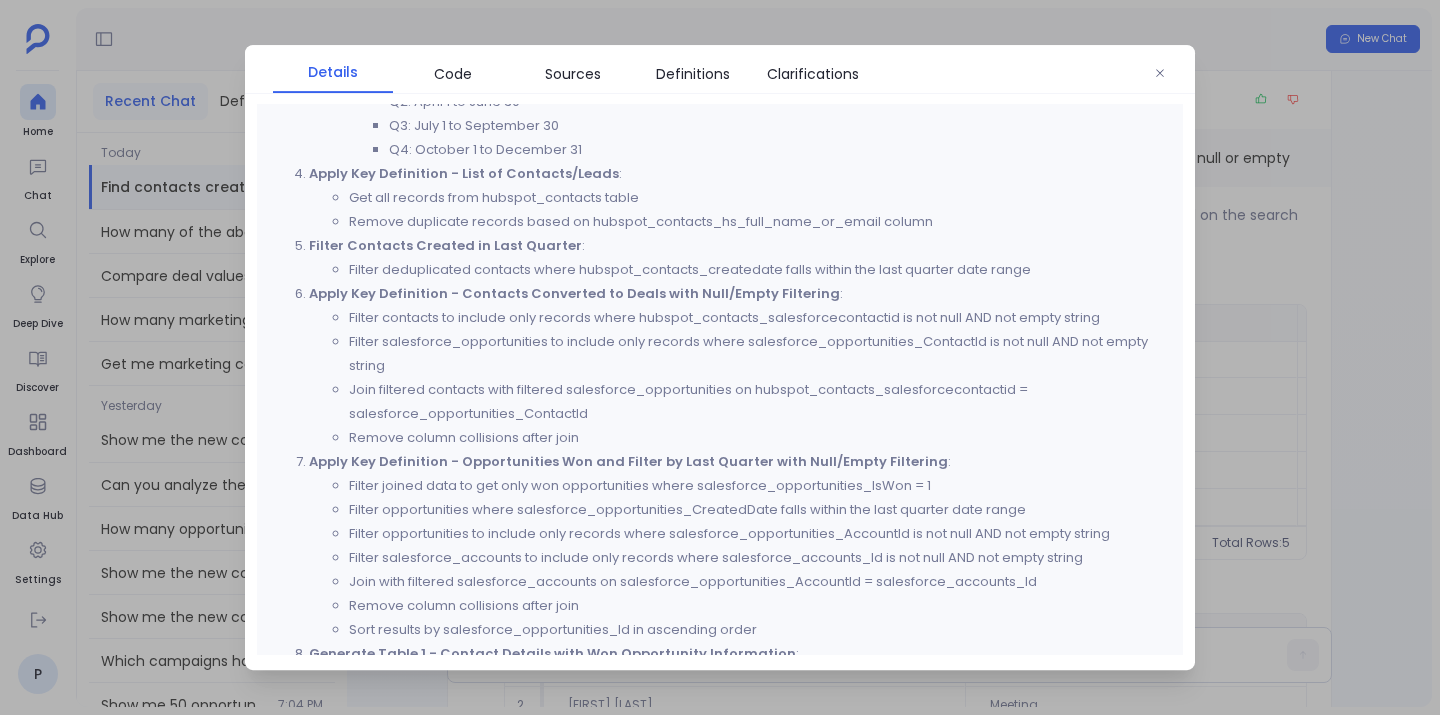 scroll, scrollTop: 868, scrollLeft: 0, axis: vertical 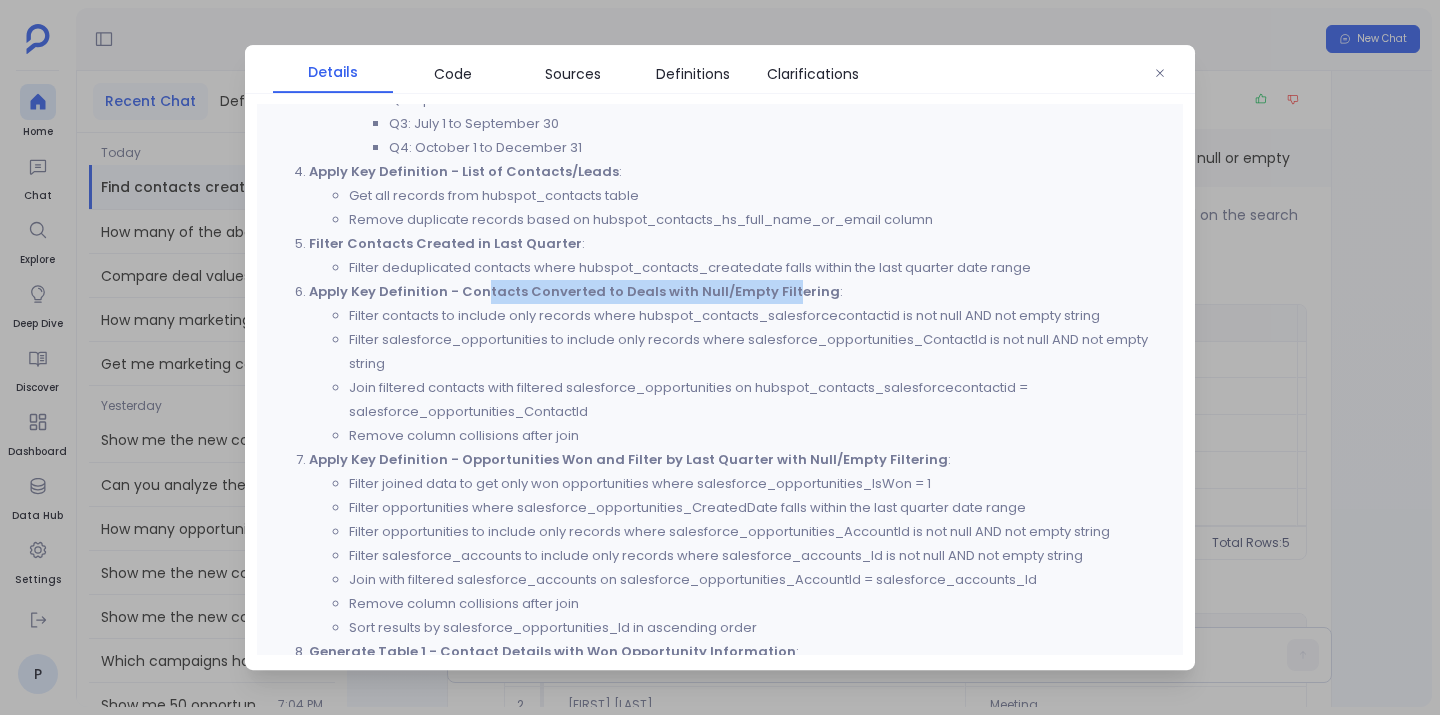 drag, startPoint x: 482, startPoint y: 295, endPoint x: 777, endPoint y: 288, distance: 295.08304 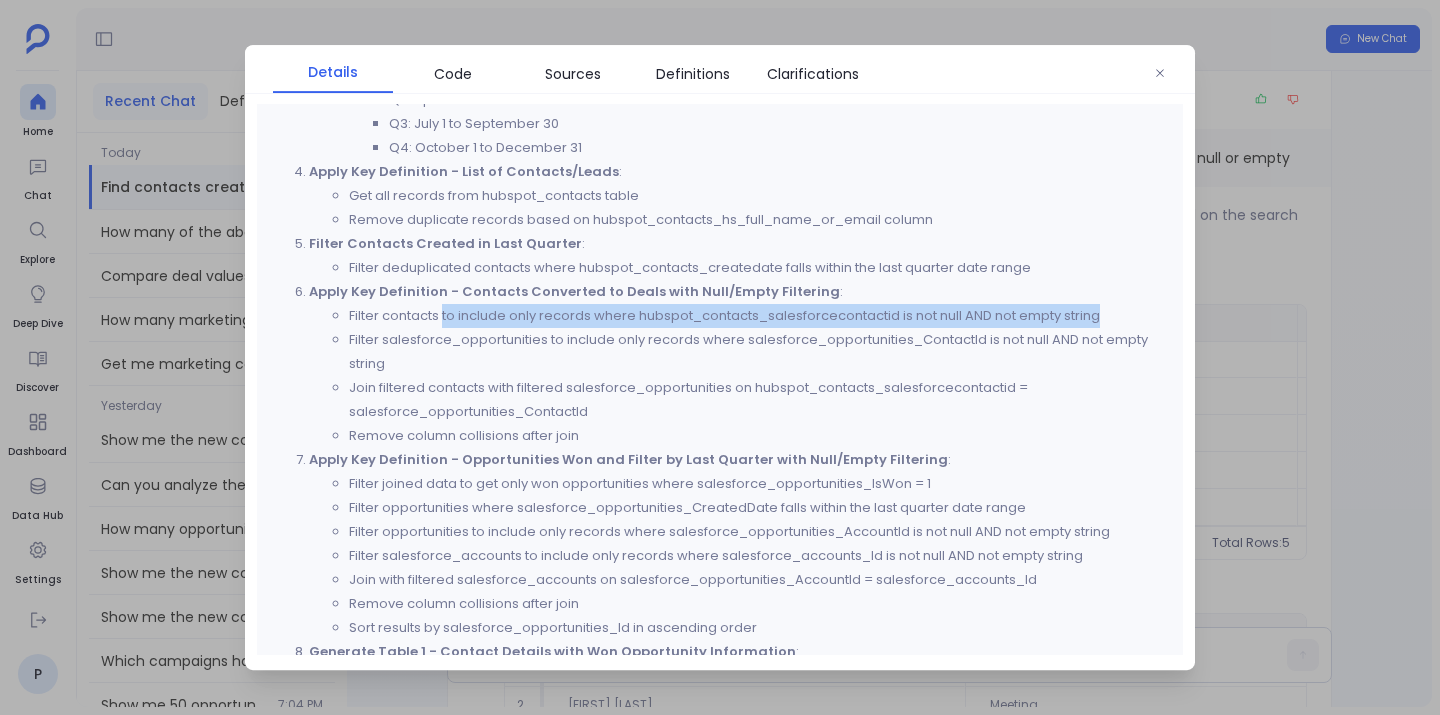 drag, startPoint x: 445, startPoint y: 316, endPoint x: 1112, endPoint y: 308, distance: 667.048 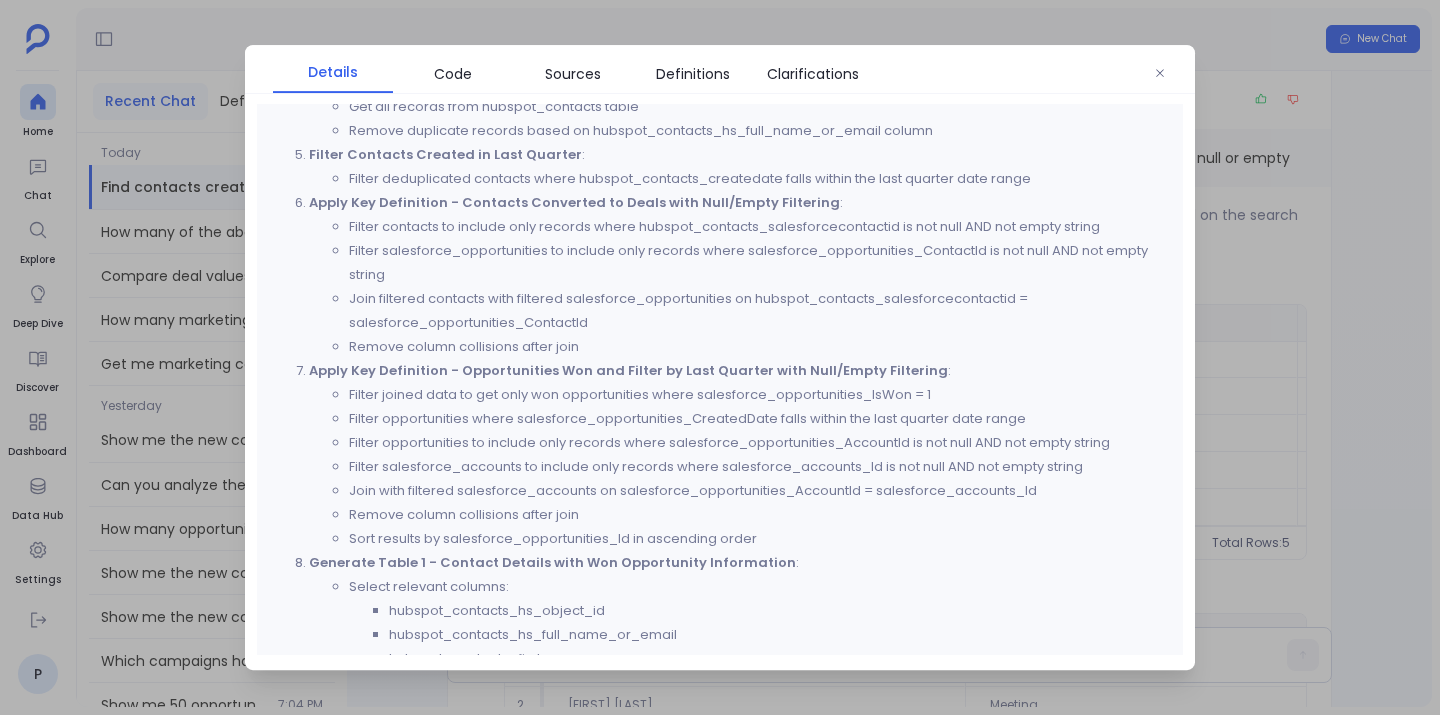 scroll, scrollTop: 967, scrollLeft: 0, axis: vertical 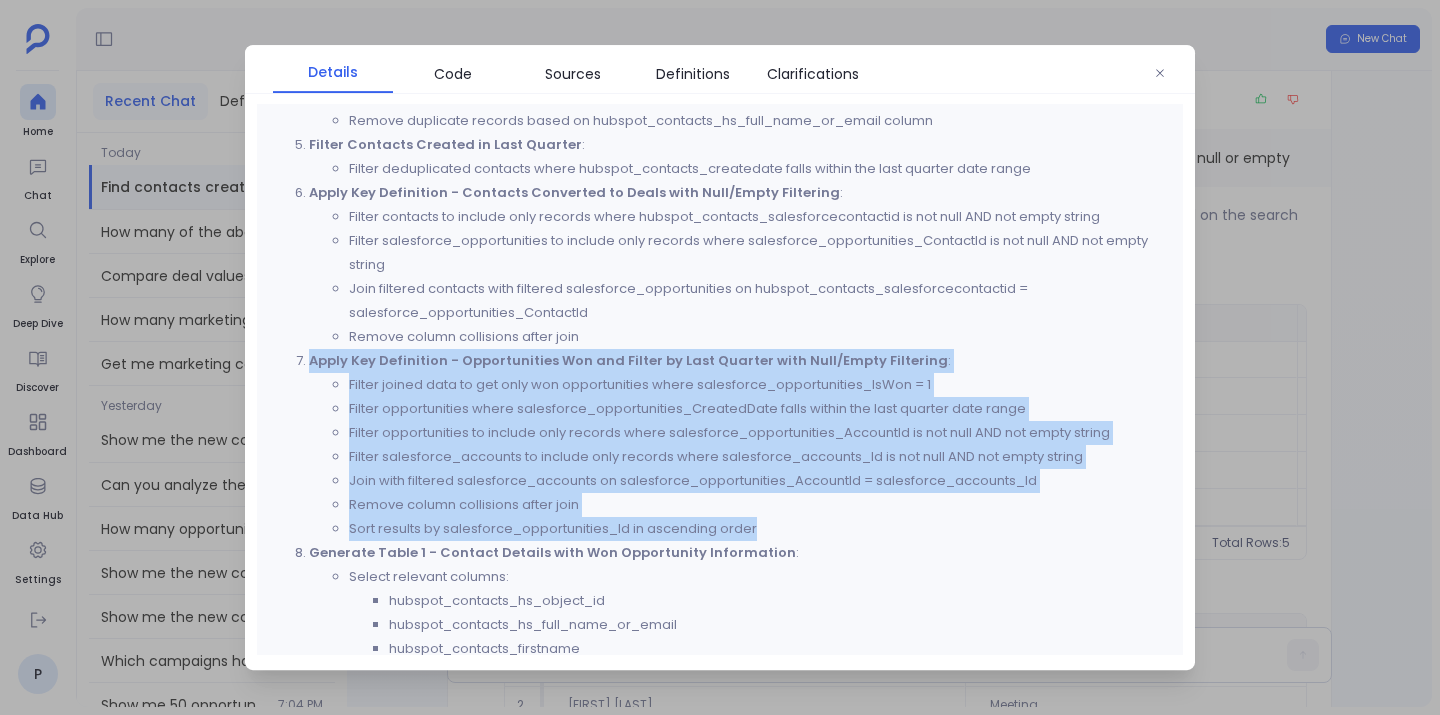 drag, startPoint x: 772, startPoint y: 339, endPoint x: 892, endPoint y: 525, distance: 221.3504 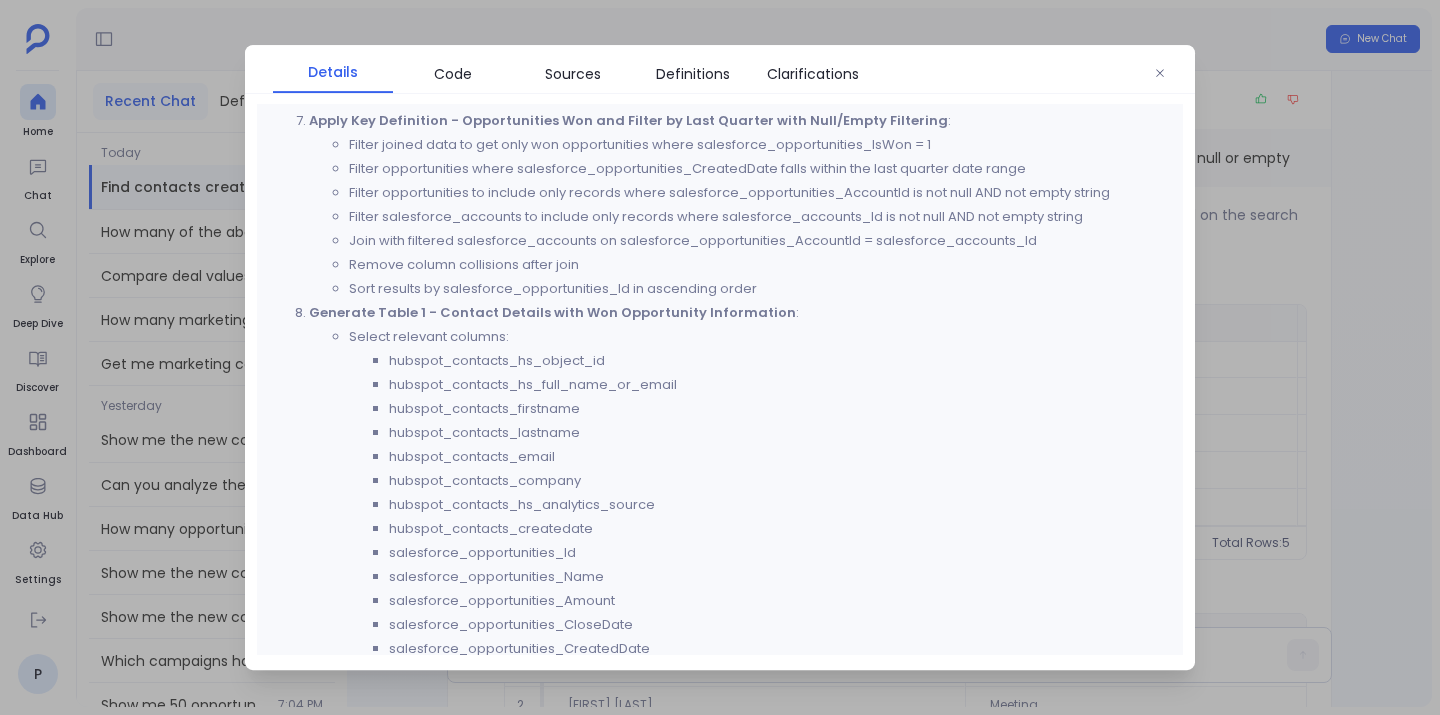 scroll, scrollTop: 1212, scrollLeft: 0, axis: vertical 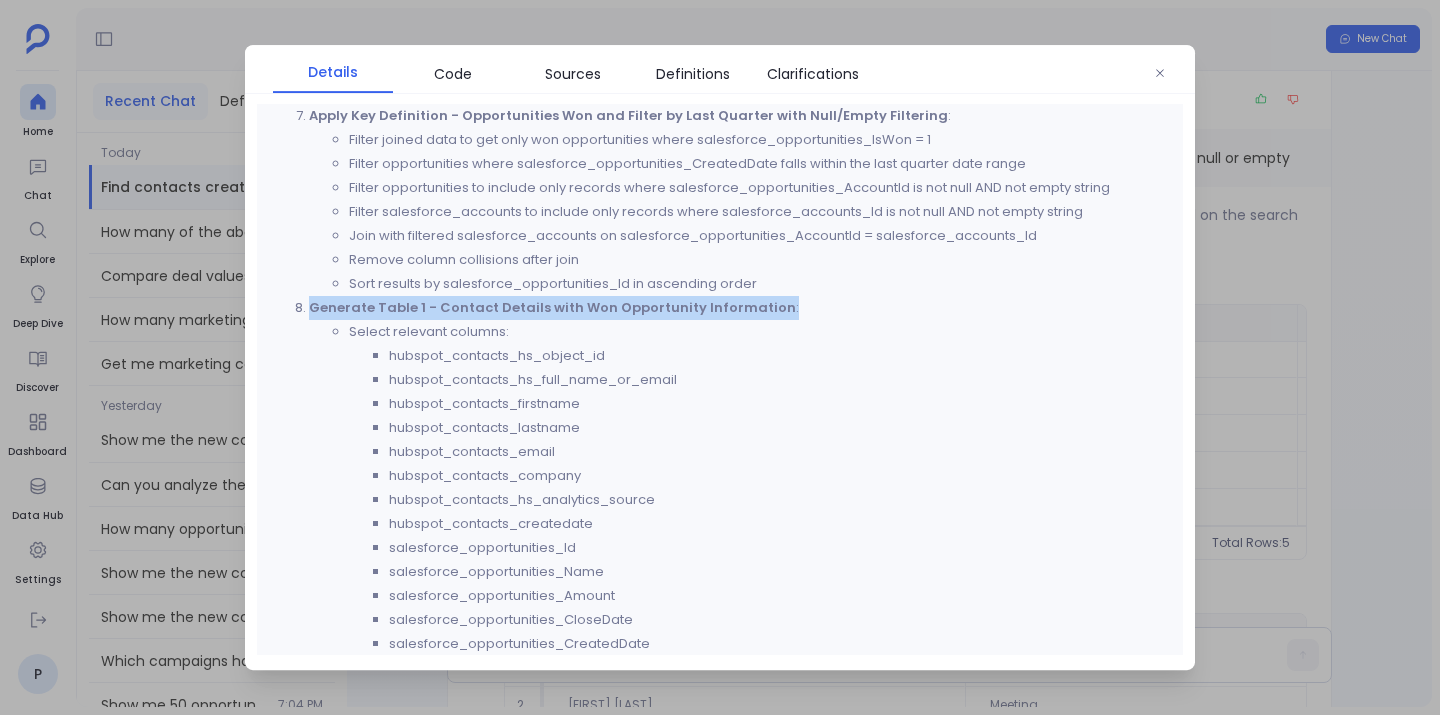 drag, startPoint x: 766, startPoint y: 295, endPoint x: 775, endPoint y: 317, distance: 23.769728 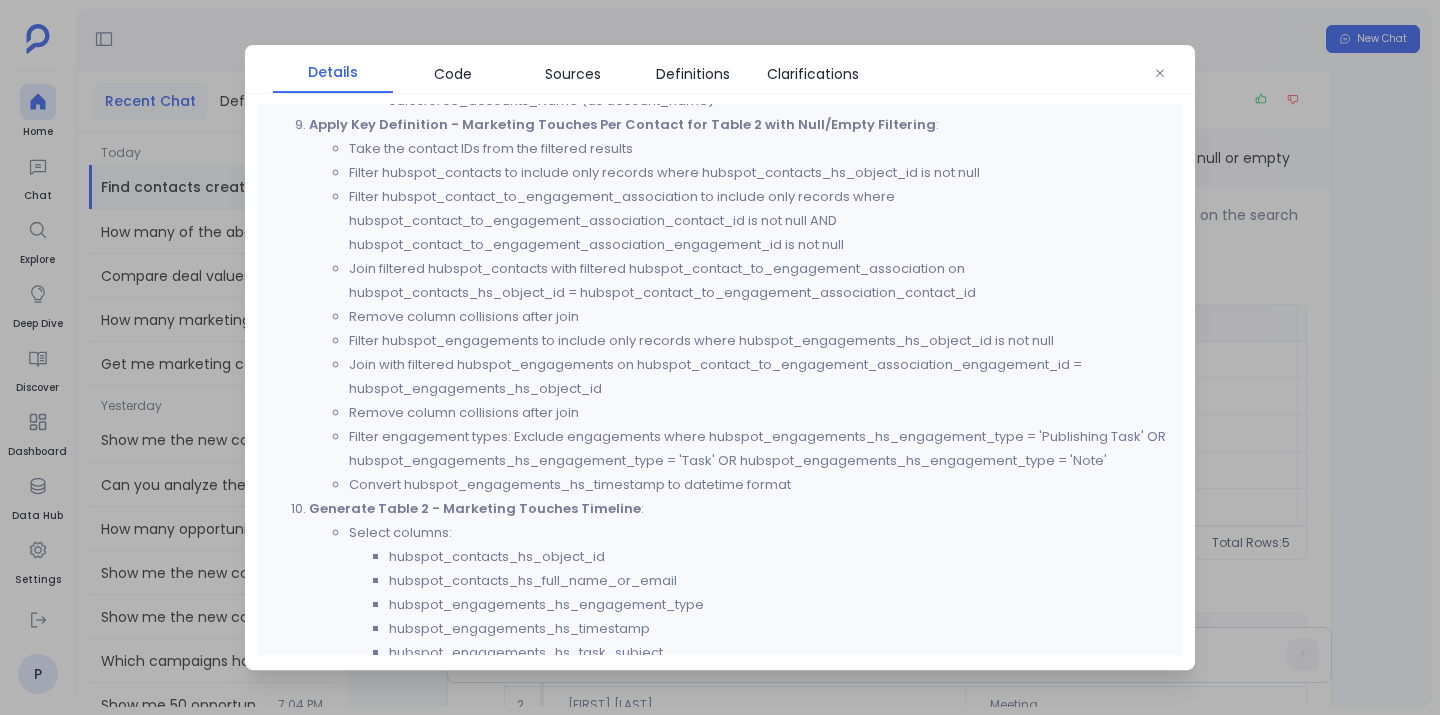 scroll, scrollTop: 1804, scrollLeft: 0, axis: vertical 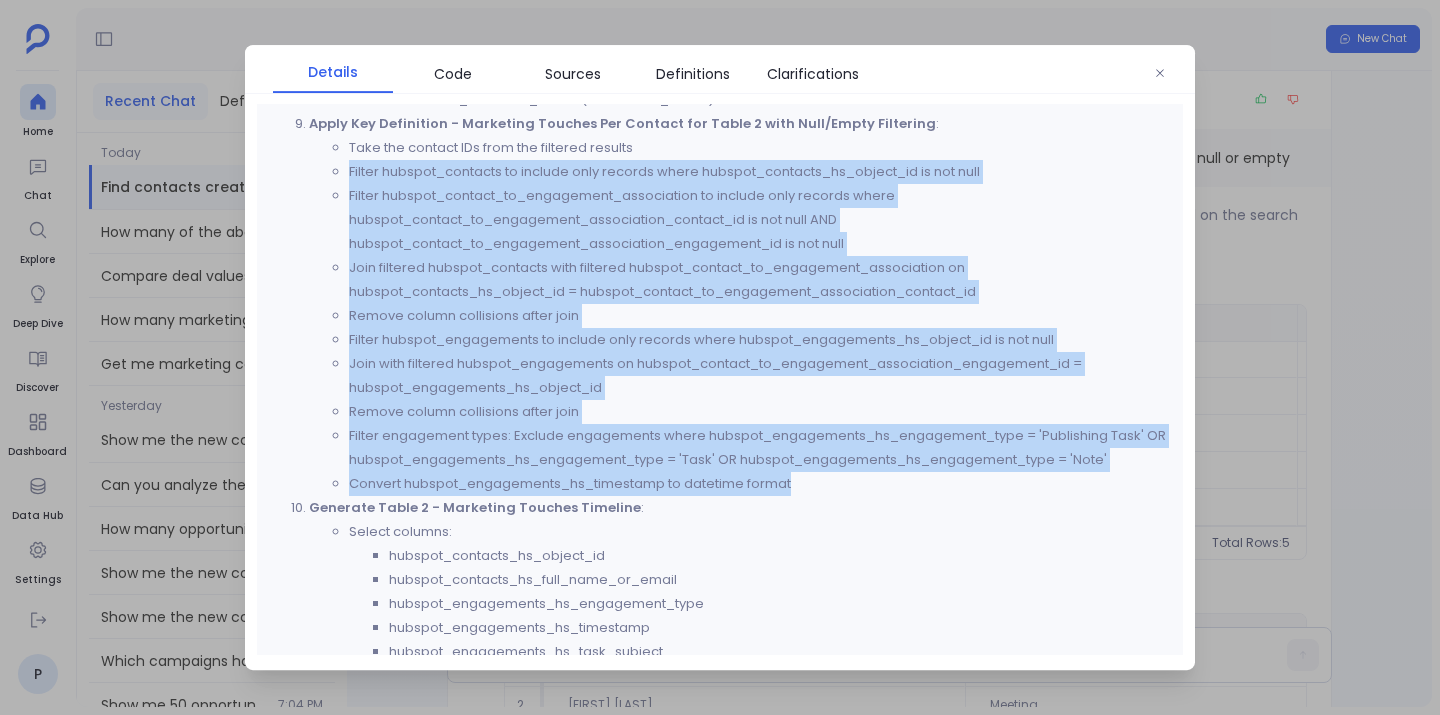 drag, startPoint x: 680, startPoint y: 141, endPoint x: 909, endPoint y: 481, distance: 409.92804 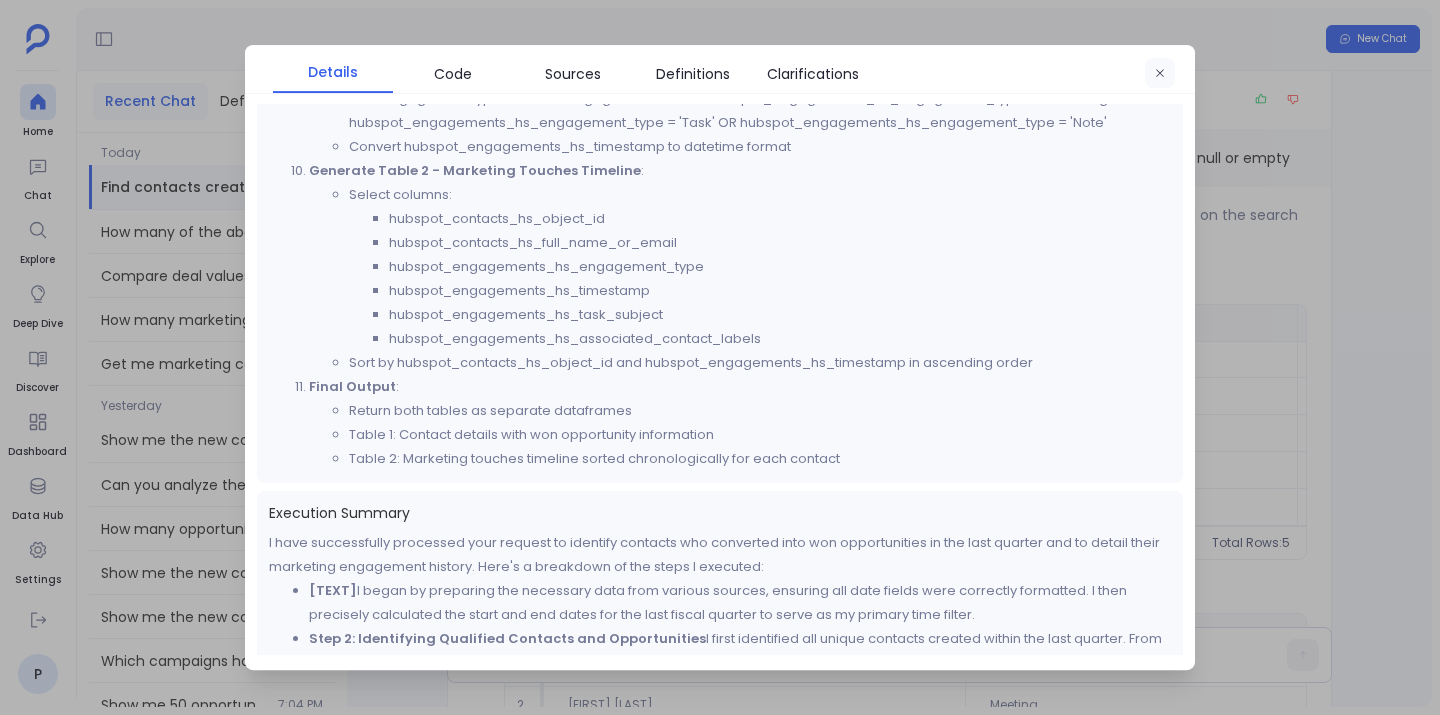 scroll, scrollTop: 2137, scrollLeft: 0, axis: vertical 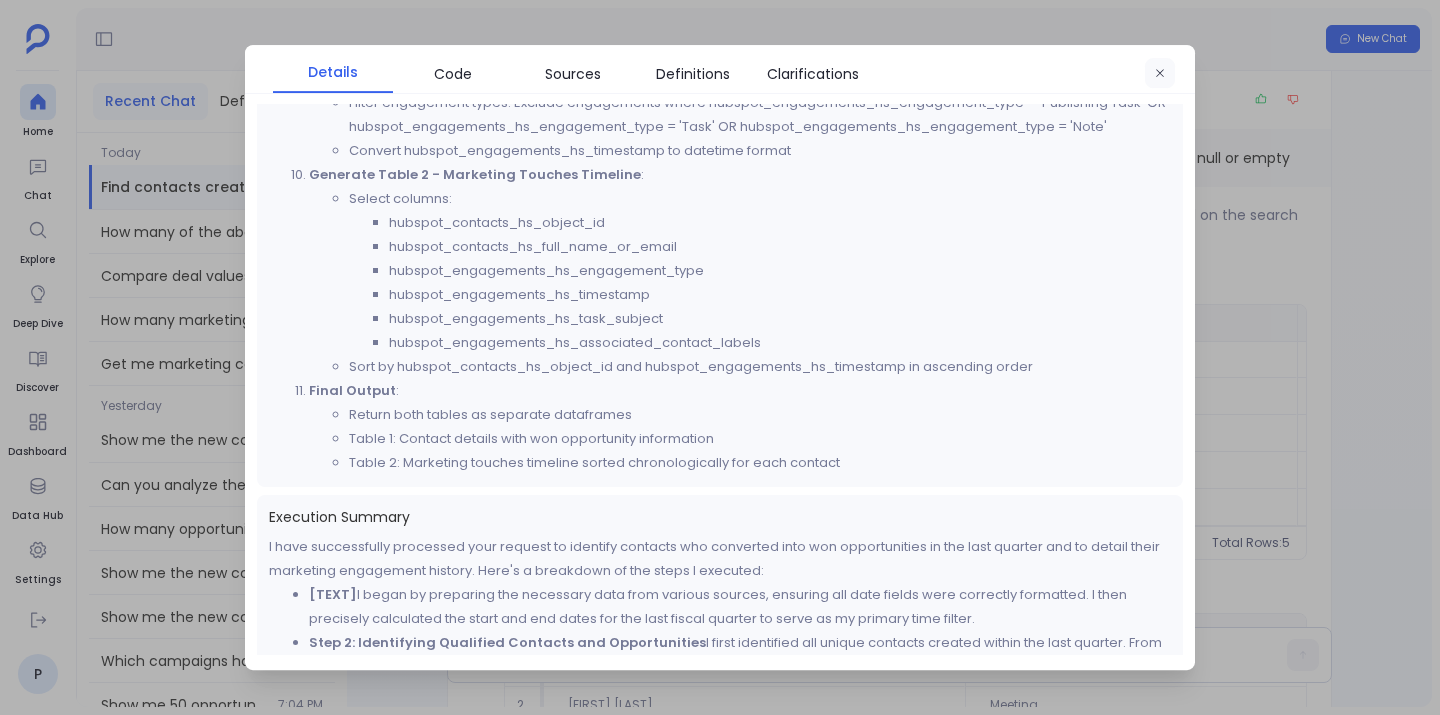 click 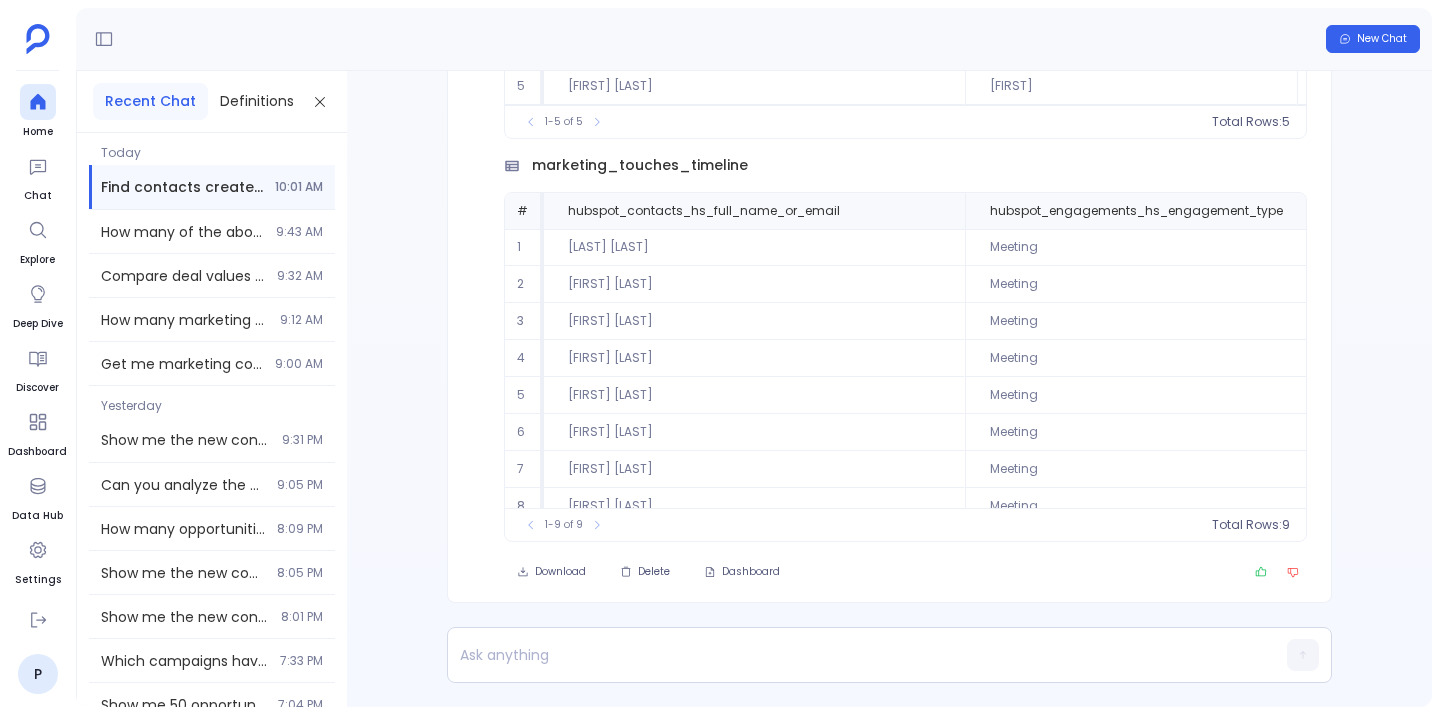 scroll, scrollTop: 1, scrollLeft: 0, axis: vertical 